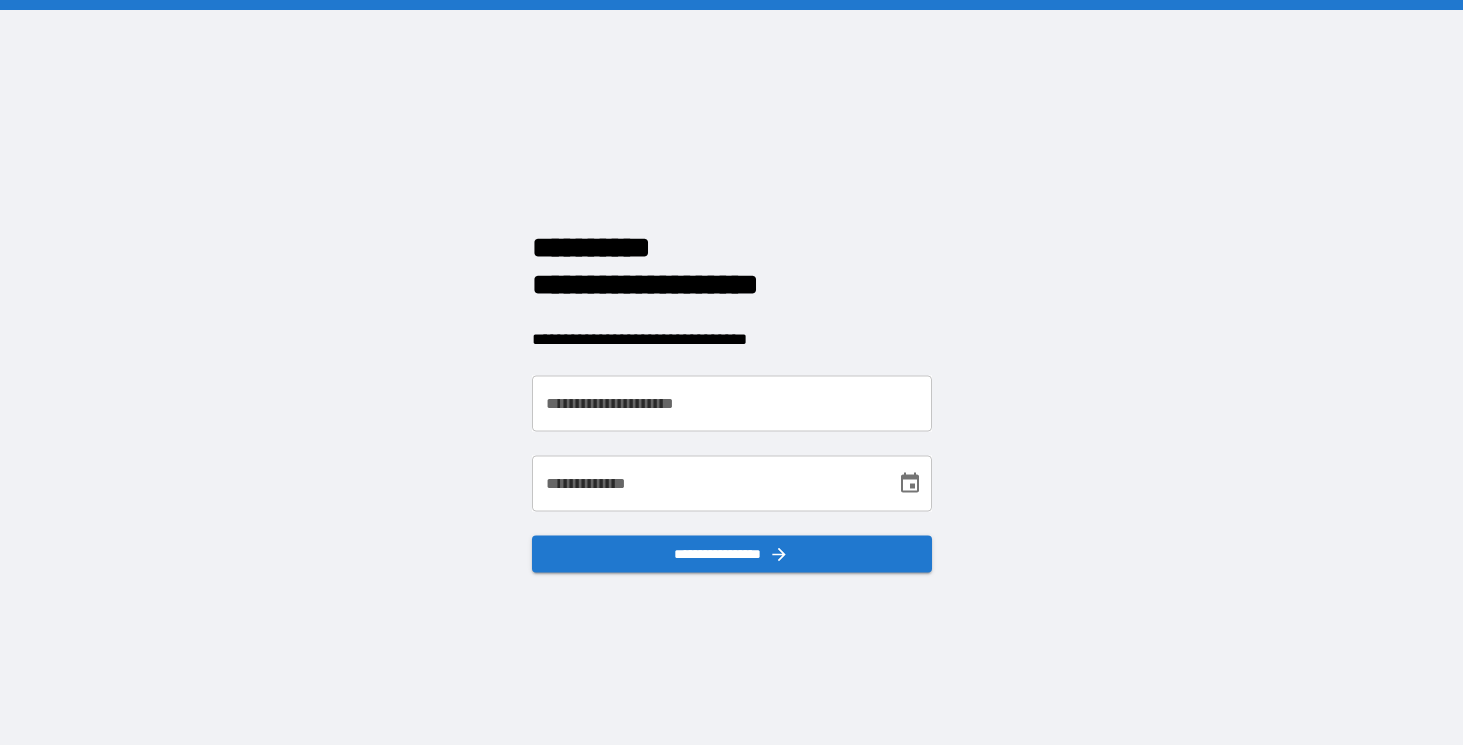 scroll, scrollTop: 0, scrollLeft: 0, axis: both 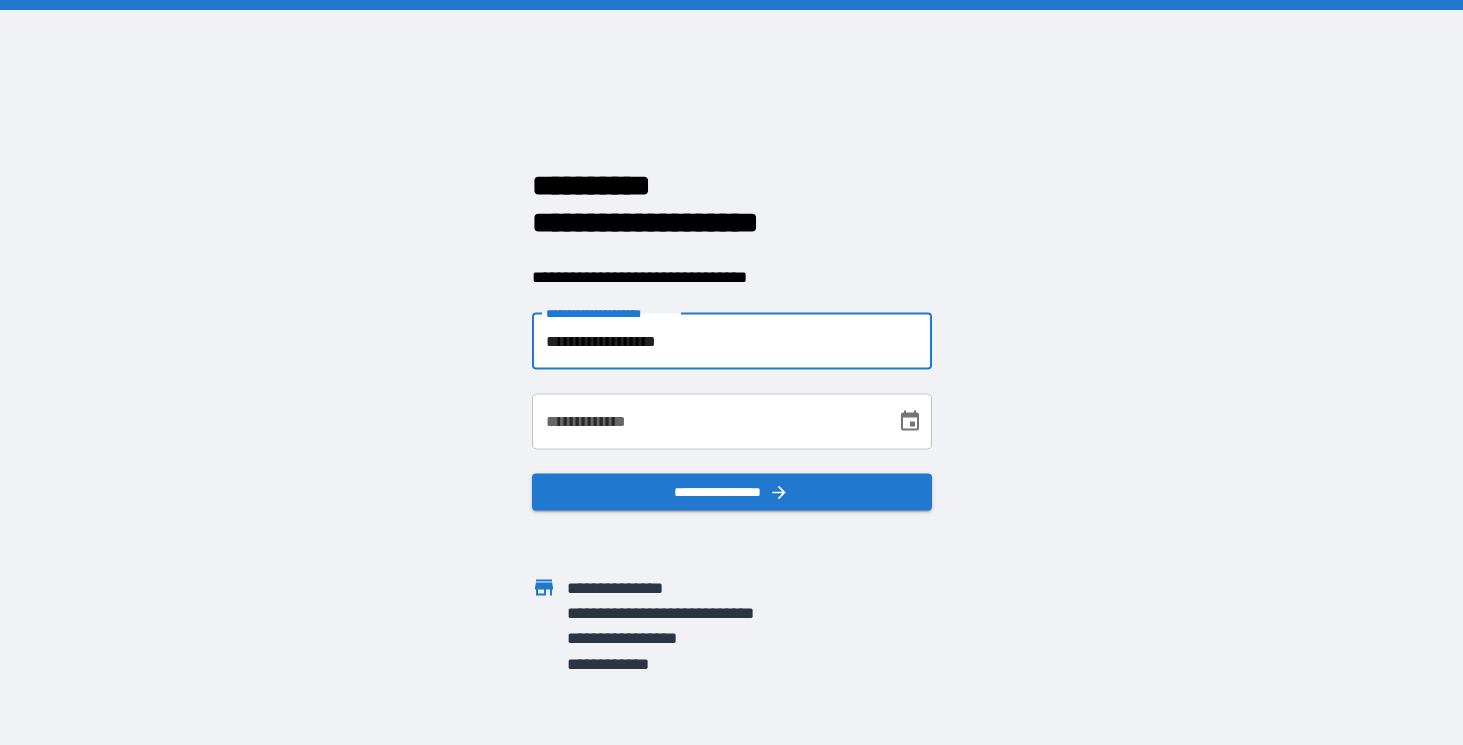 type on "**********" 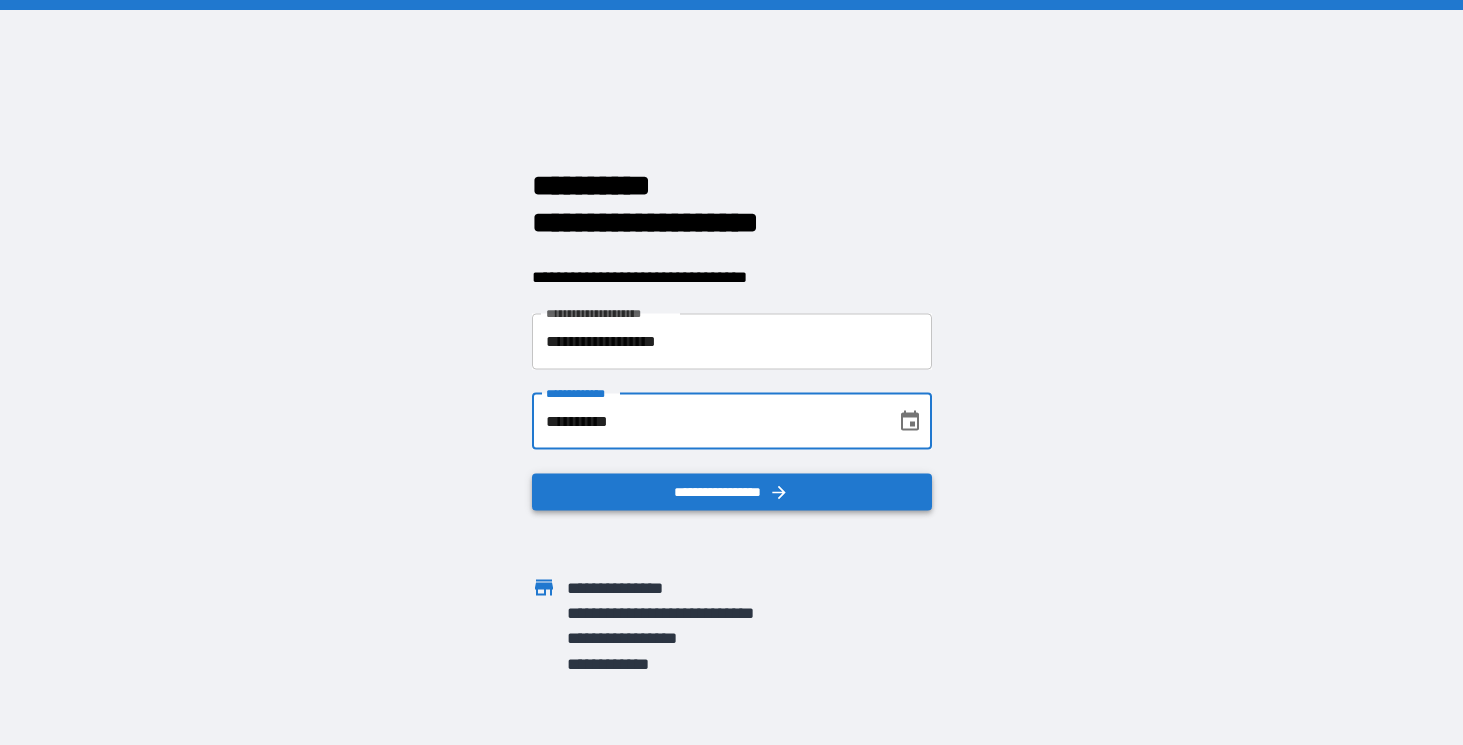 type on "**********" 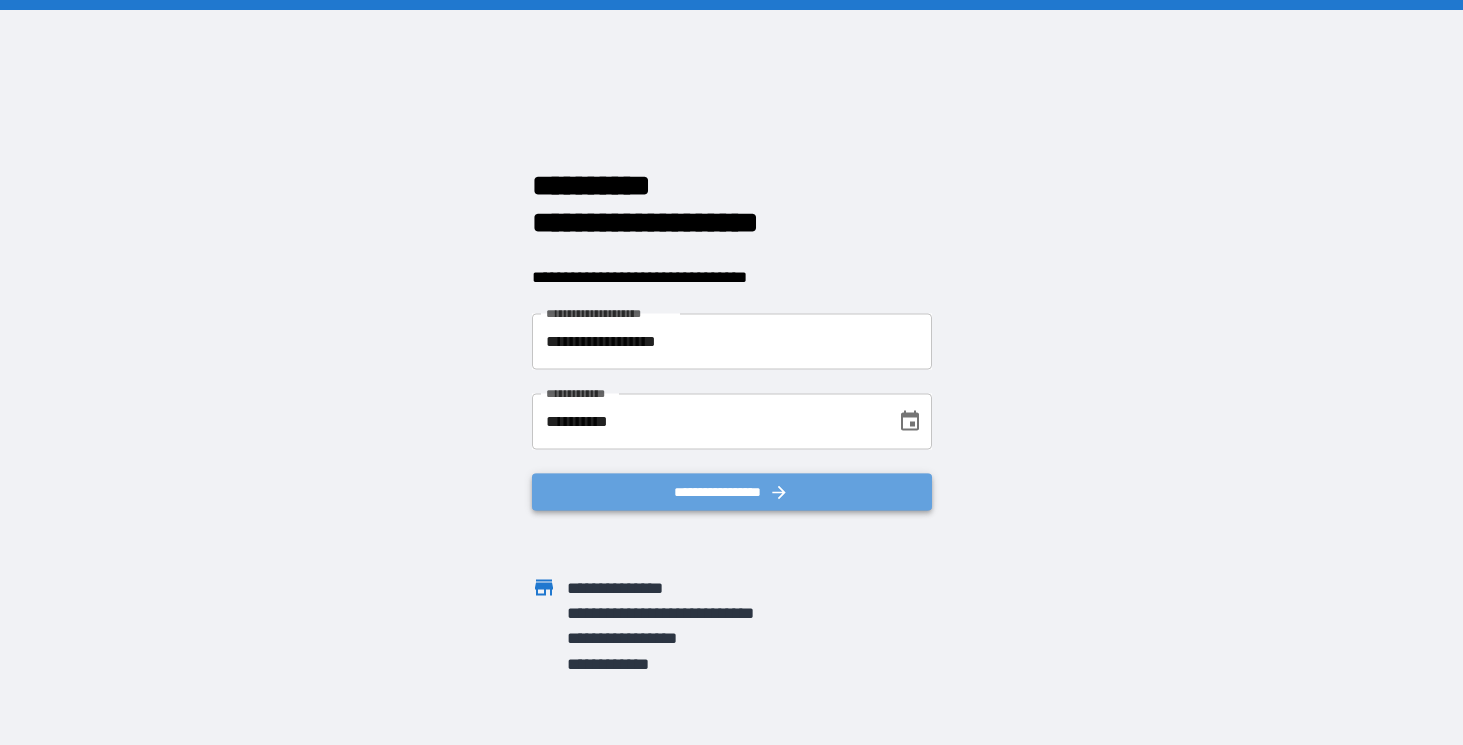 click on "**********" at bounding box center [732, 491] 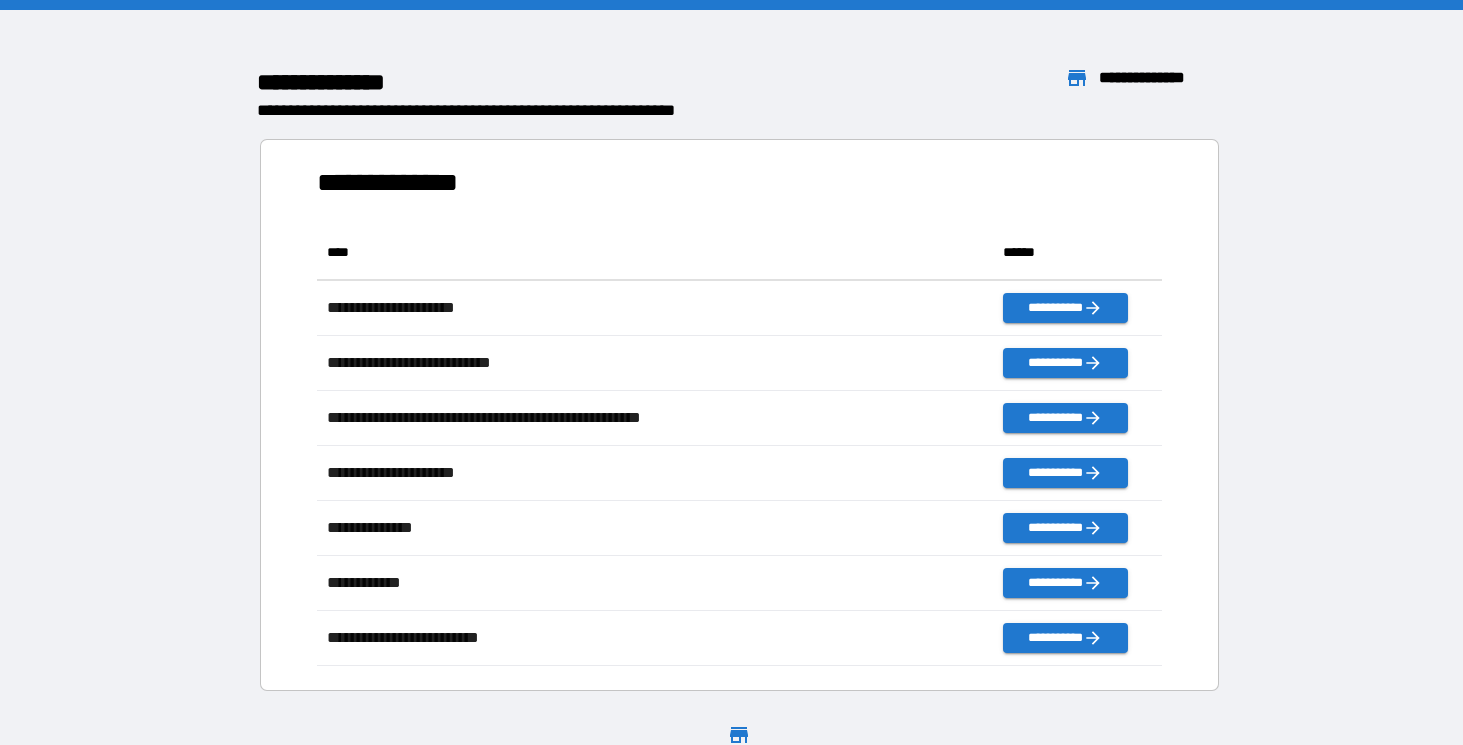 scroll, scrollTop: 441, scrollLeft: 846, axis: both 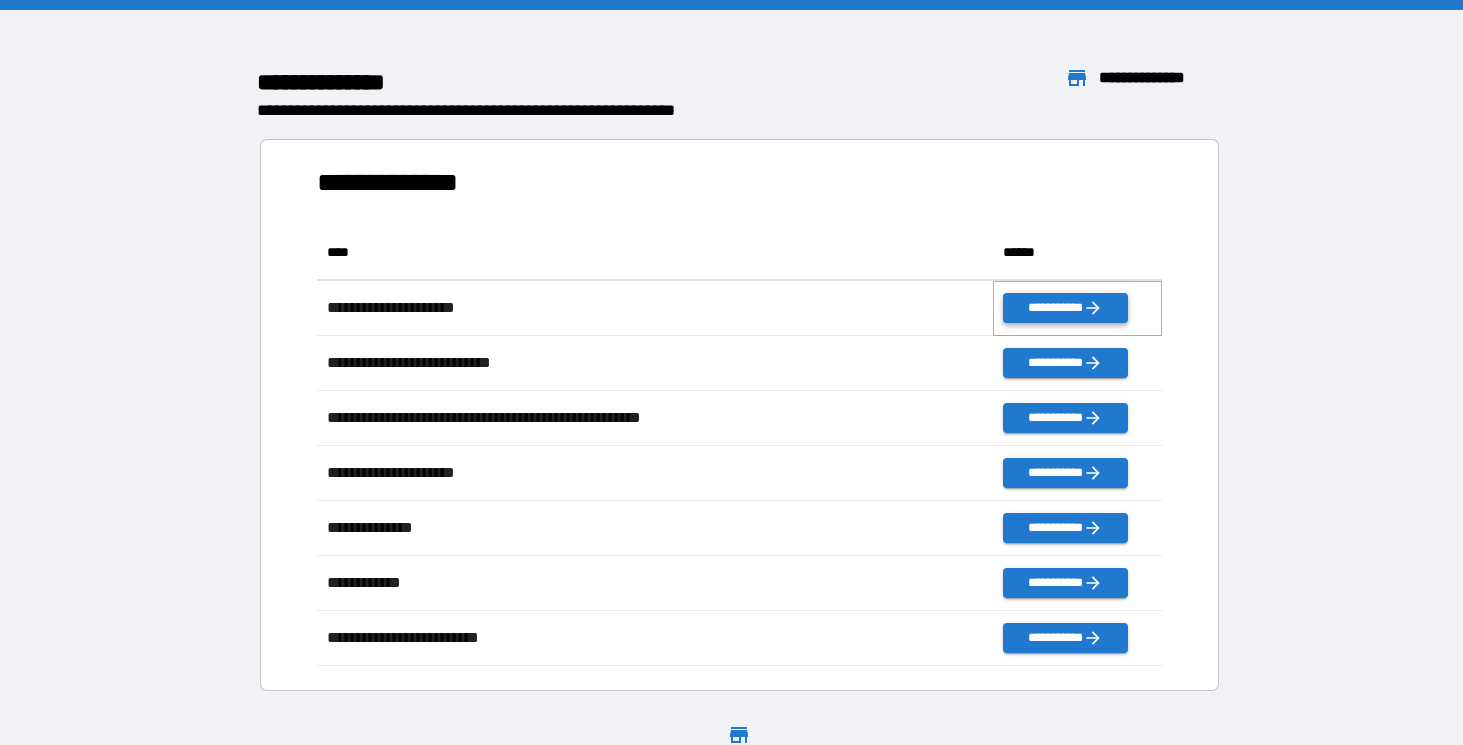 click on "**********" at bounding box center [1065, 308] 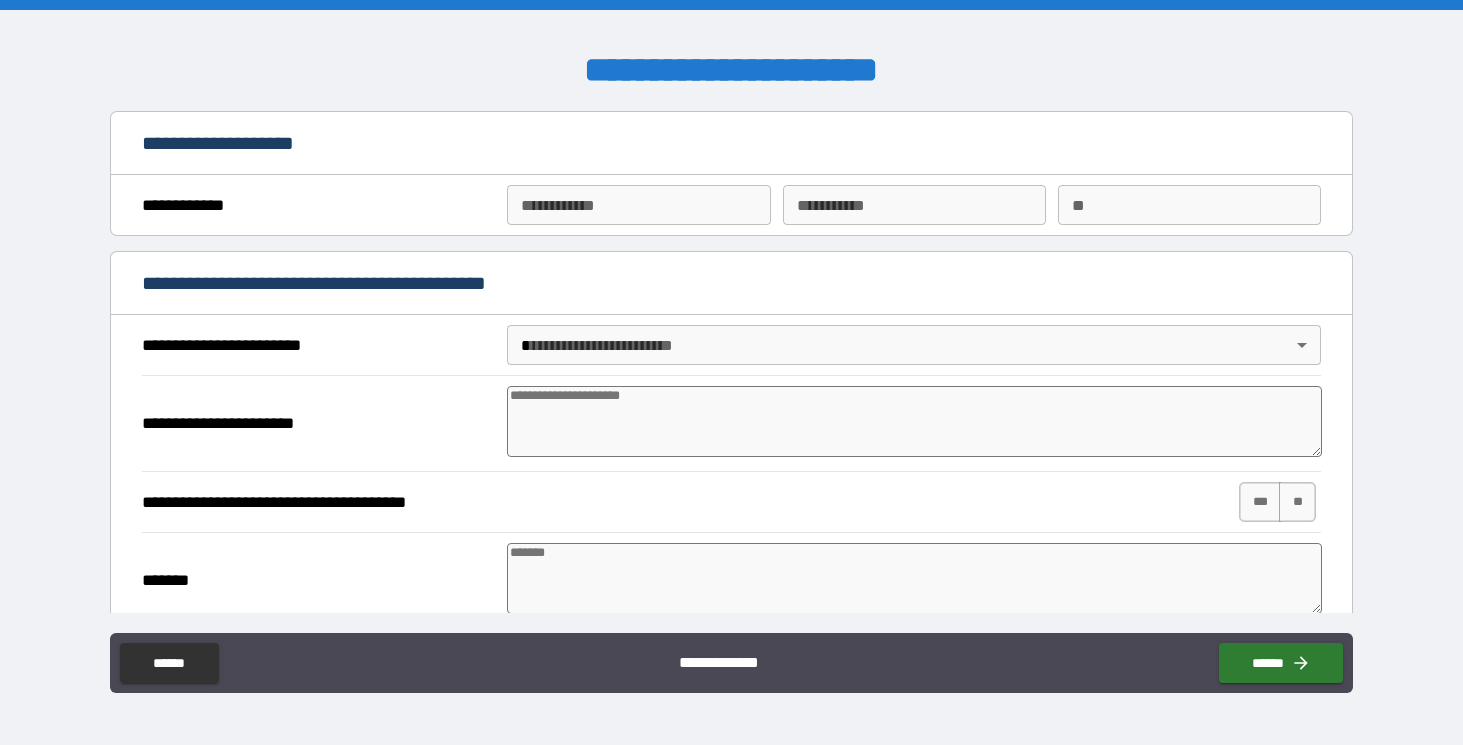 type on "*" 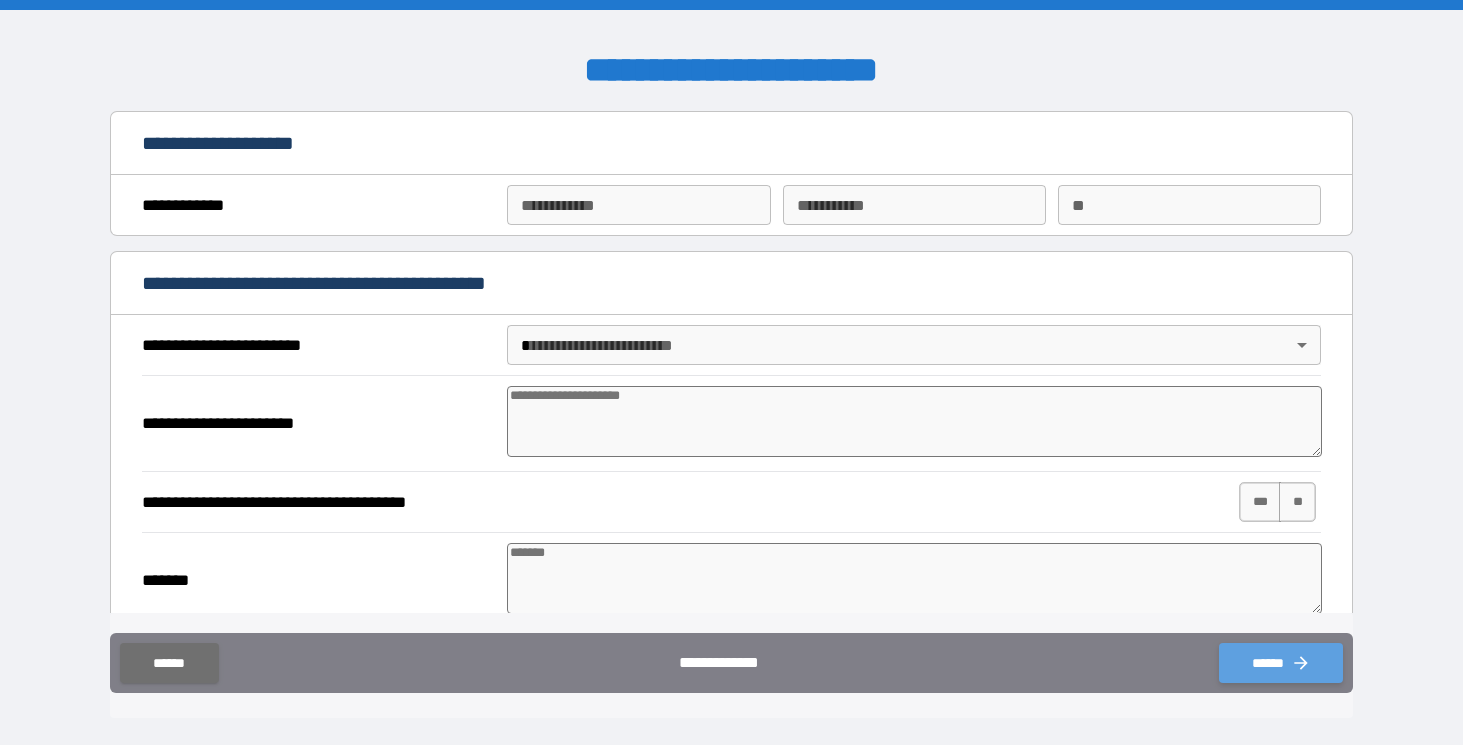 click on "******" at bounding box center (1281, 663) 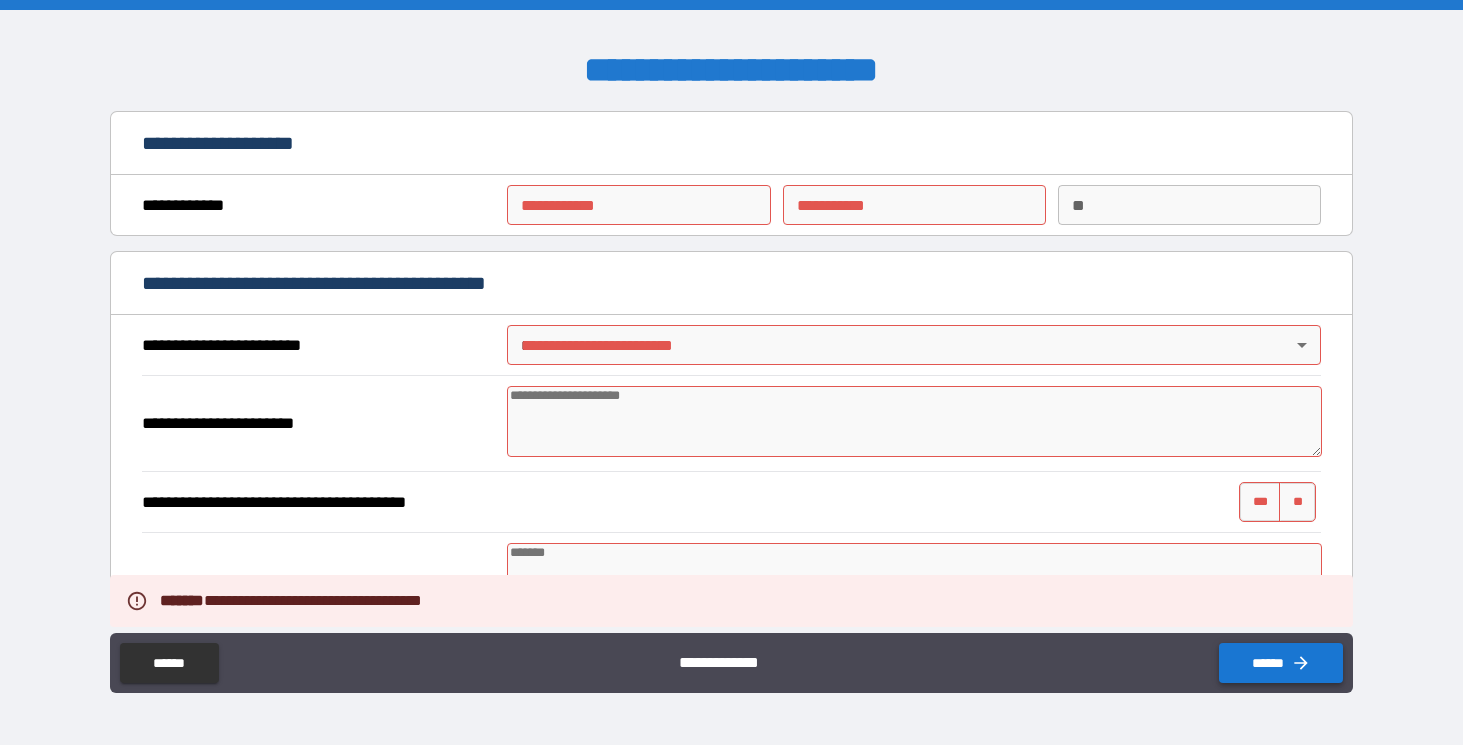 type on "*" 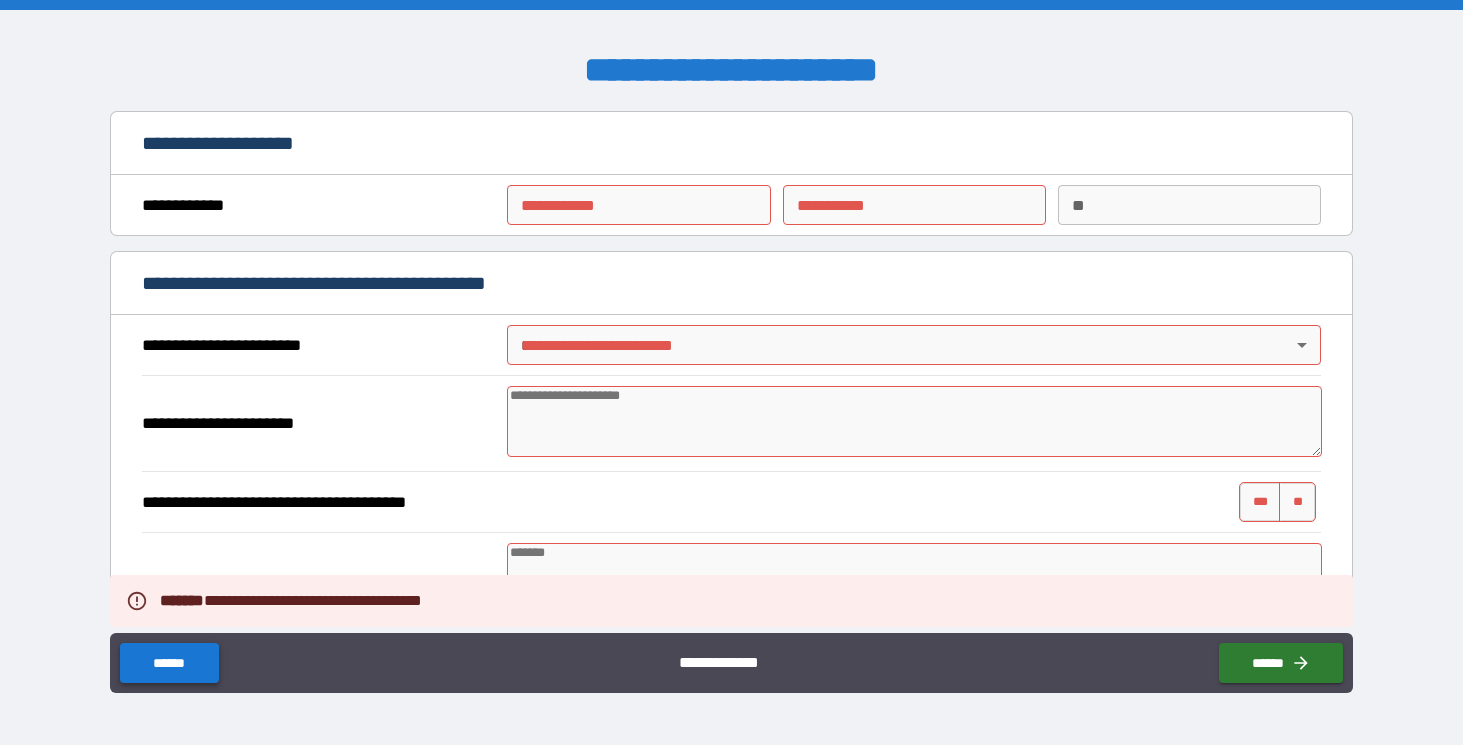 click on "******" at bounding box center (169, 663) 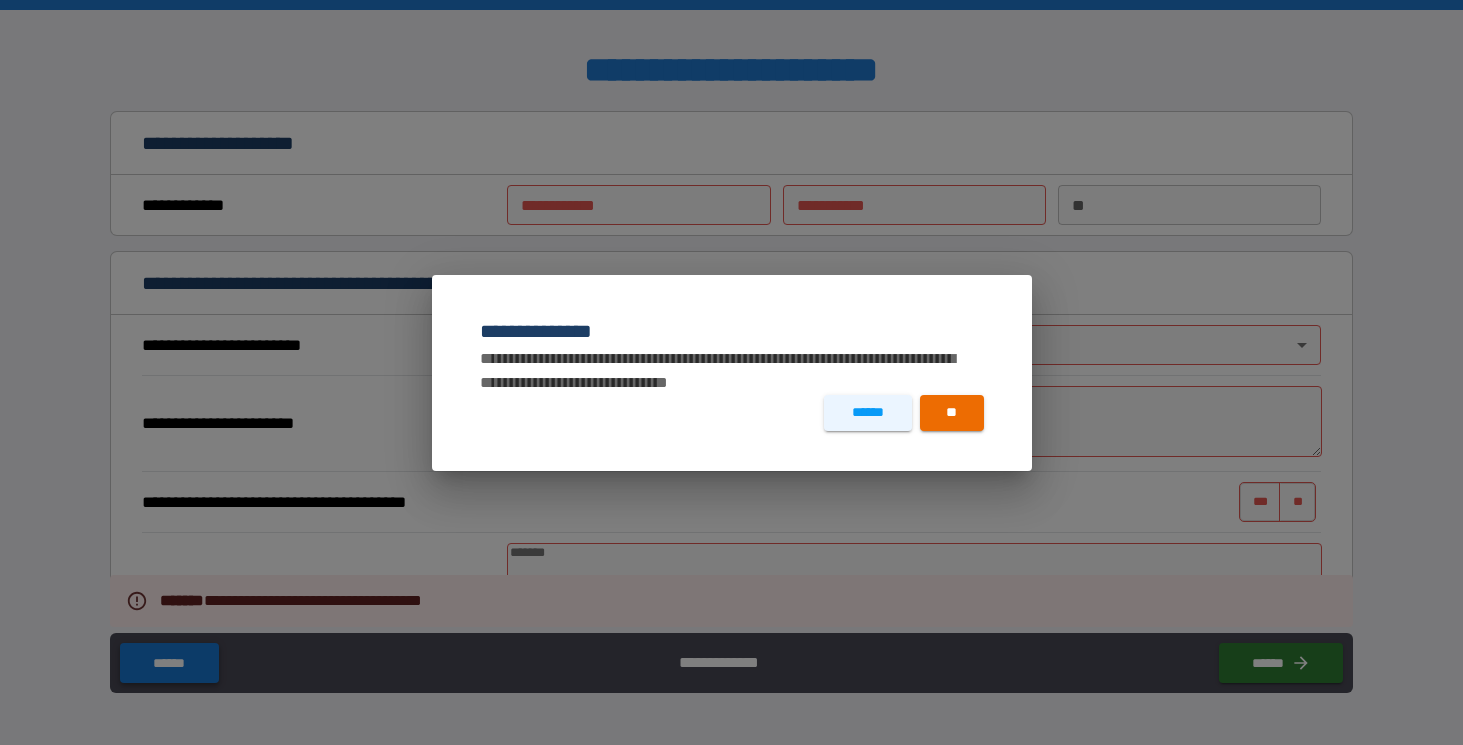 type on "*" 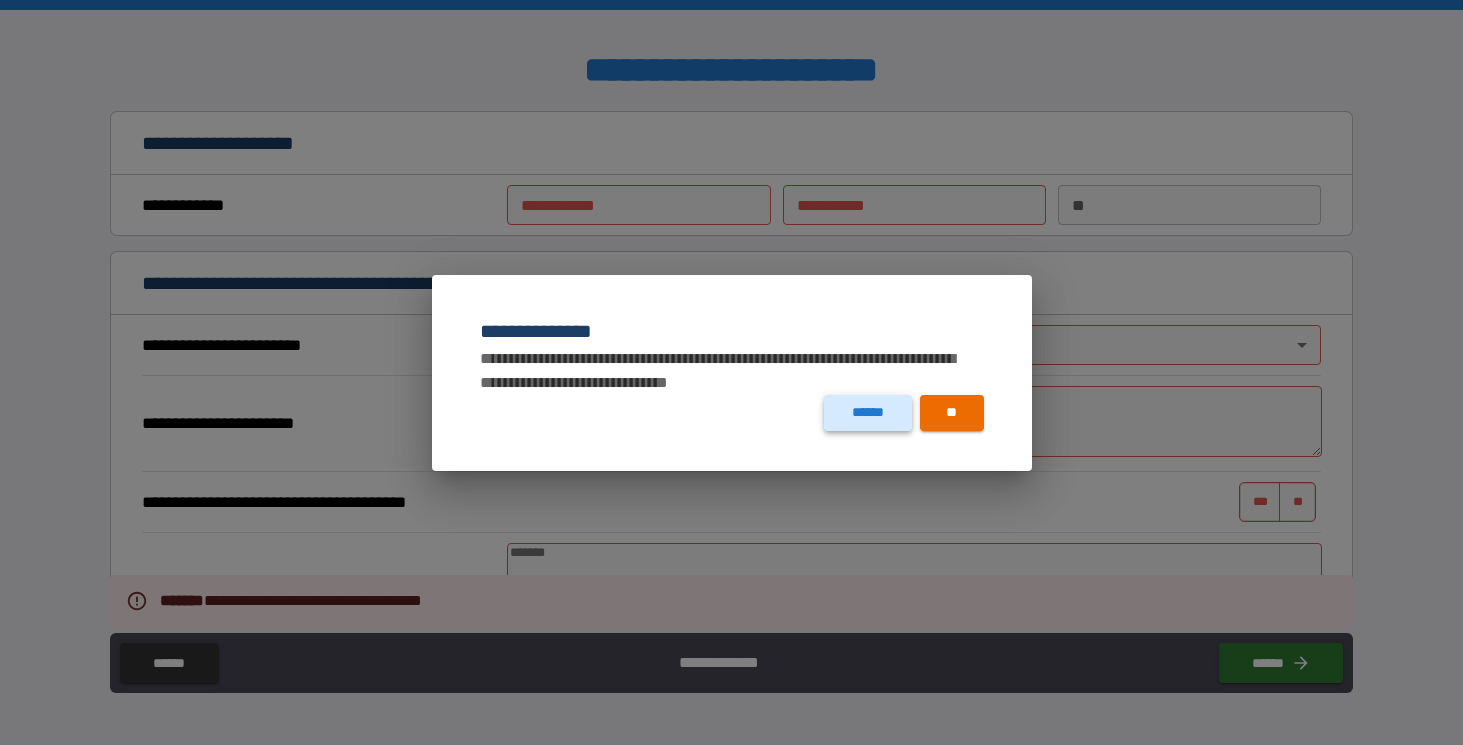 click on "******" at bounding box center (867, 413) 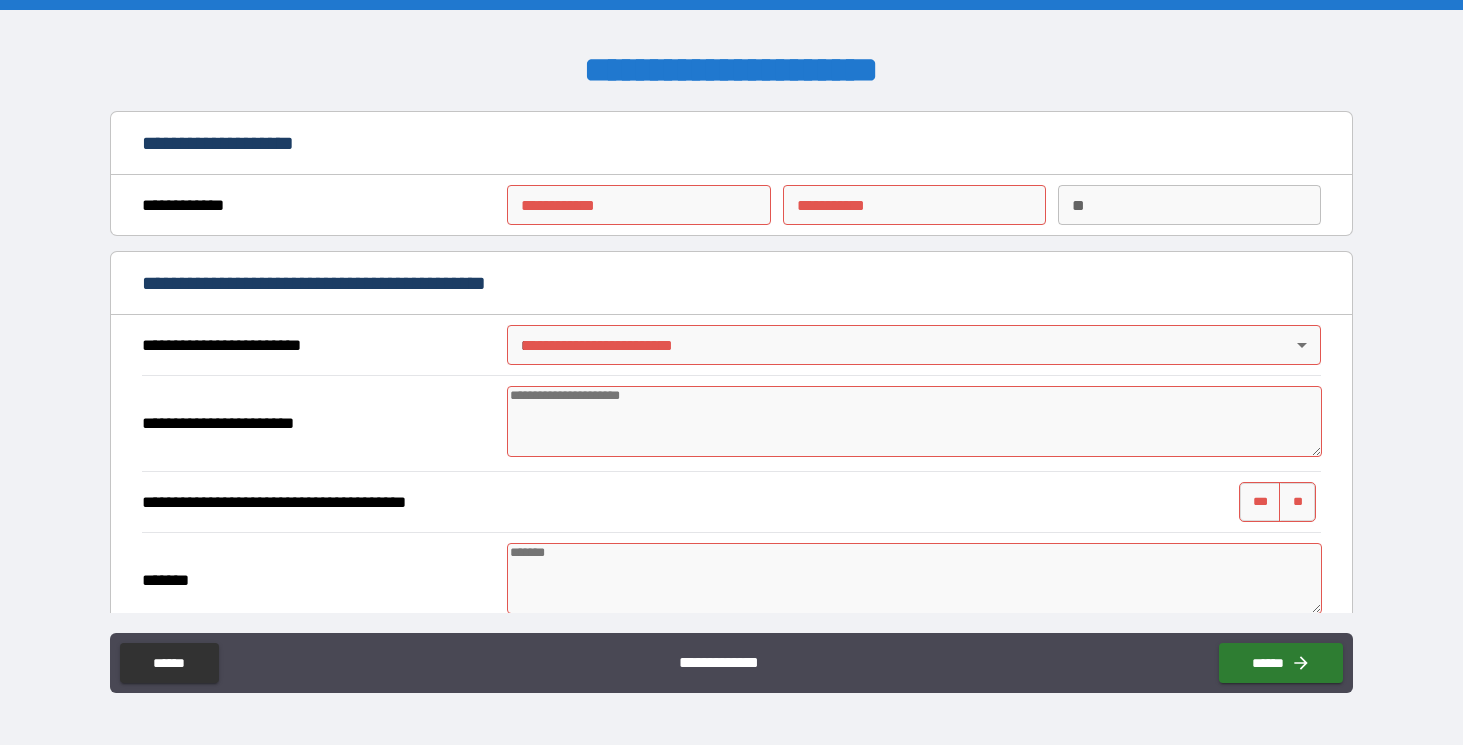 type on "*" 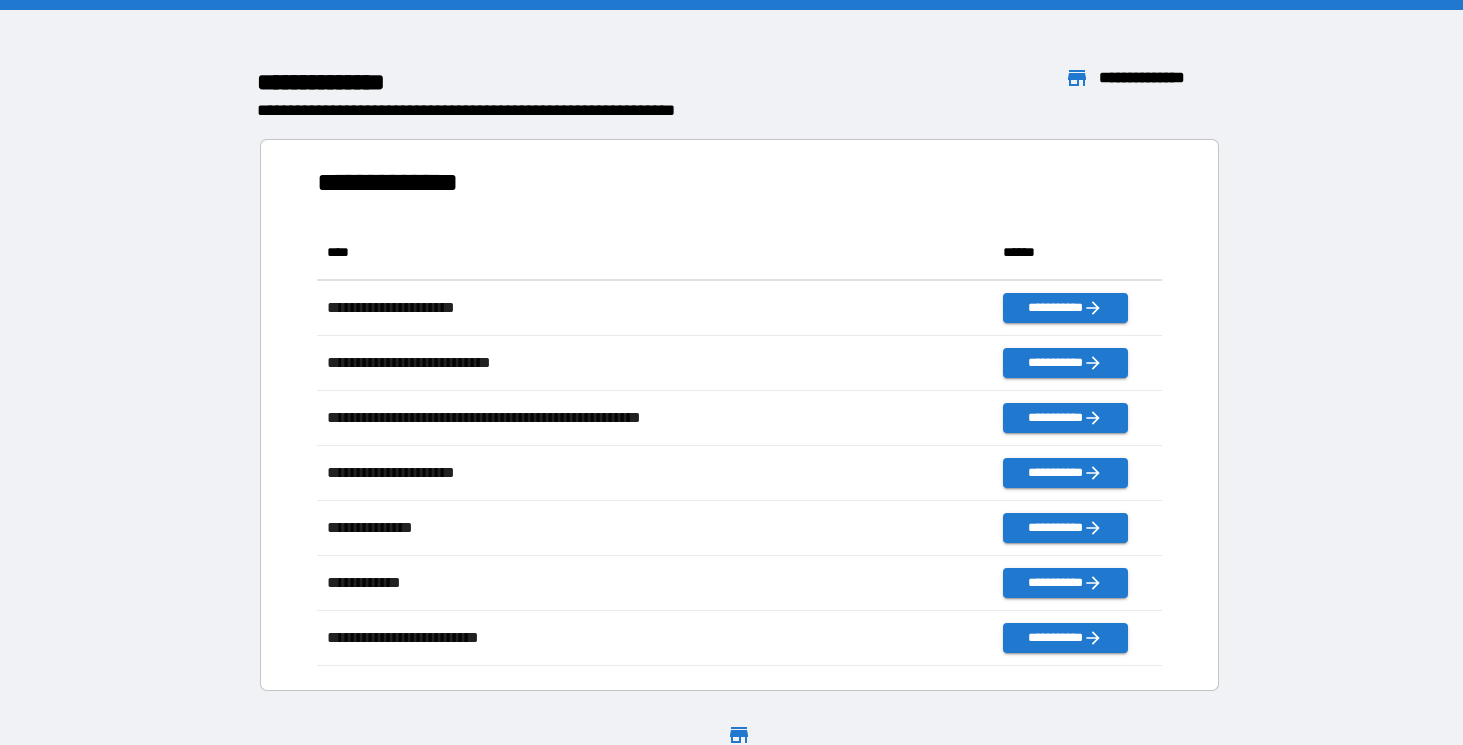 scroll, scrollTop: 1, scrollLeft: 1, axis: both 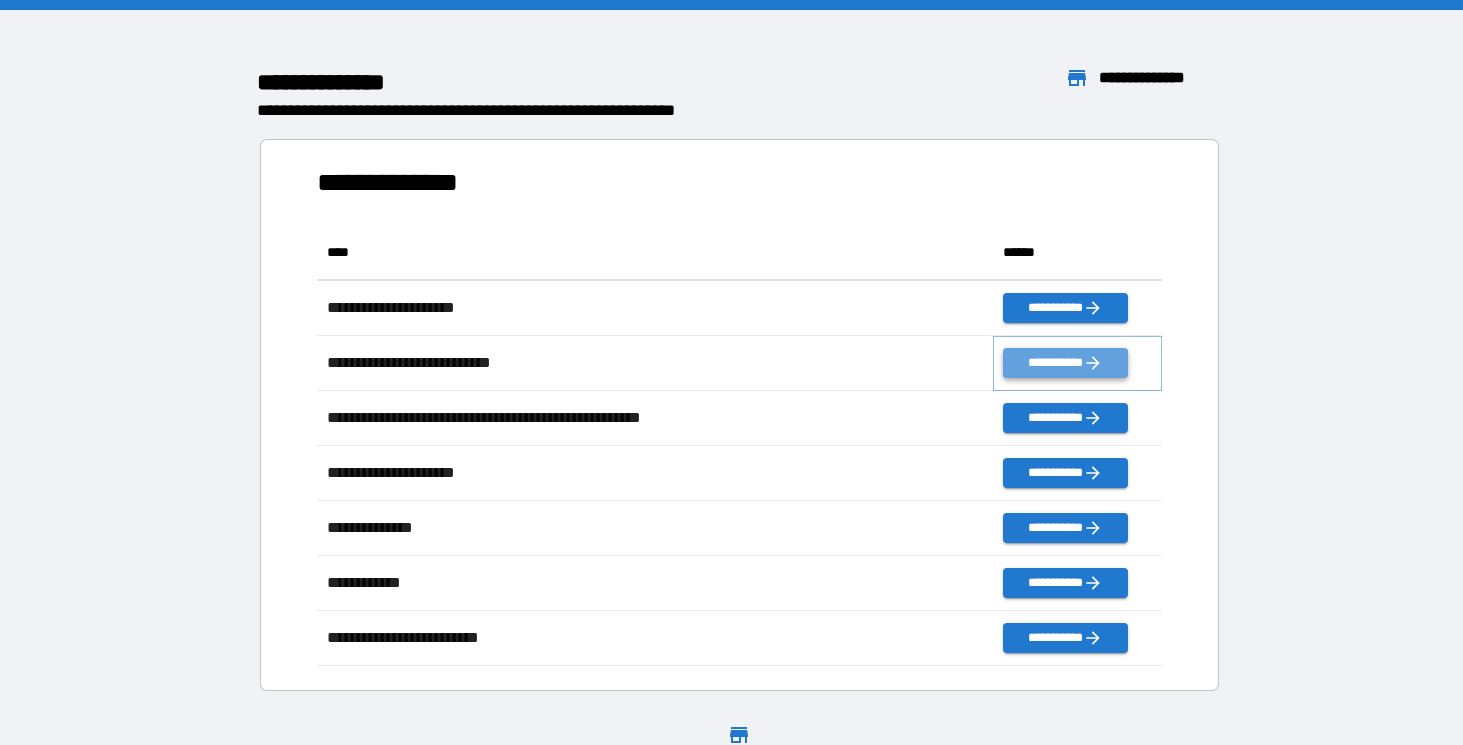 click on "**********" at bounding box center (1065, 363) 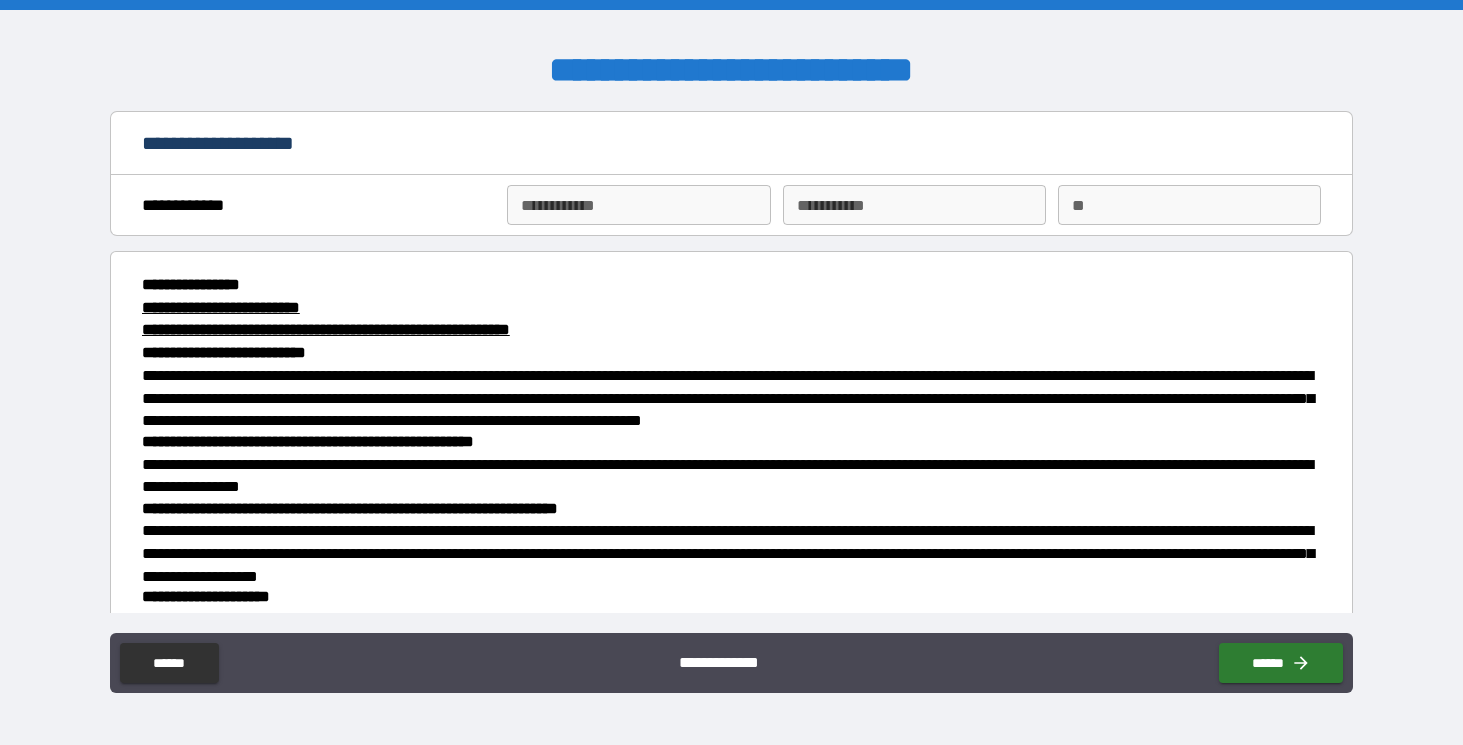 scroll, scrollTop: 0, scrollLeft: 0, axis: both 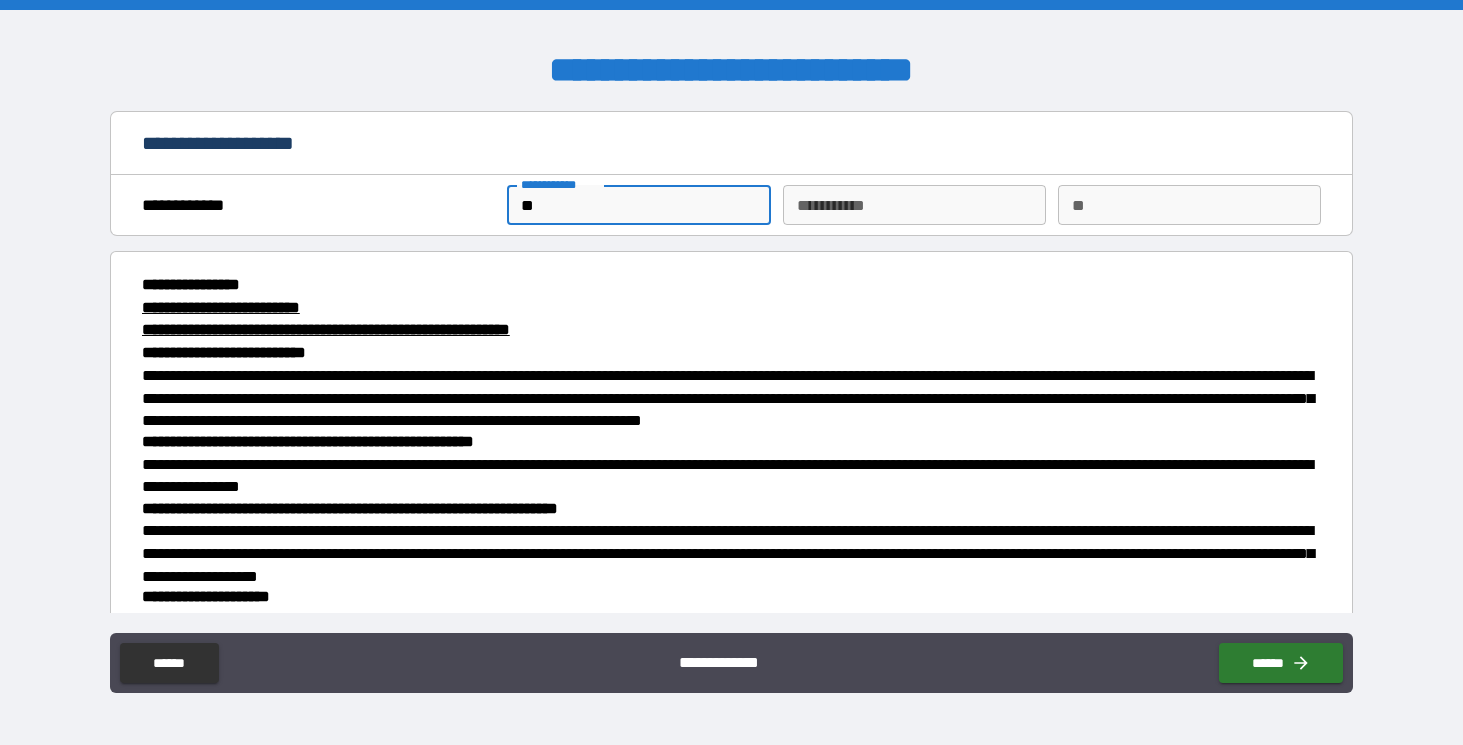 type on "**" 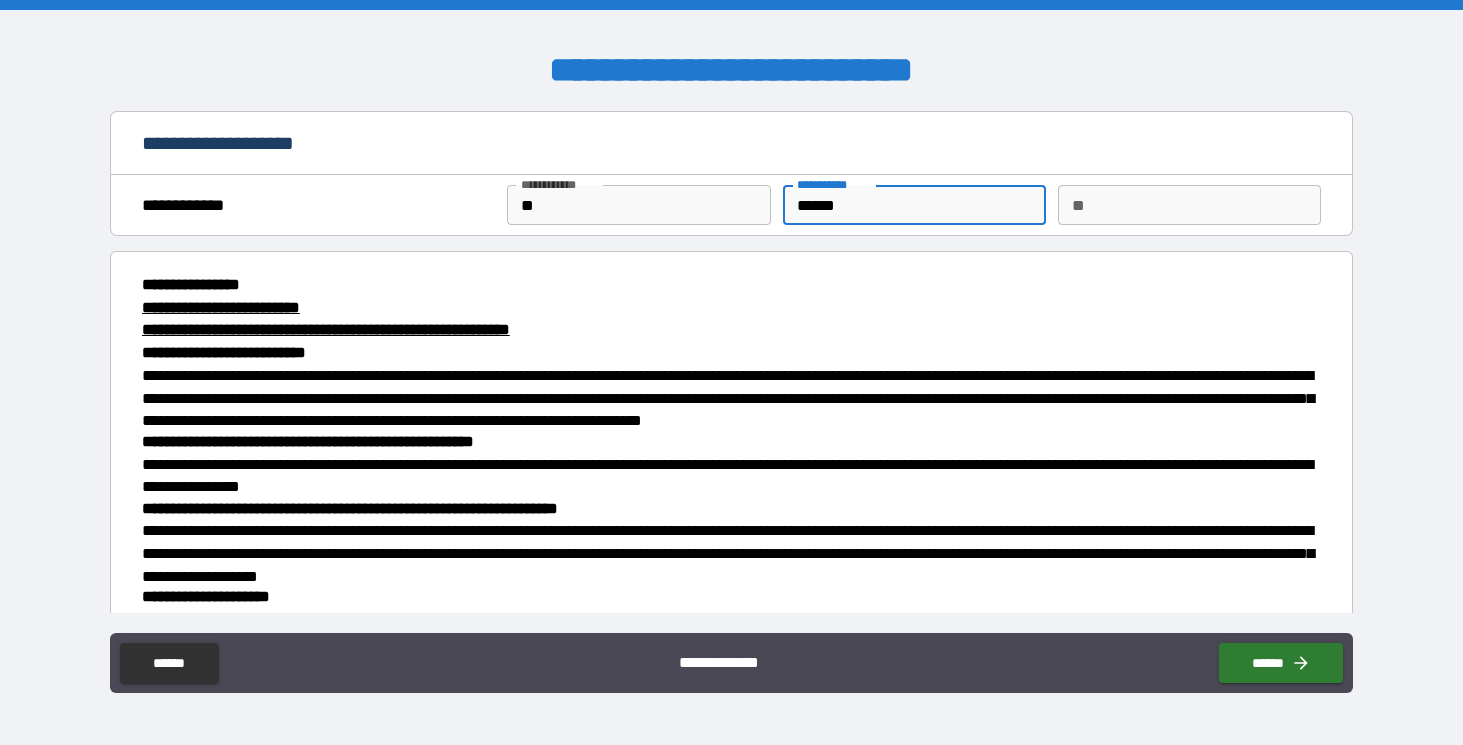 type on "******" 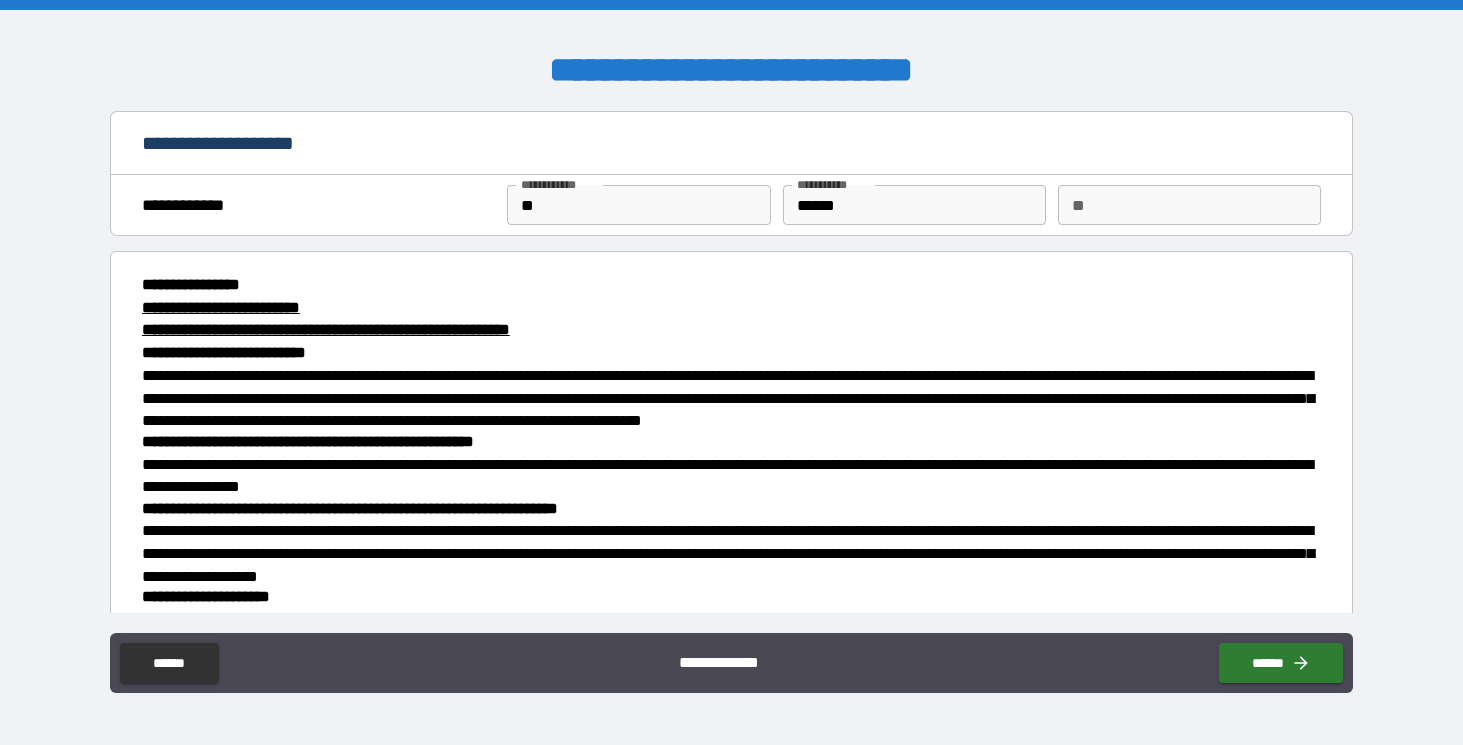 click on "**********" at bounding box center (731, 308) 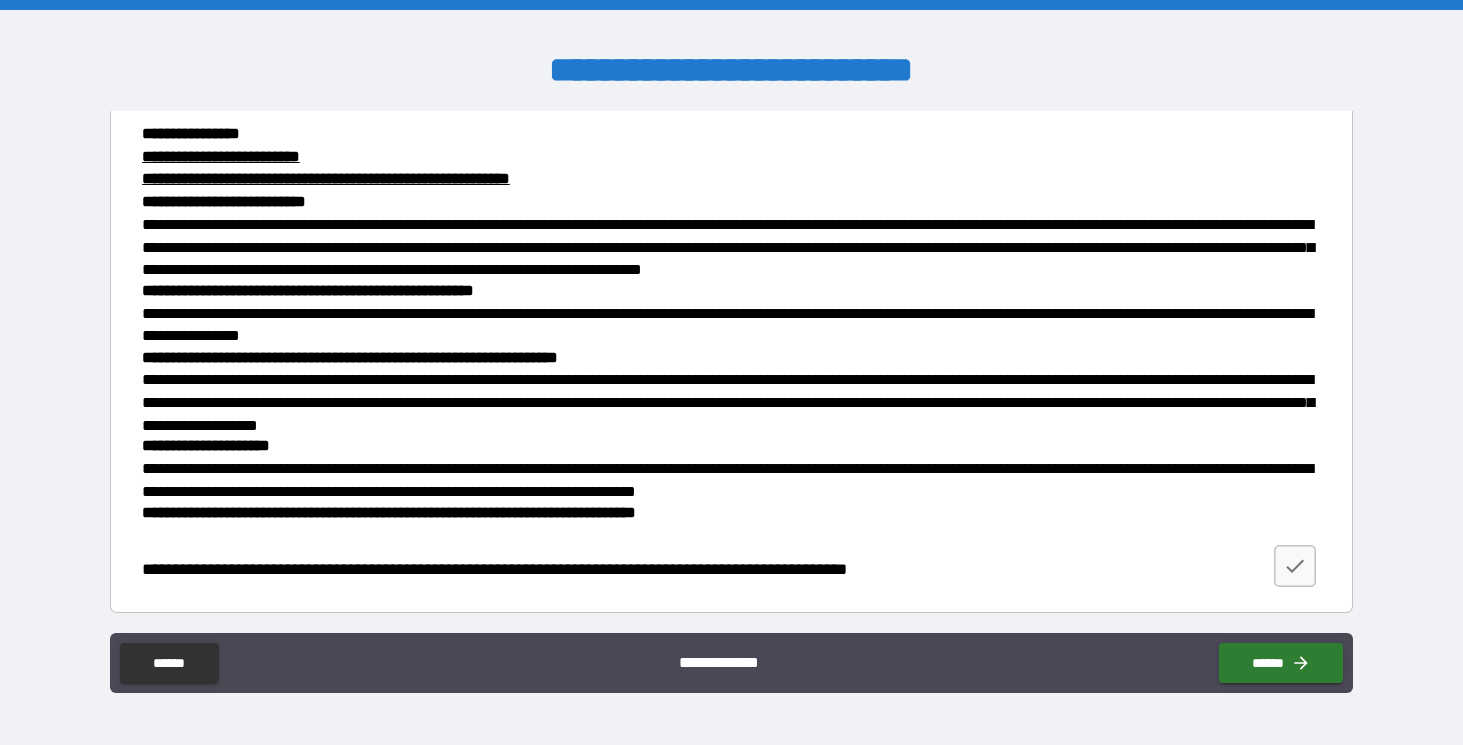 scroll, scrollTop: 150, scrollLeft: 0, axis: vertical 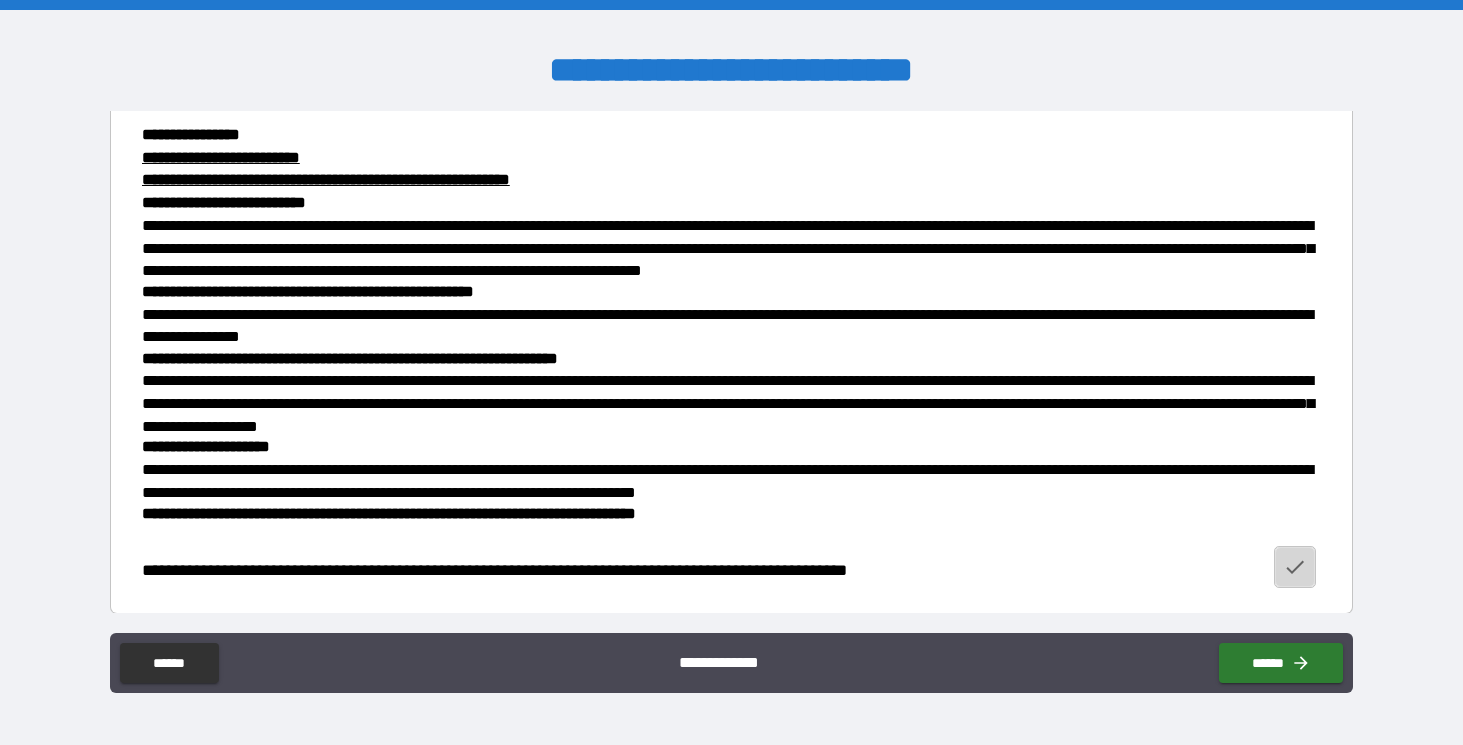 click 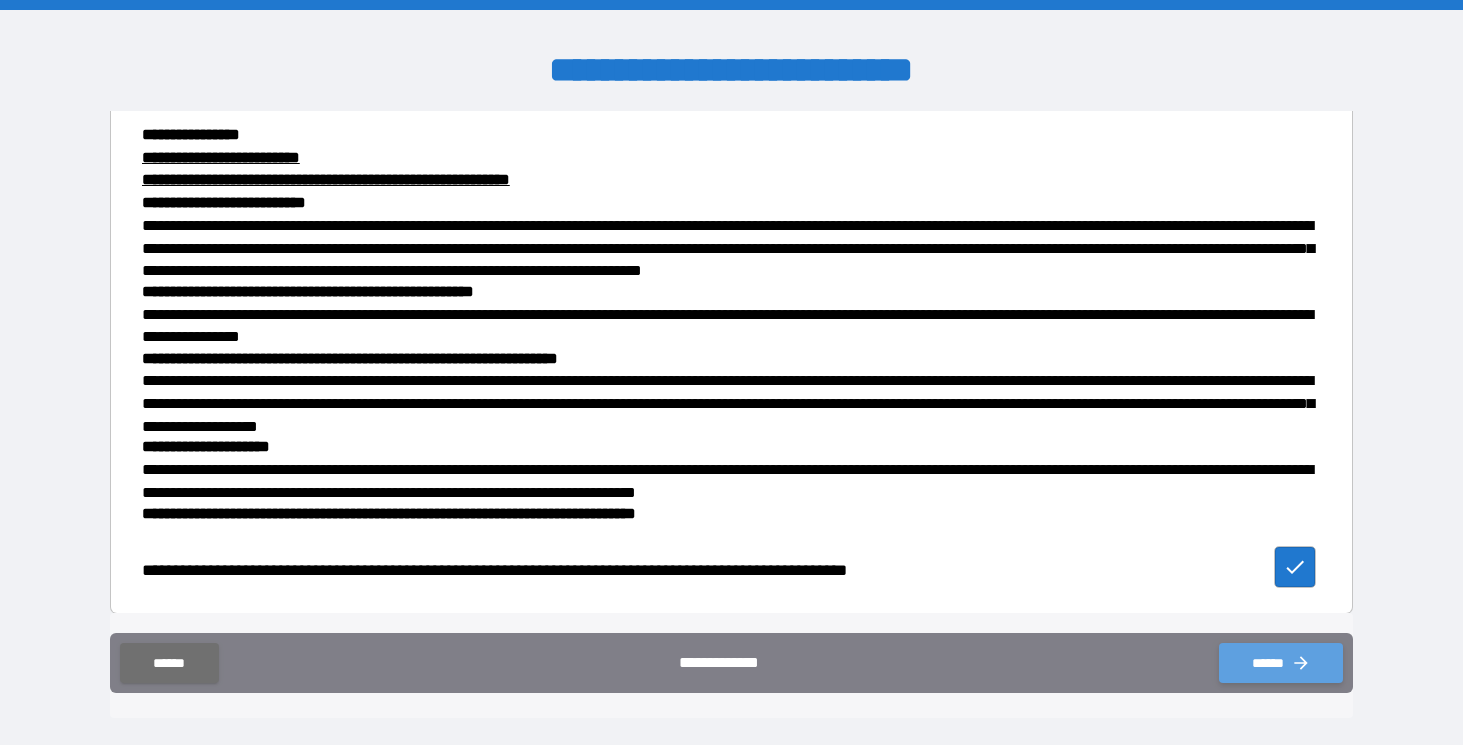 click on "******" at bounding box center (1281, 663) 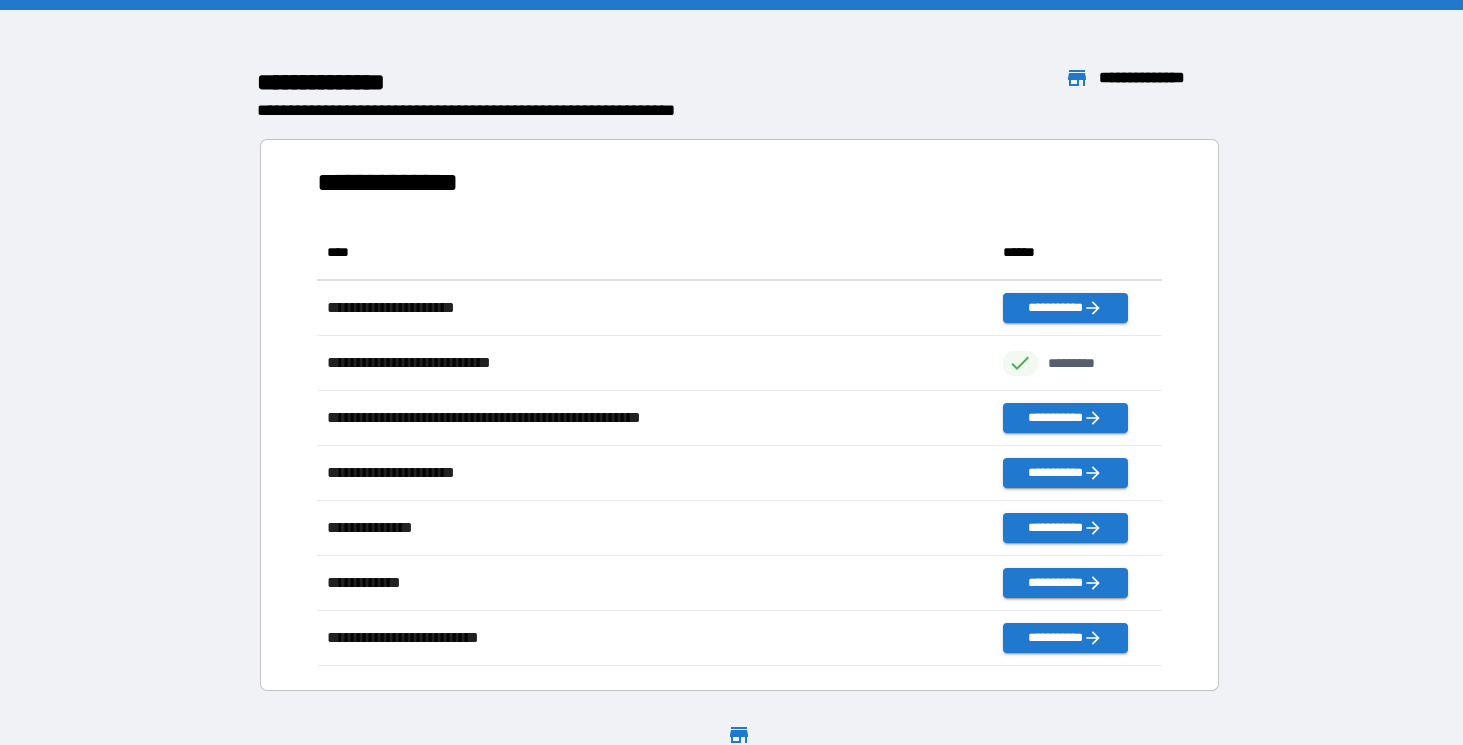 scroll, scrollTop: 1, scrollLeft: 1, axis: both 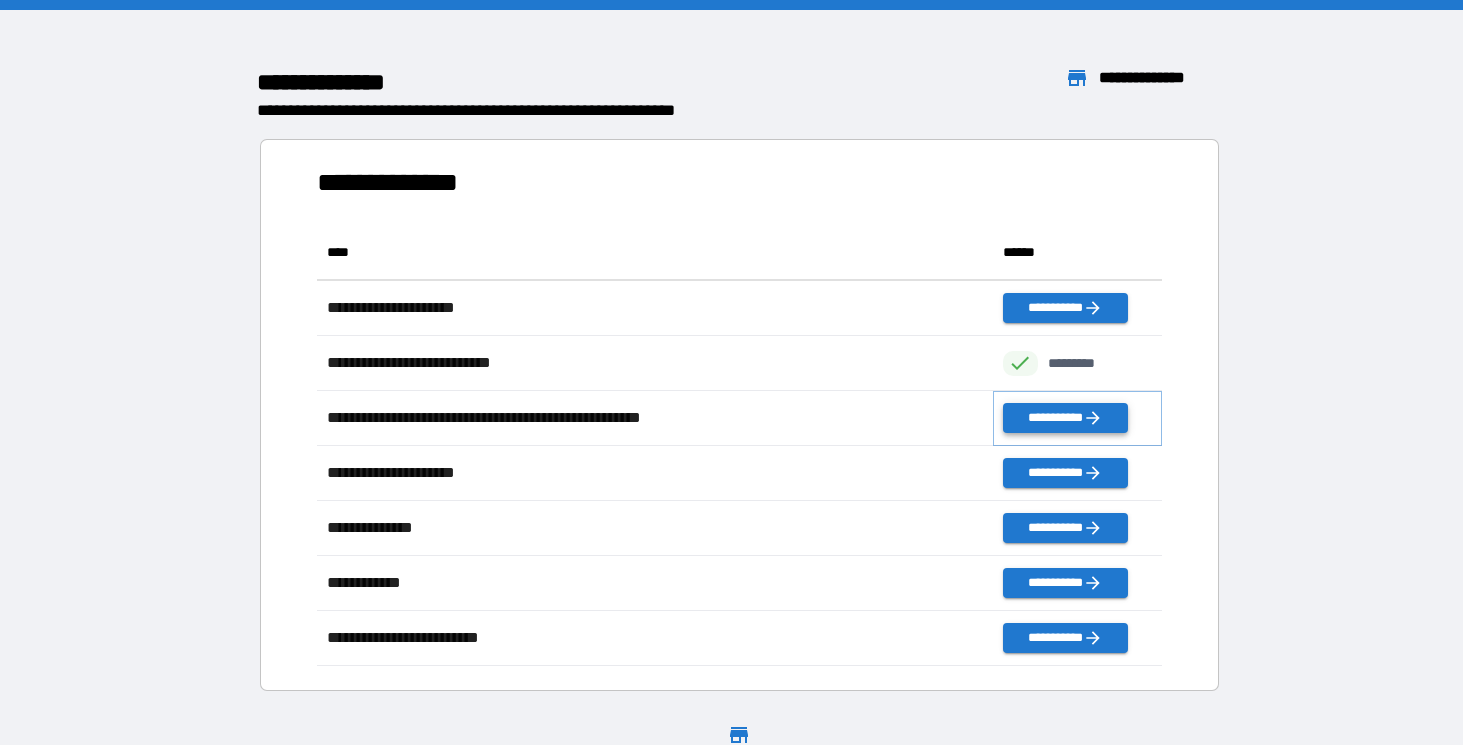 click on "**********" at bounding box center (1065, 418) 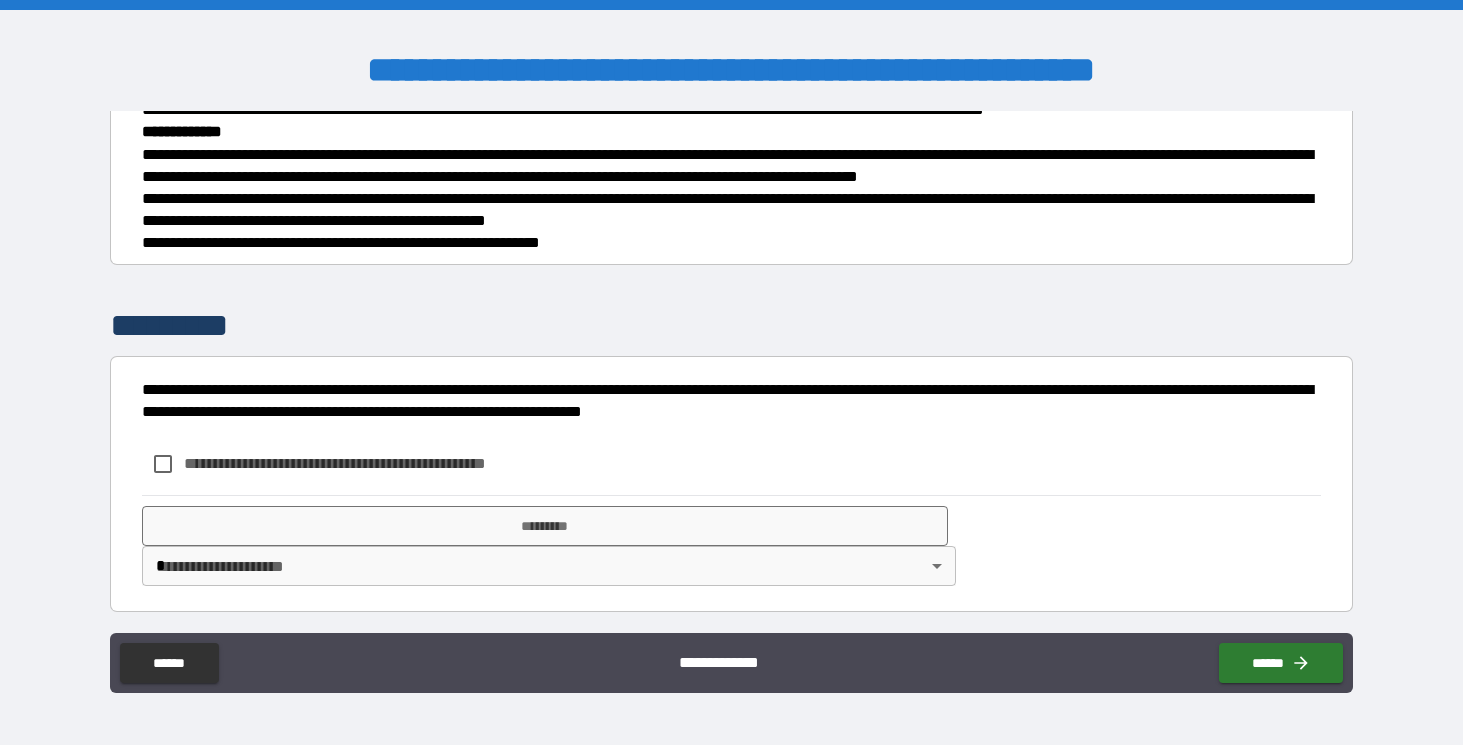 scroll, scrollTop: 2722, scrollLeft: 0, axis: vertical 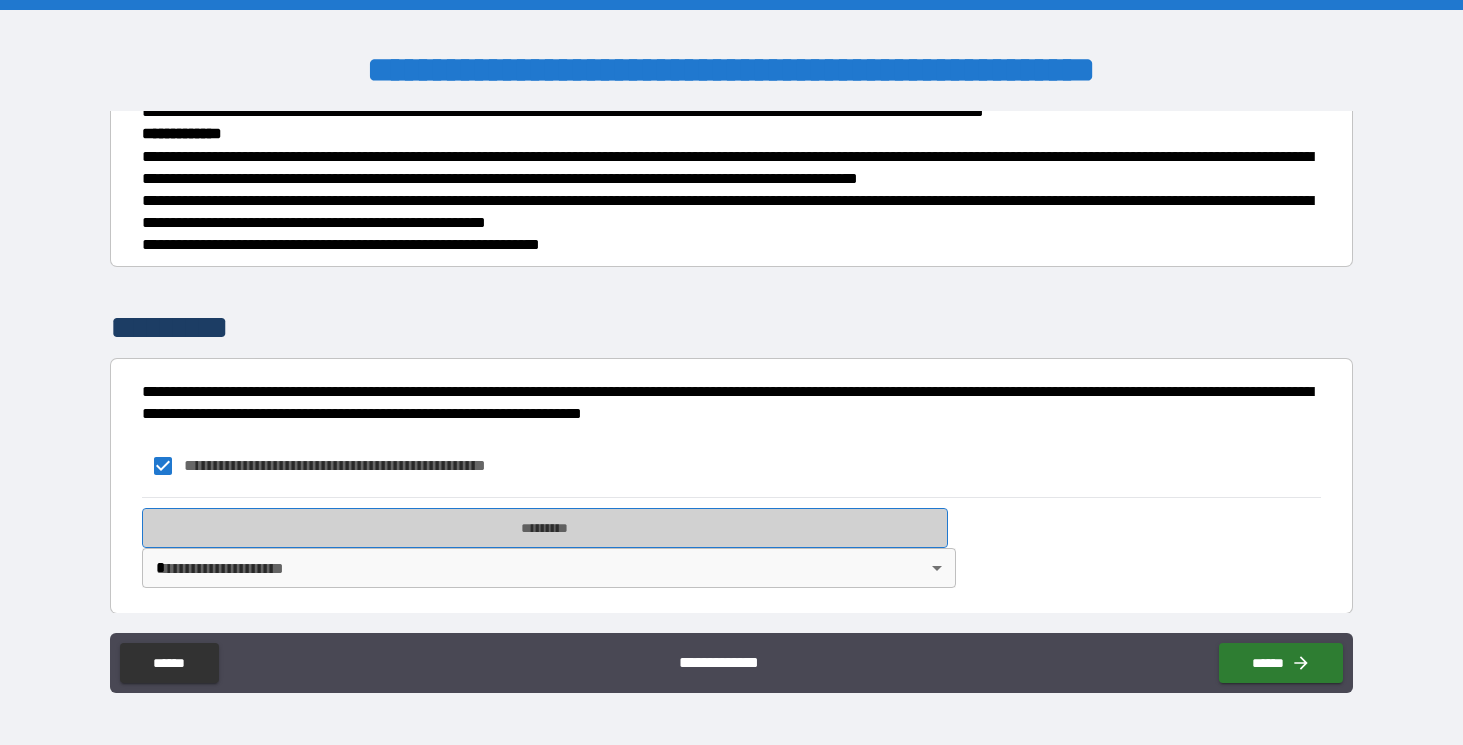 click on "*********" at bounding box center [545, 528] 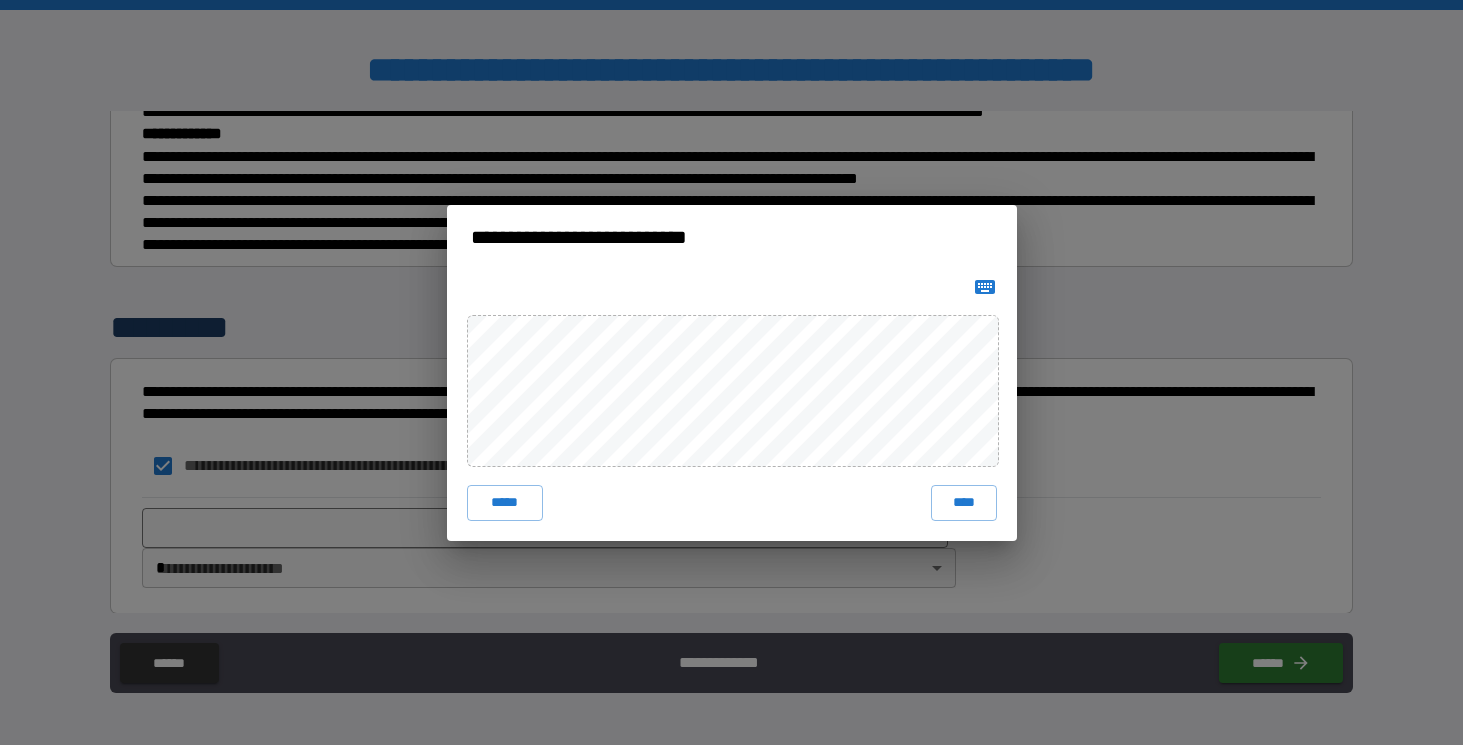 click on "***** ****" at bounding box center (732, 405) 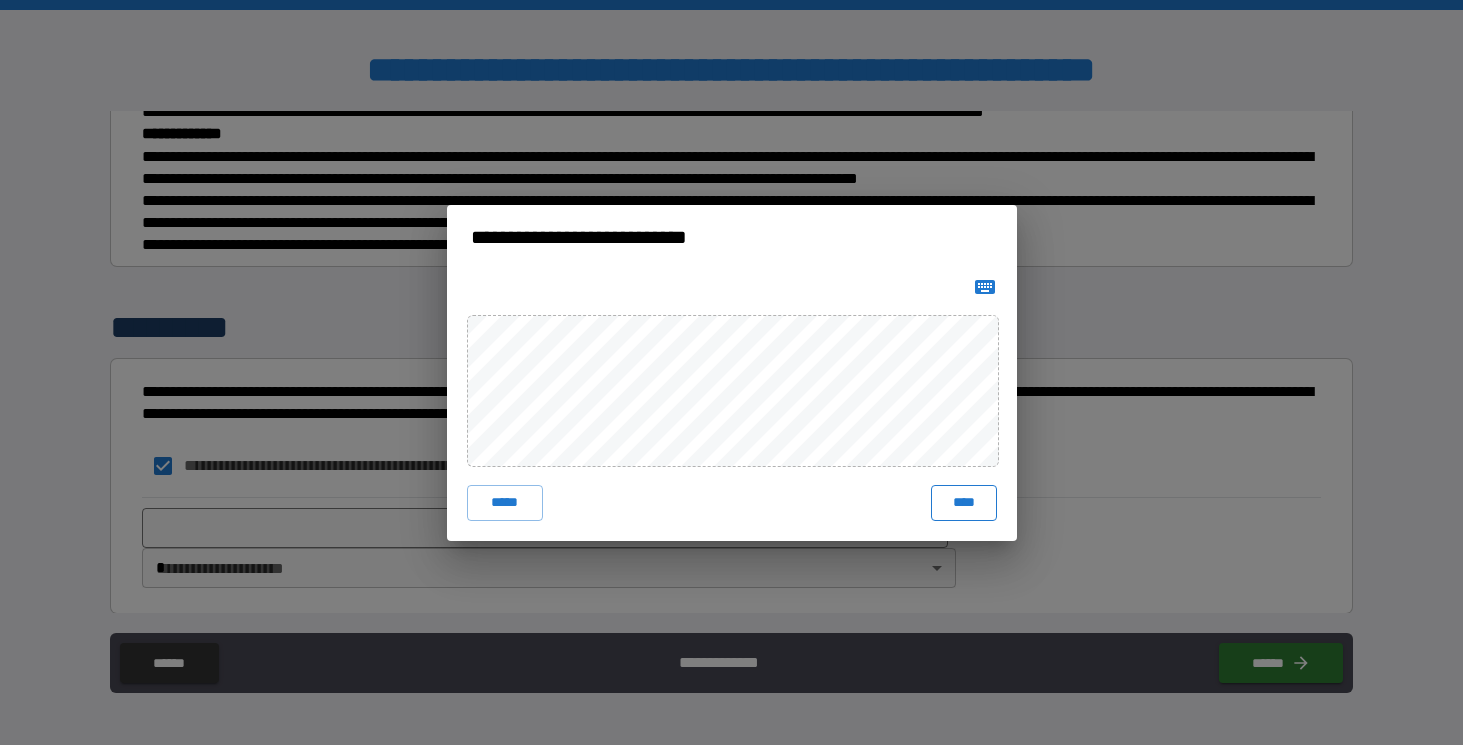 click on "****" at bounding box center [964, 503] 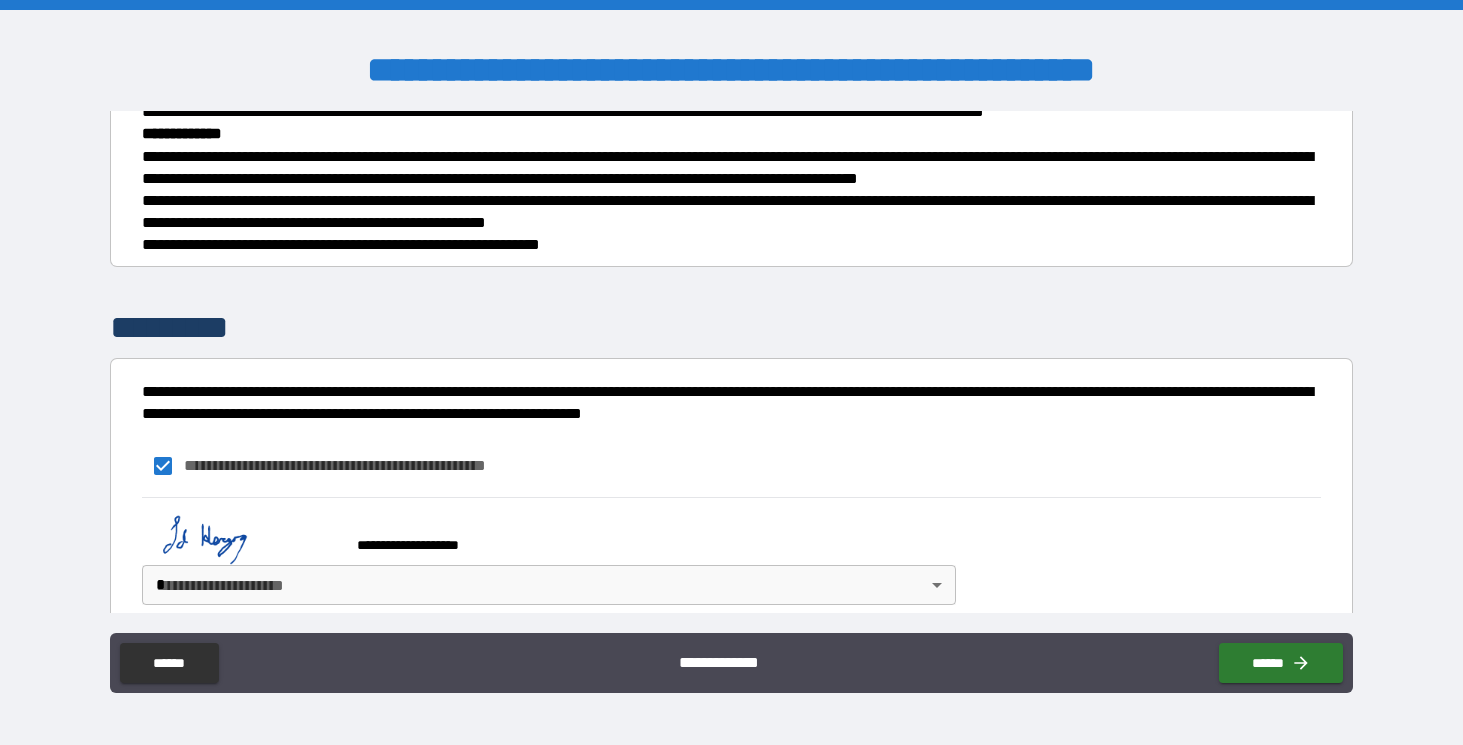 scroll, scrollTop: 2712, scrollLeft: 0, axis: vertical 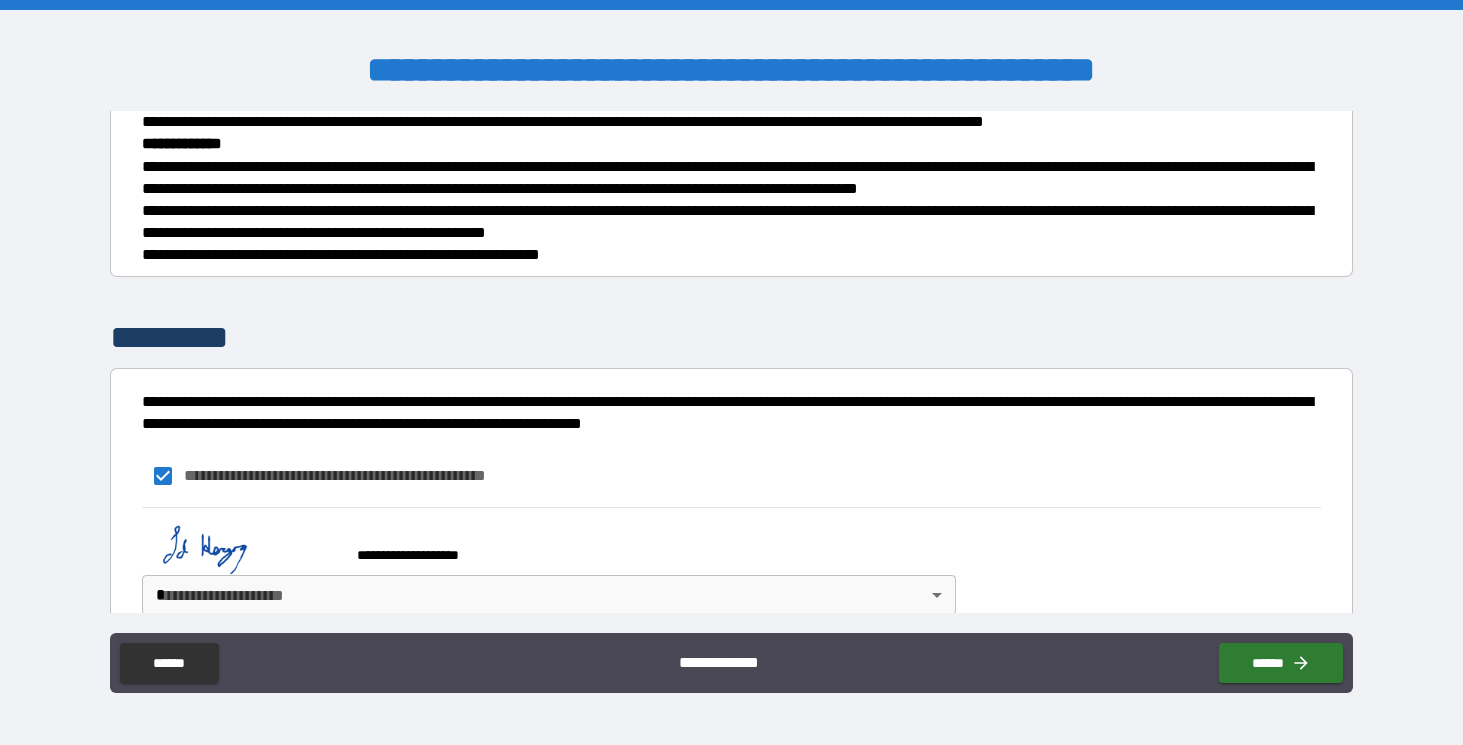 click on "**********" at bounding box center (731, 372) 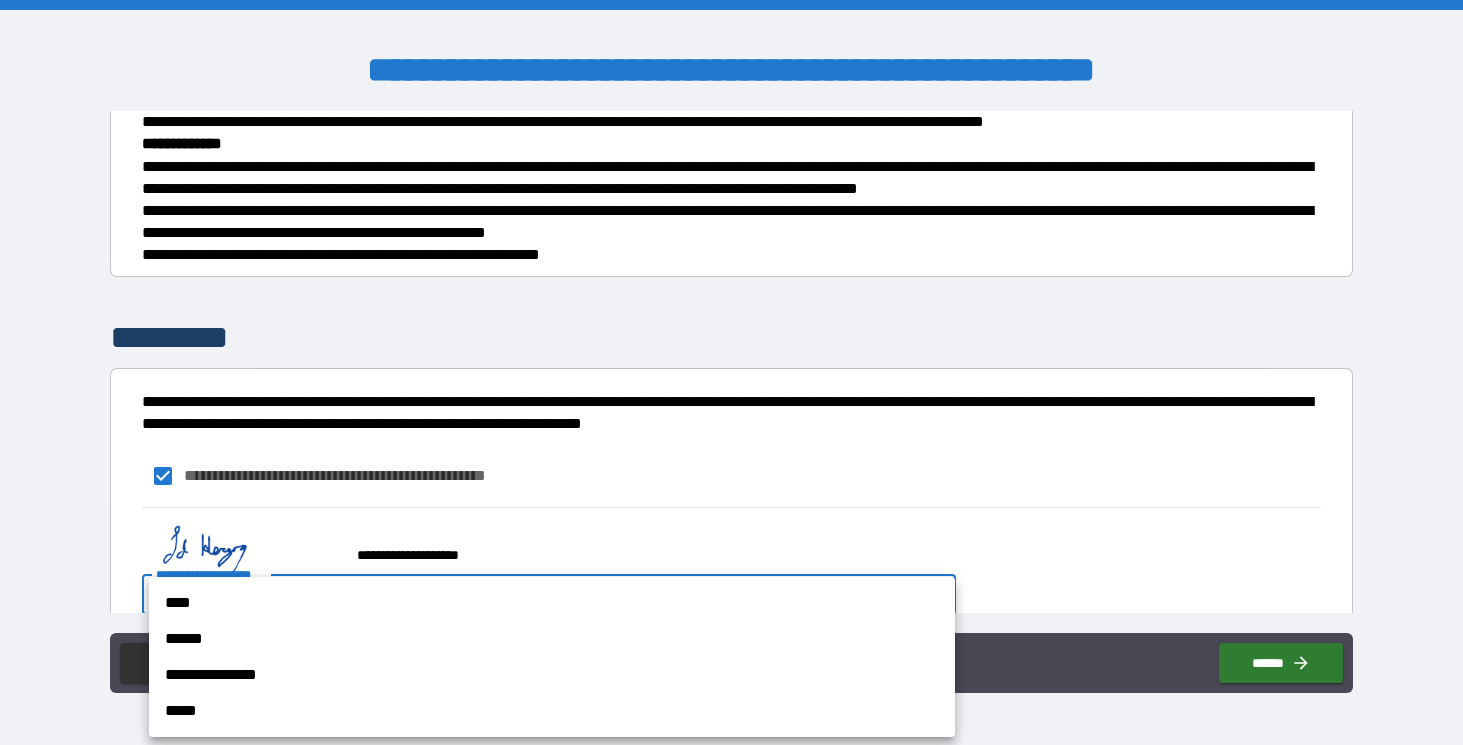 click on "****" at bounding box center [552, 603] 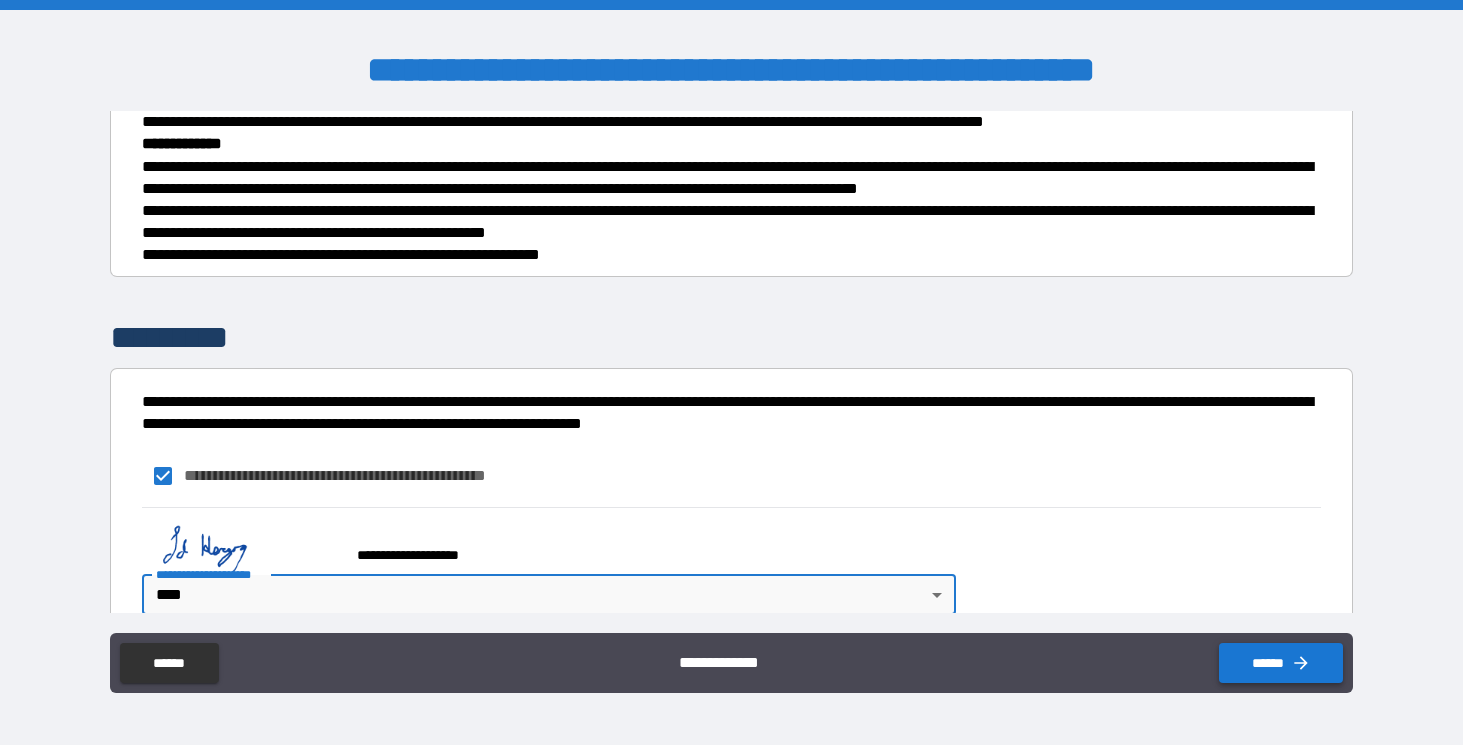 click on "******" at bounding box center (1281, 663) 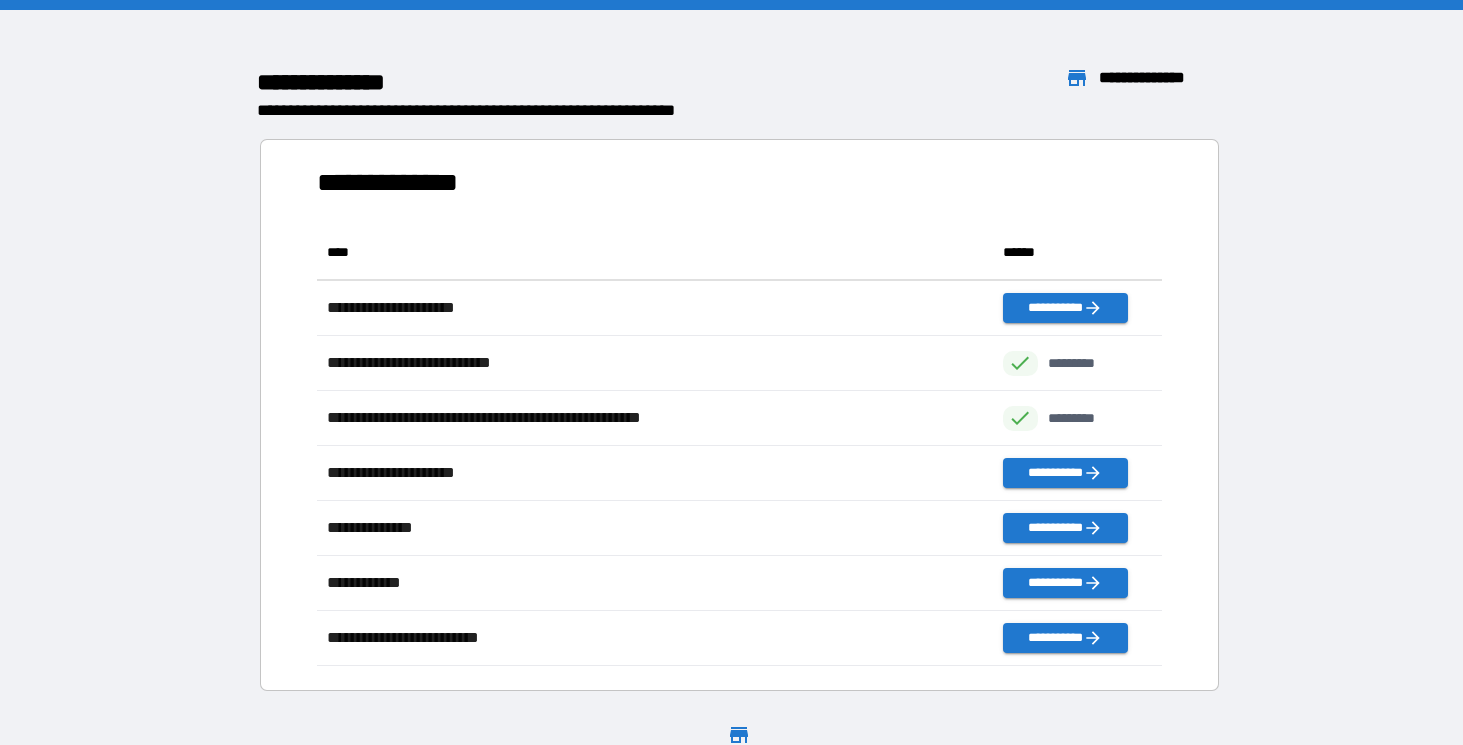 scroll, scrollTop: 1, scrollLeft: 1, axis: both 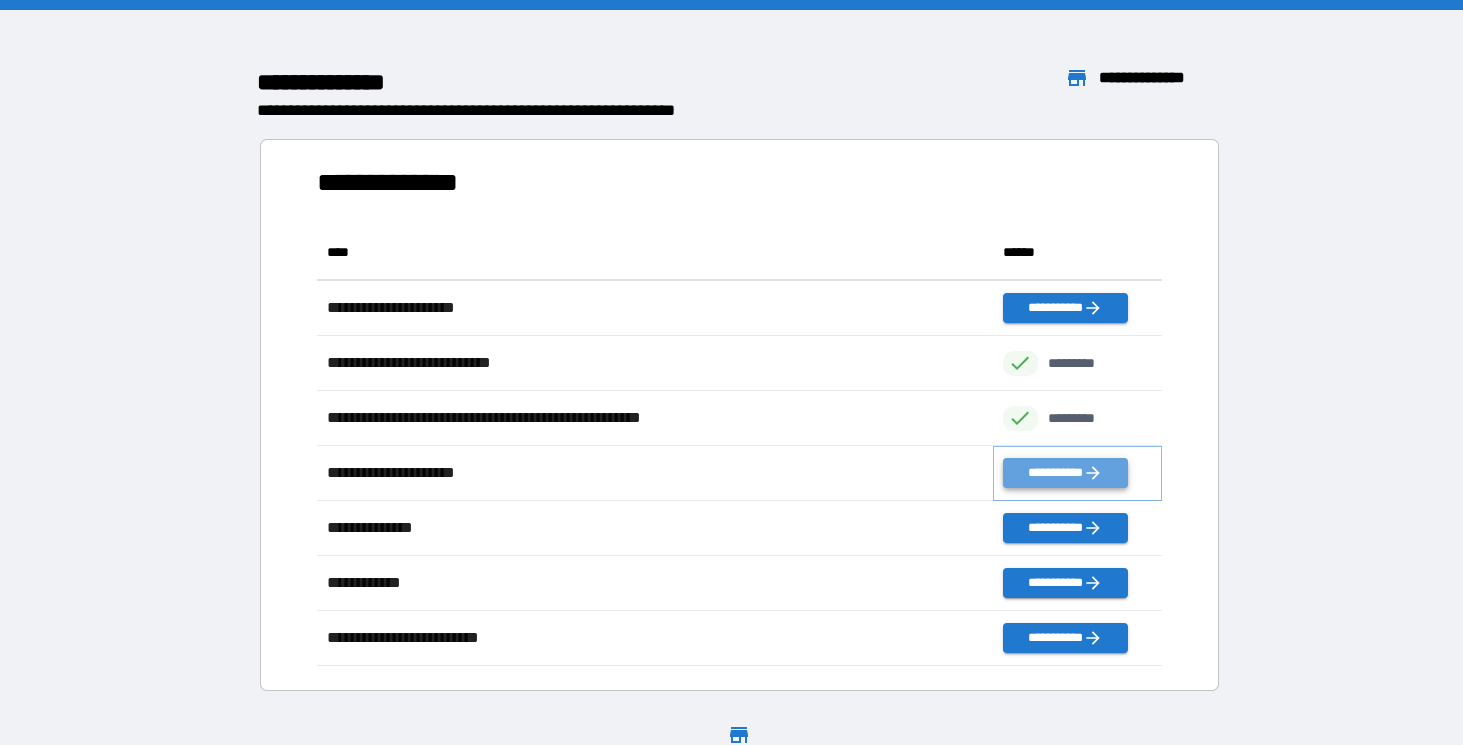 click on "**********" at bounding box center [1065, 473] 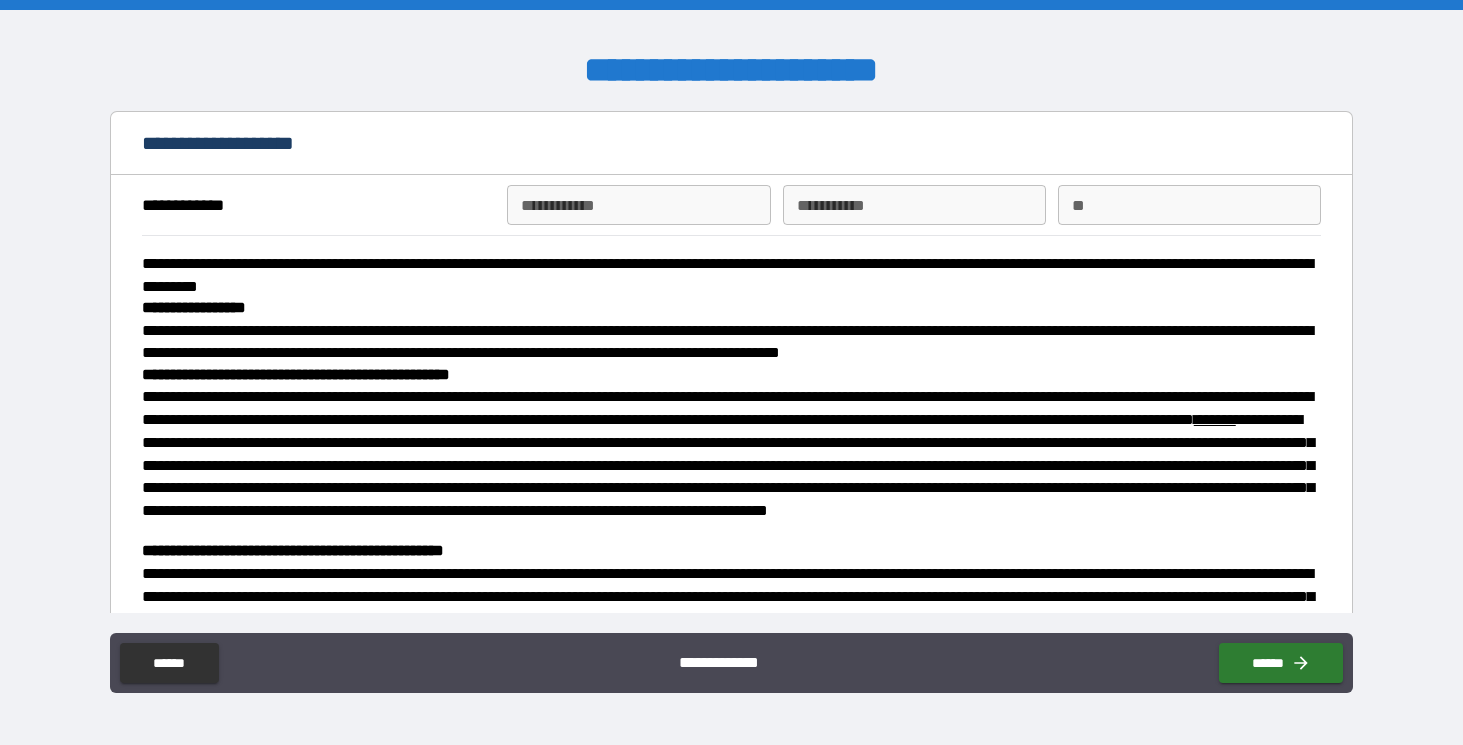 scroll, scrollTop: 0, scrollLeft: 0, axis: both 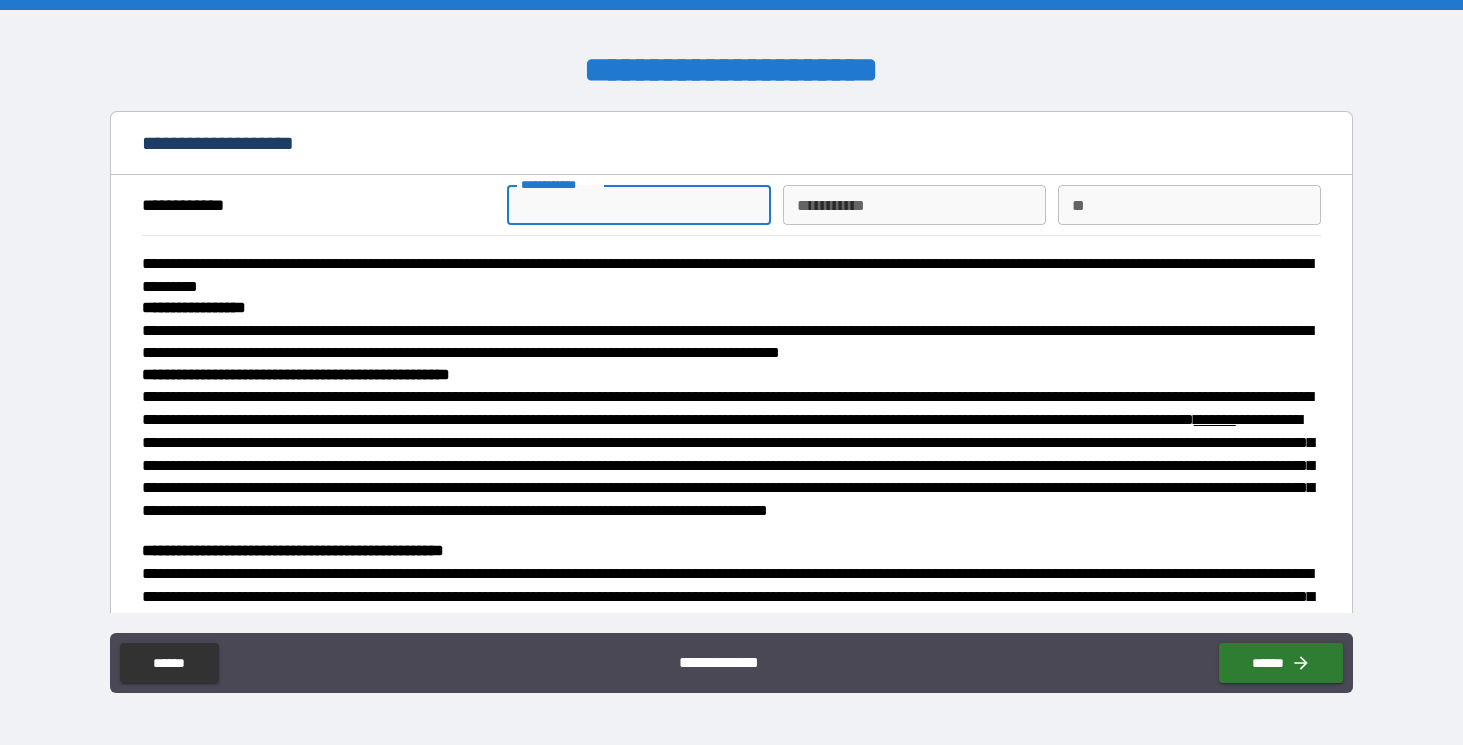 click on "**********" at bounding box center (638, 205) 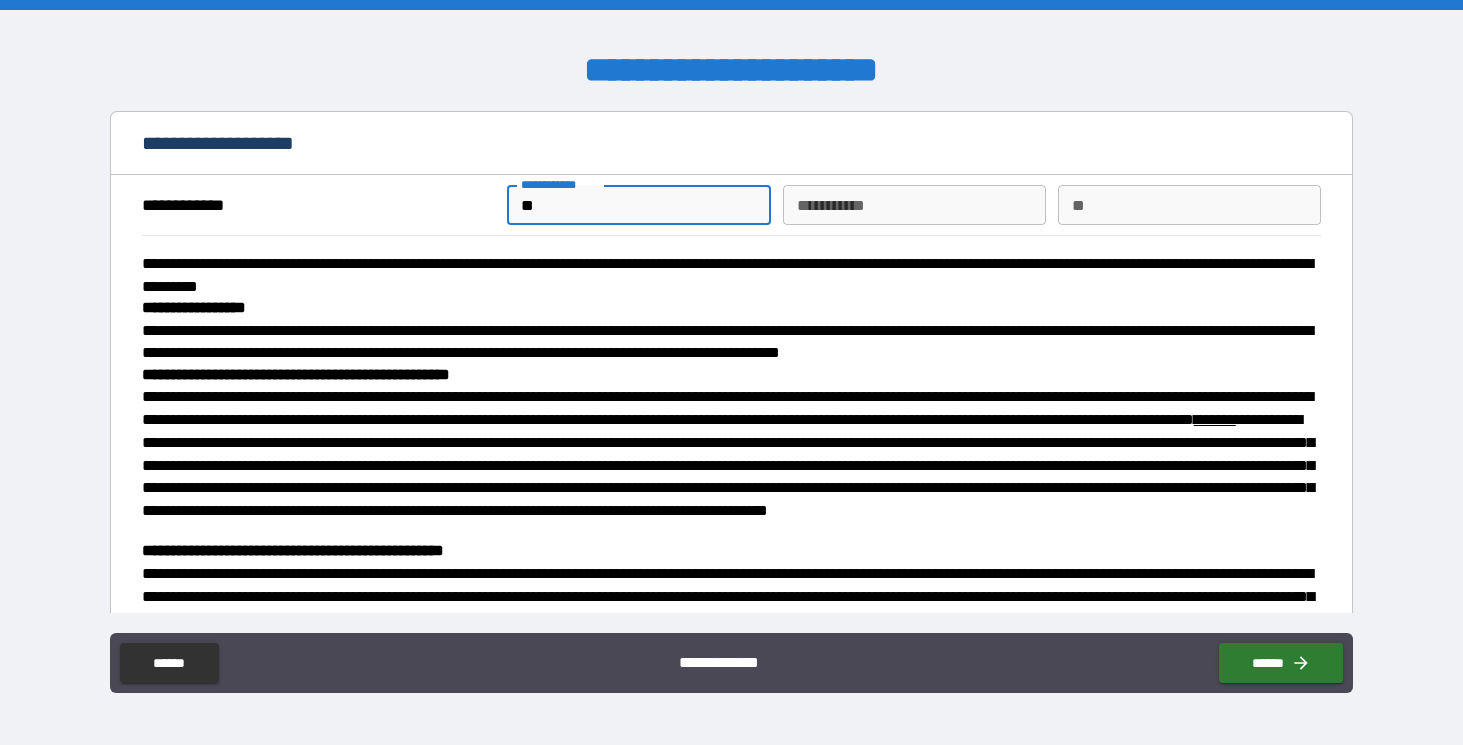 type on "**" 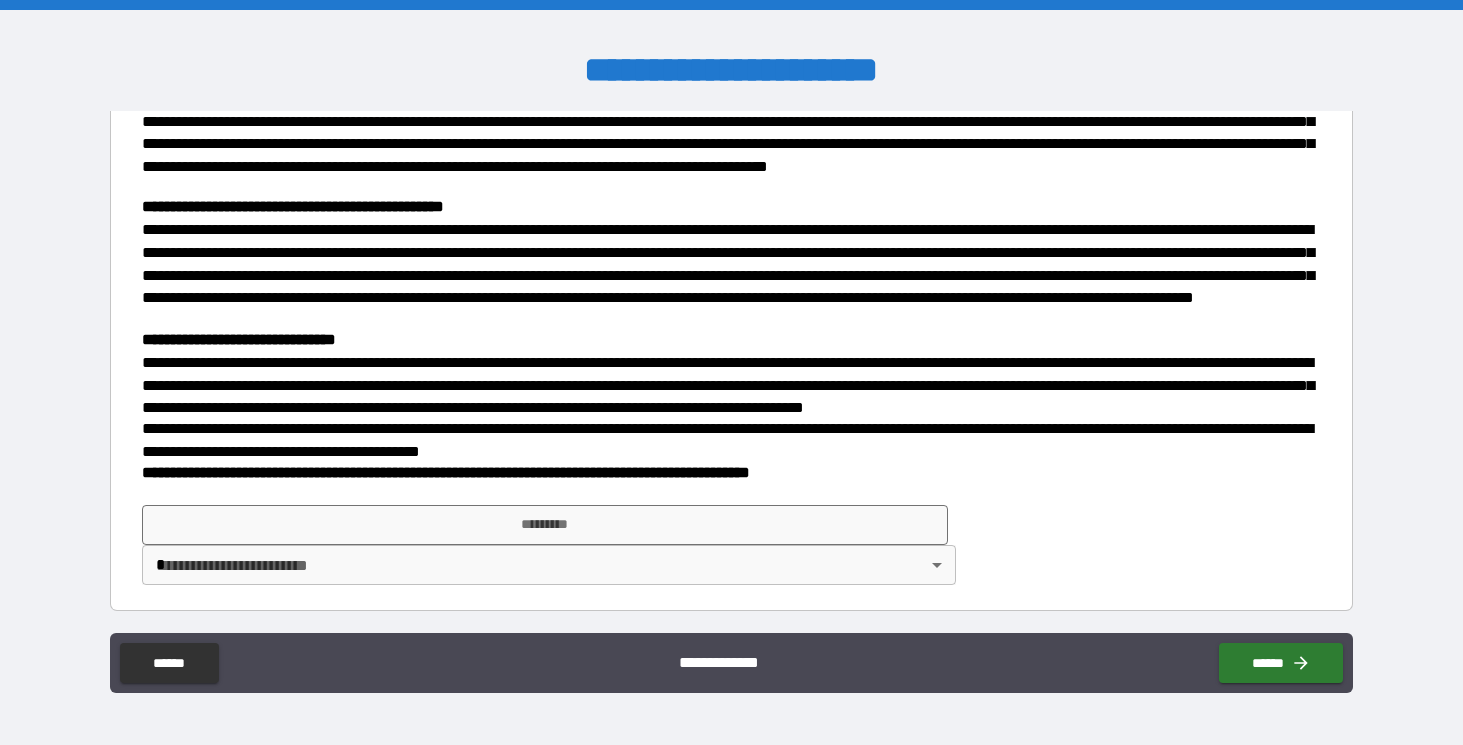 scroll, scrollTop: 343, scrollLeft: 0, axis: vertical 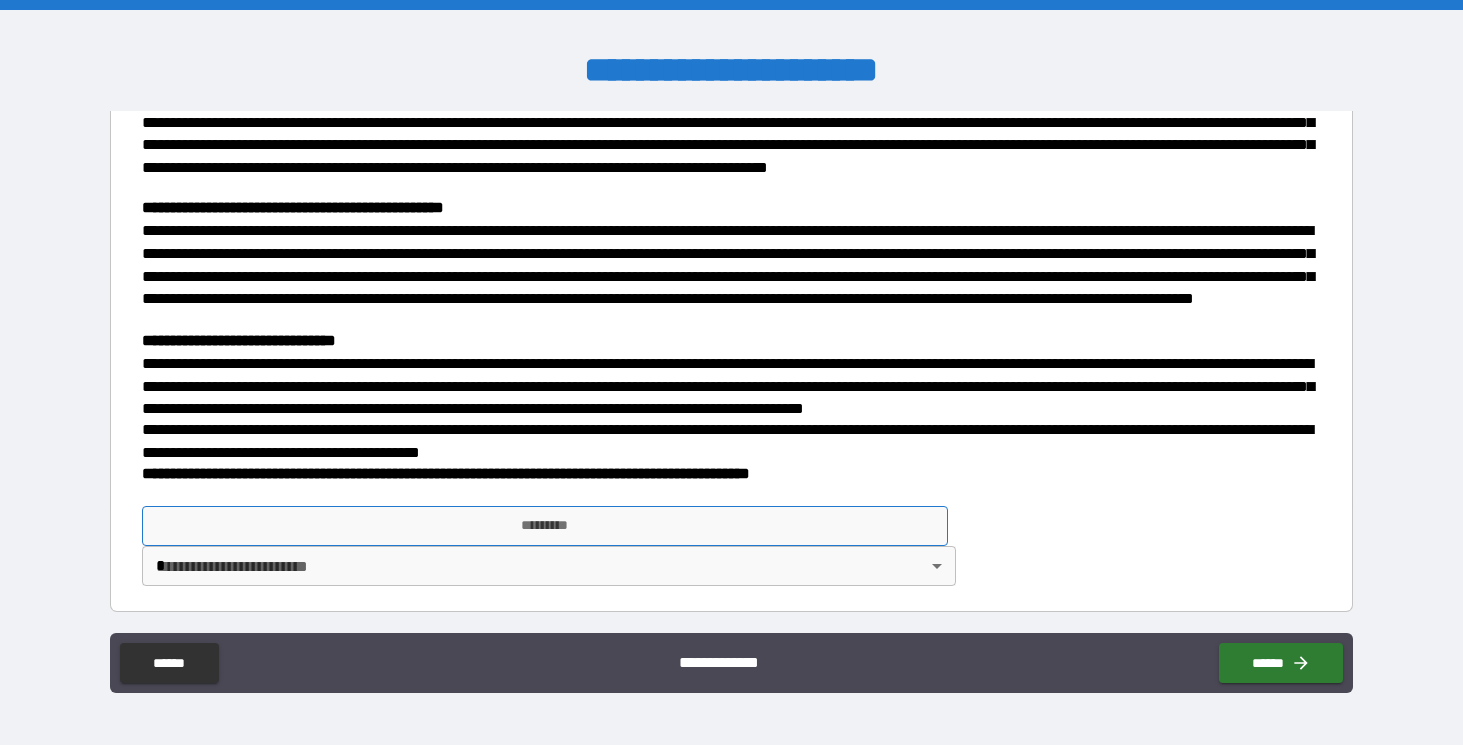 type on "******" 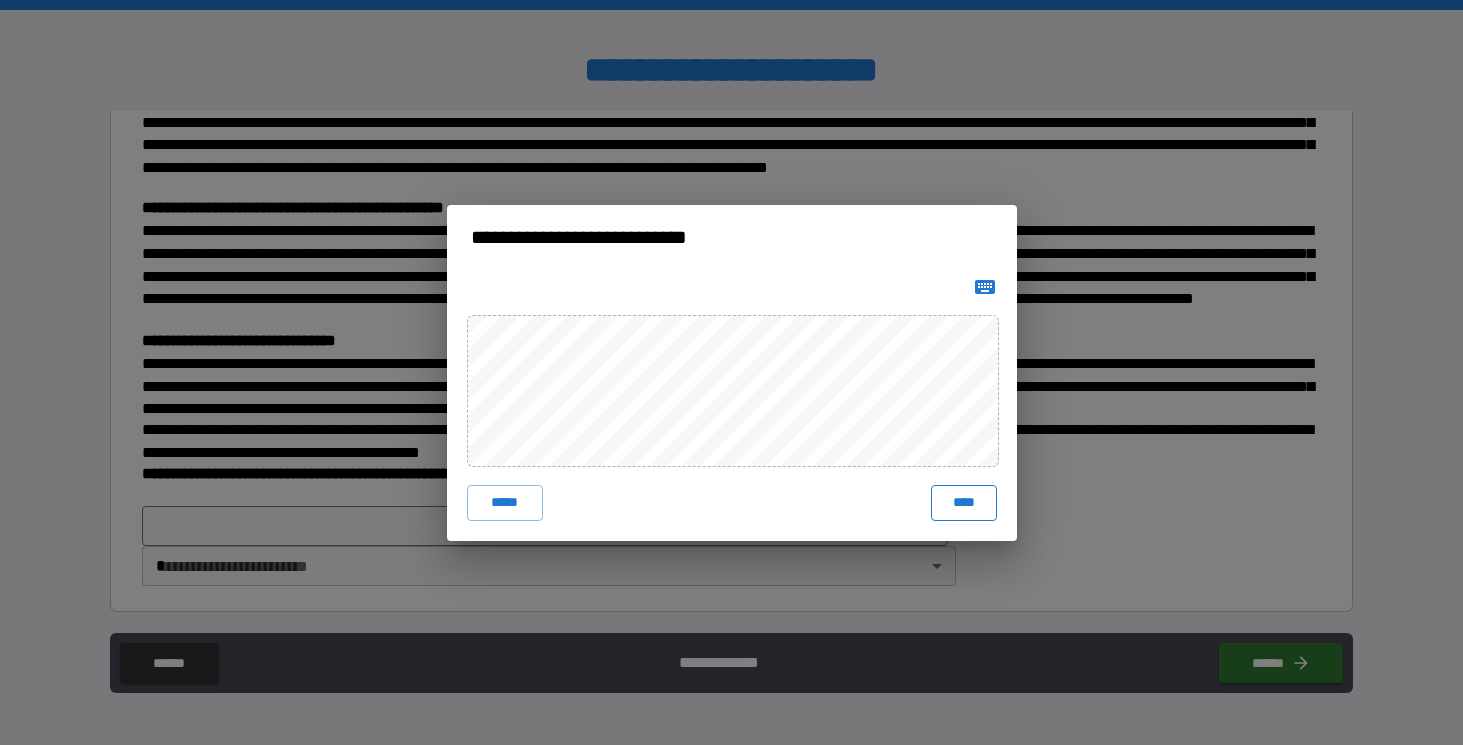 click on "****" at bounding box center (964, 503) 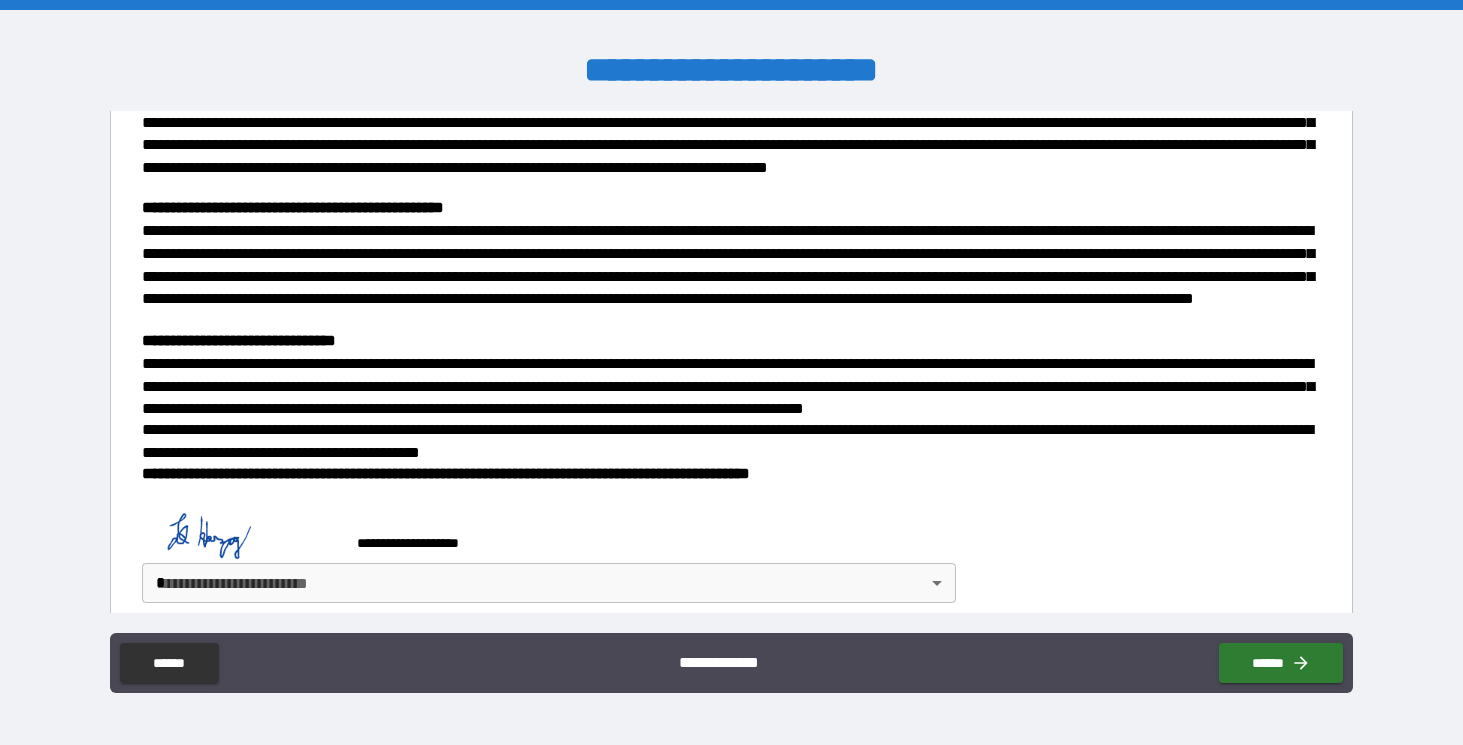 scroll, scrollTop: 333, scrollLeft: 0, axis: vertical 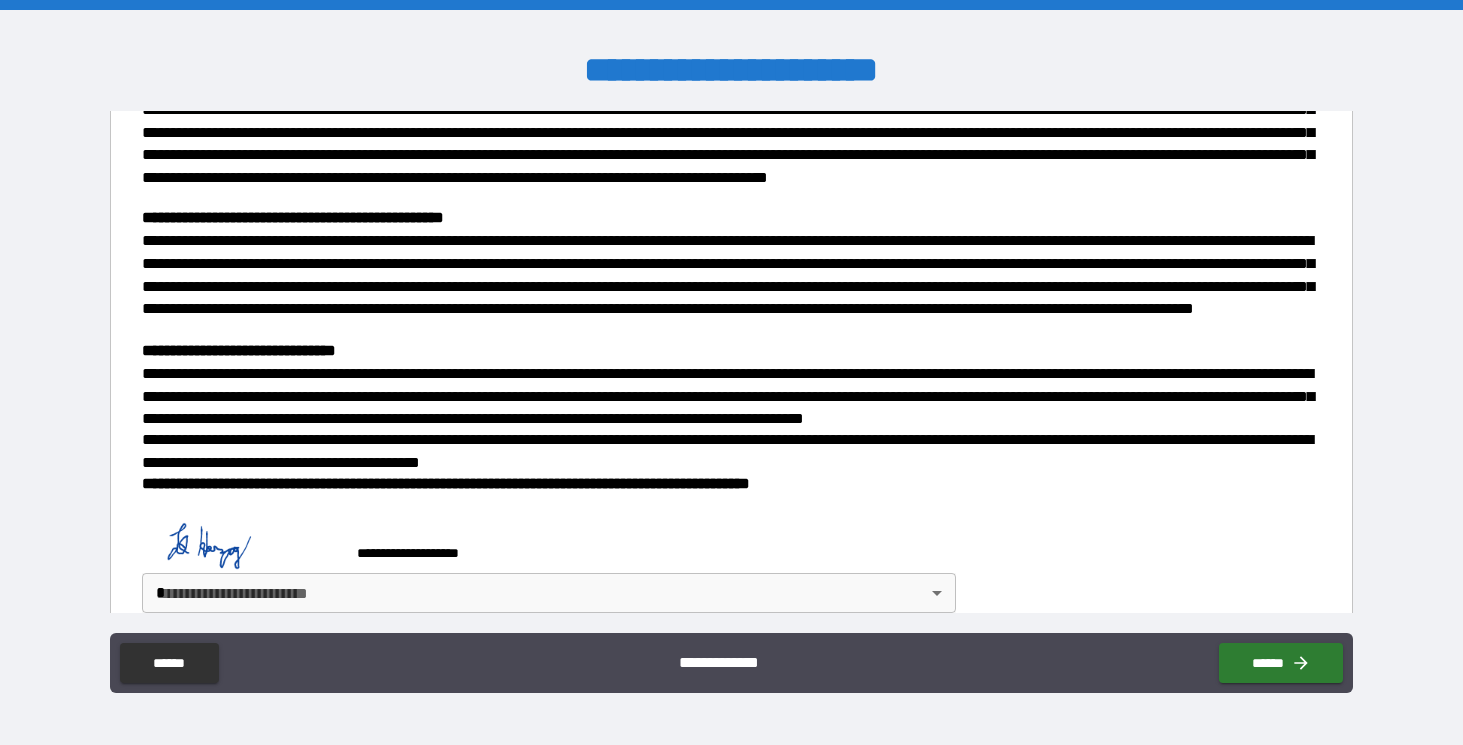 click on "**********" at bounding box center [731, 372] 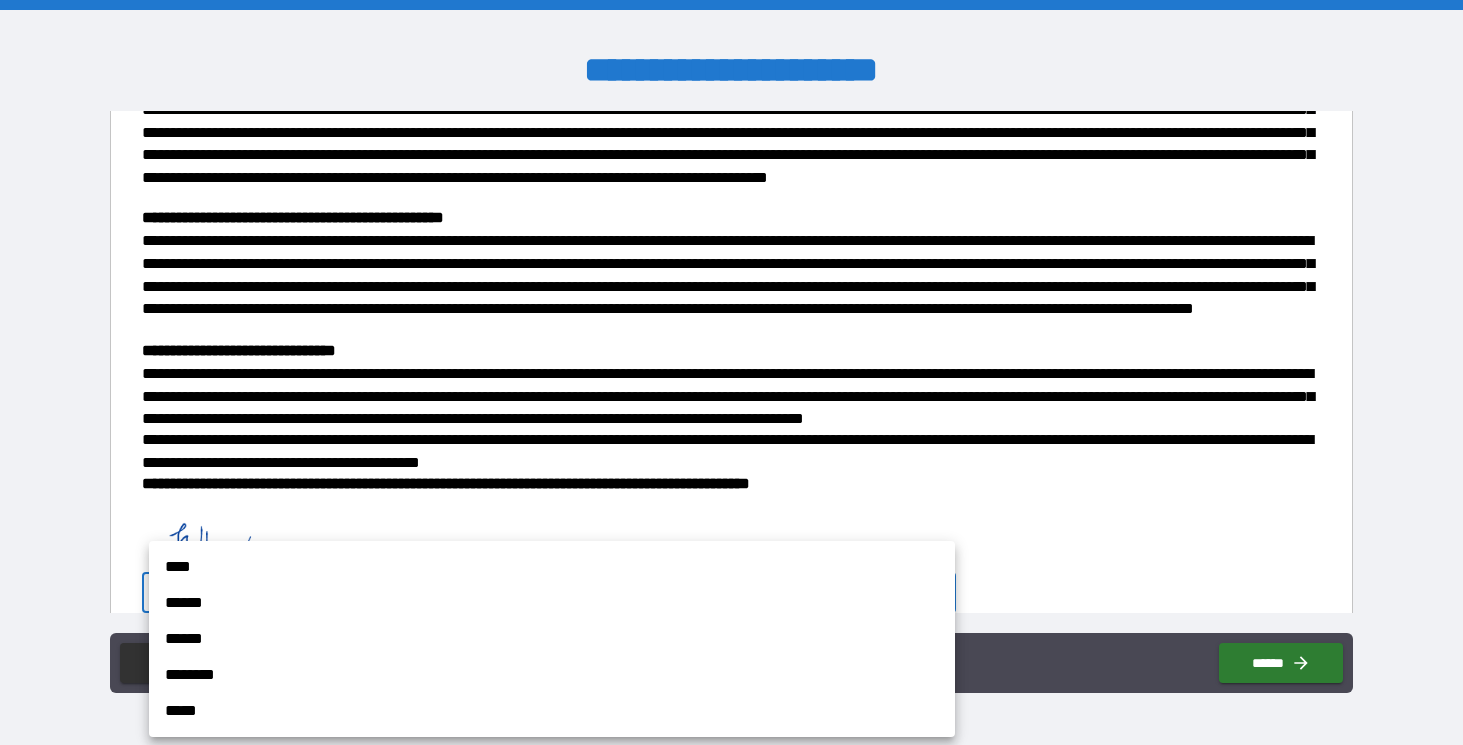 click on "****" at bounding box center (552, 567) 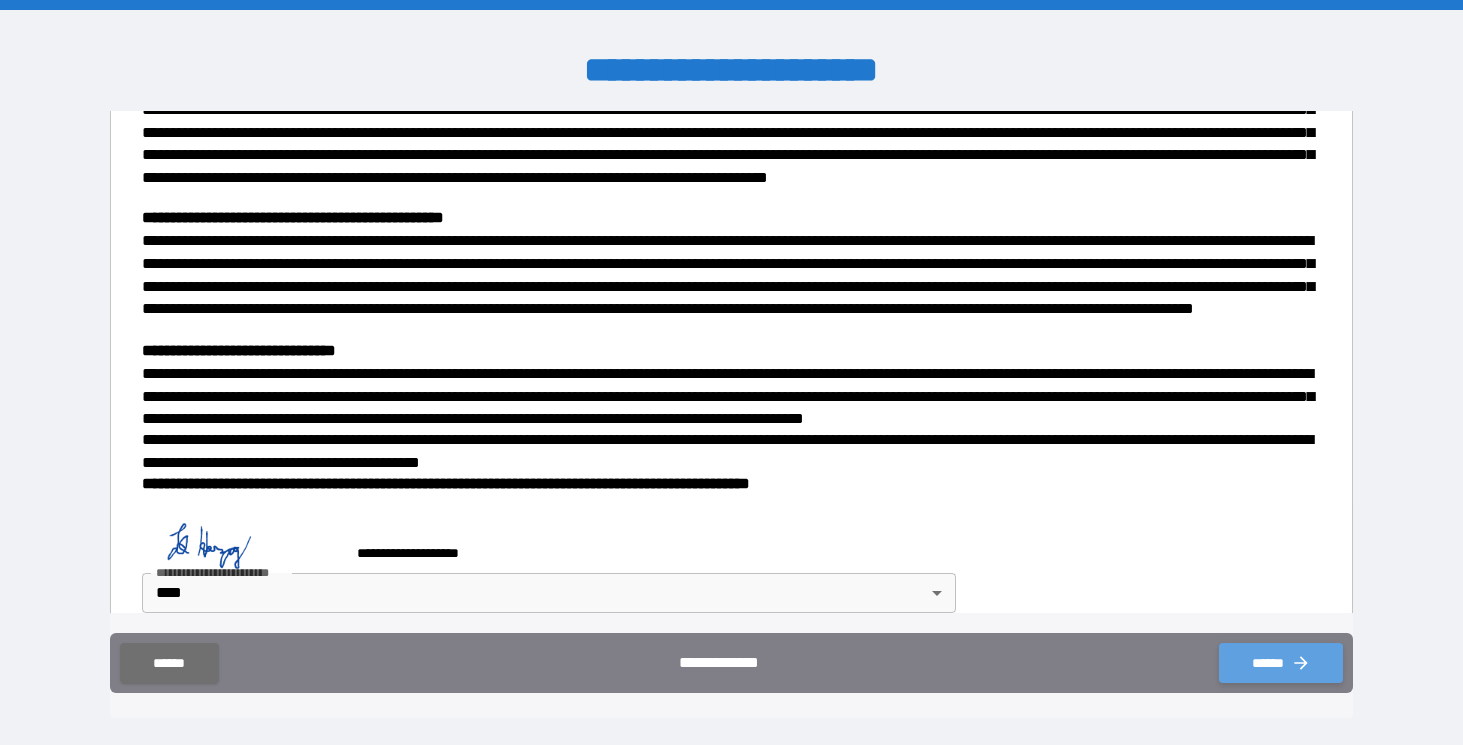 click on "******" at bounding box center (1281, 663) 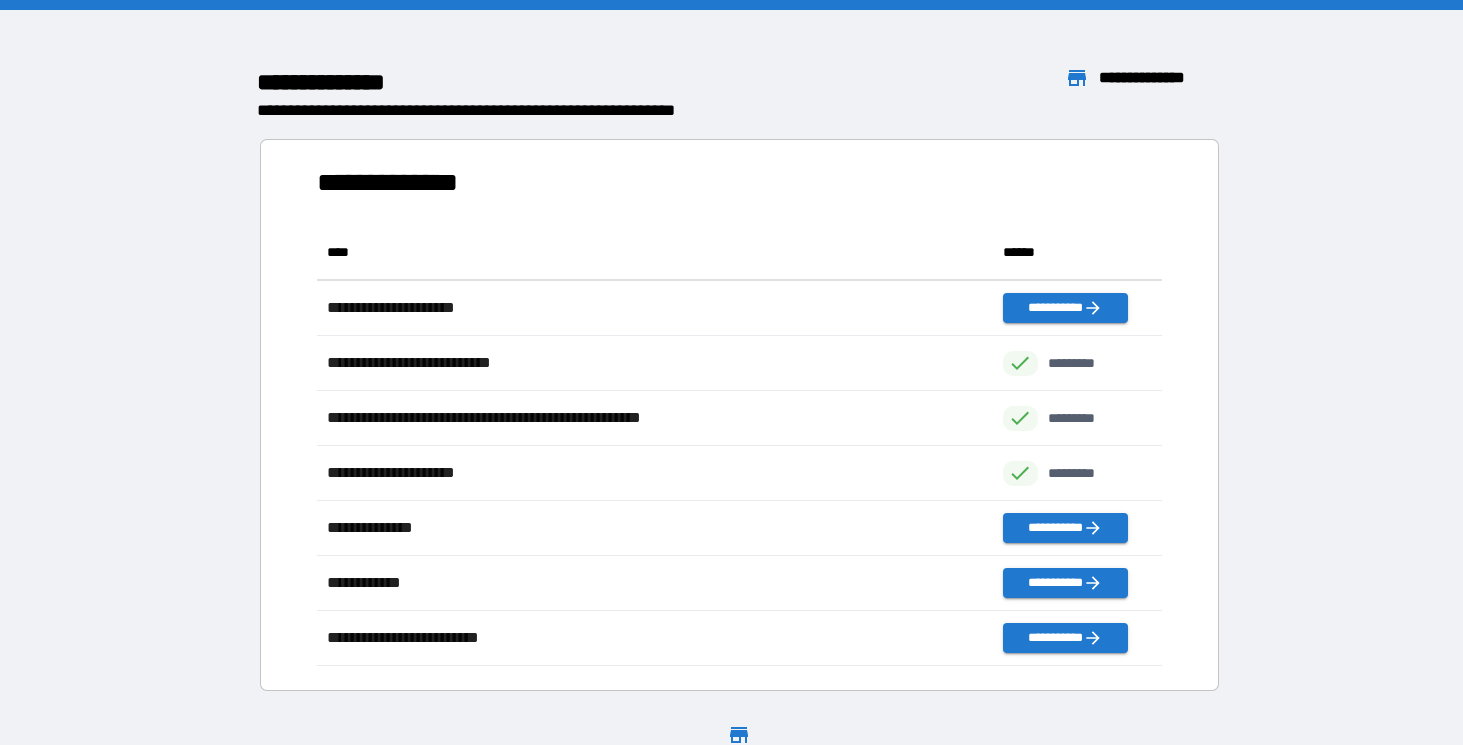 scroll, scrollTop: 1, scrollLeft: 1, axis: both 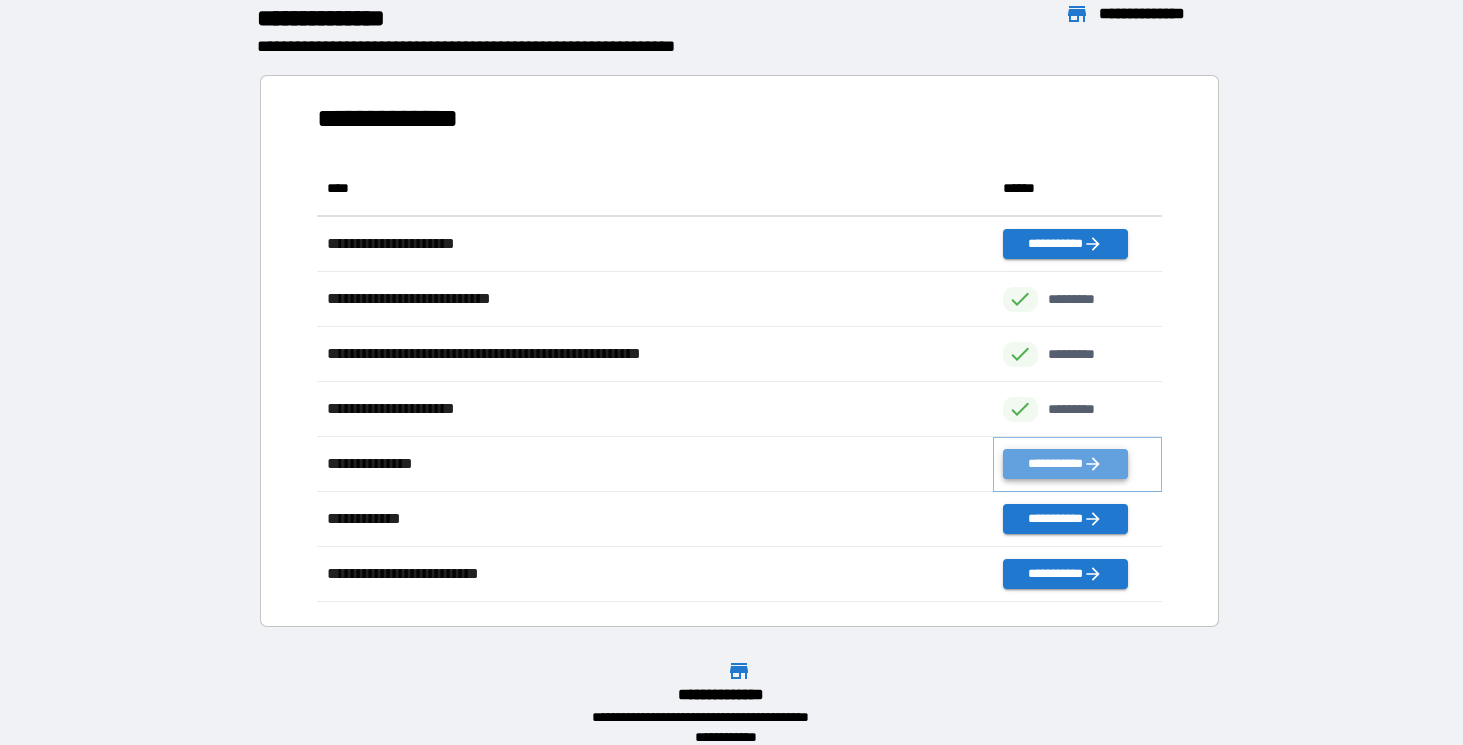 click on "**********" at bounding box center [1065, 464] 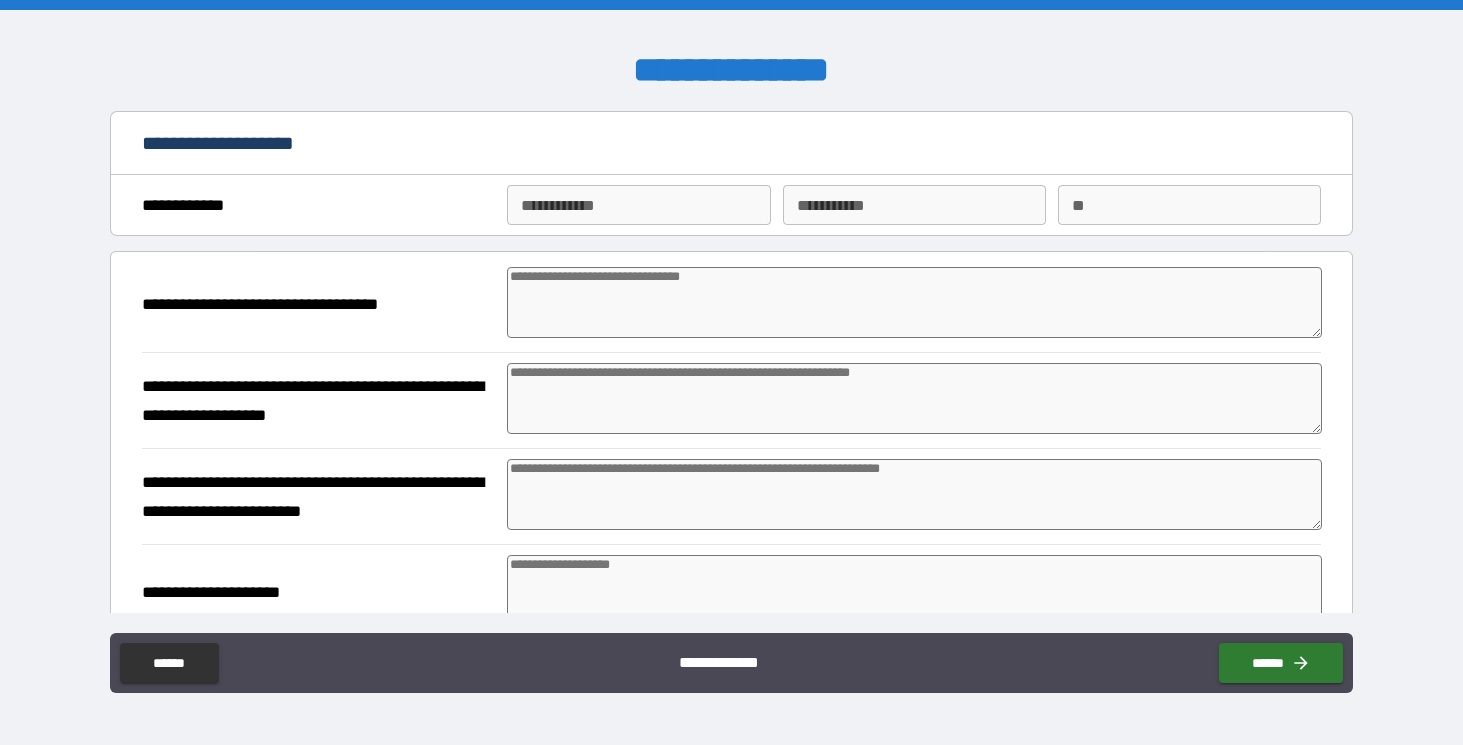 type on "*" 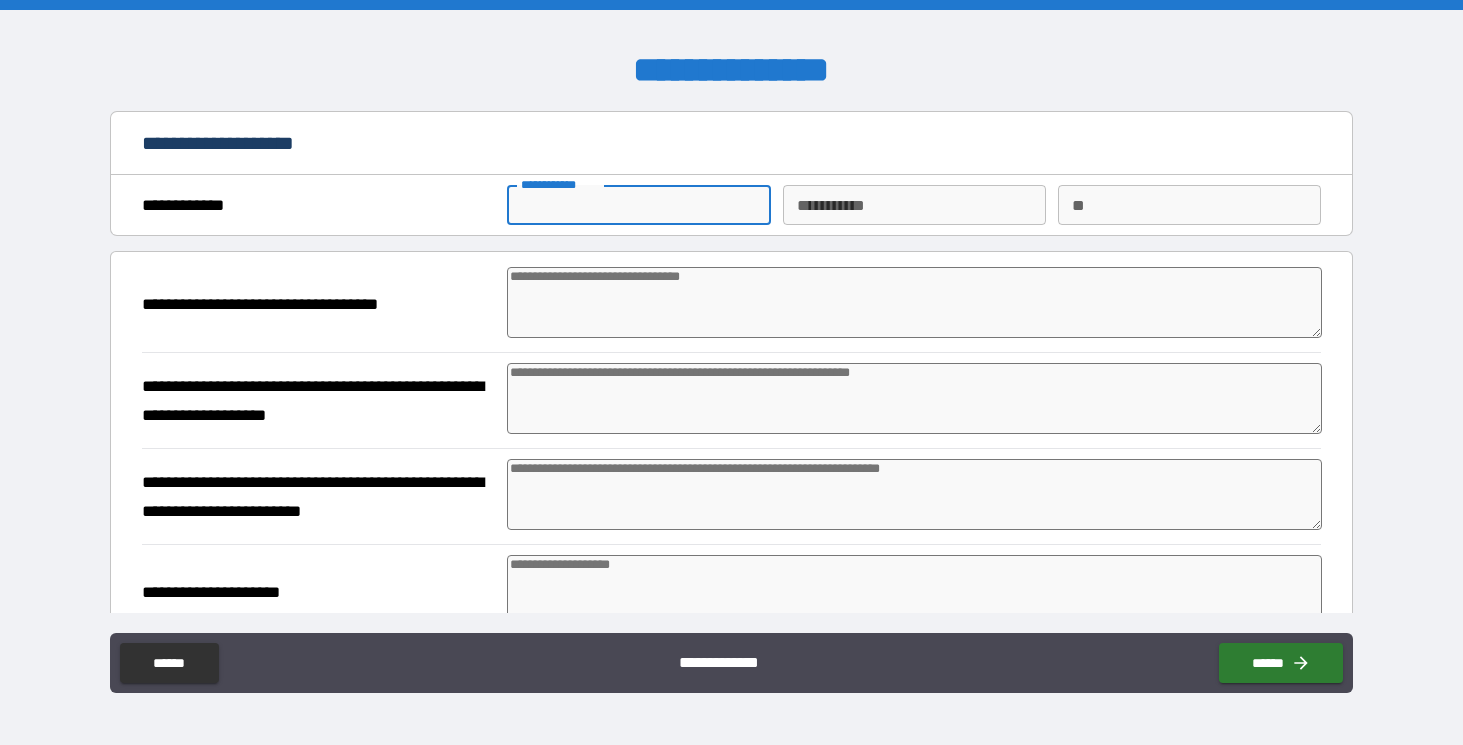 click on "**********" at bounding box center (638, 205) 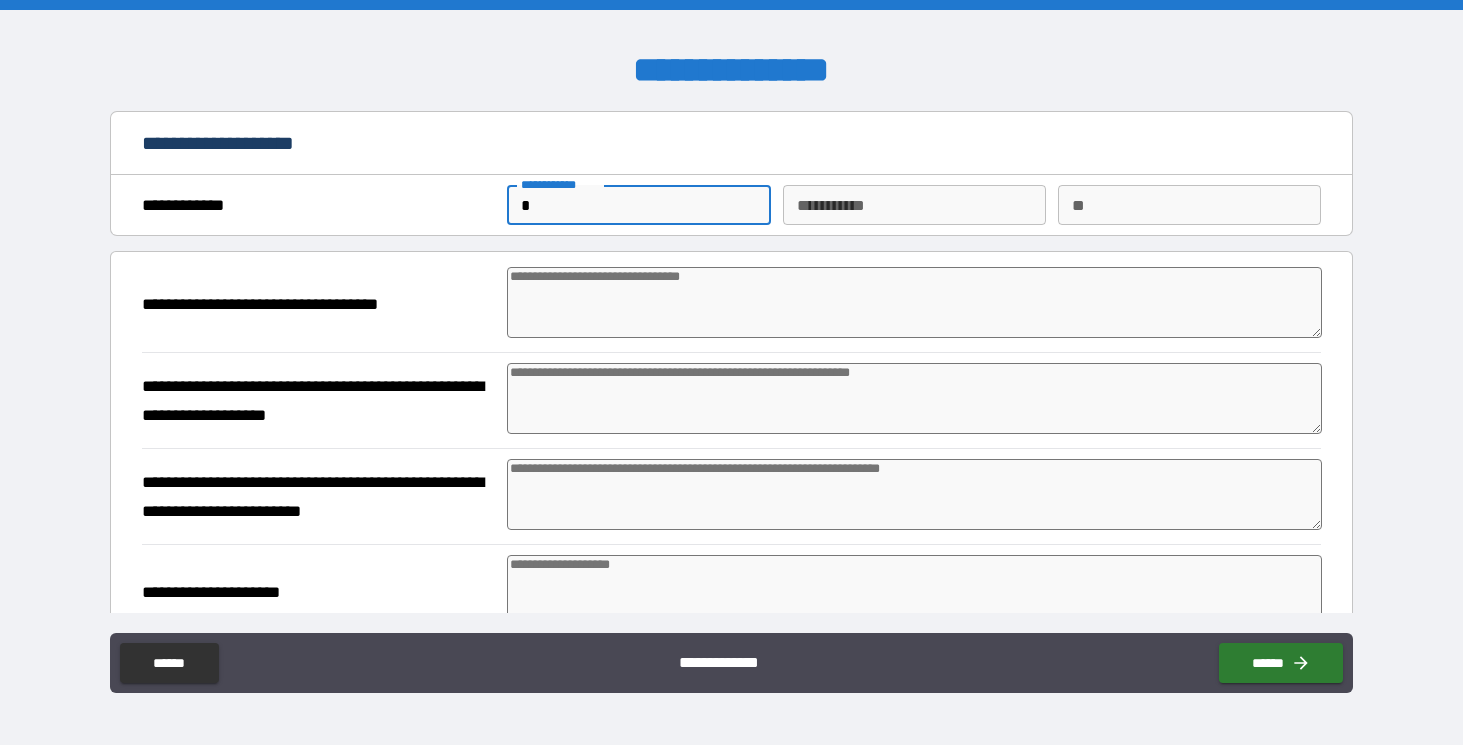 type on "*" 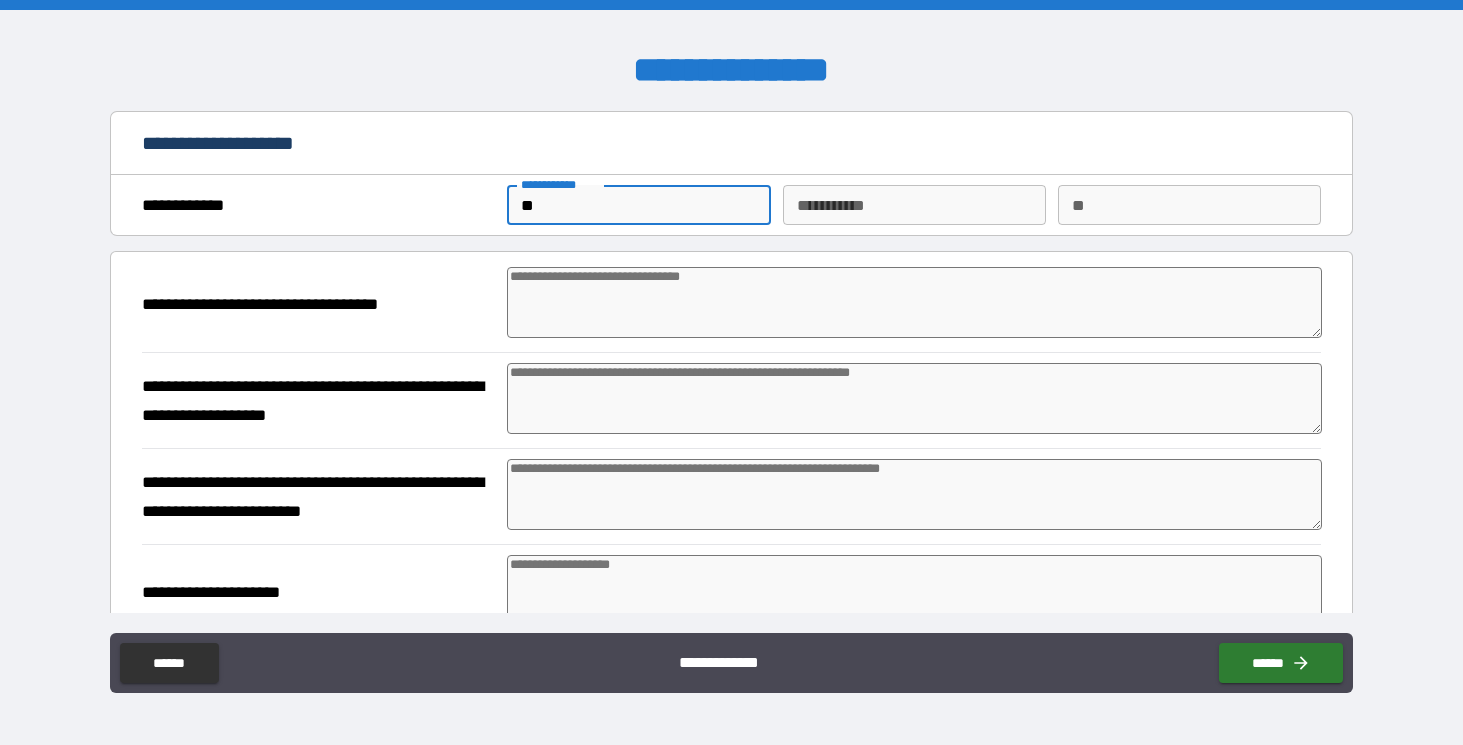 type on "*" 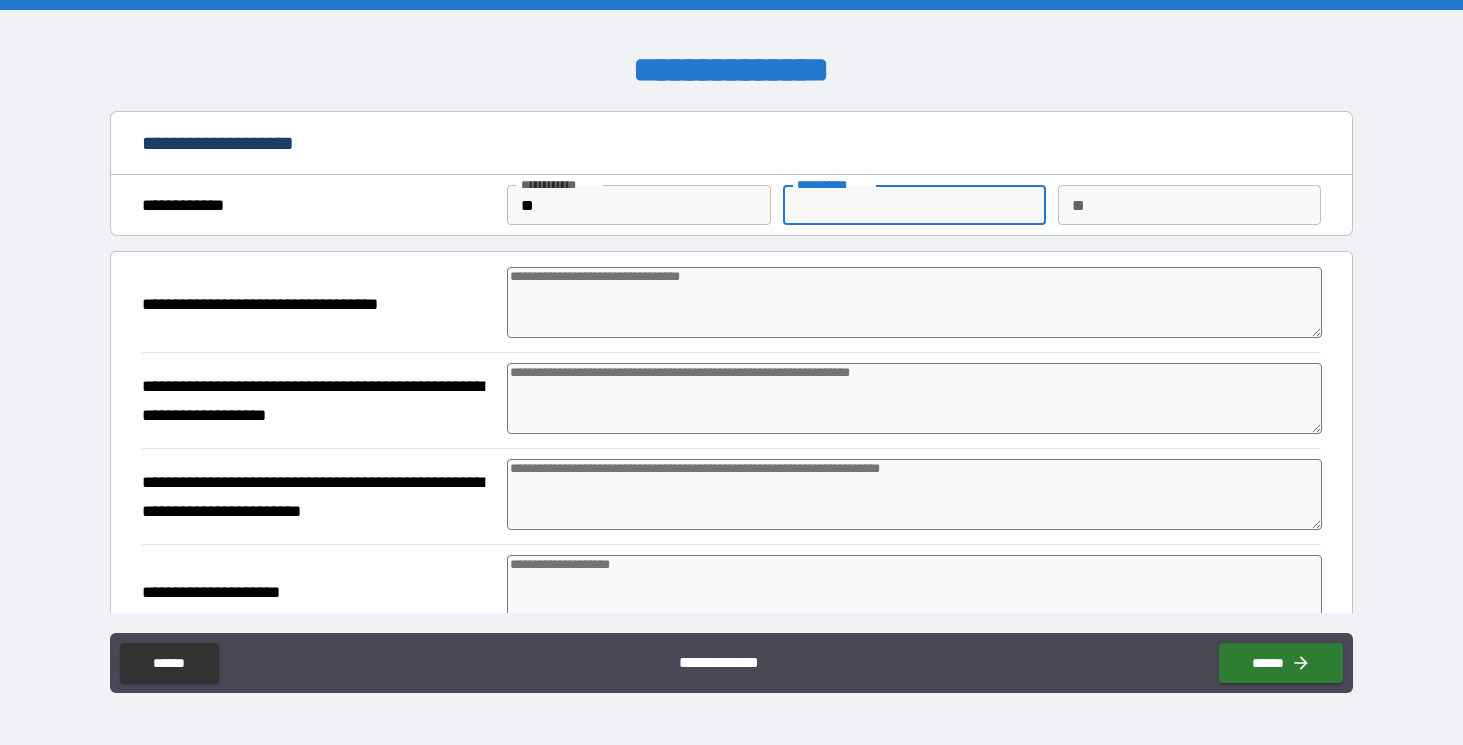 type on "*" 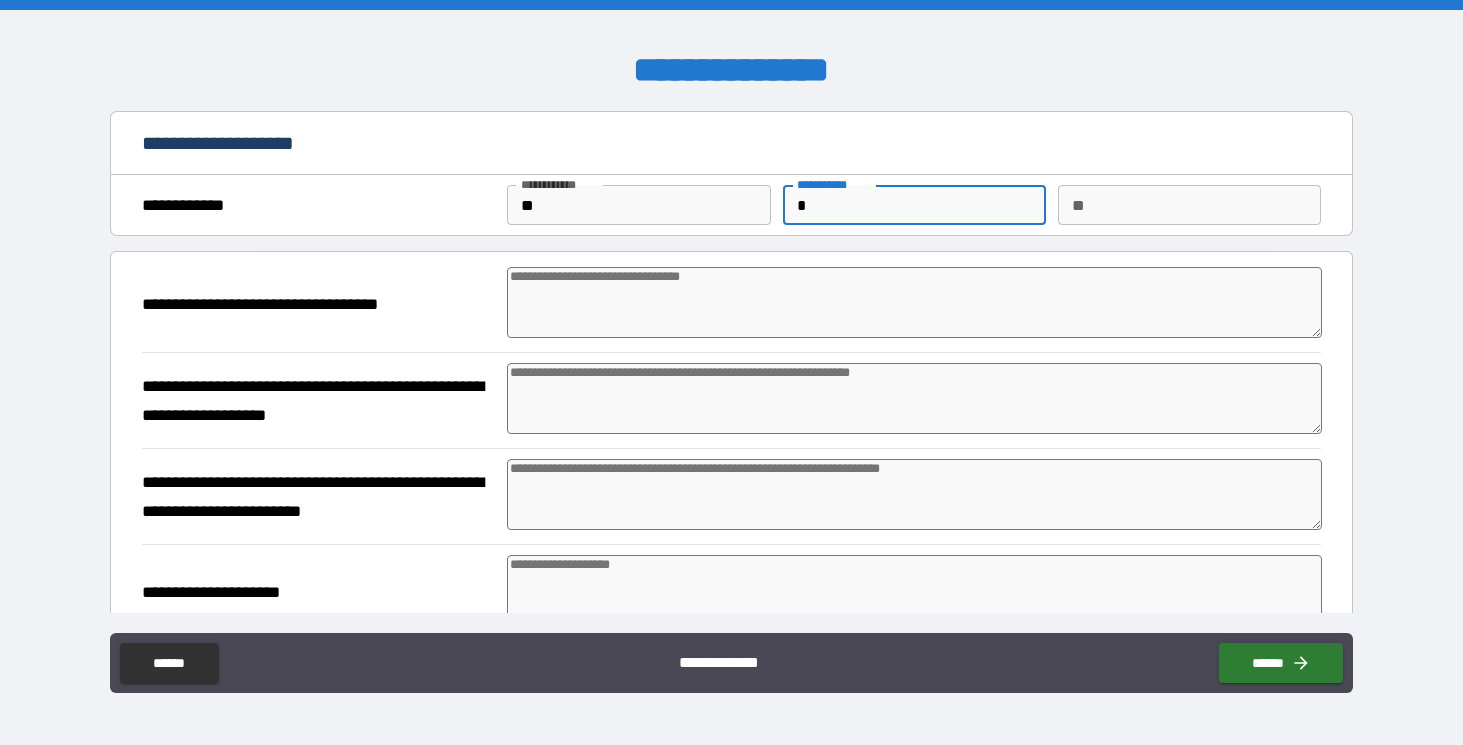 type on "*" 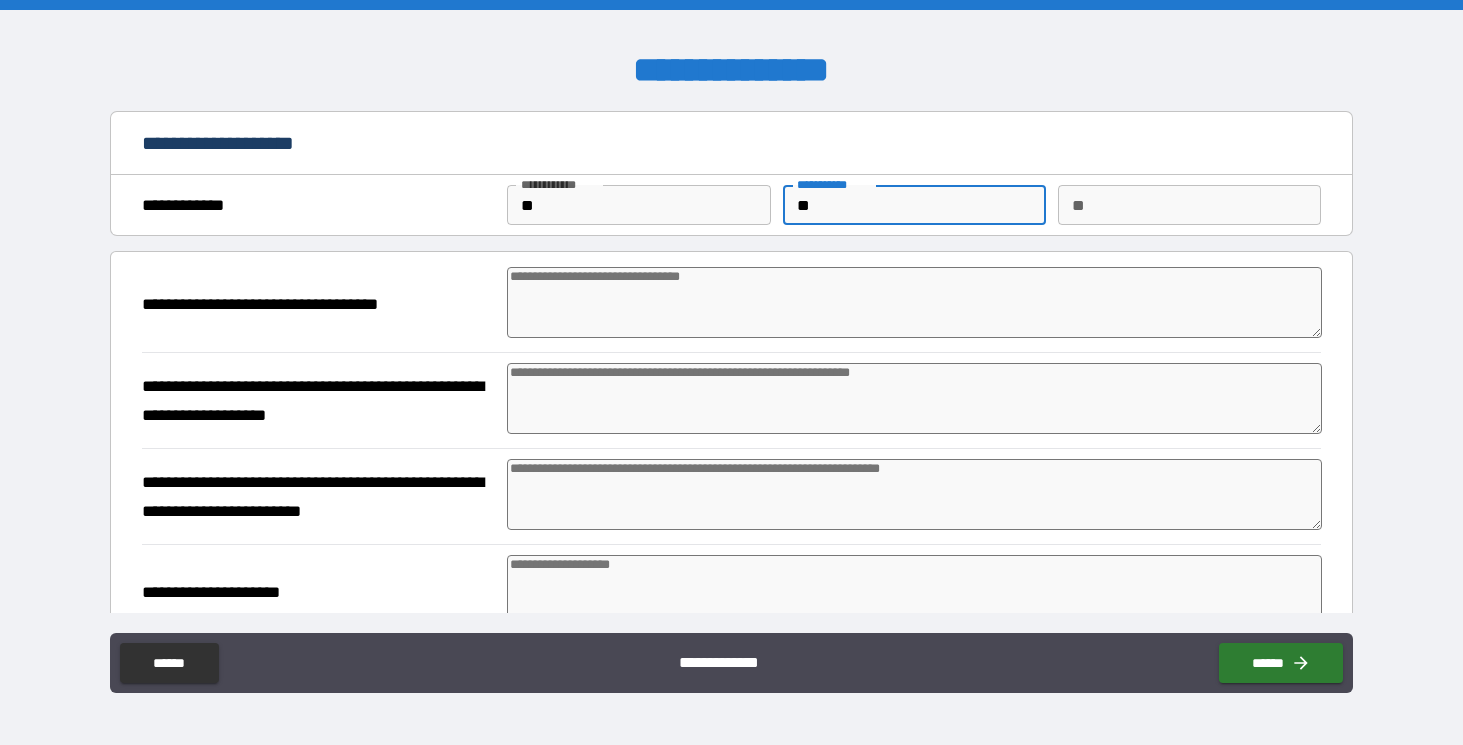 type on "***" 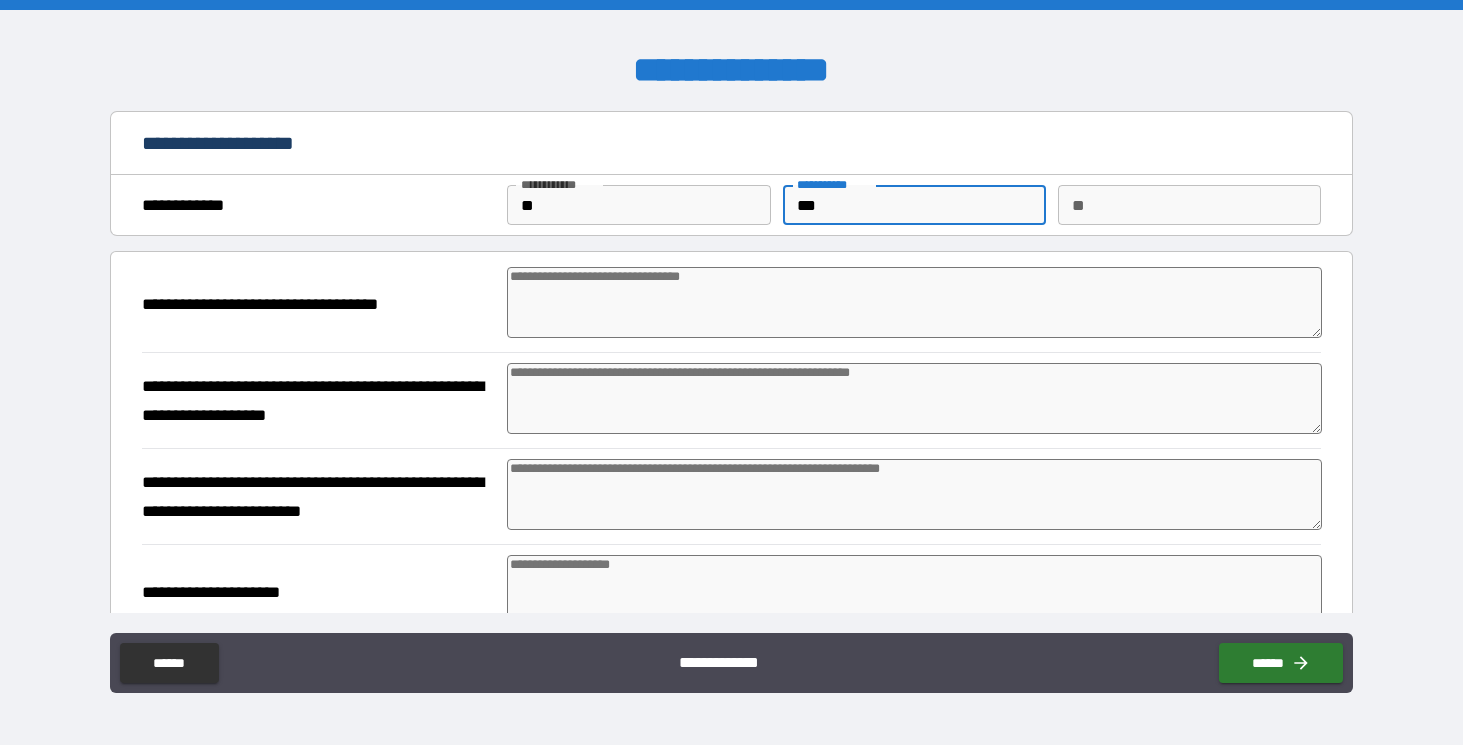 type on "****" 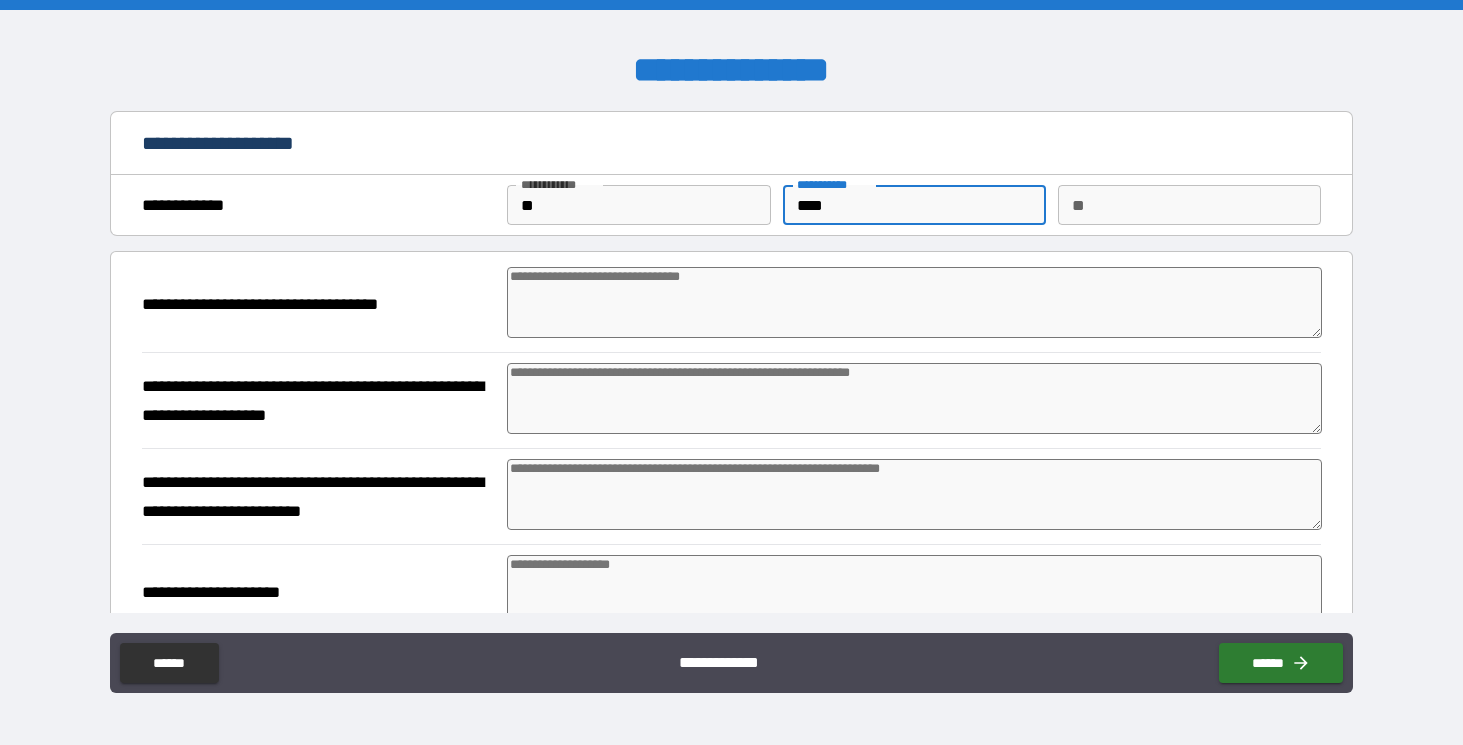 type on "*" 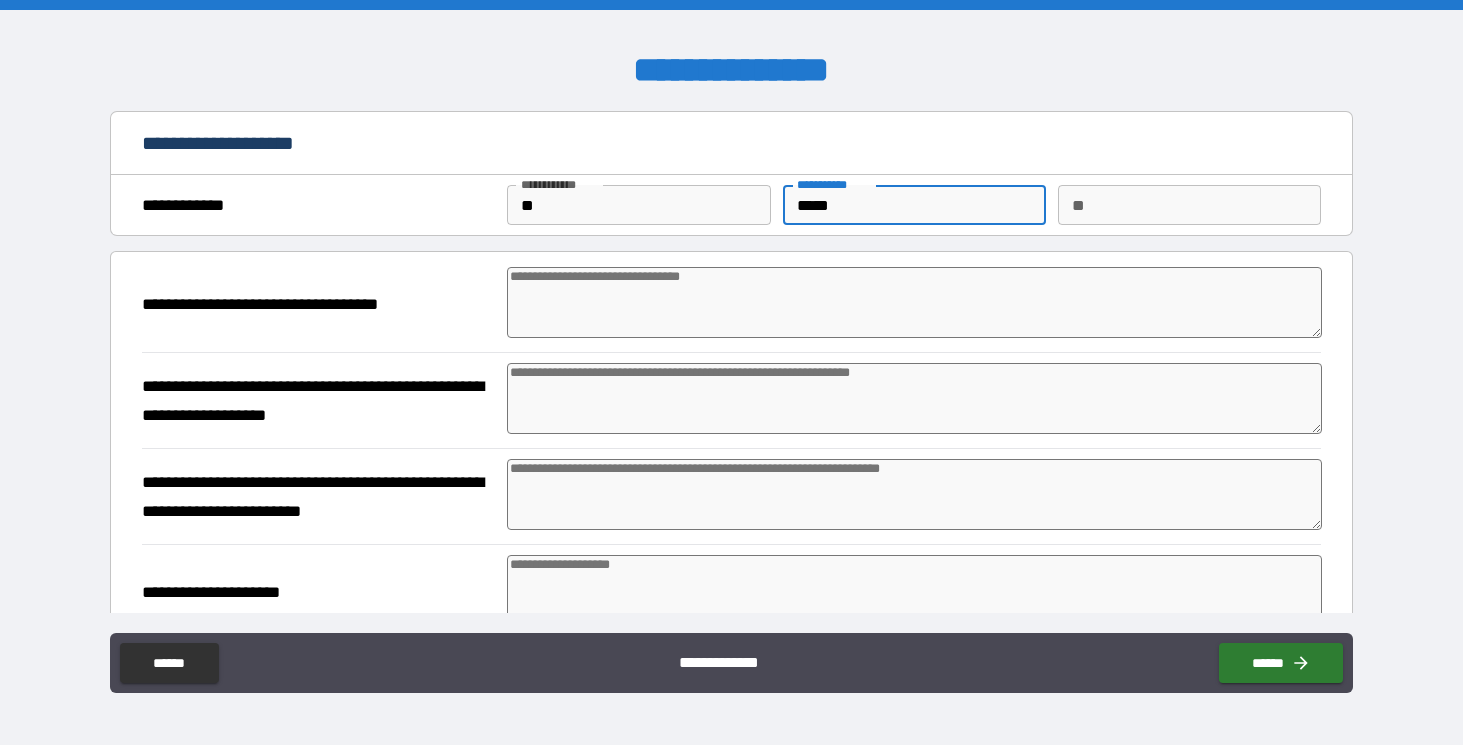 type on "*" 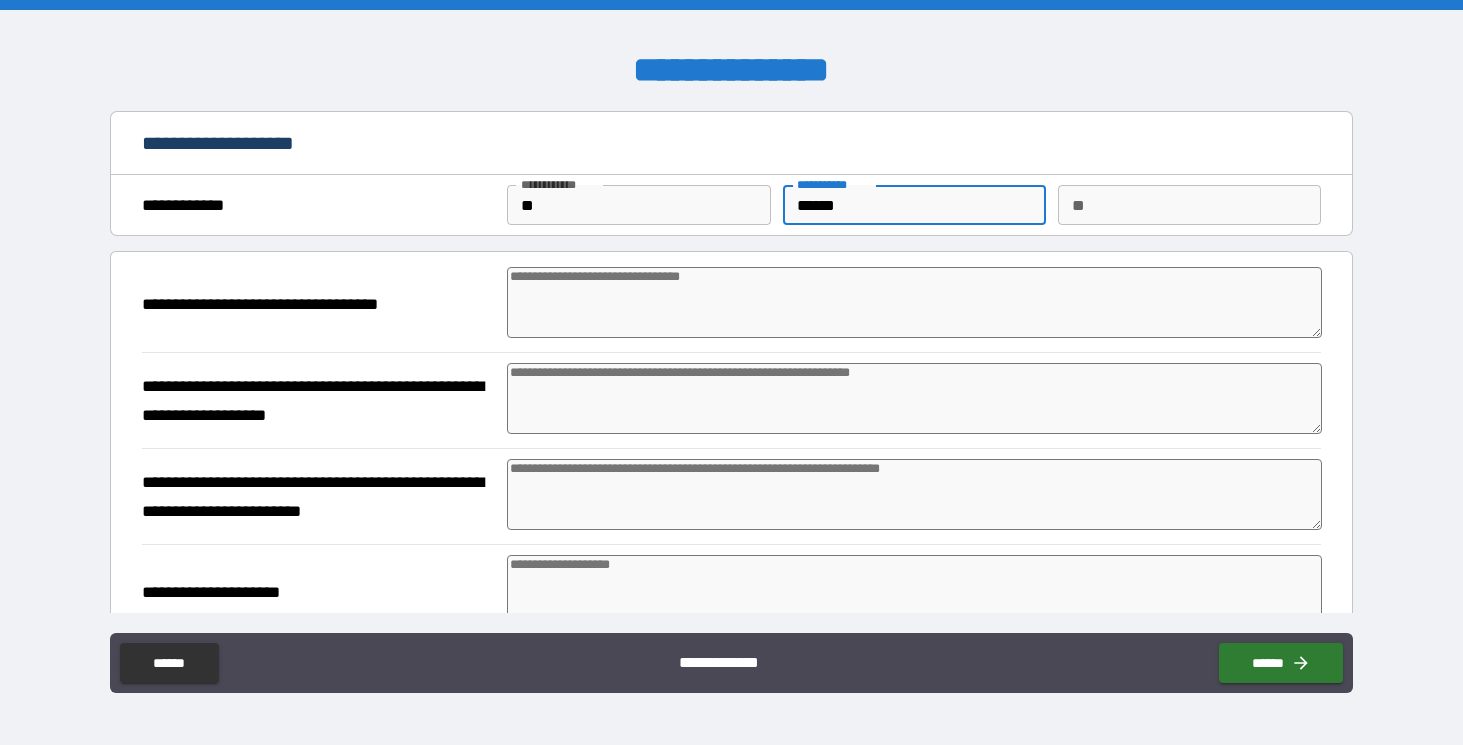 type on "*" 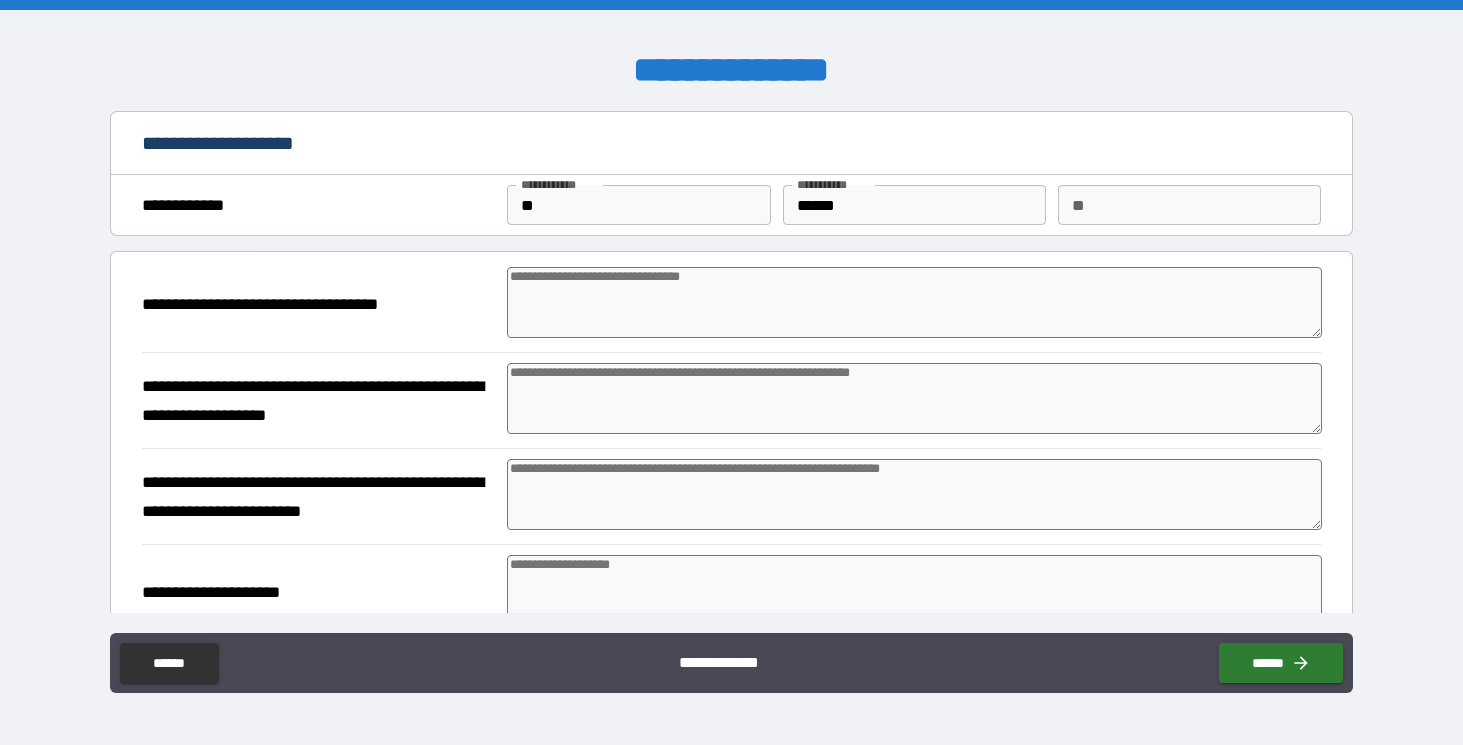click at bounding box center [914, 302] 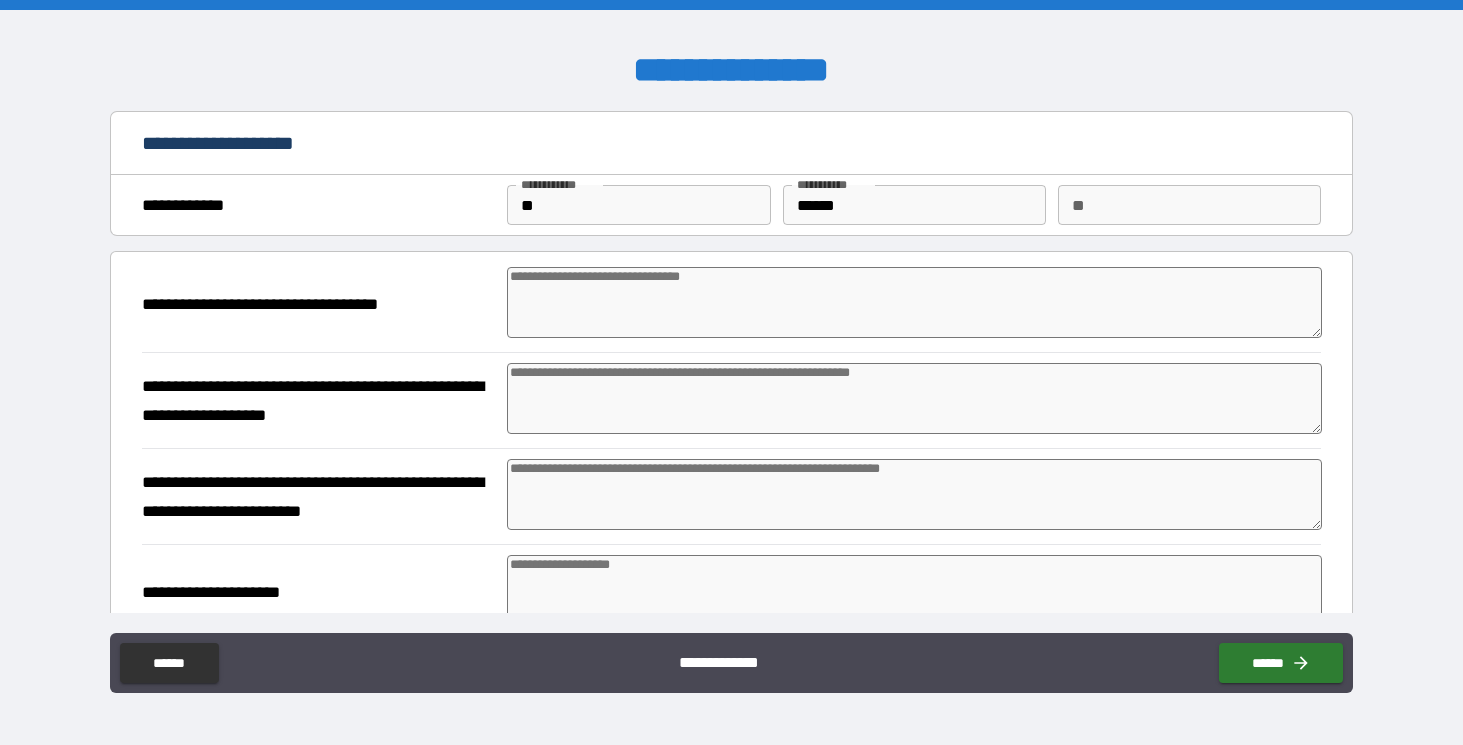 type on "*" 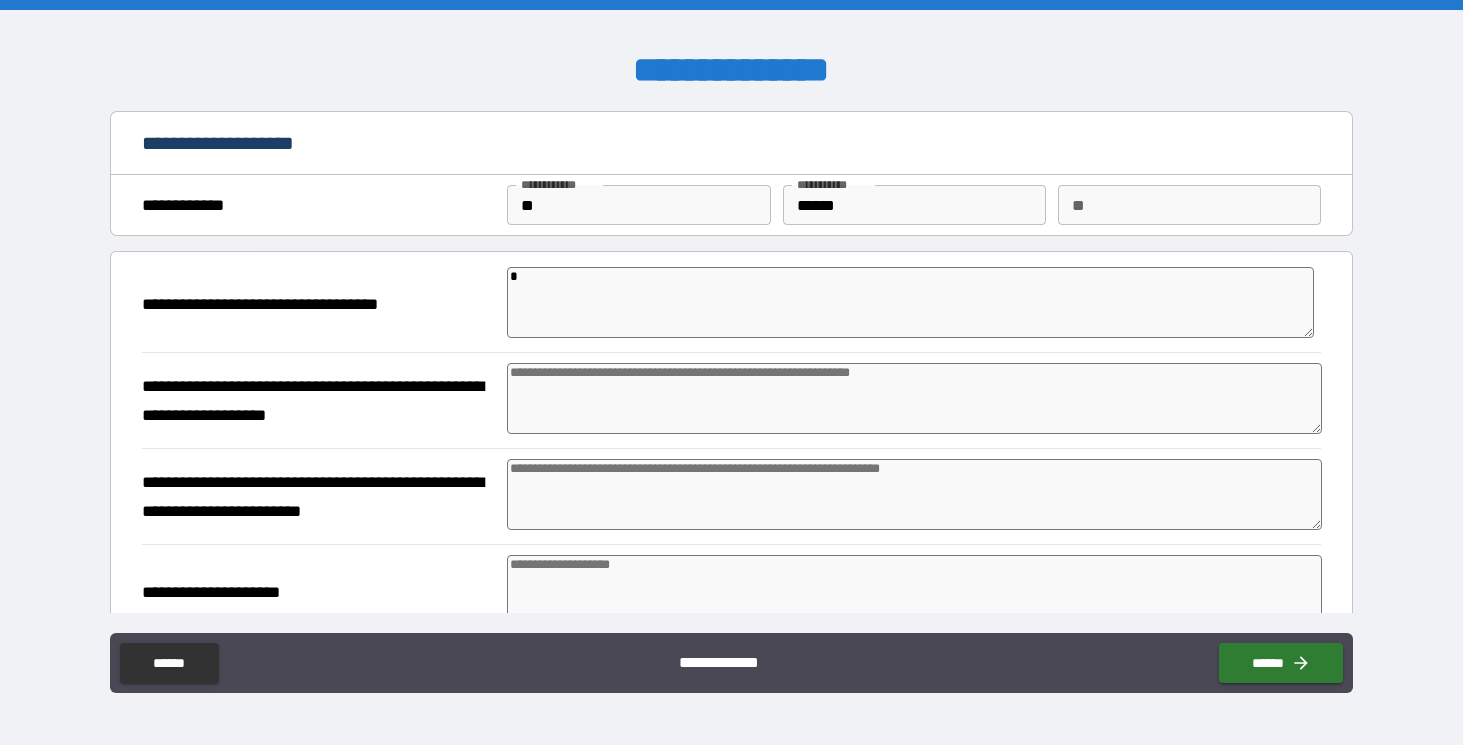 type on "*" 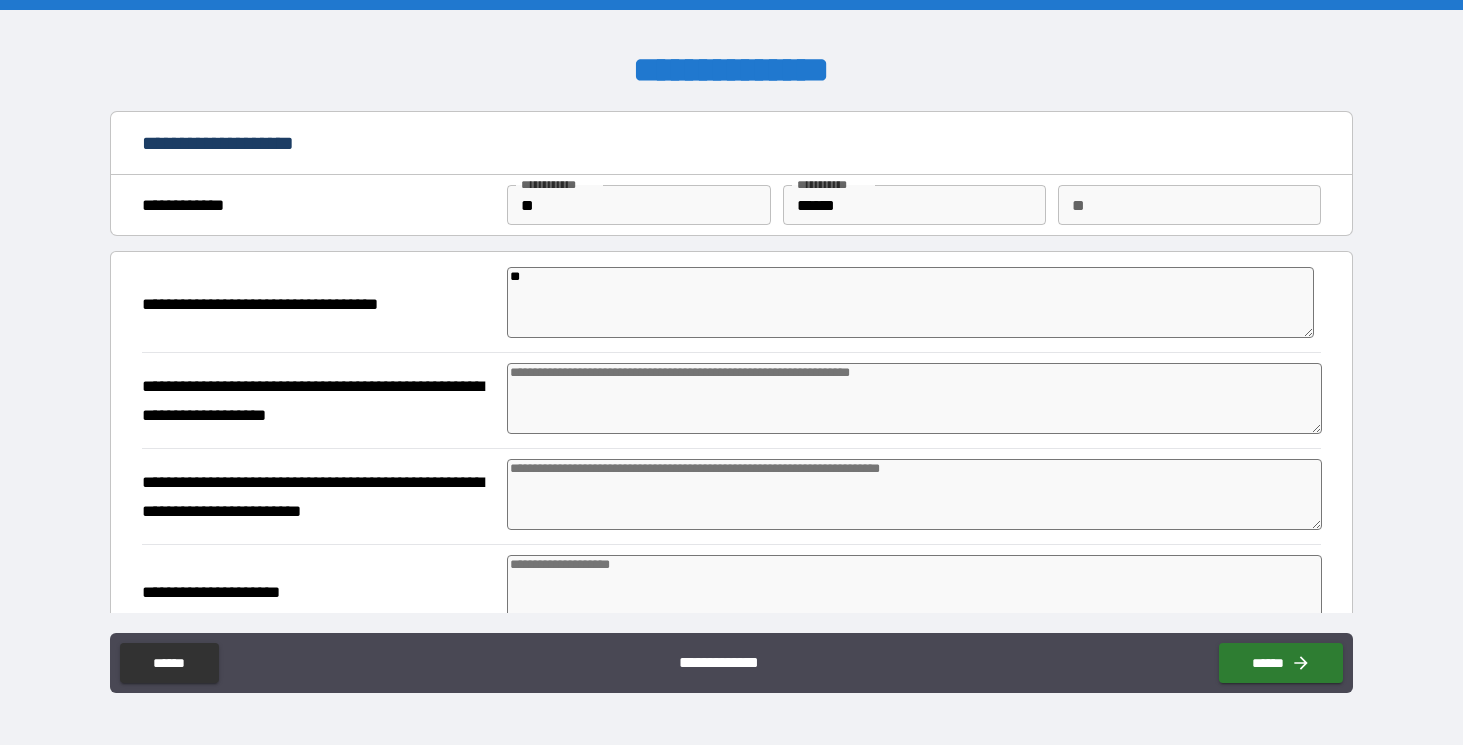 type on "*" 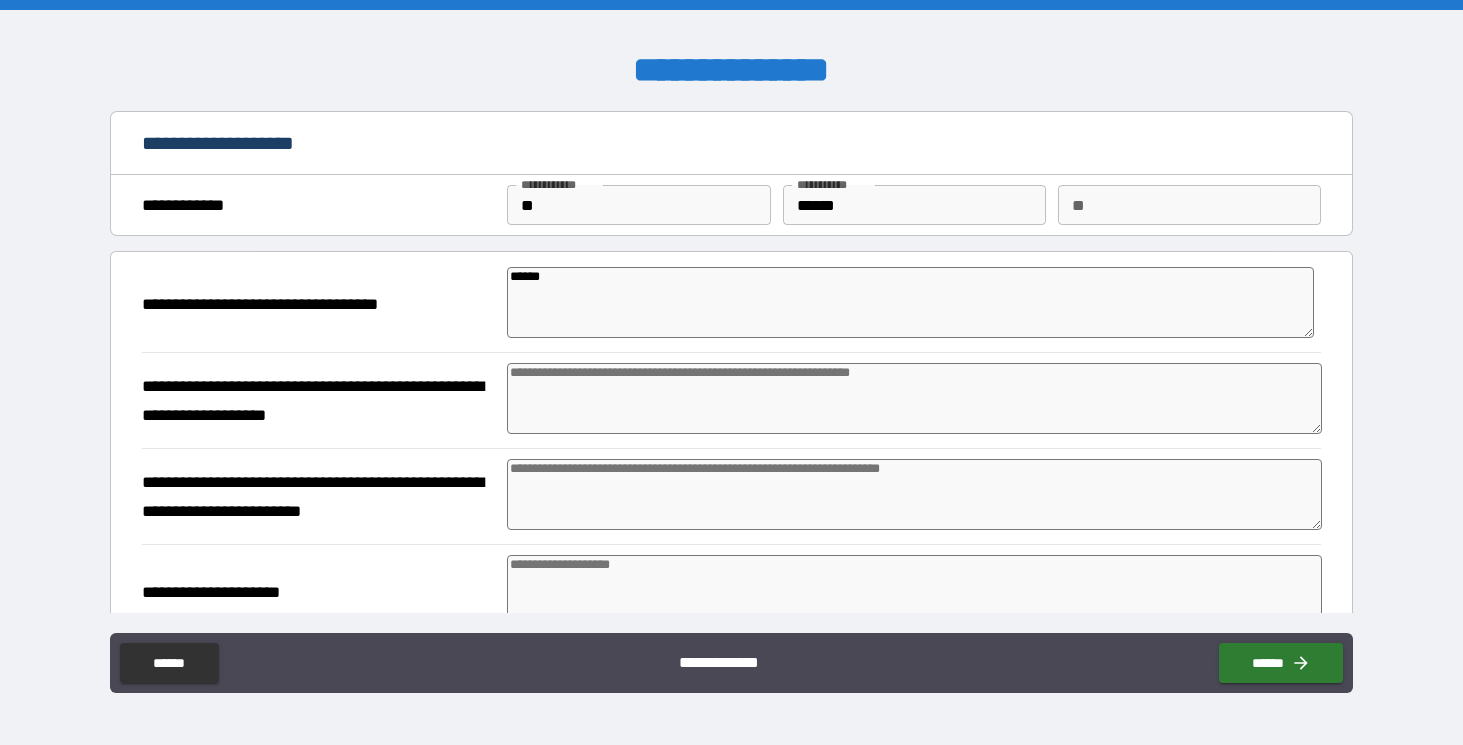click at bounding box center (914, 398) 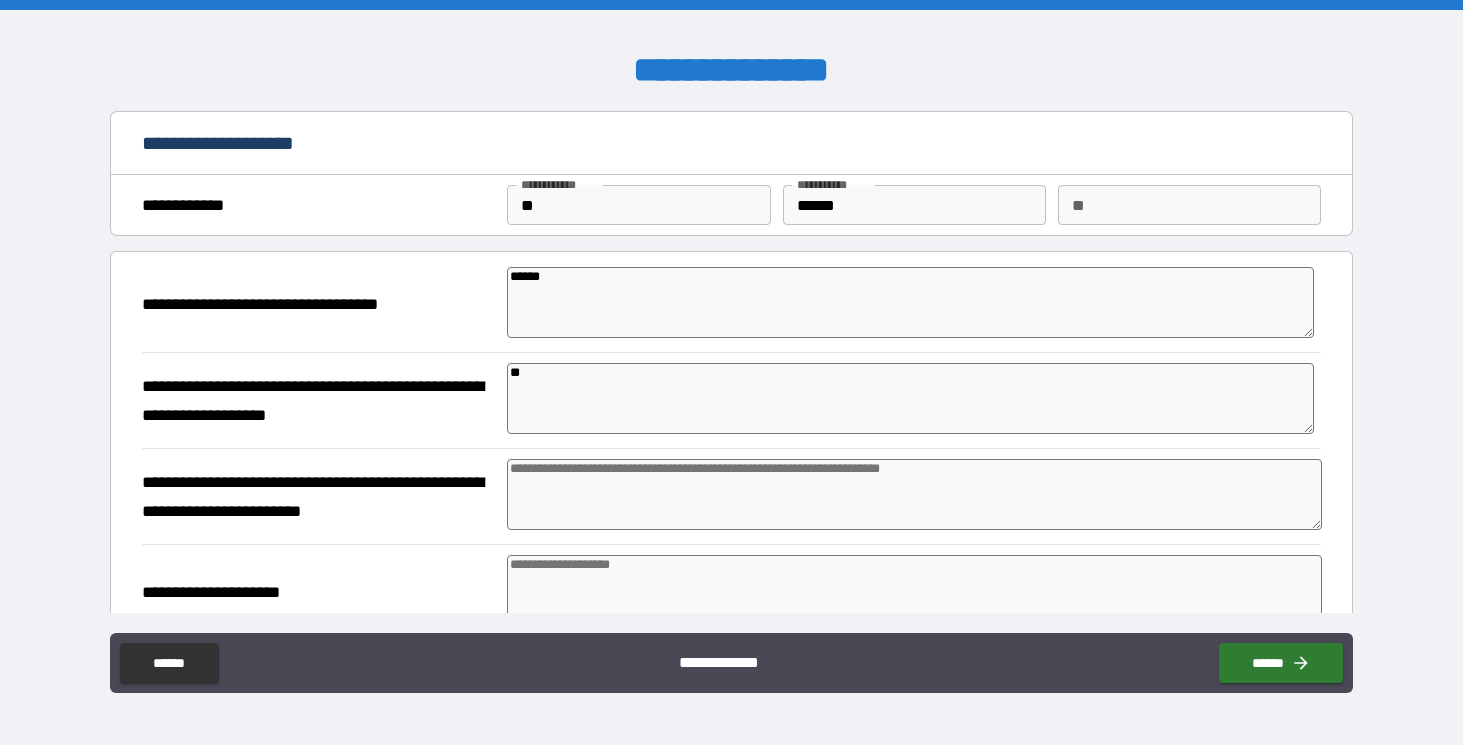 click at bounding box center [914, 494] 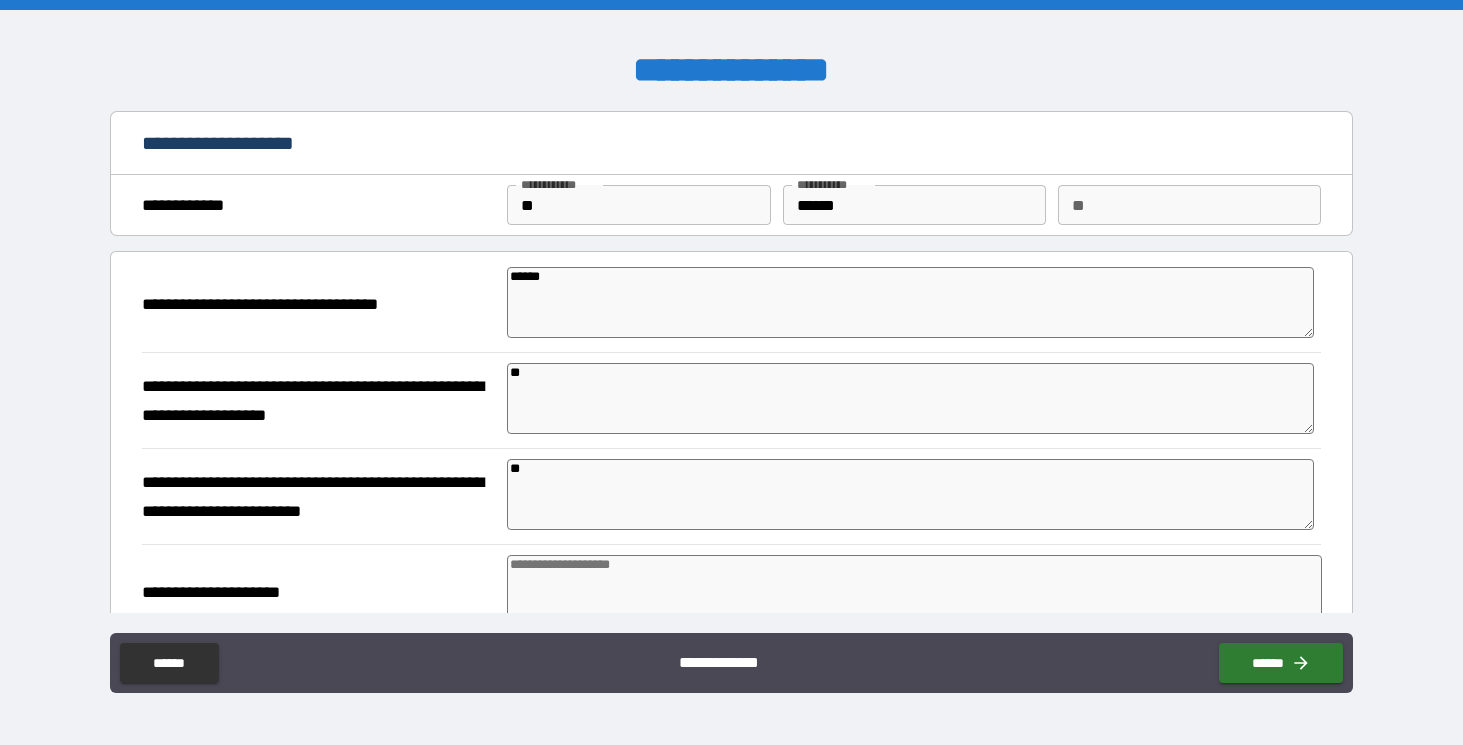 click at bounding box center (914, 590) 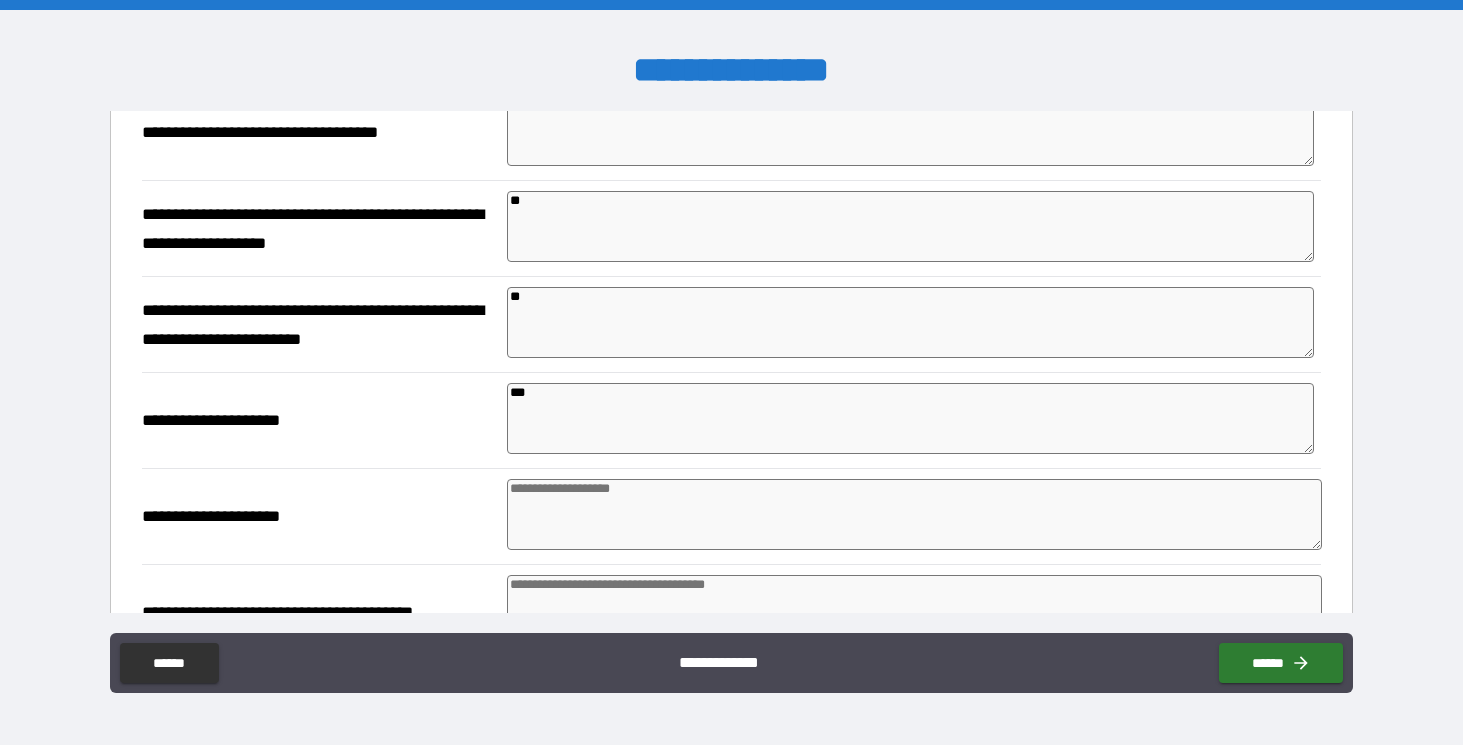scroll, scrollTop: 174, scrollLeft: 0, axis: vertical 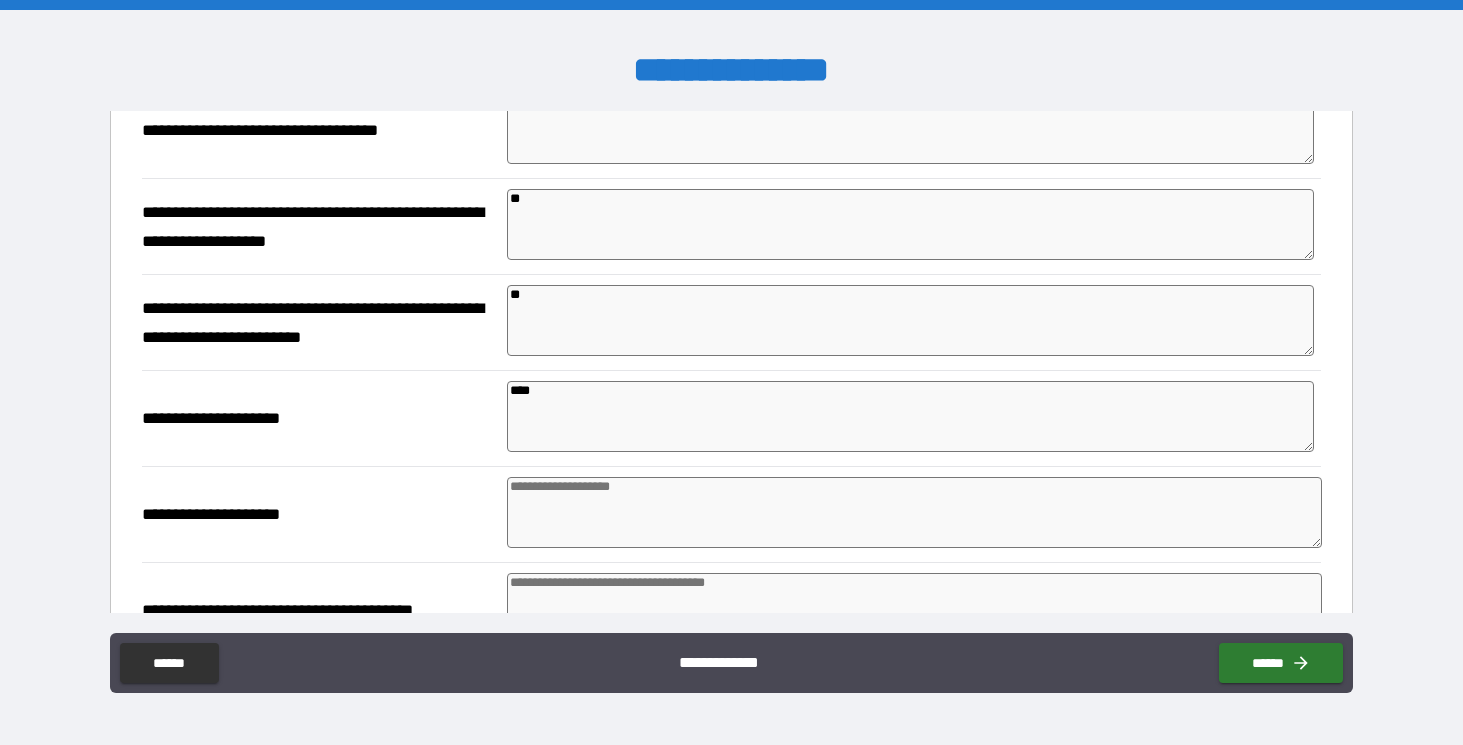 click at bounding box center [914, 512] 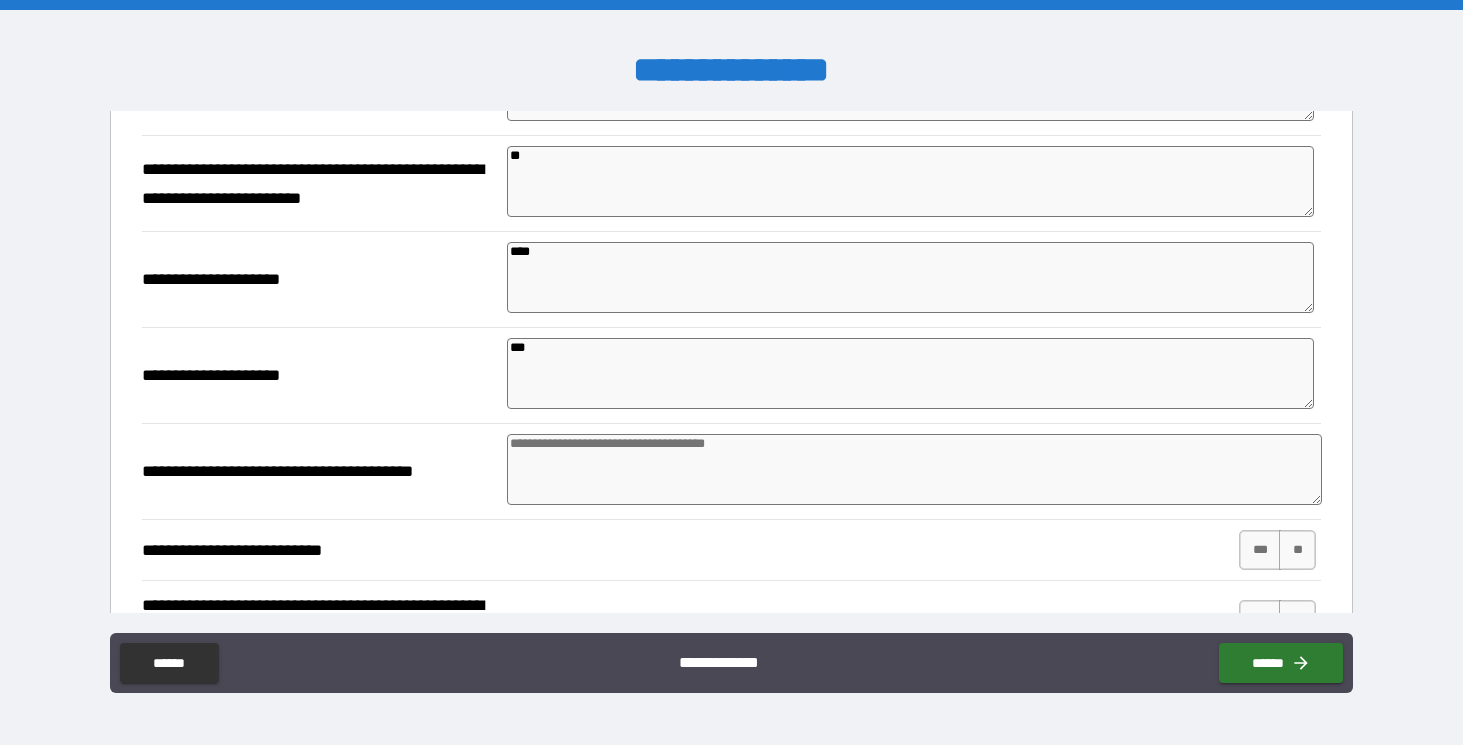 scroll, scrollTop: 314, scrollLeft: 0, axis: vertical 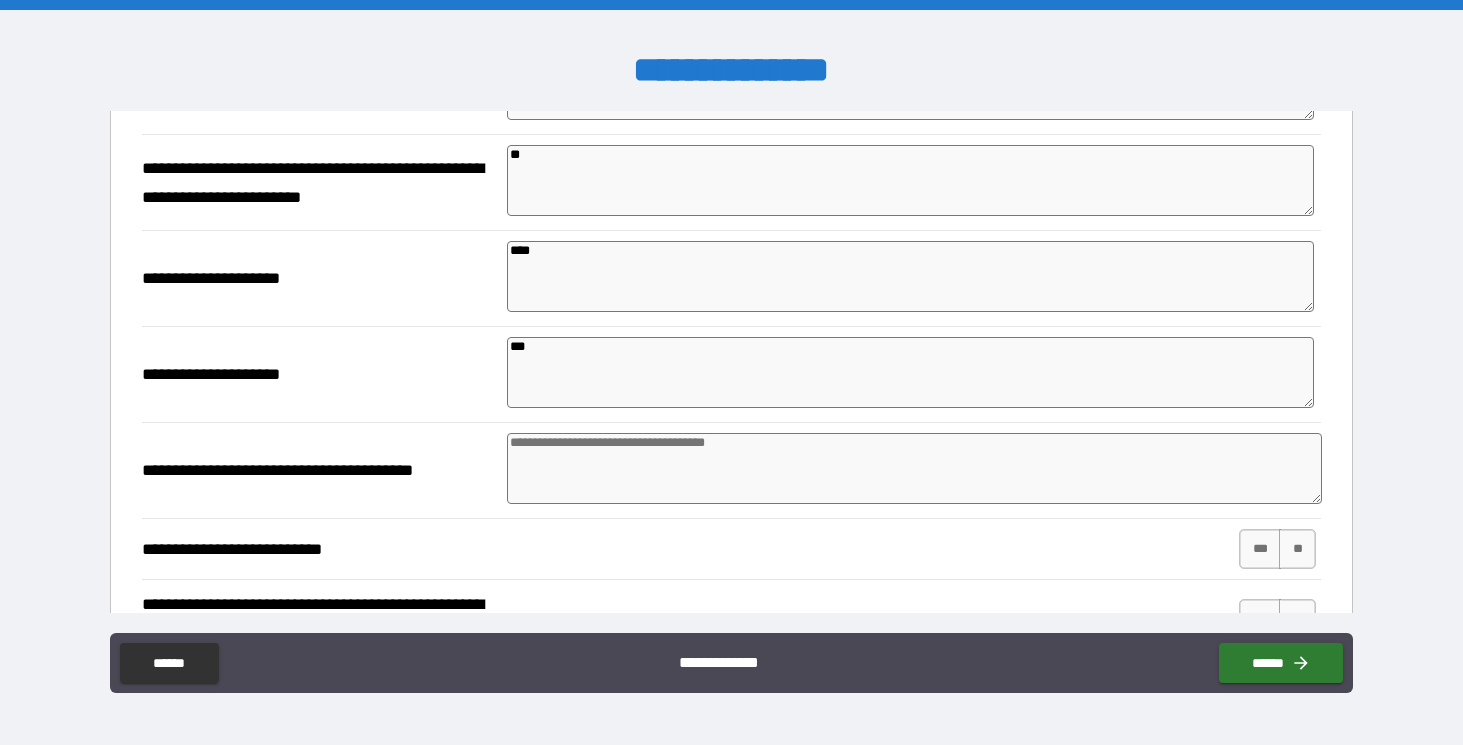 click at bounding box center [914, 468] 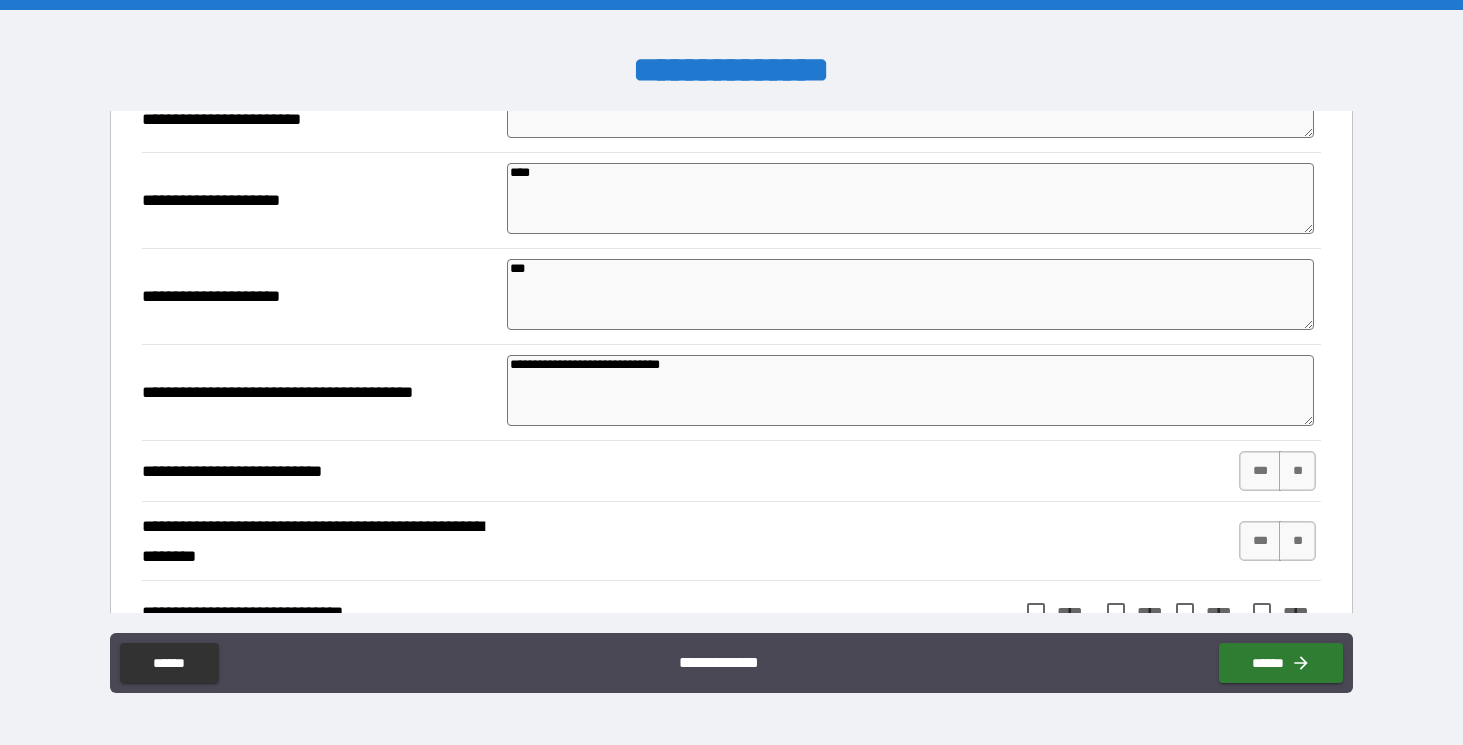 scroll, scrollTop: 398, scrollLeft: 0, axis: vertical 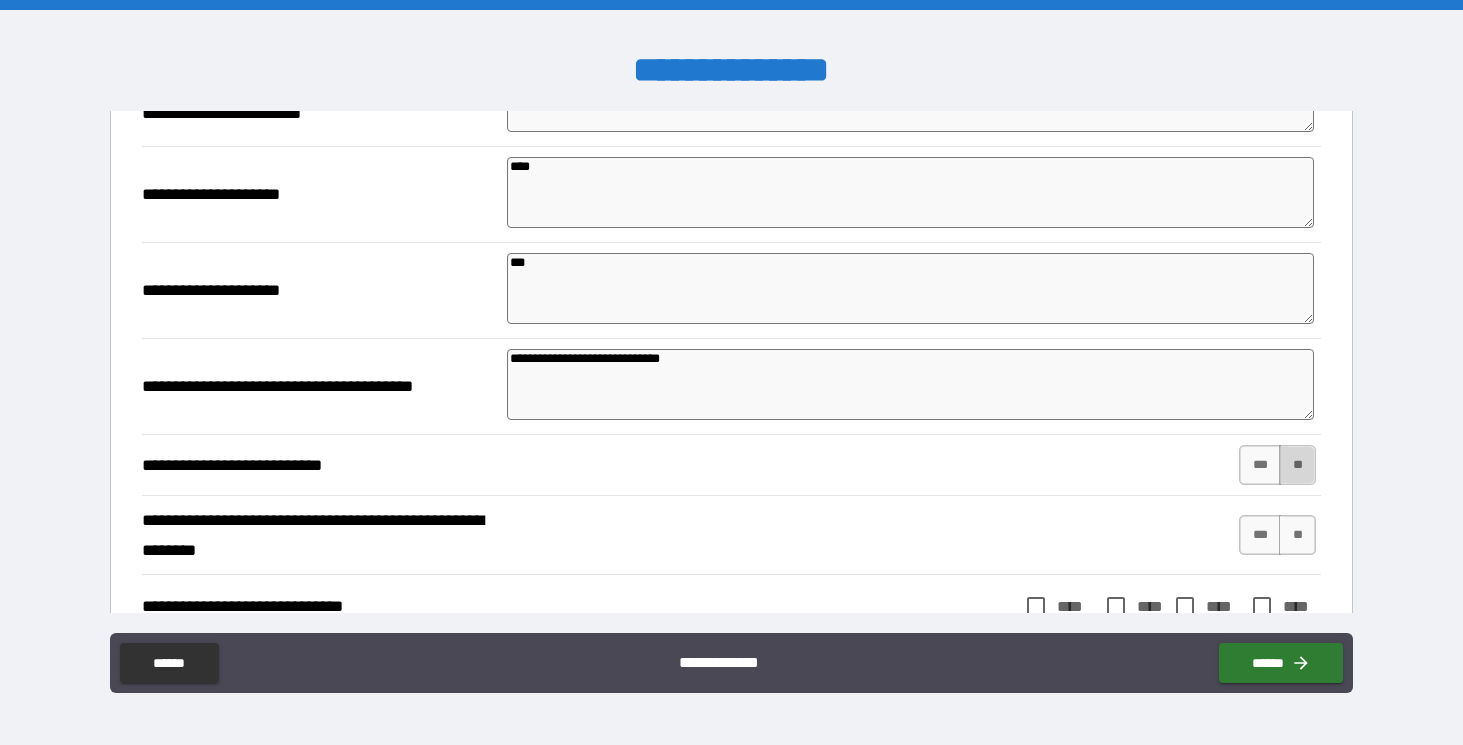 click on "**" at bounding box center (1297, 465) 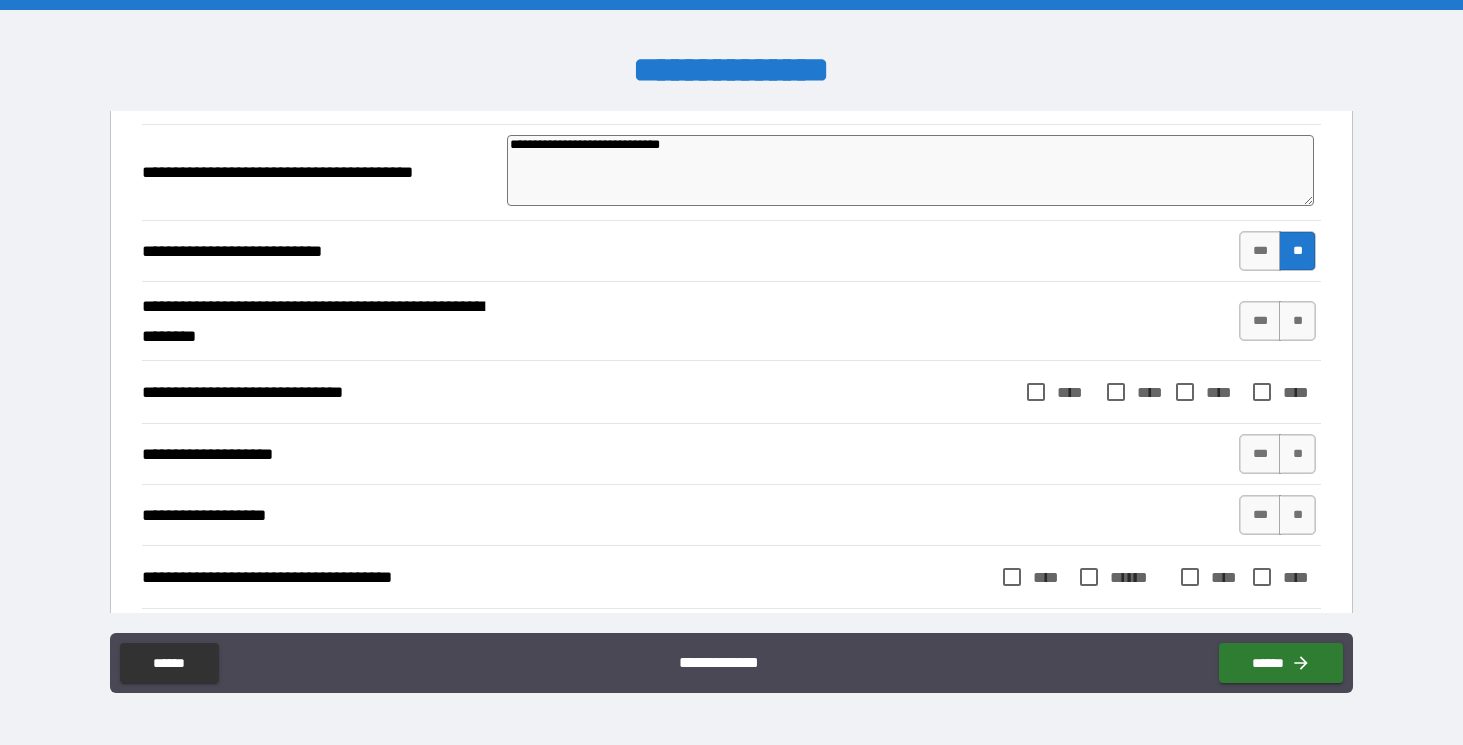 scroll, scrollTop: 626, scrollLeft: 0, axis: vertical 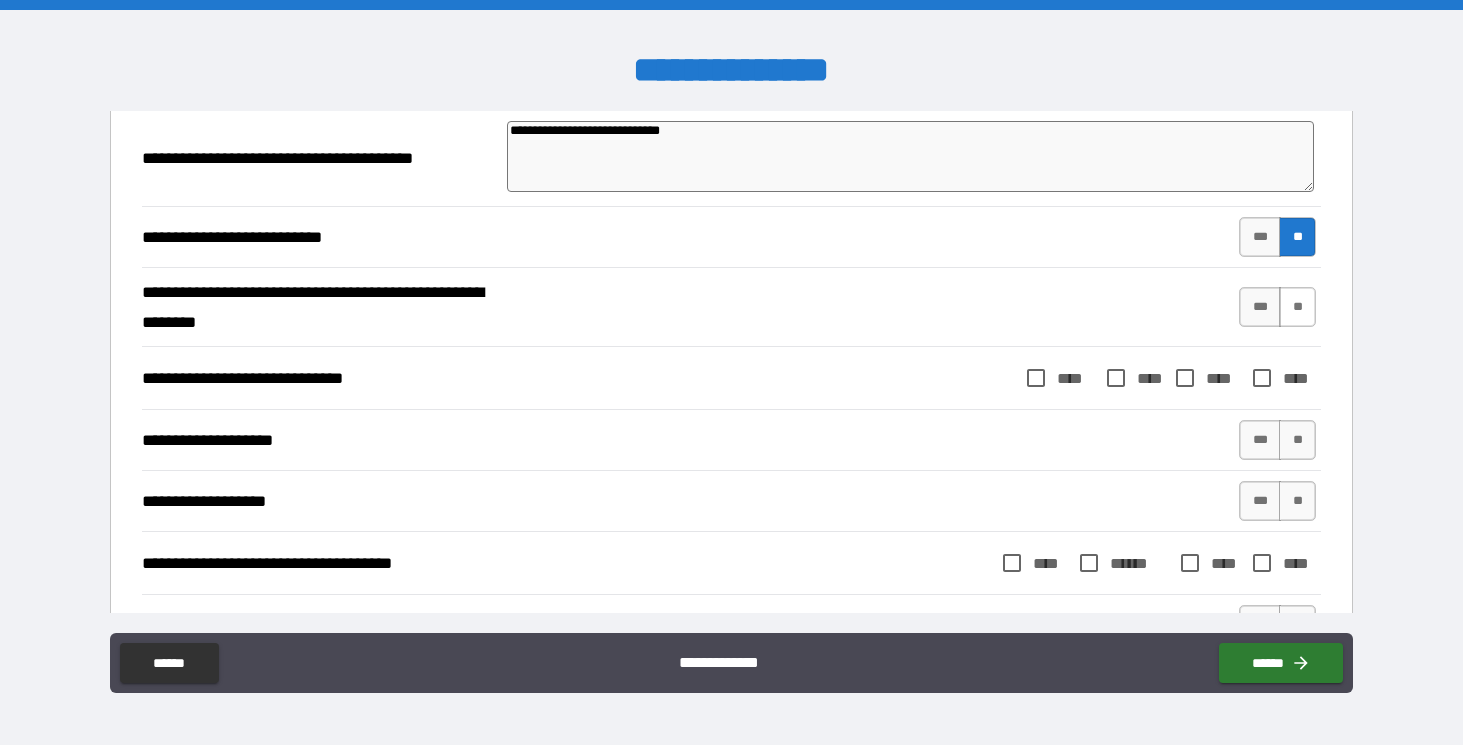 click on "**" at bounding box center [1297, 307] 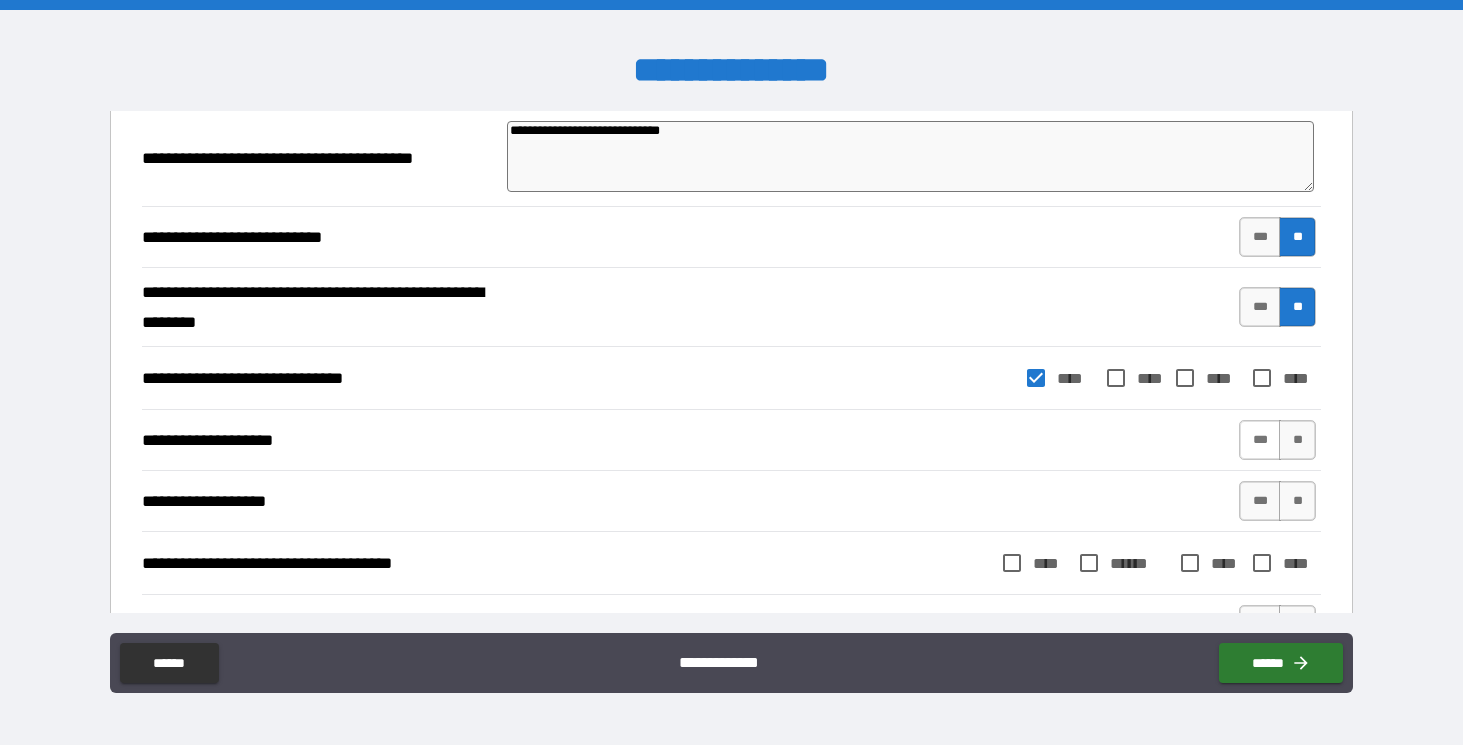 click on "***" at bounding box center (1260, 440) 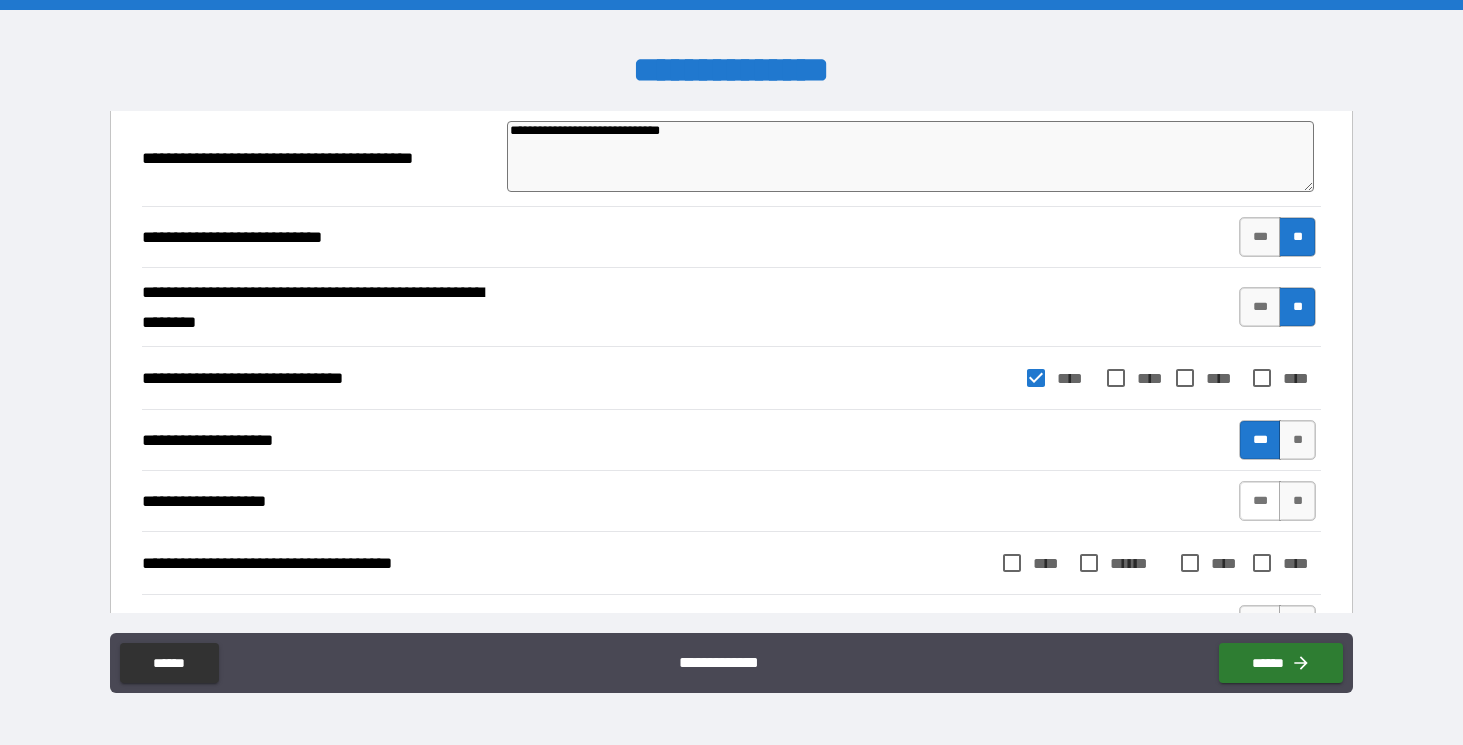 click on "***" at bounding box center (1260, 501) 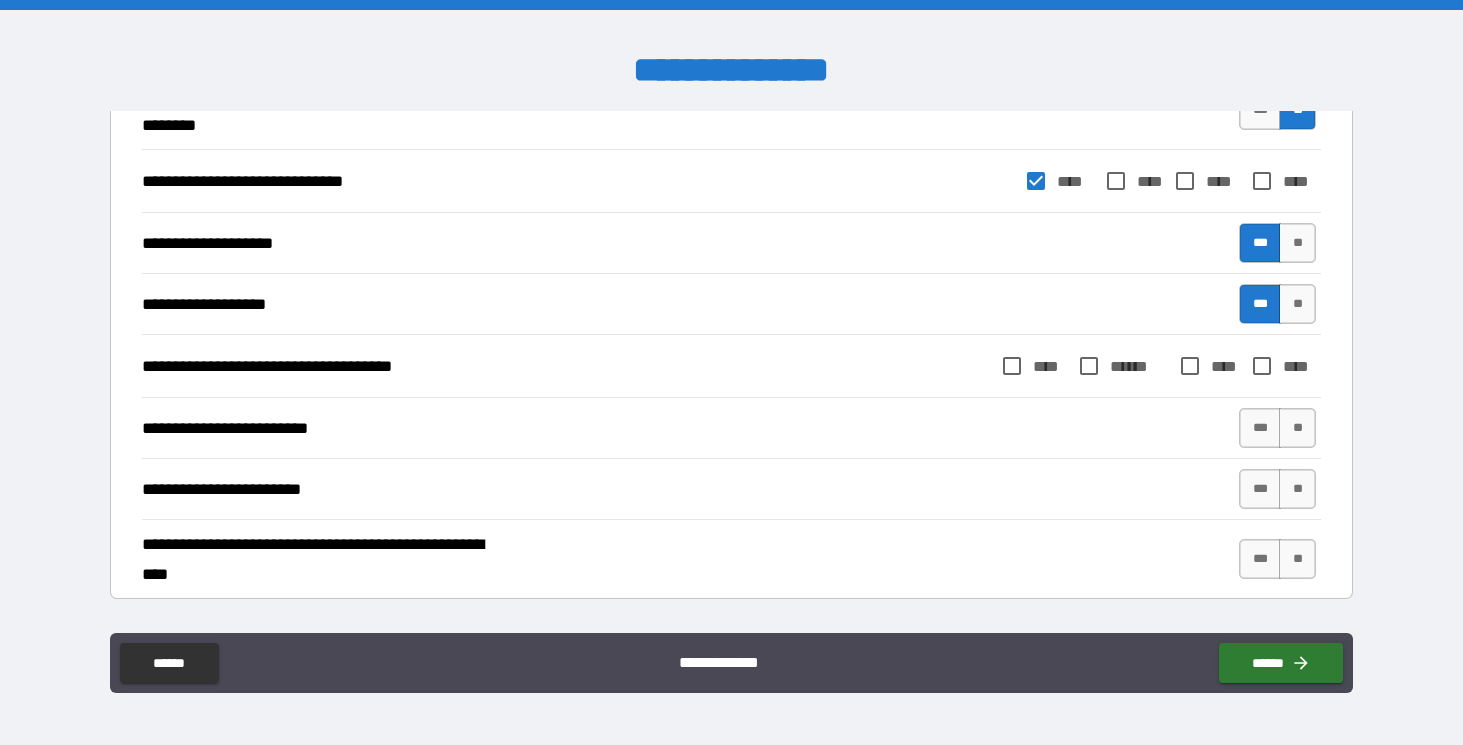 scroll, scrollTop: 834, scrollLeft: 0, axis: vertical 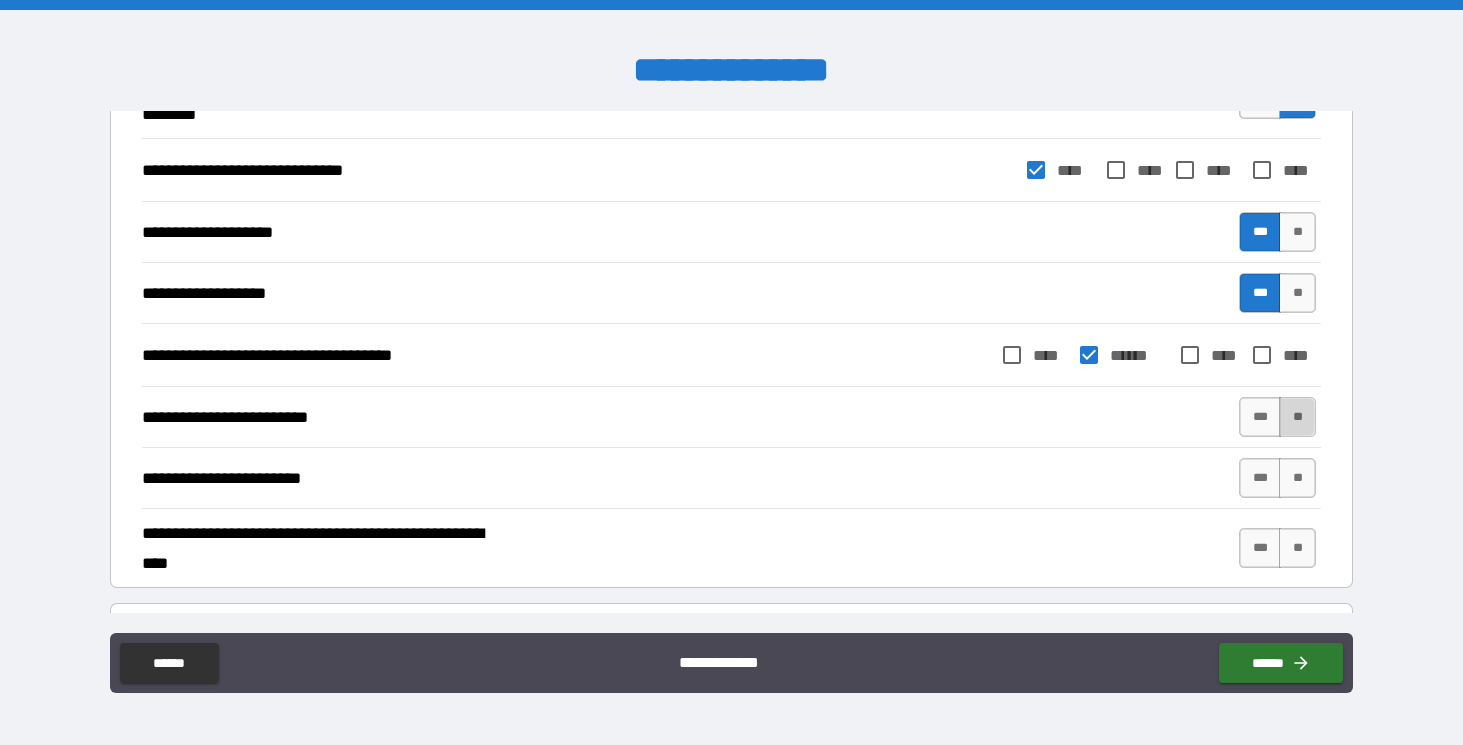 click on "**" at bounding box center (1297, 417) 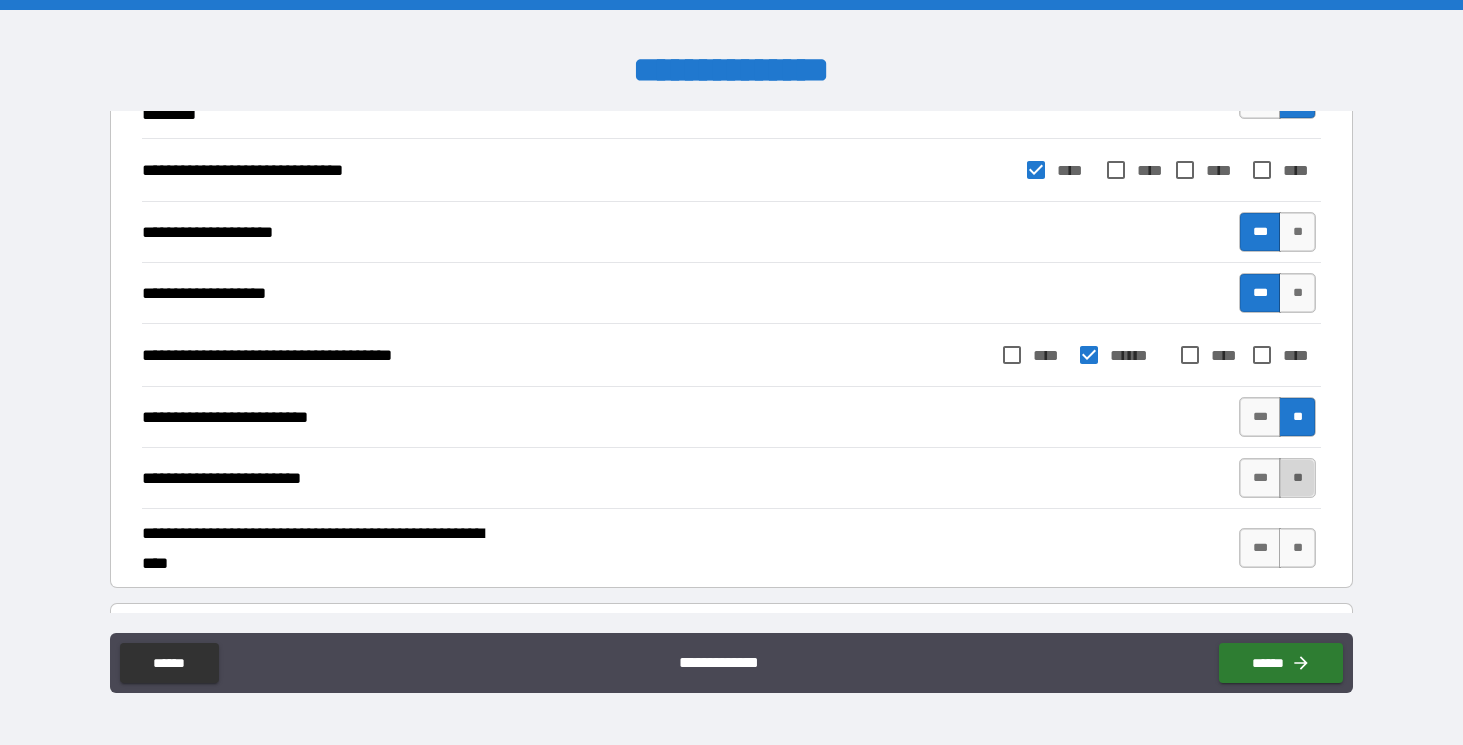 click on "**" at bounding box center (1297, 478) 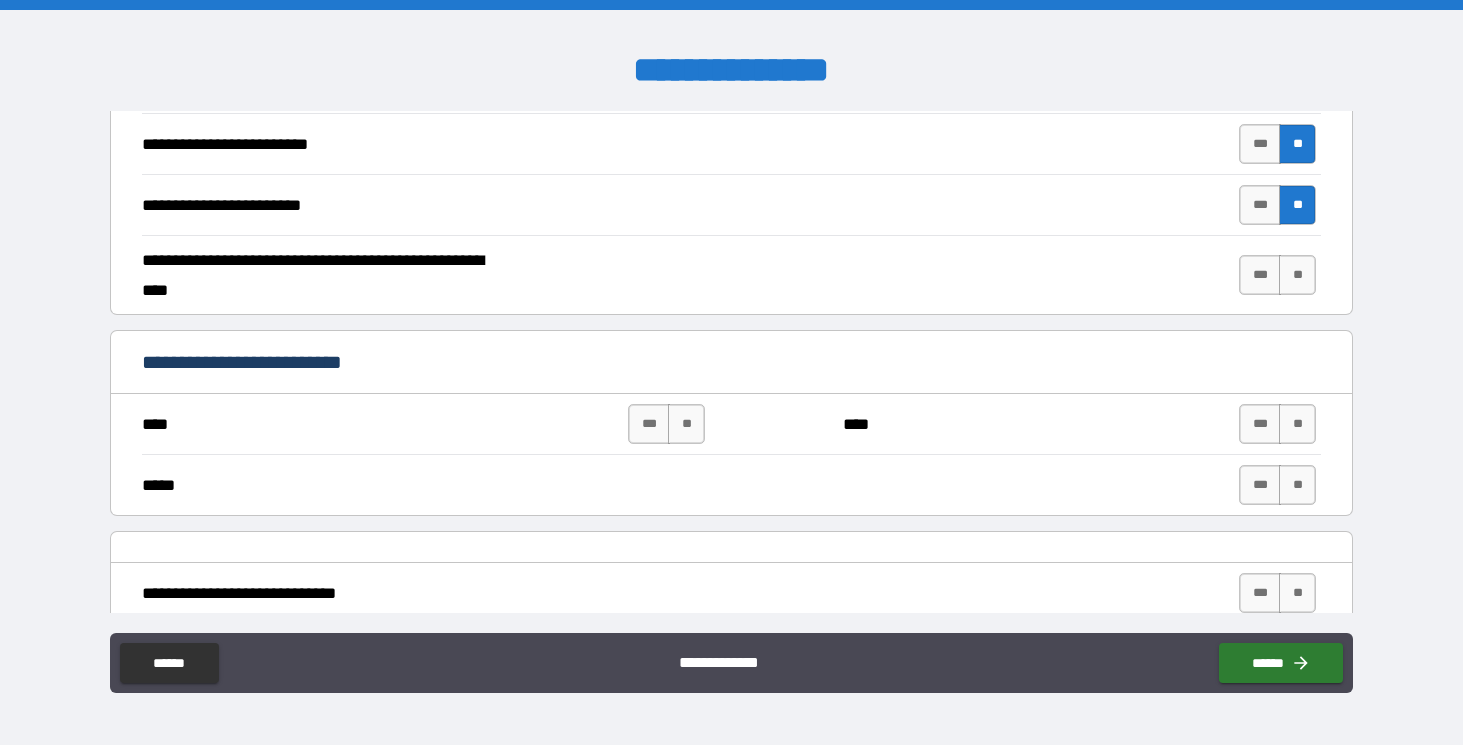 scroll, scrollTop: 1109, scrollLeft: 0, axis: vertical 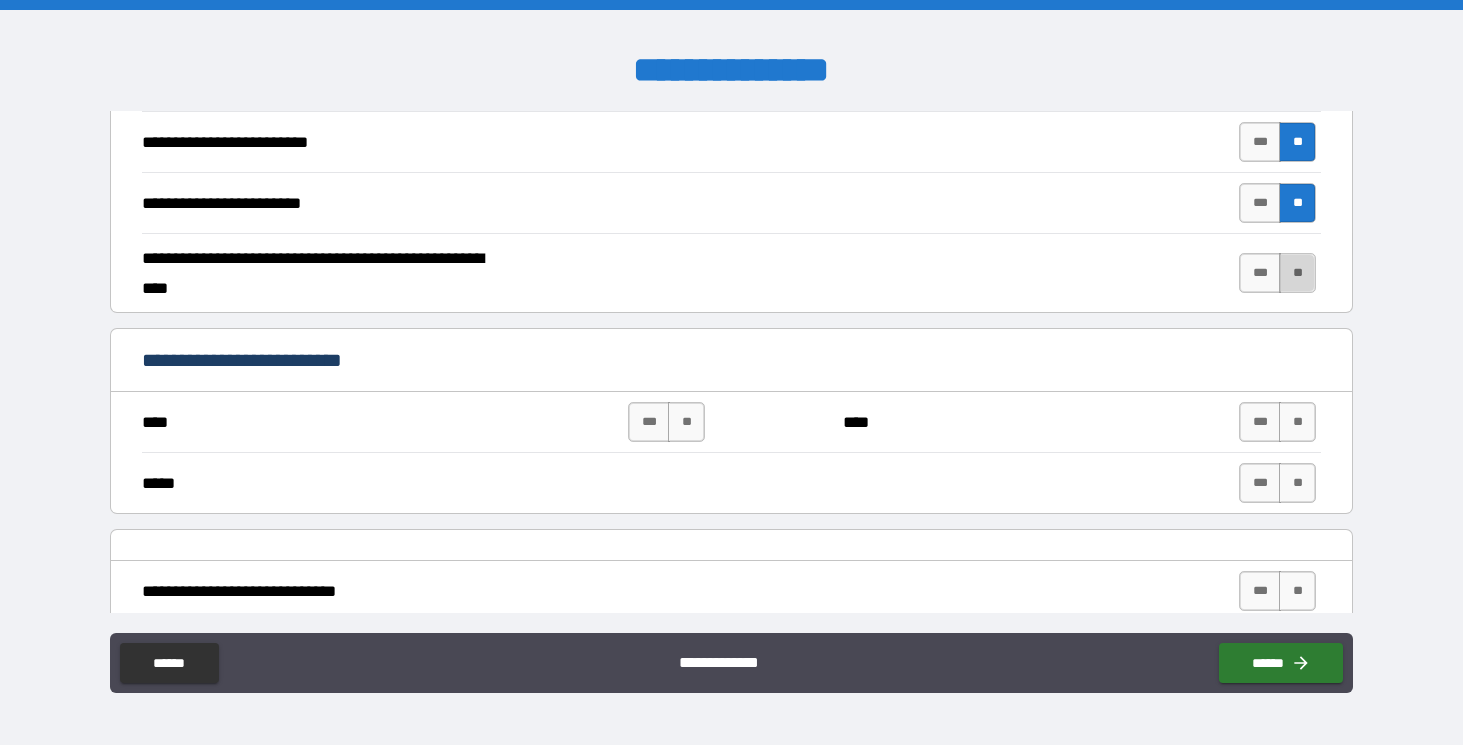 click on "**" at bounding box center [1297, 273] 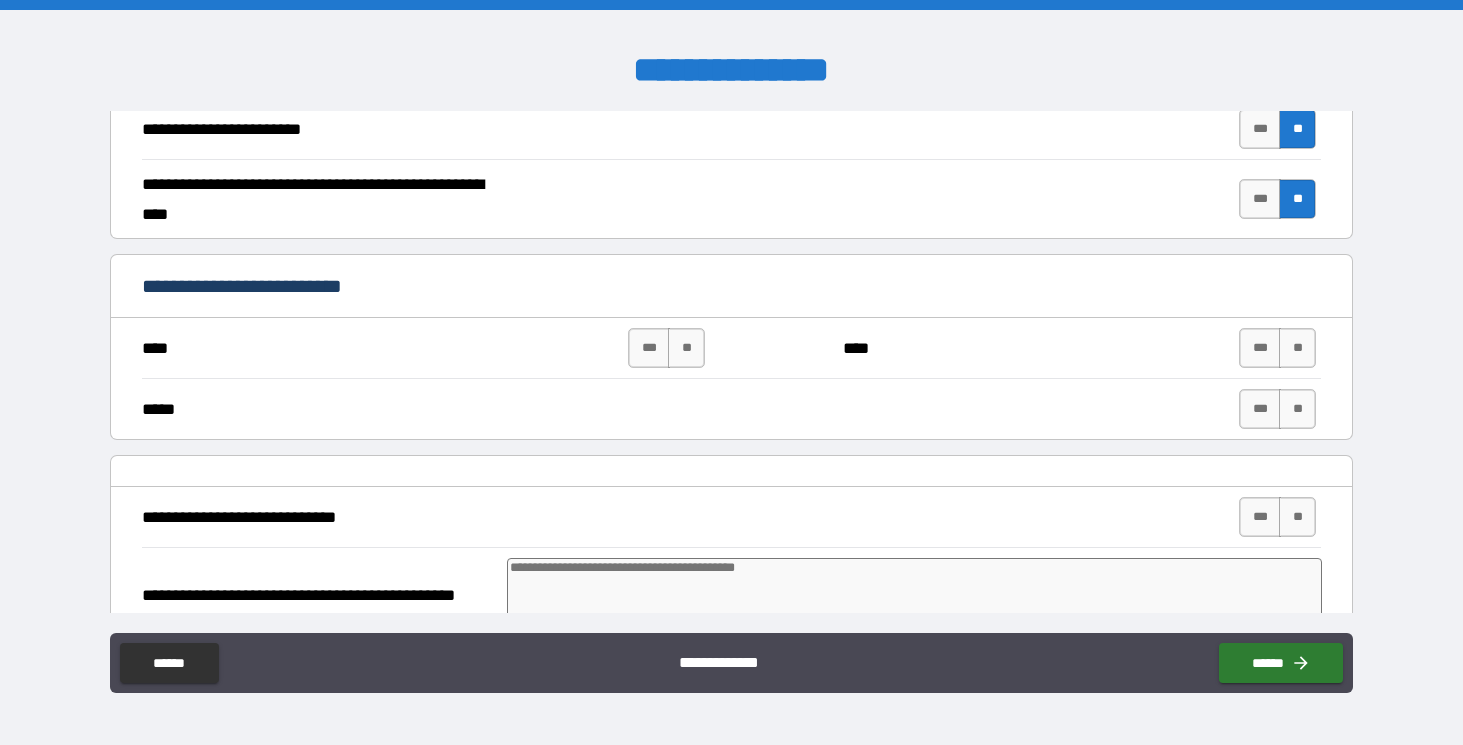 scroll, scrollTop: 1215, scrollLeft: 0, axis: vertical 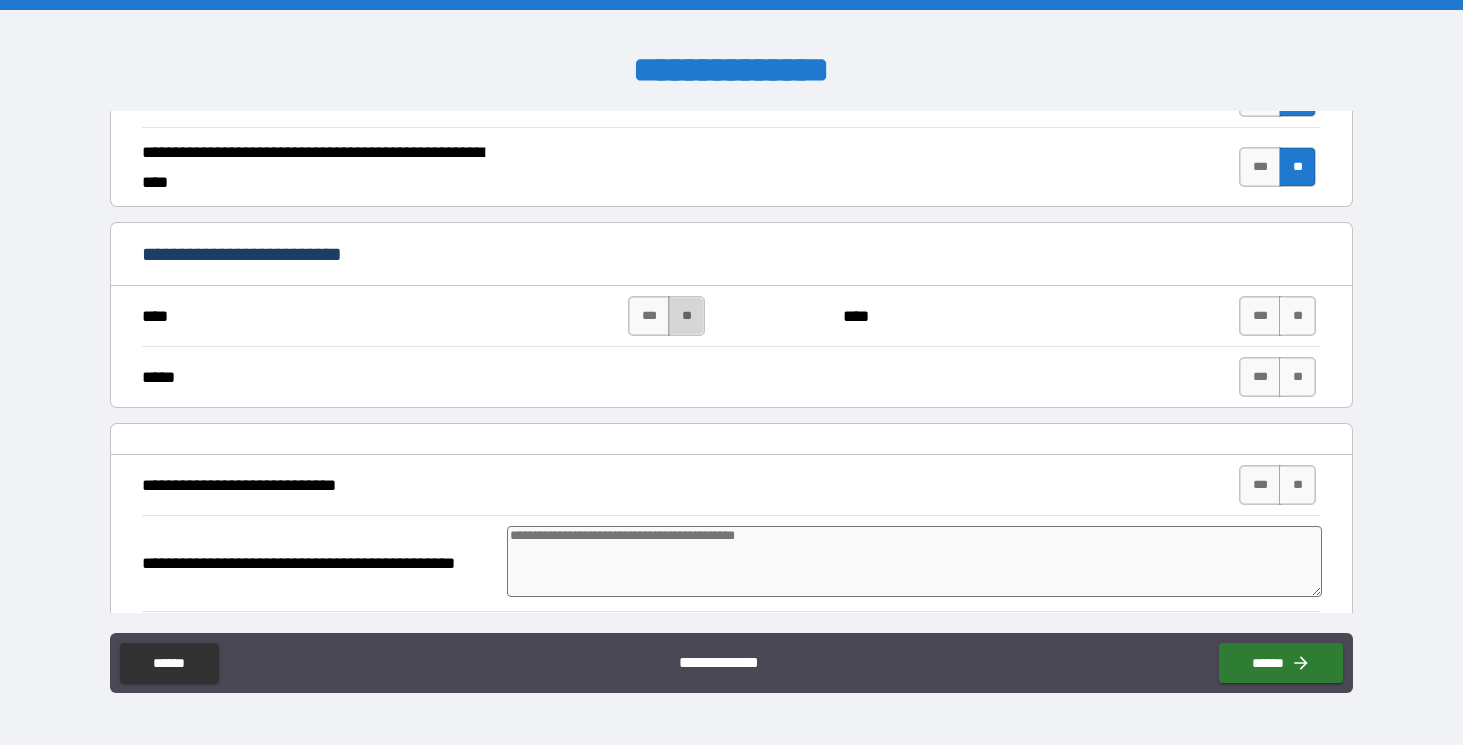 click on "**" at bounding box center [686, 316] 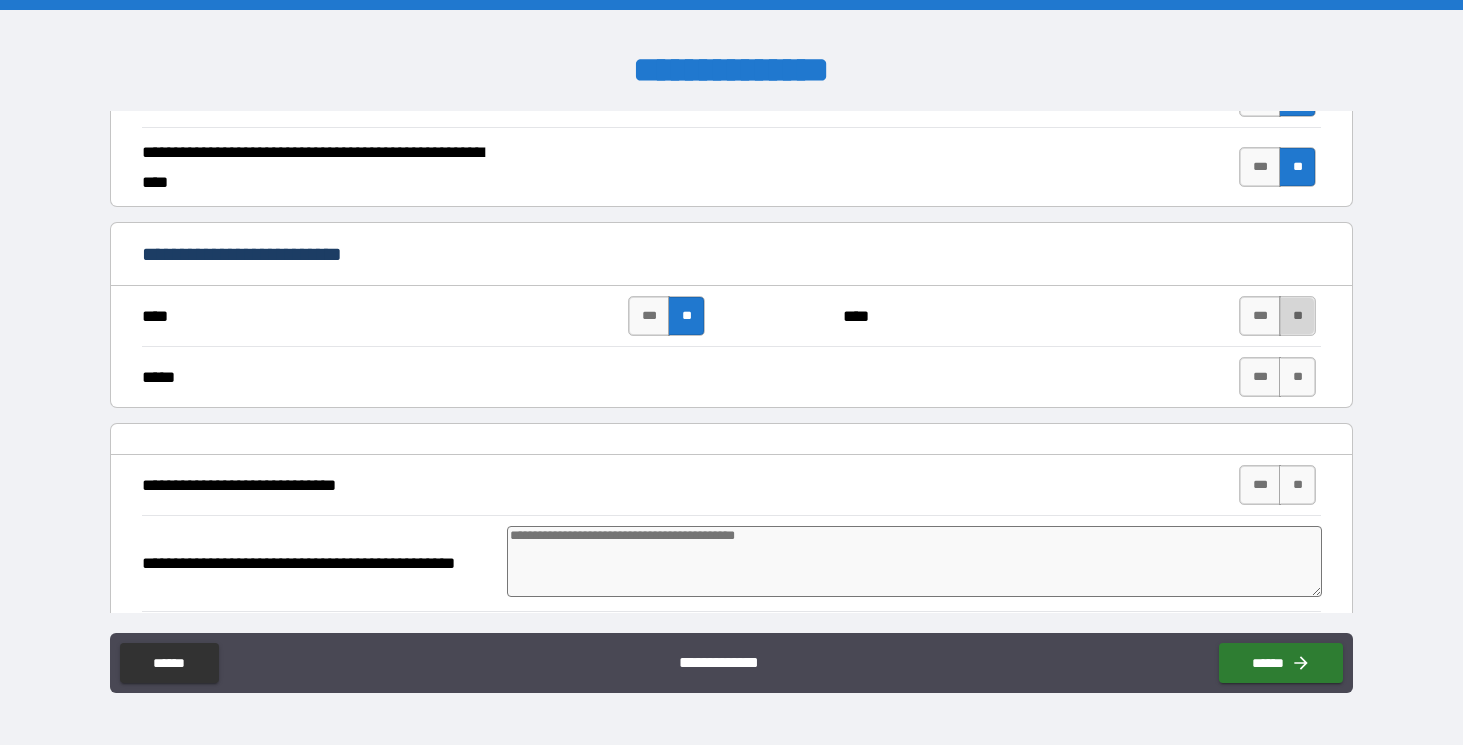 click on "**" at bounding box center (1297, 316) 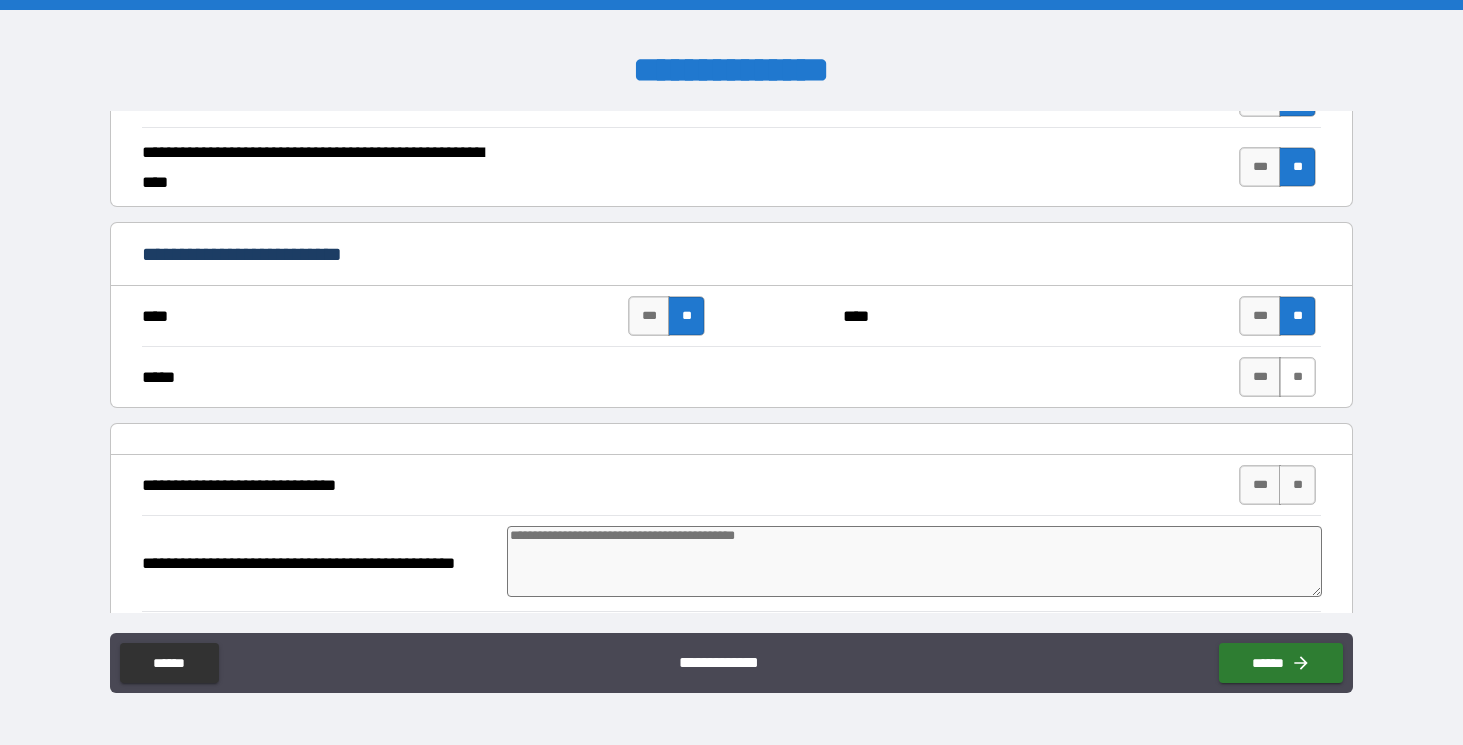click on "**" at bounding box center (1297, 377) 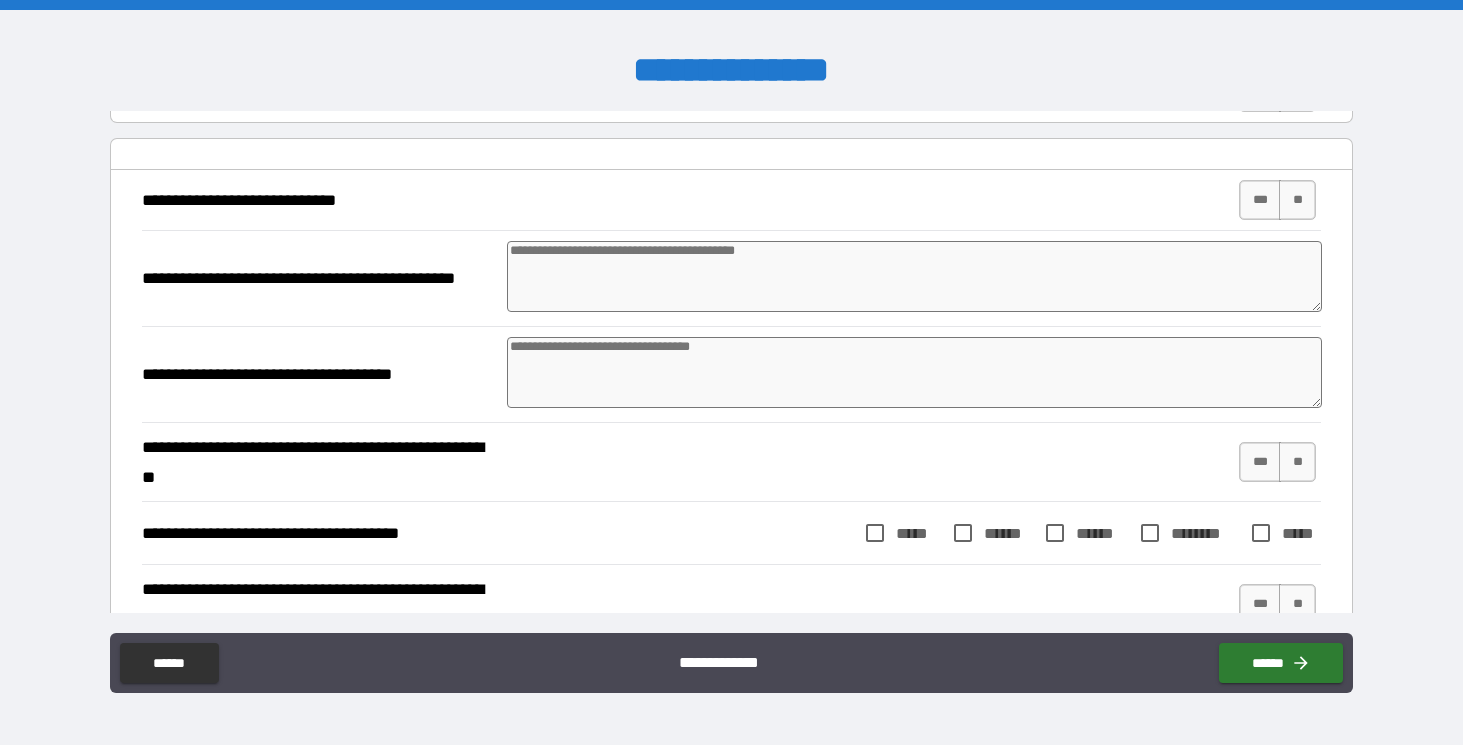 scroll, scrollTop: 1532, scrollLeft: 0, axis: vertical 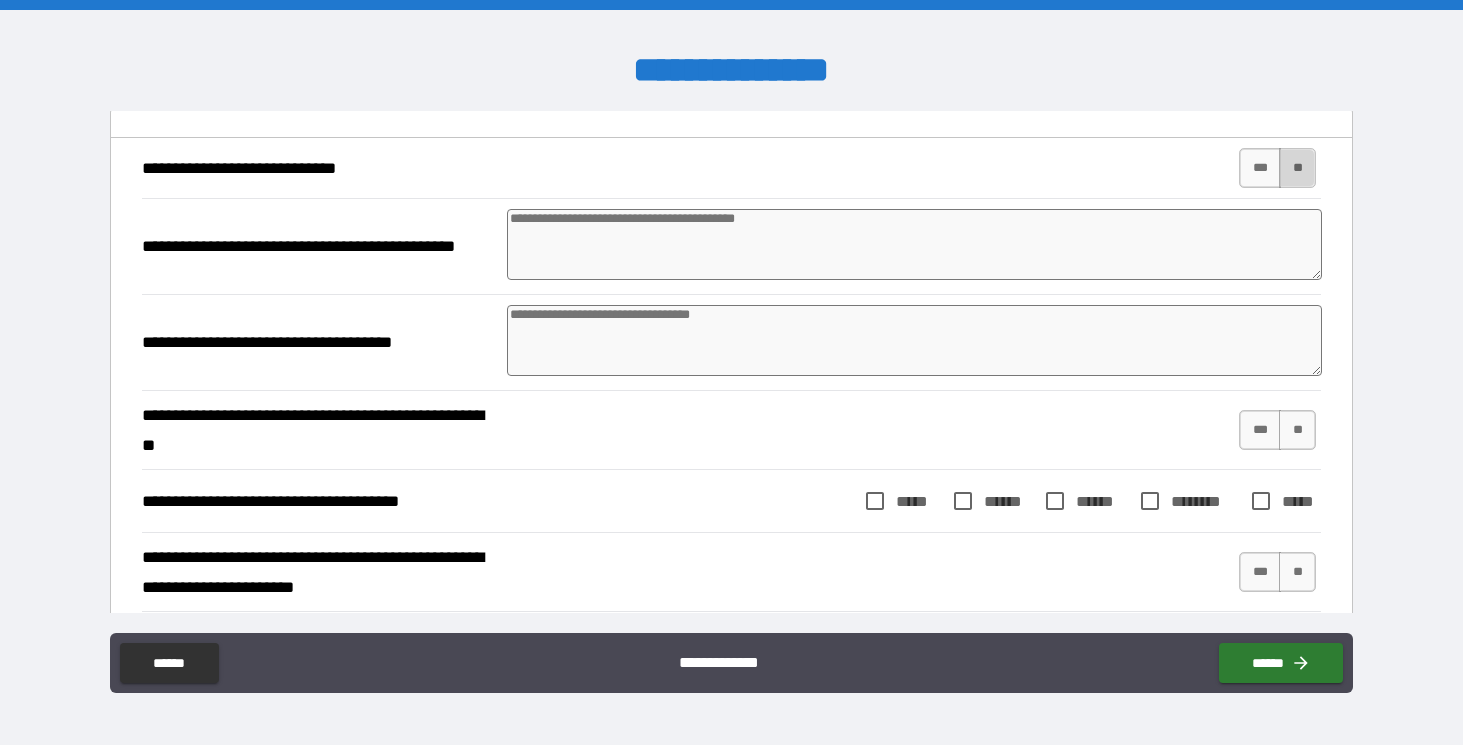 click on "**" at bounding box center (1297, 168) 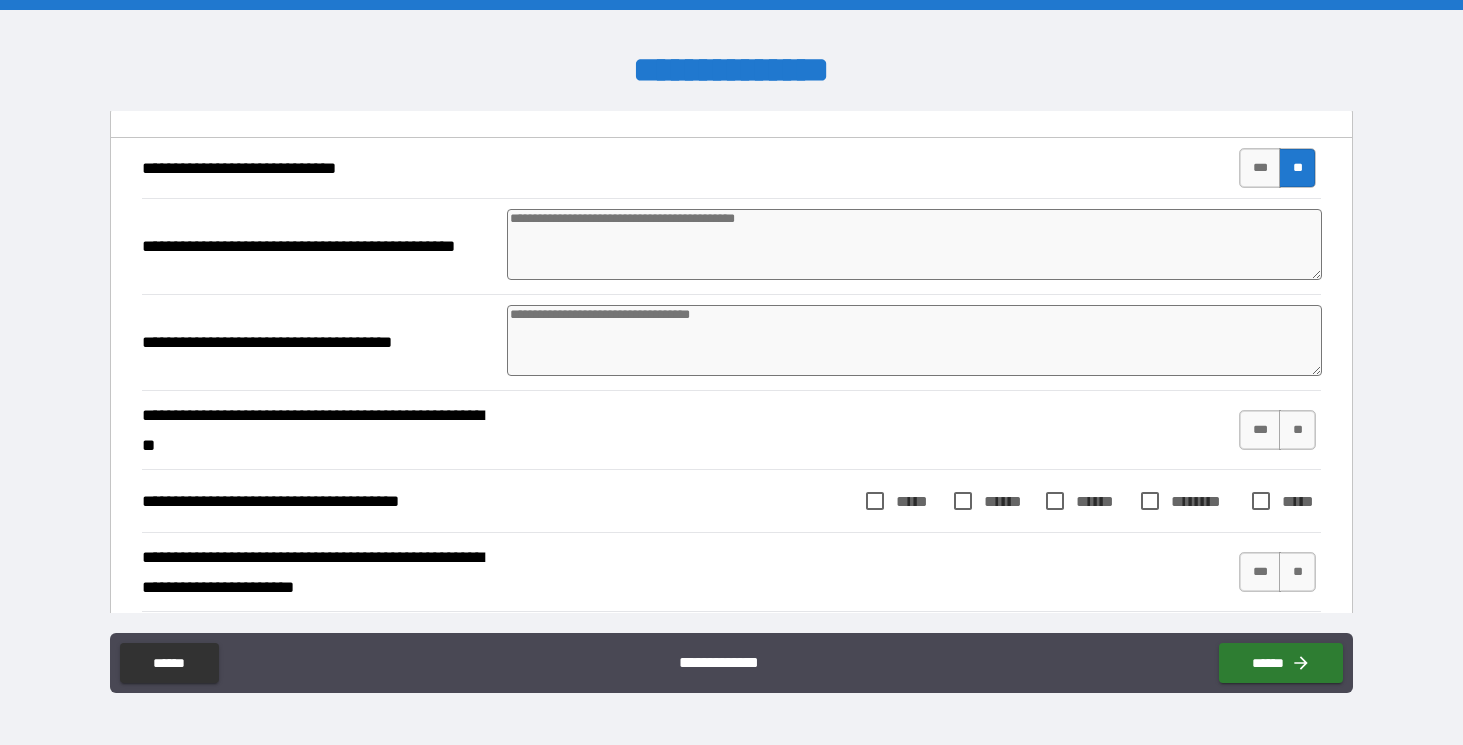 click at bounding box center [914, 244] 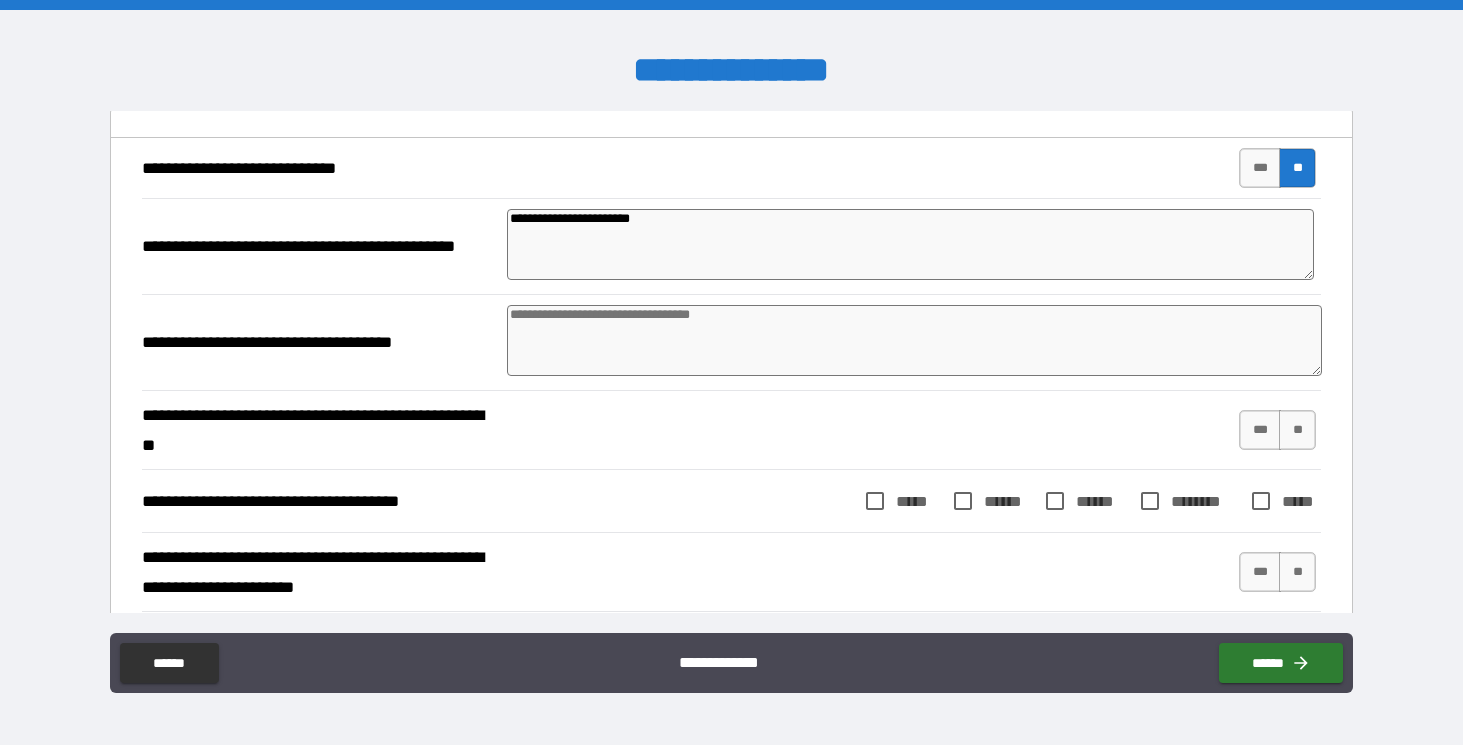 click at bounding box center [914, 340] 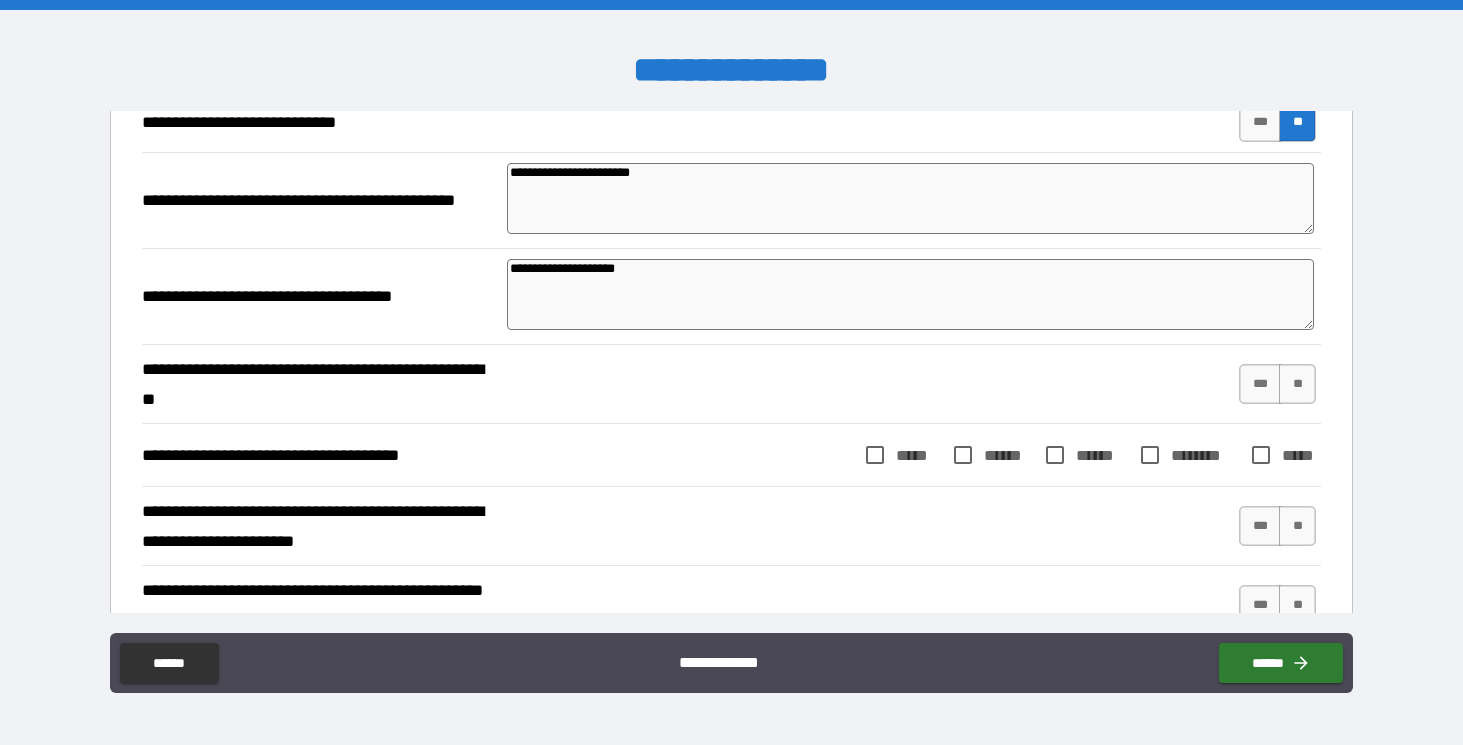 scroll, scrollTop: 1584, scrollLeft: 0, axis: vertical 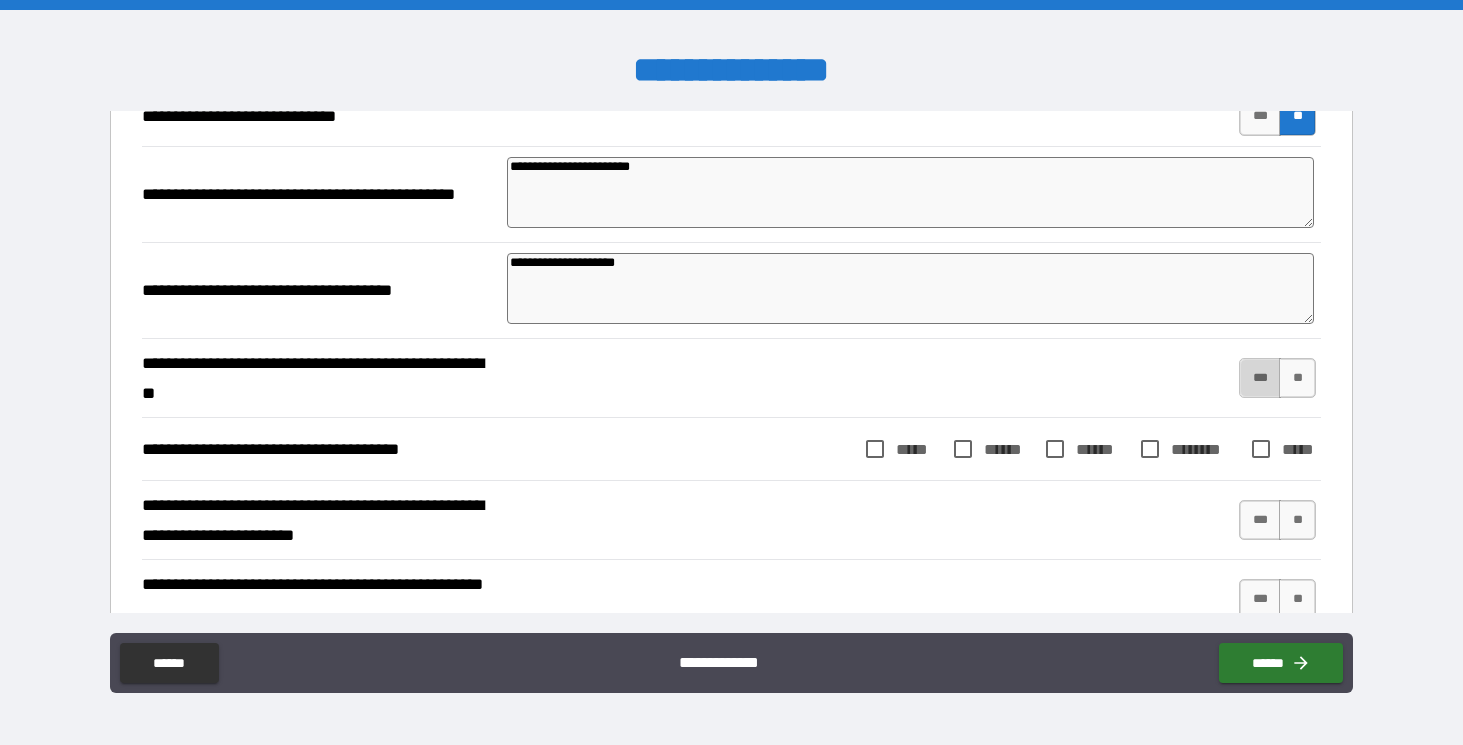 click on "***" at bounding box center (1260, 378) 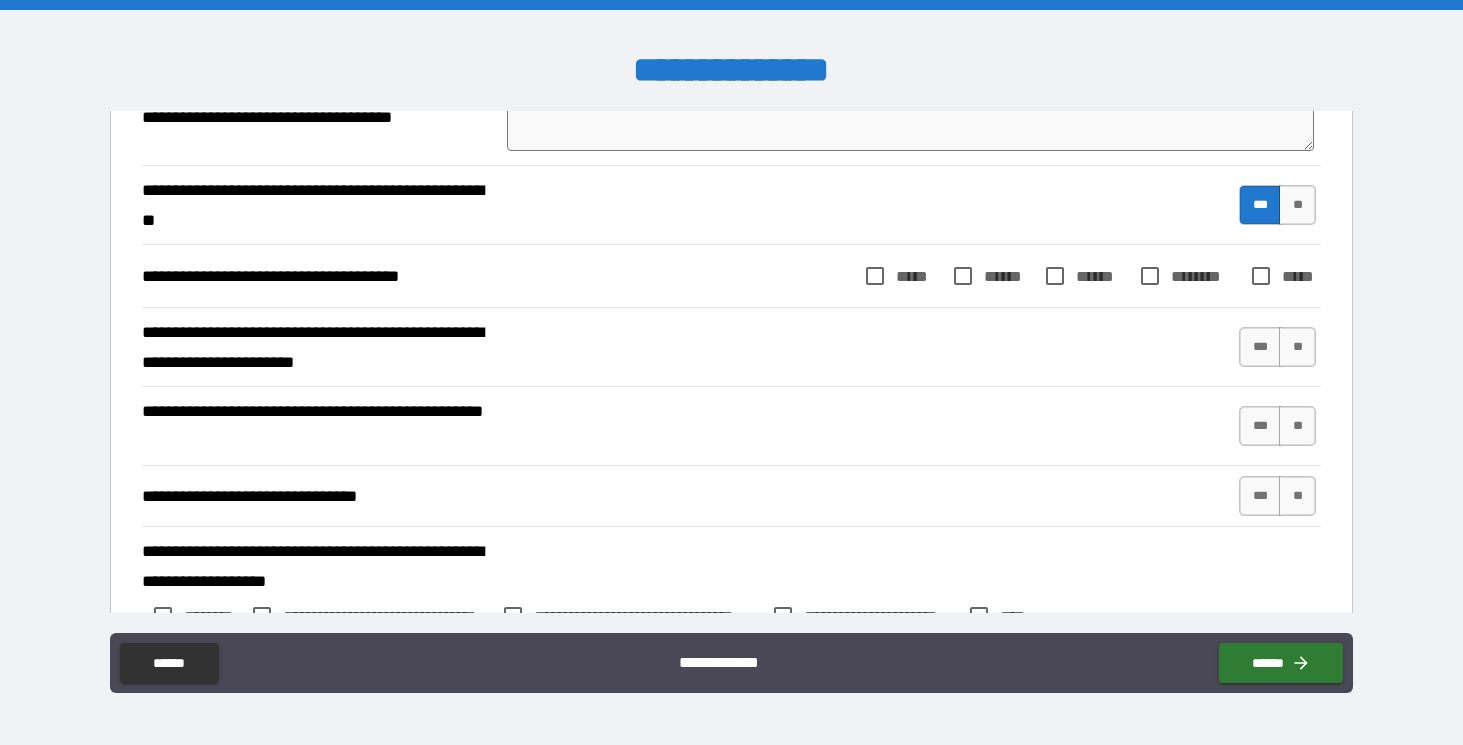scroll, scrollTop: 1760, scrollLeft: 0, axis: vertical 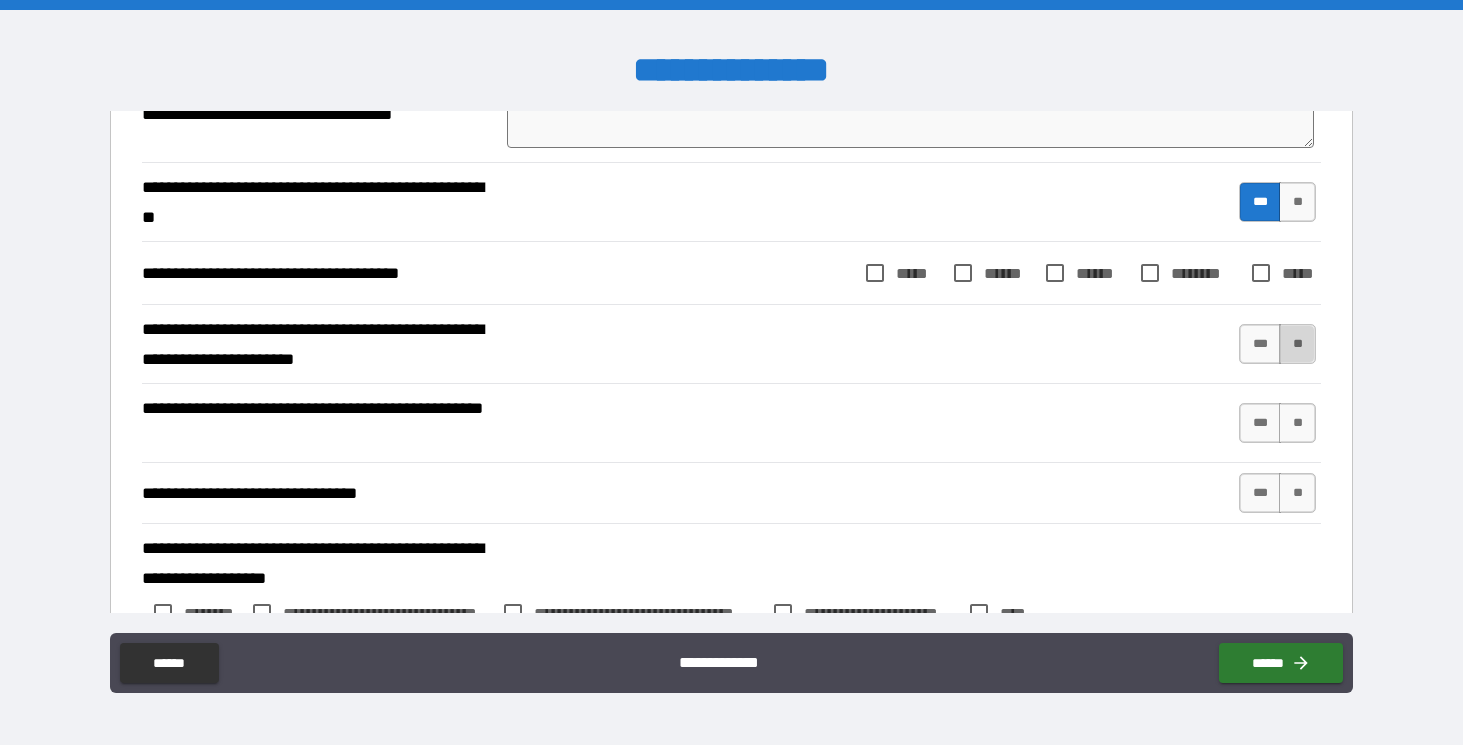 click on "**" at bounding box center [1297, 344] 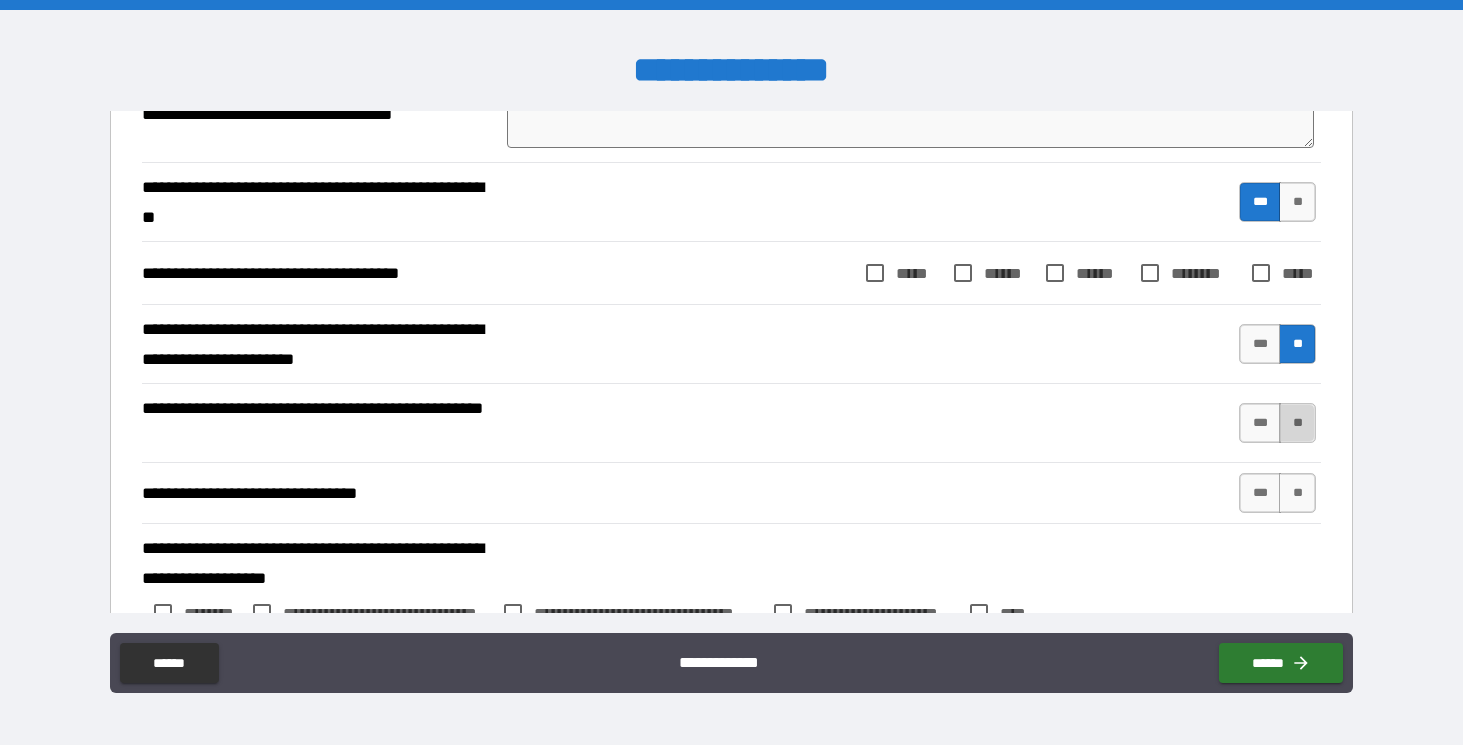 click on "**" at bounding box center [1297, 423] 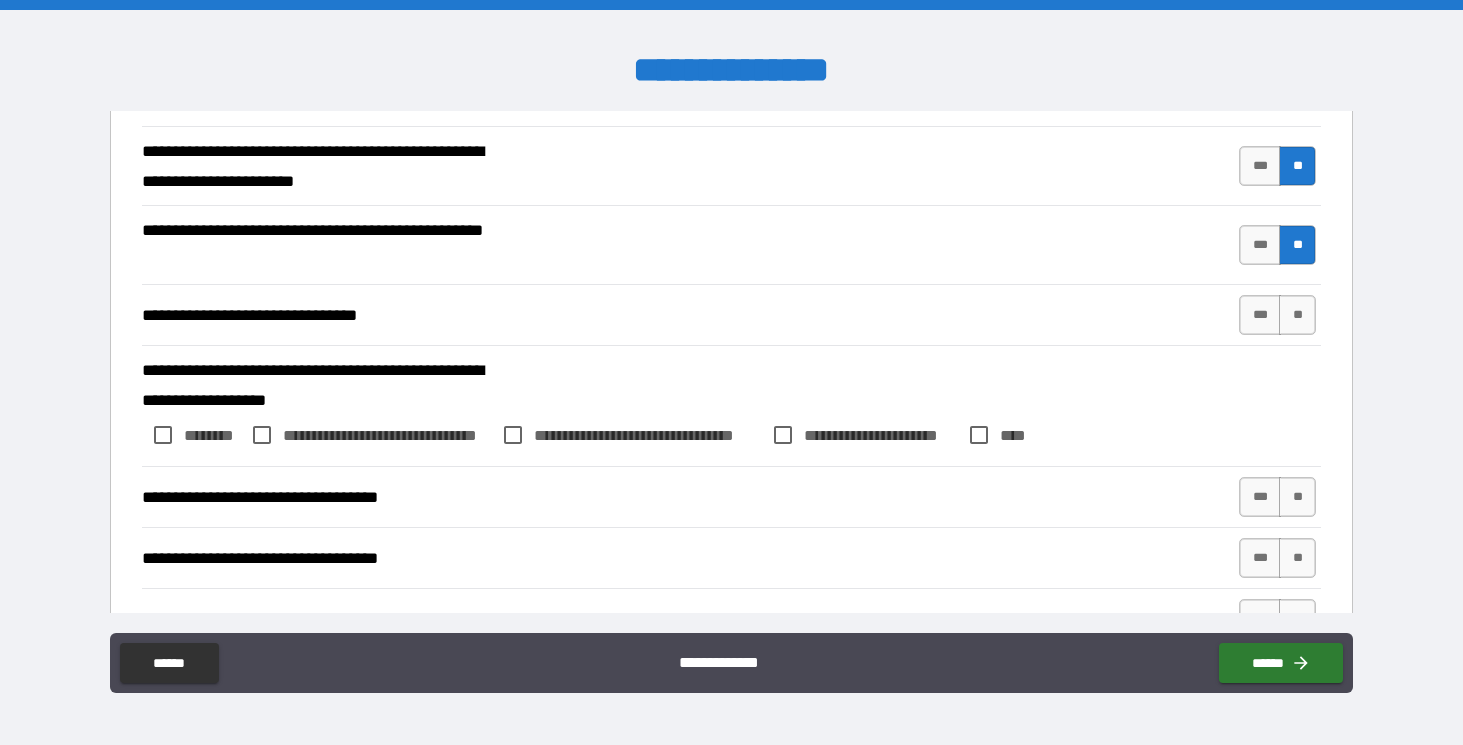 scroll, scrollTop: 1954, scrollLeft: 0, axis: vertical 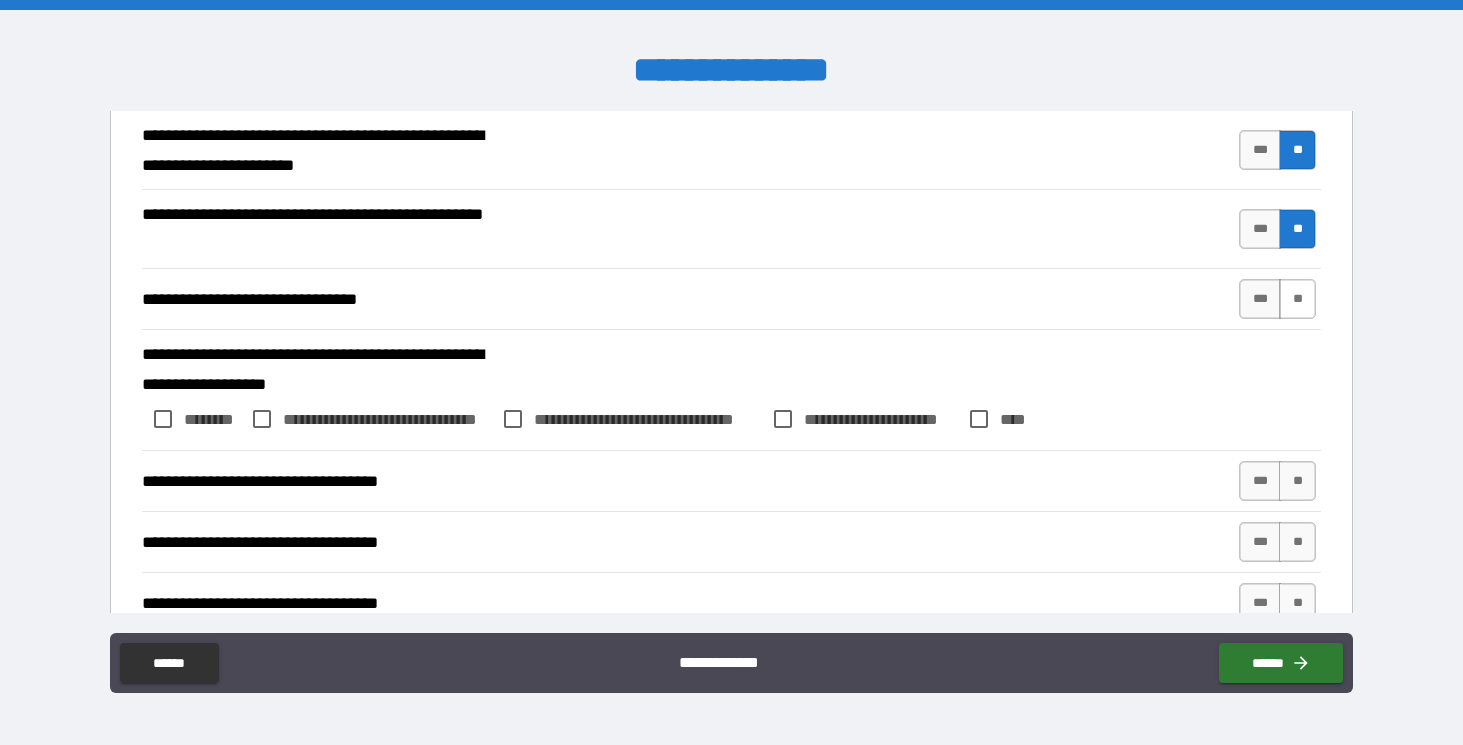 click on "**" at bounding box center [1297, 299] 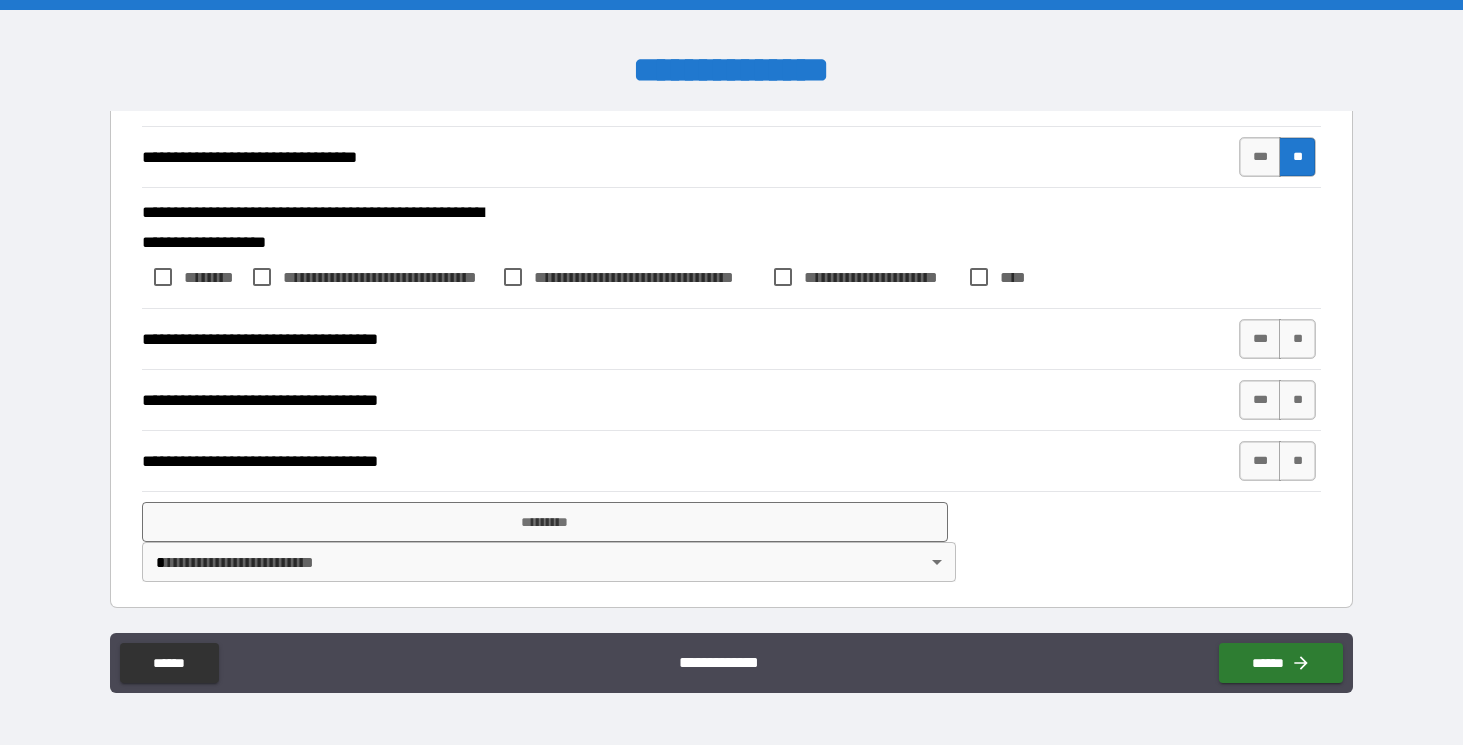 scroll, scrollTop: 2096, scrollLeft: 0, axis: vertical 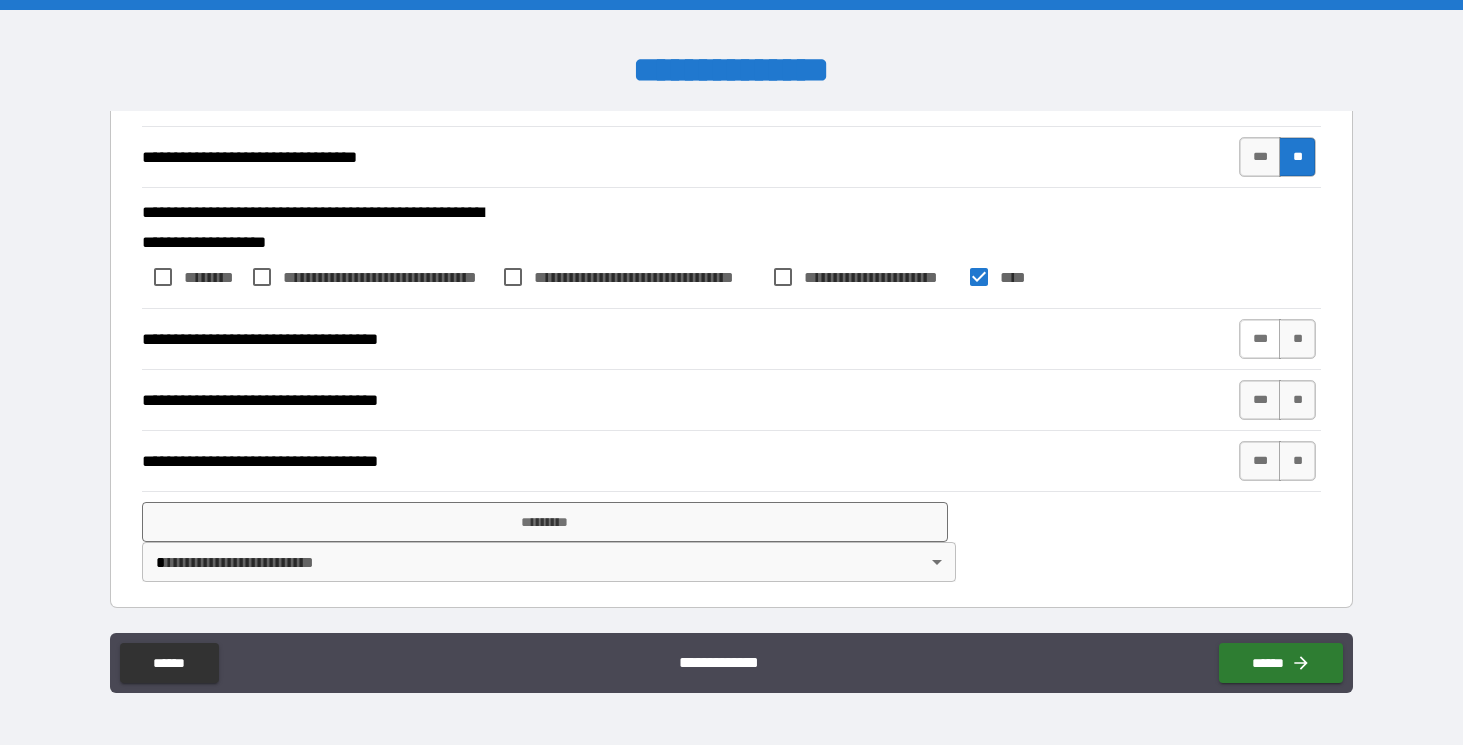 click on "***" at bounding box center (1260, 339) 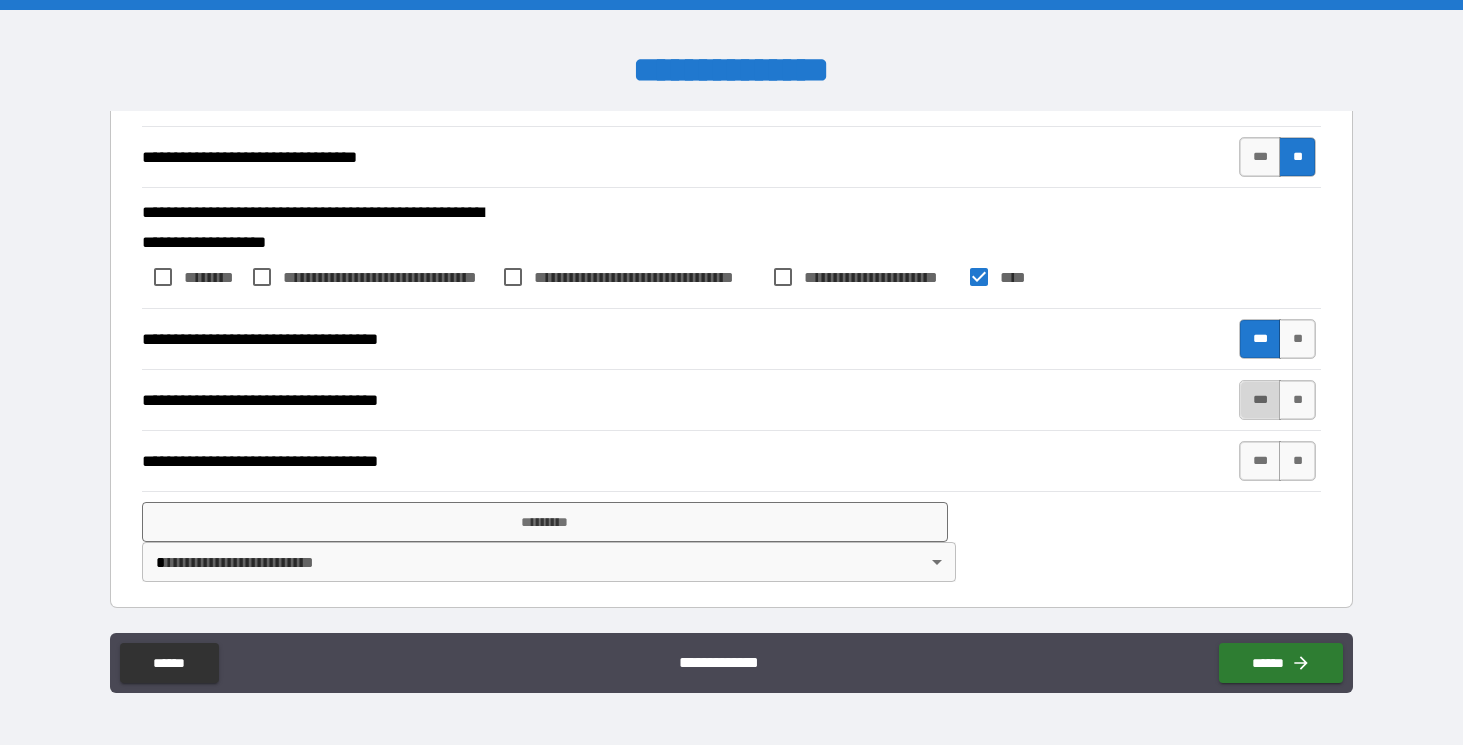 click on "***" at bounding box center (1260, 400) 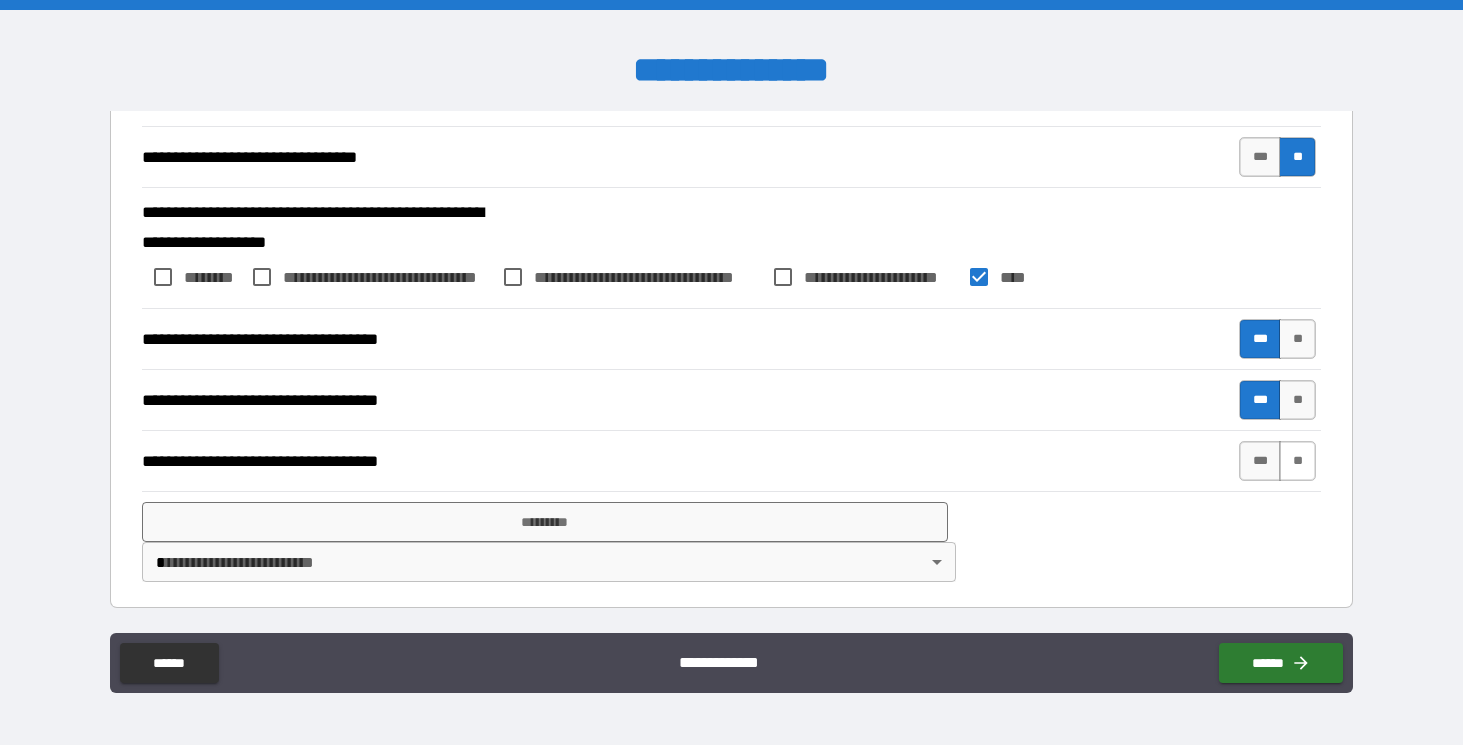 click on "**" at bounding box center [1297, 461] 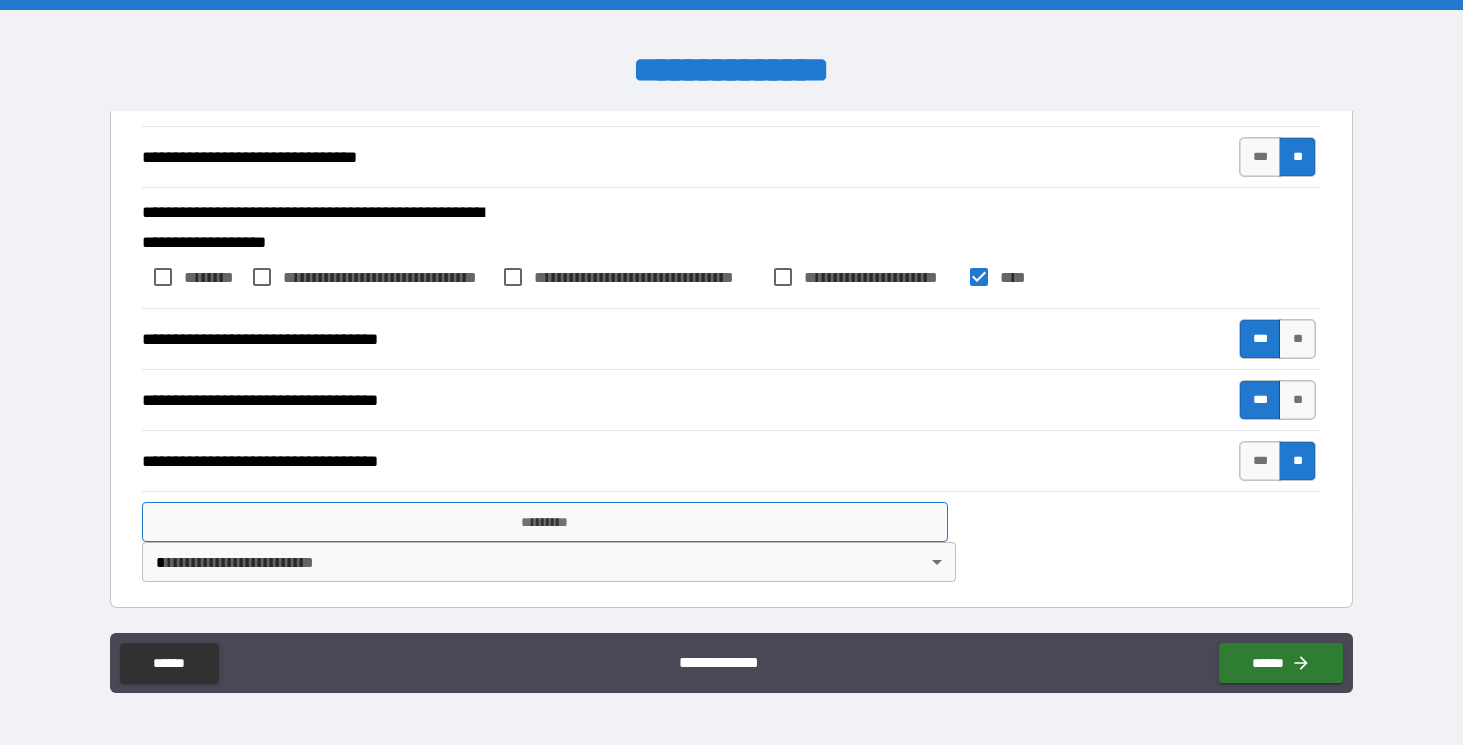 click on "*********" at bounding box center [545, 522] 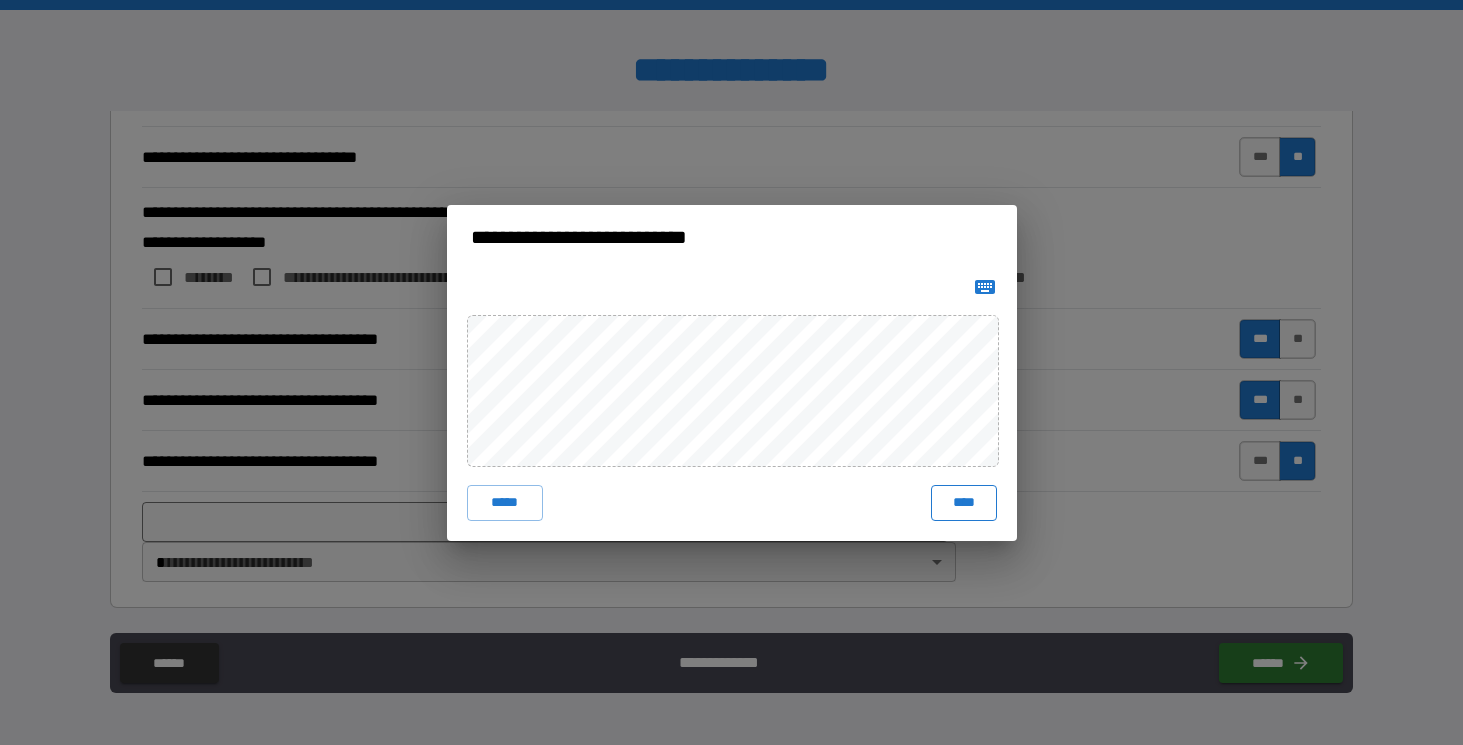 click on "****" at bounding box center [964, 503] 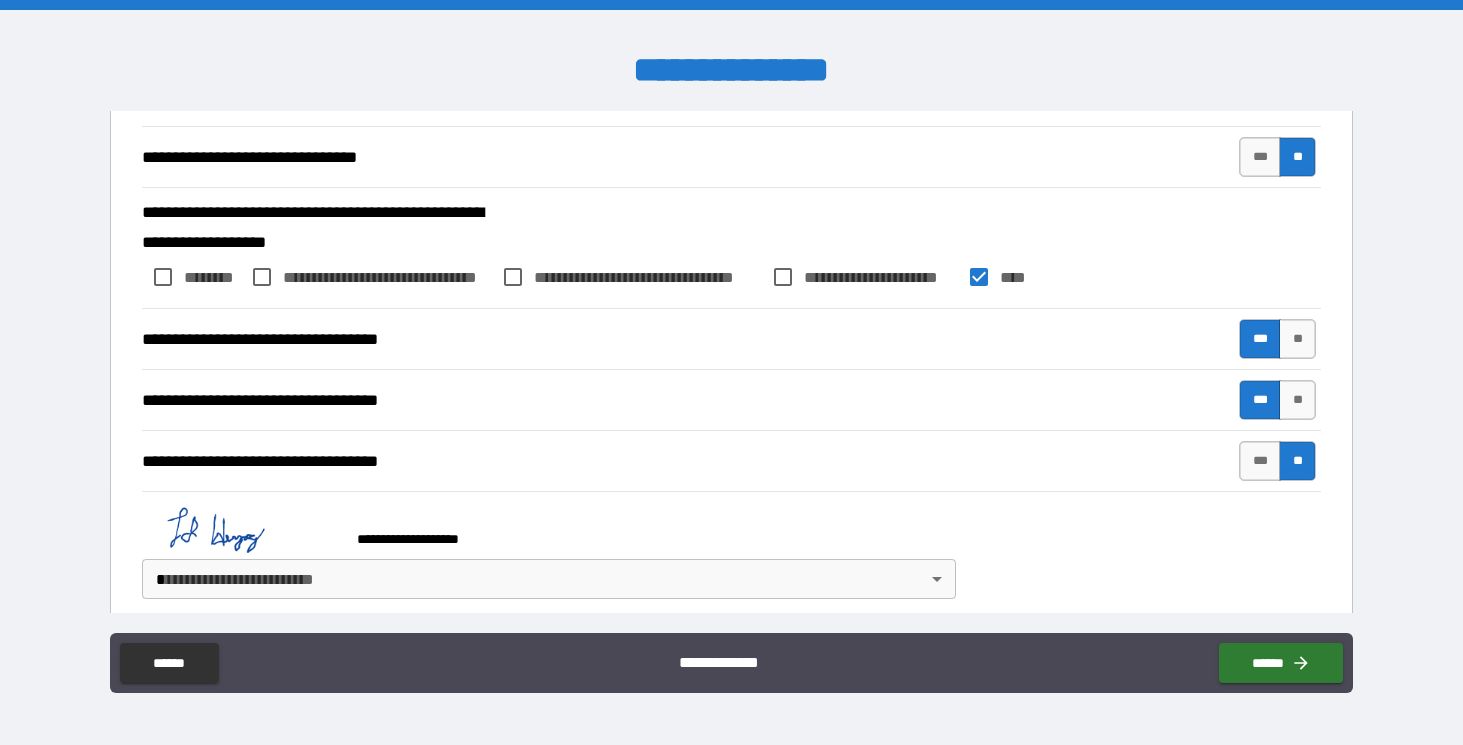 click on "**********" at bounding box center (731, 372) 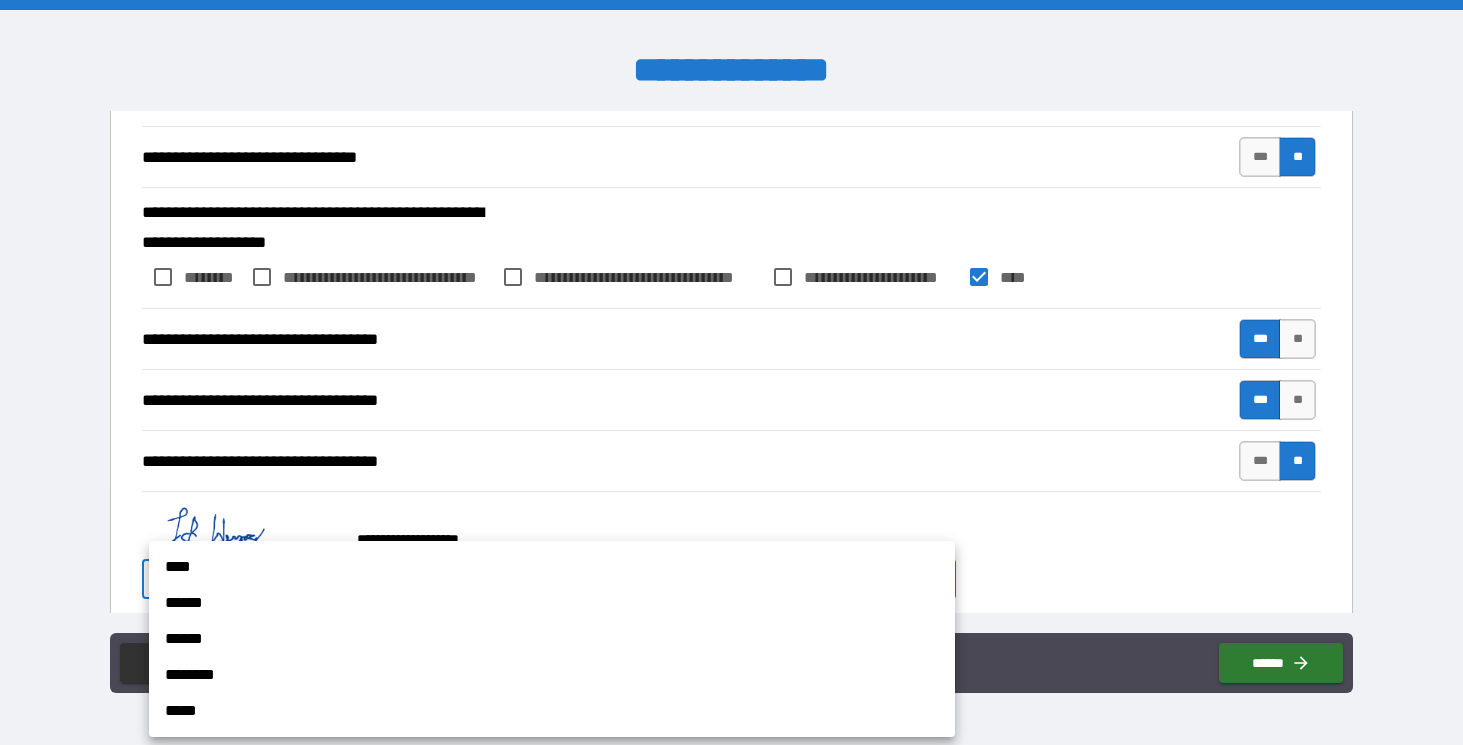 click on "****" at bounding box center [552, 567] 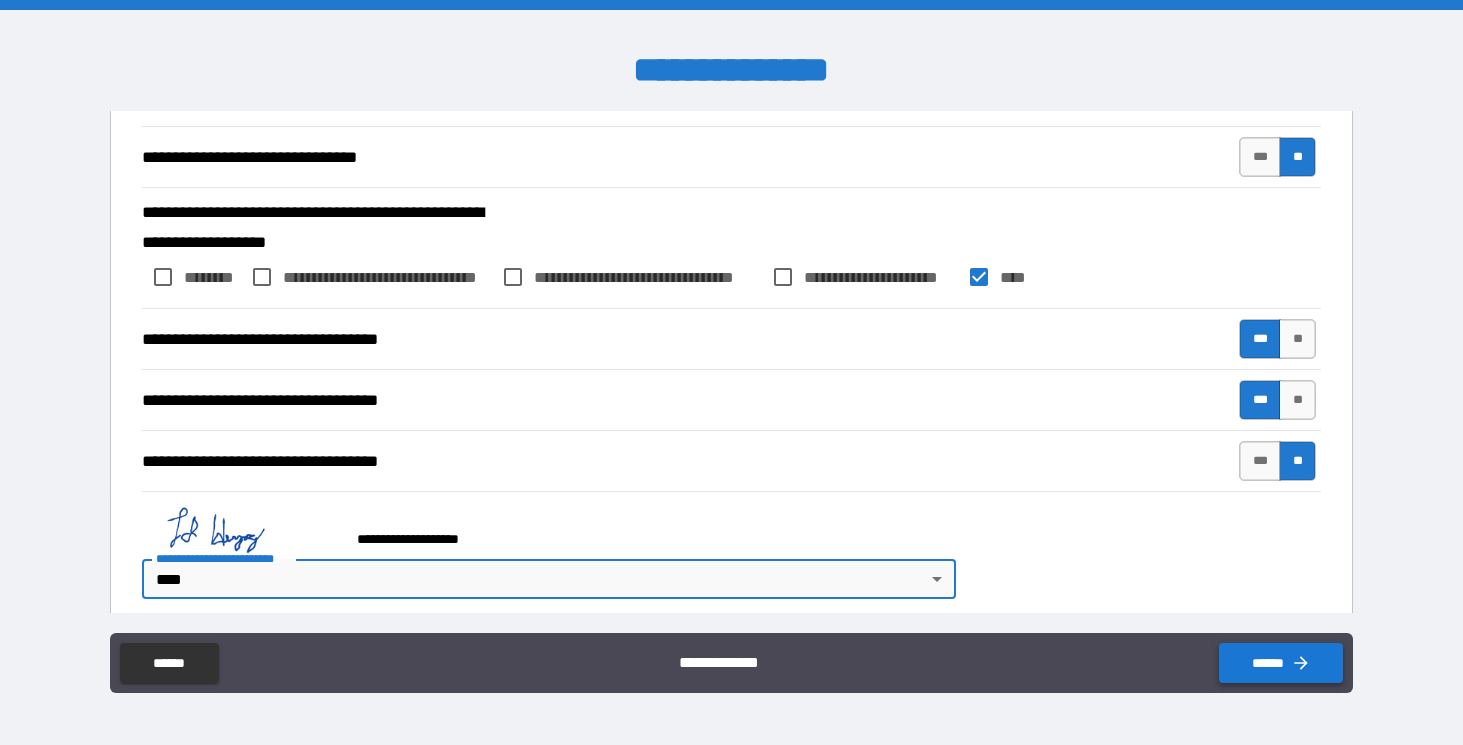 click on "******" at bounding box center (1281, 663) 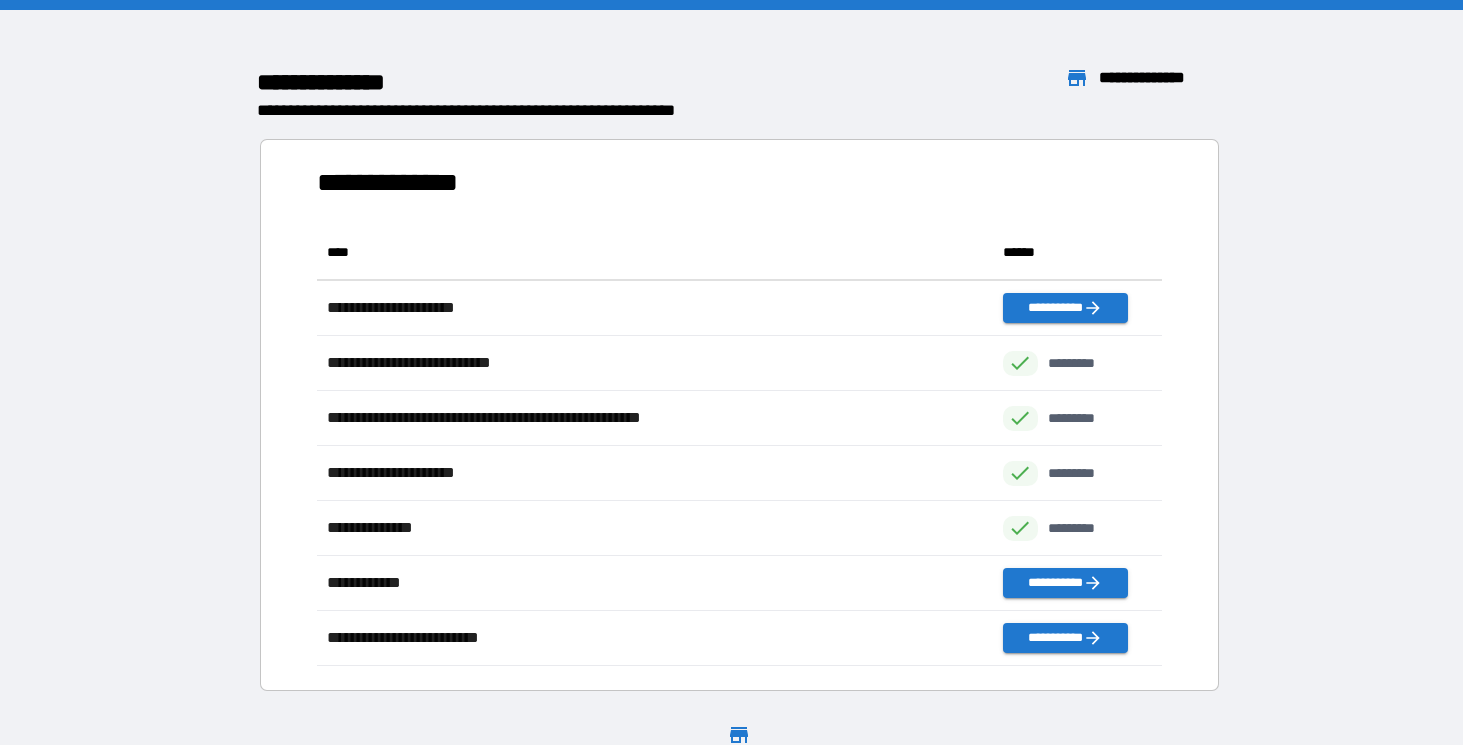 scroll, scrollTop: 1, scrollLeft: 1, axis: both 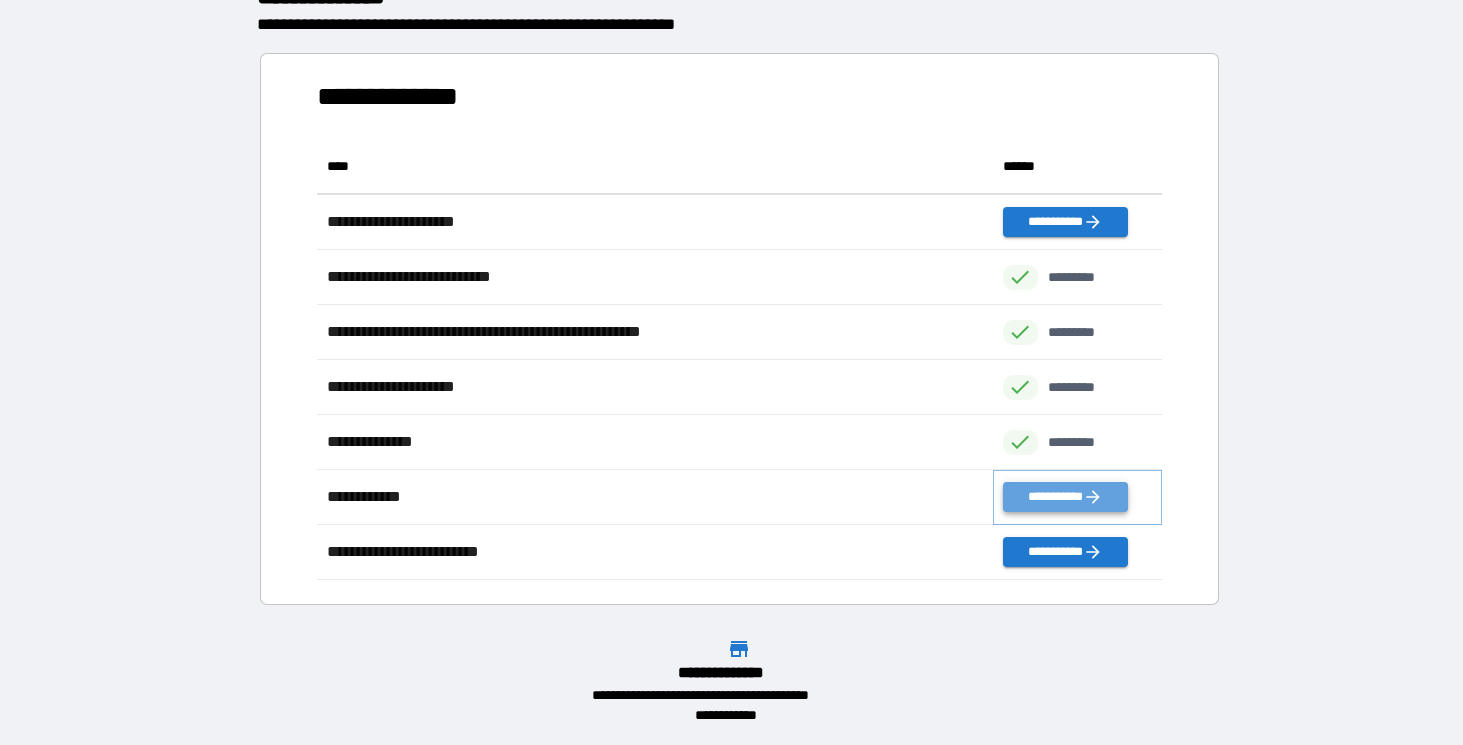 click on "**********" at bounding box center (1065, 497) 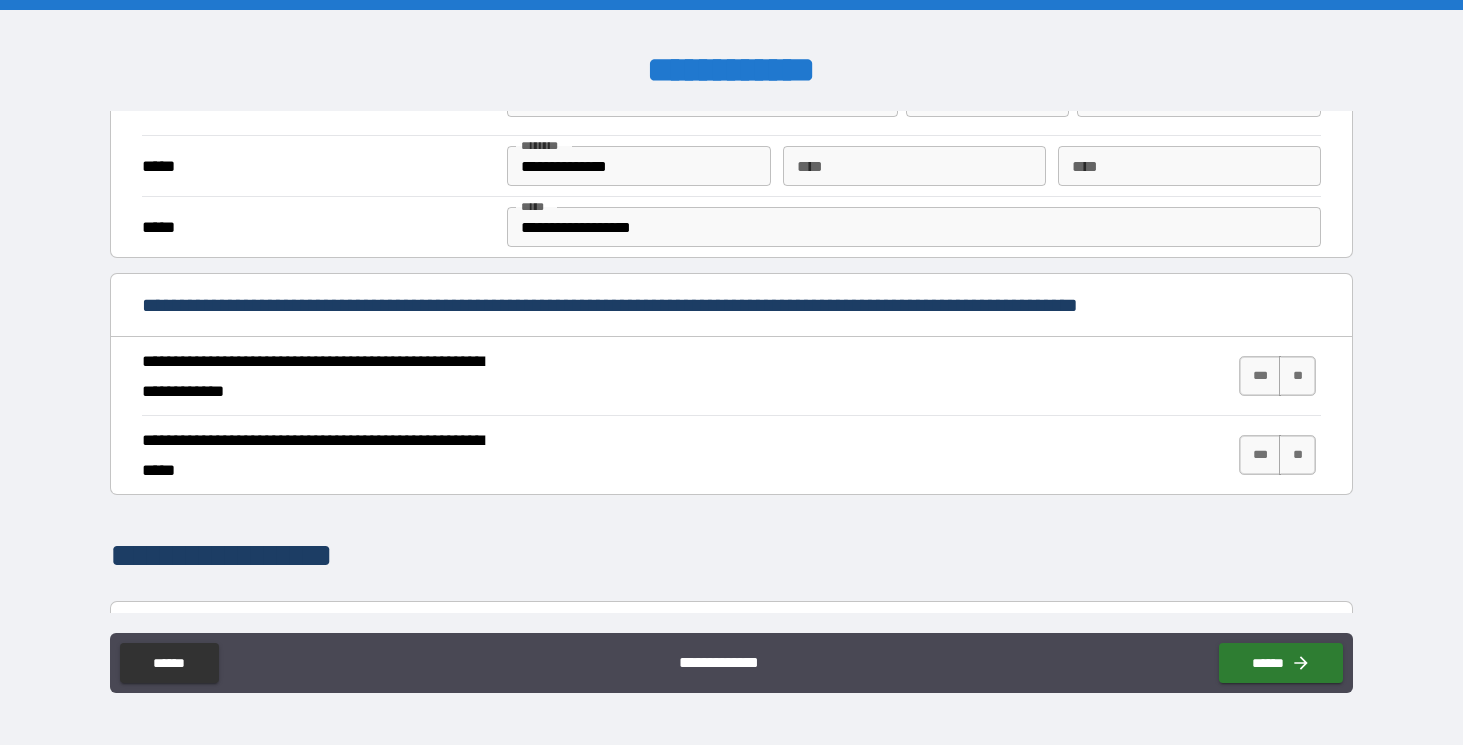 scroll, scrollTop: 600, scrollLeft: 0, axis: vertical 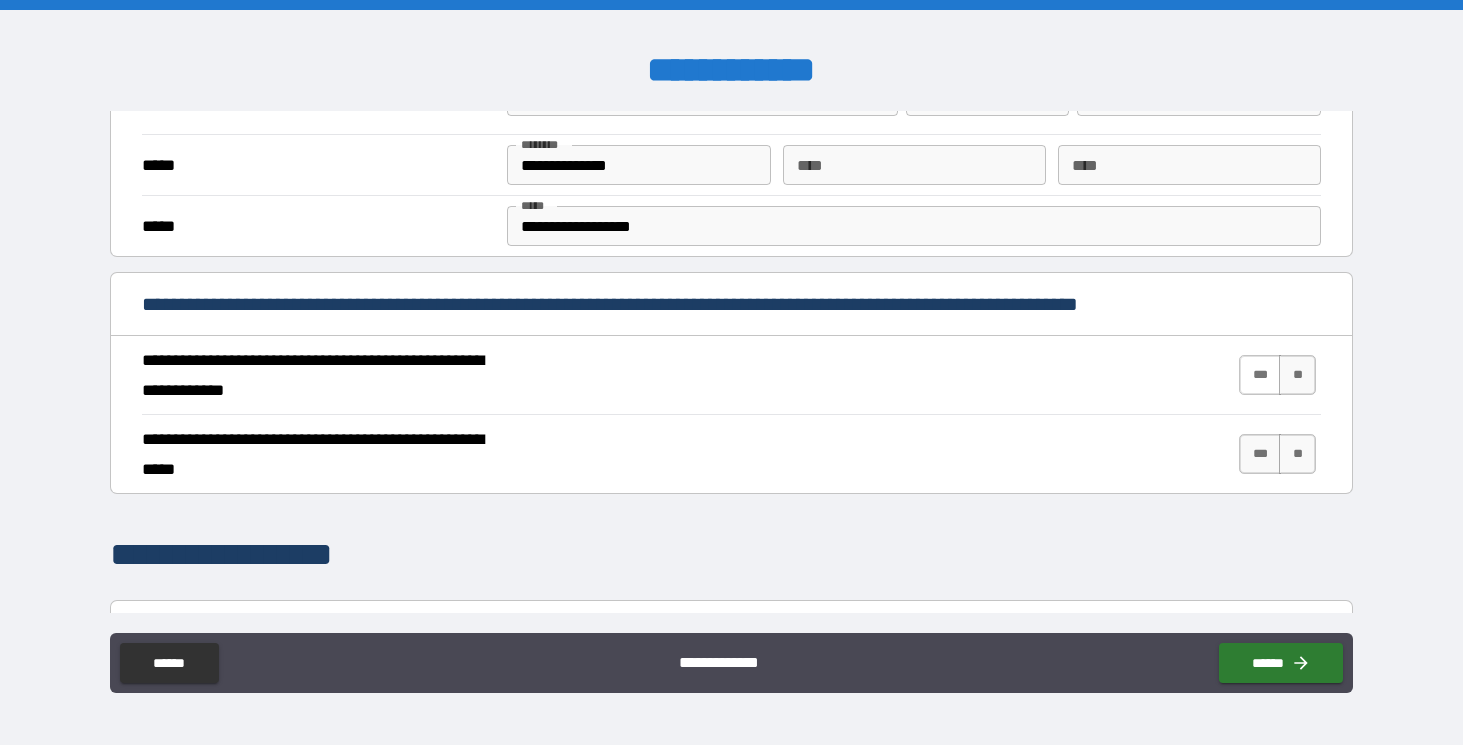 click on "***" at bounding box center (1260, 375) 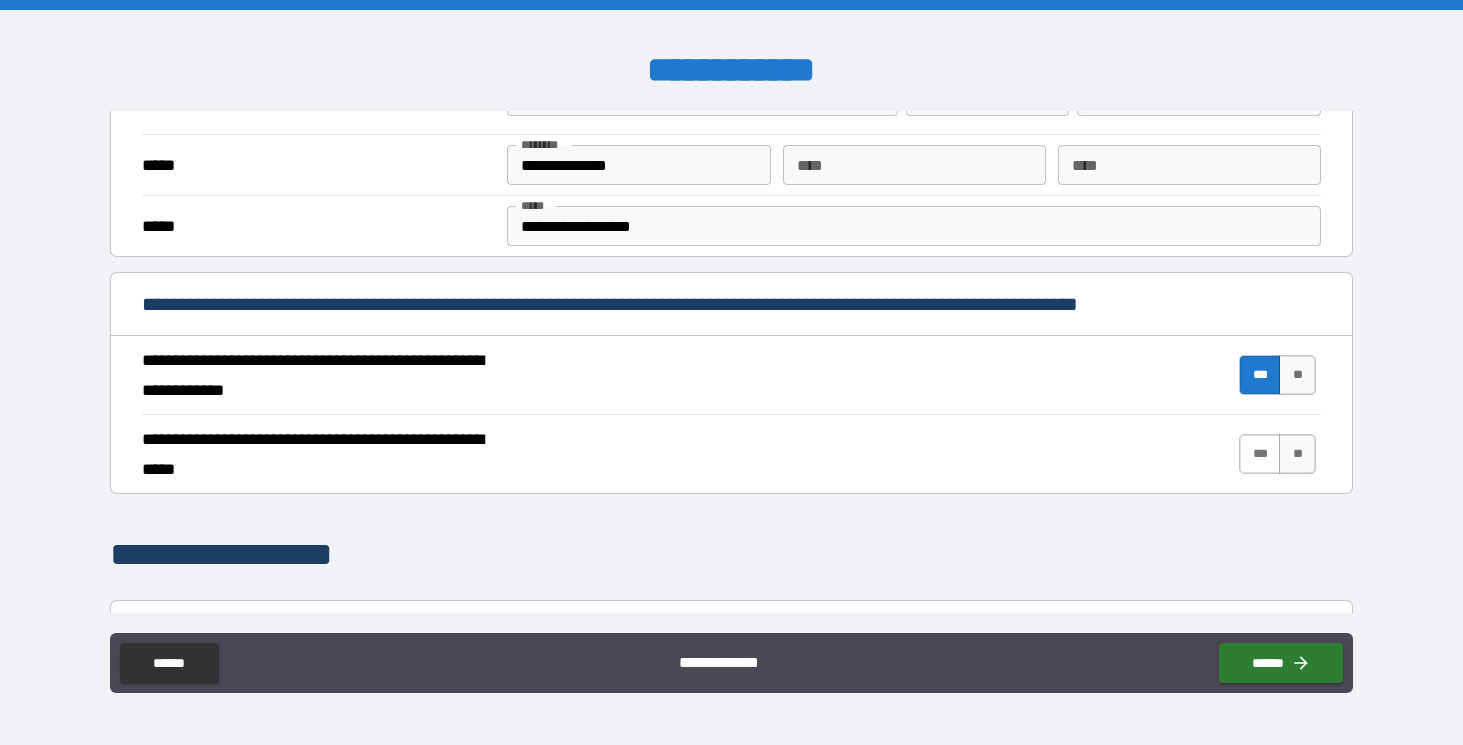 click on "***" at bounding box center [1260, 454] 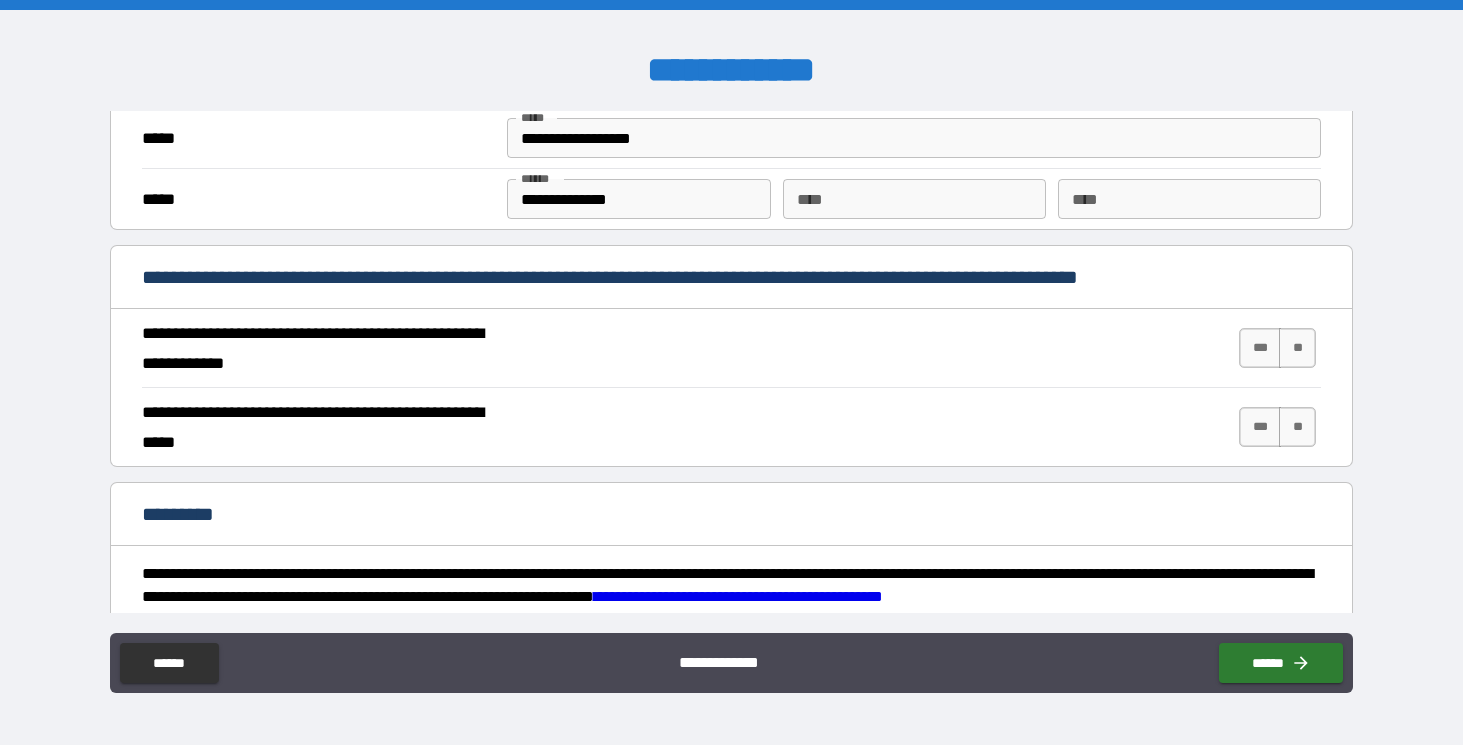 scroll, scrollTop: 1671, scrollLeft: 0, axis: vertical 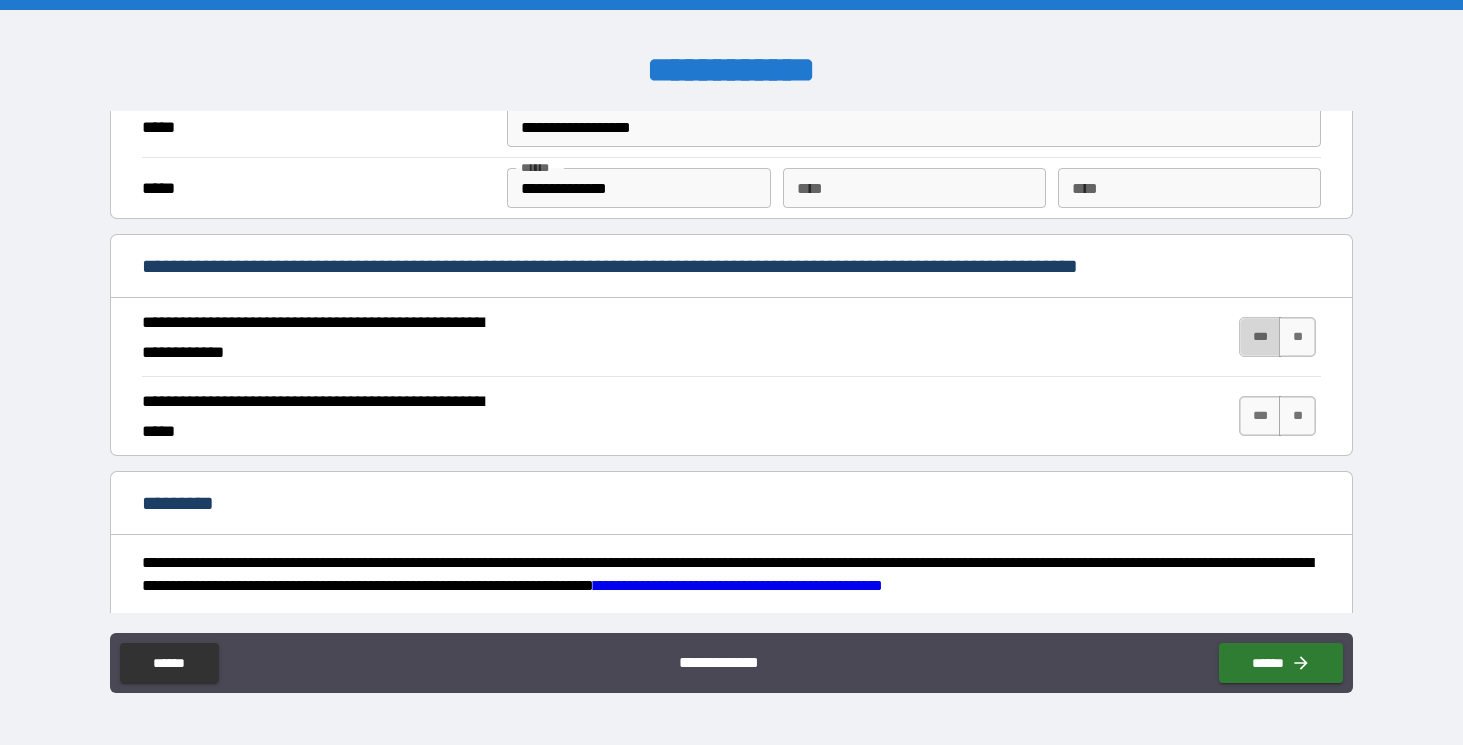 click on "***" at bounding box center [1260, 337] 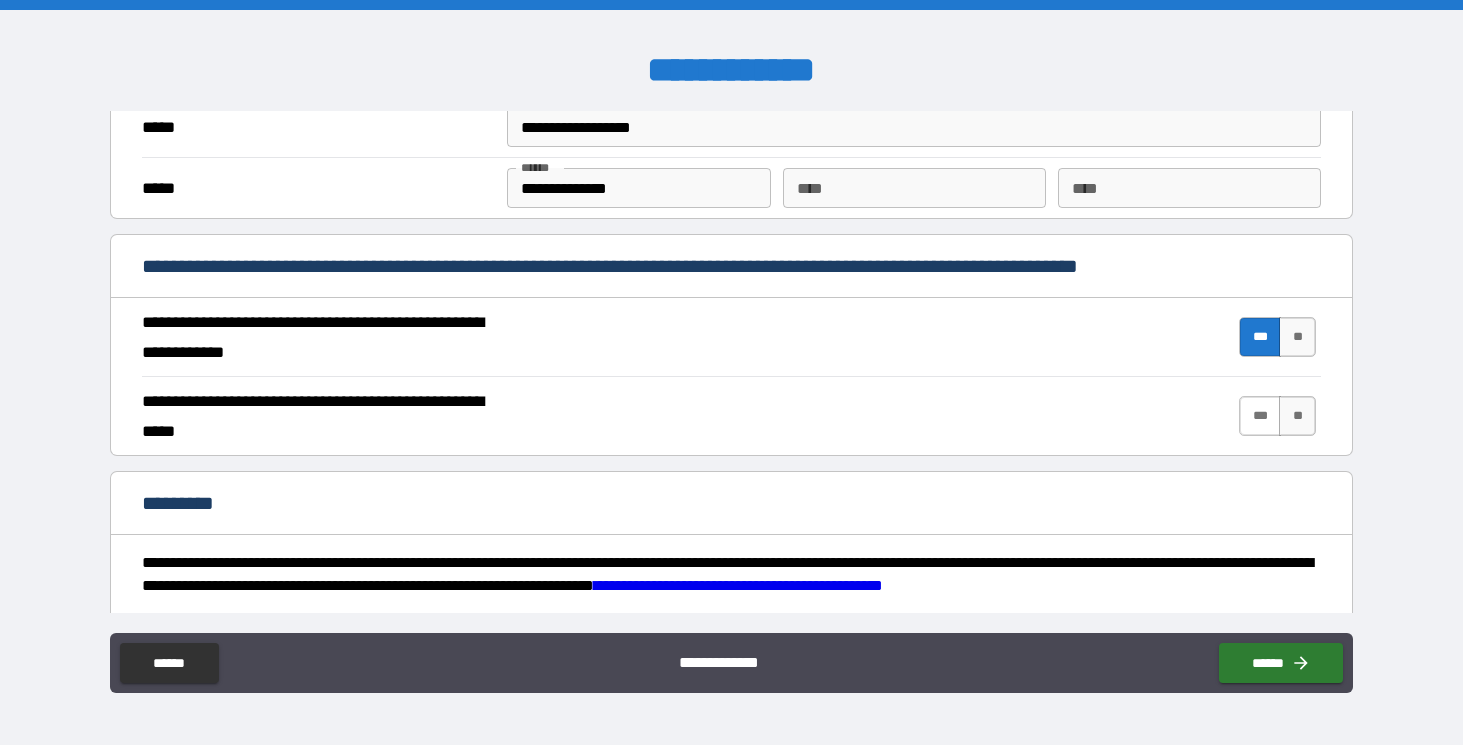 click on "***" at bounding box center [1260, 416] 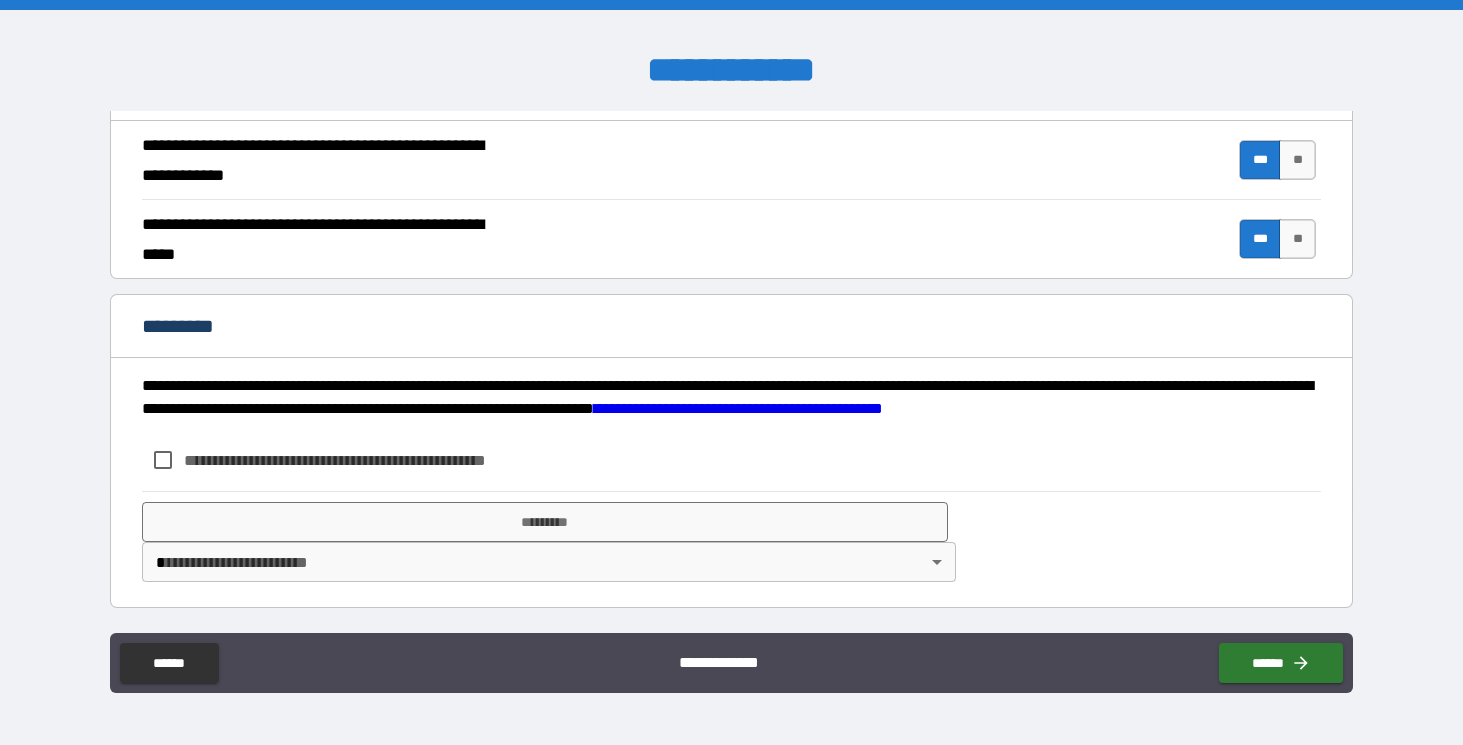 scroll, scrollTop: 1848, scrollLeft: 0, axis: vertical 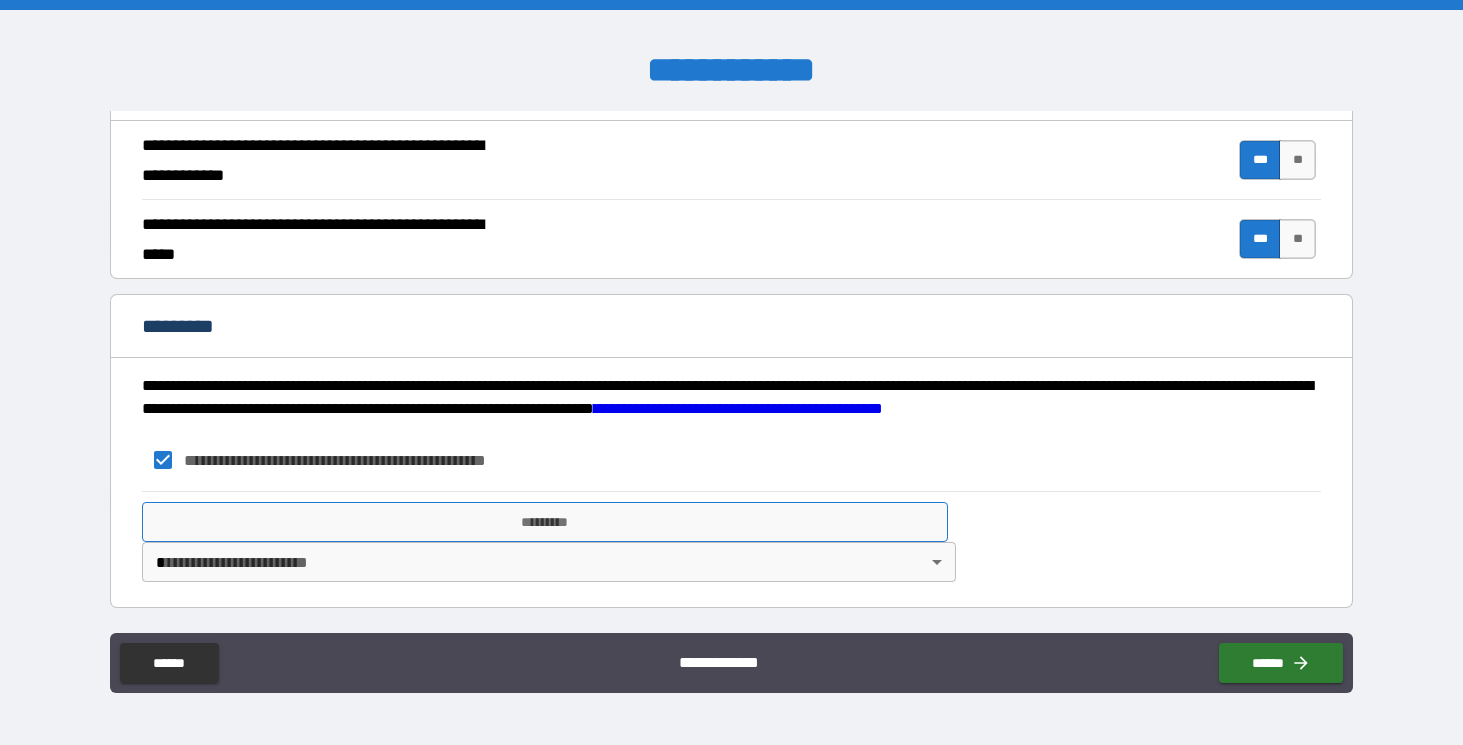 click on "*********" at bounding box center [545, 522] 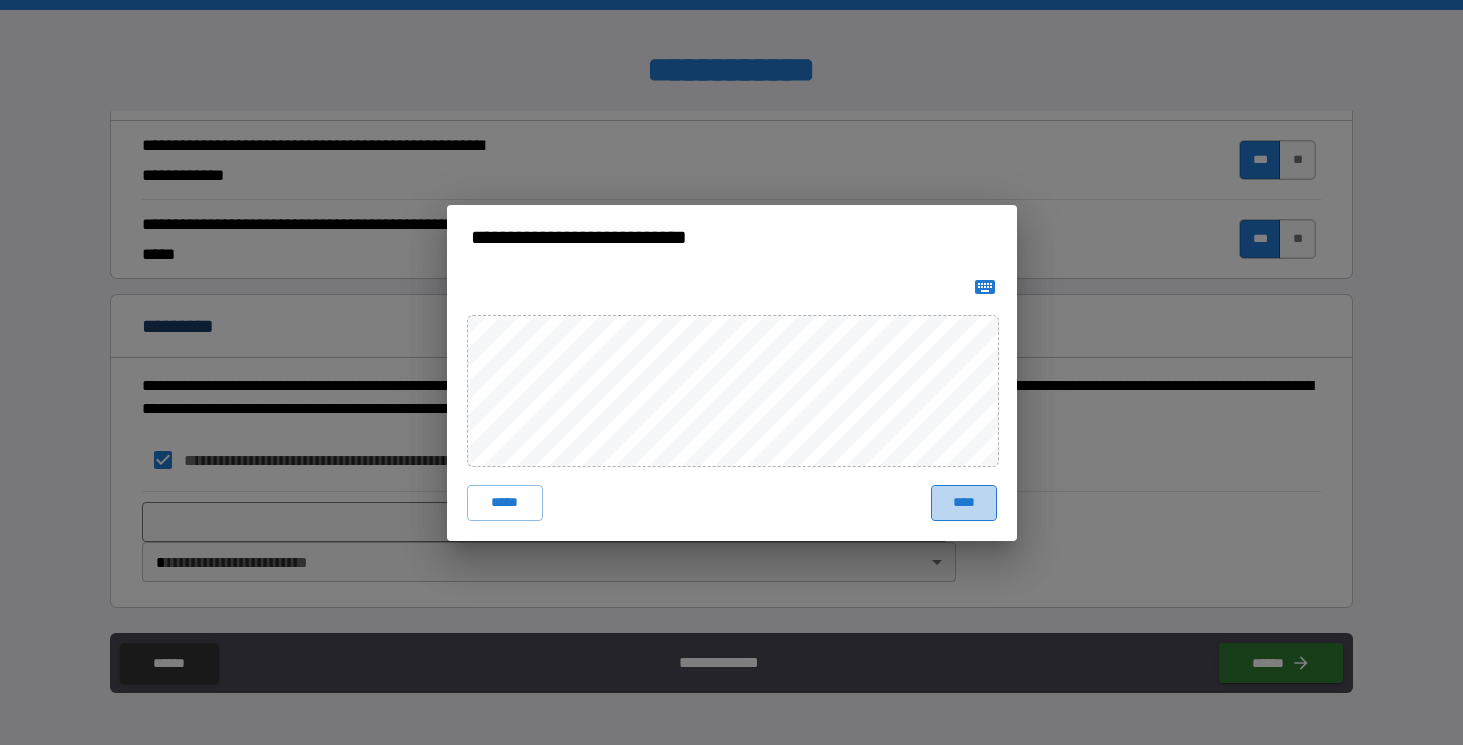 click on "****" at bounding box center [964, 503] 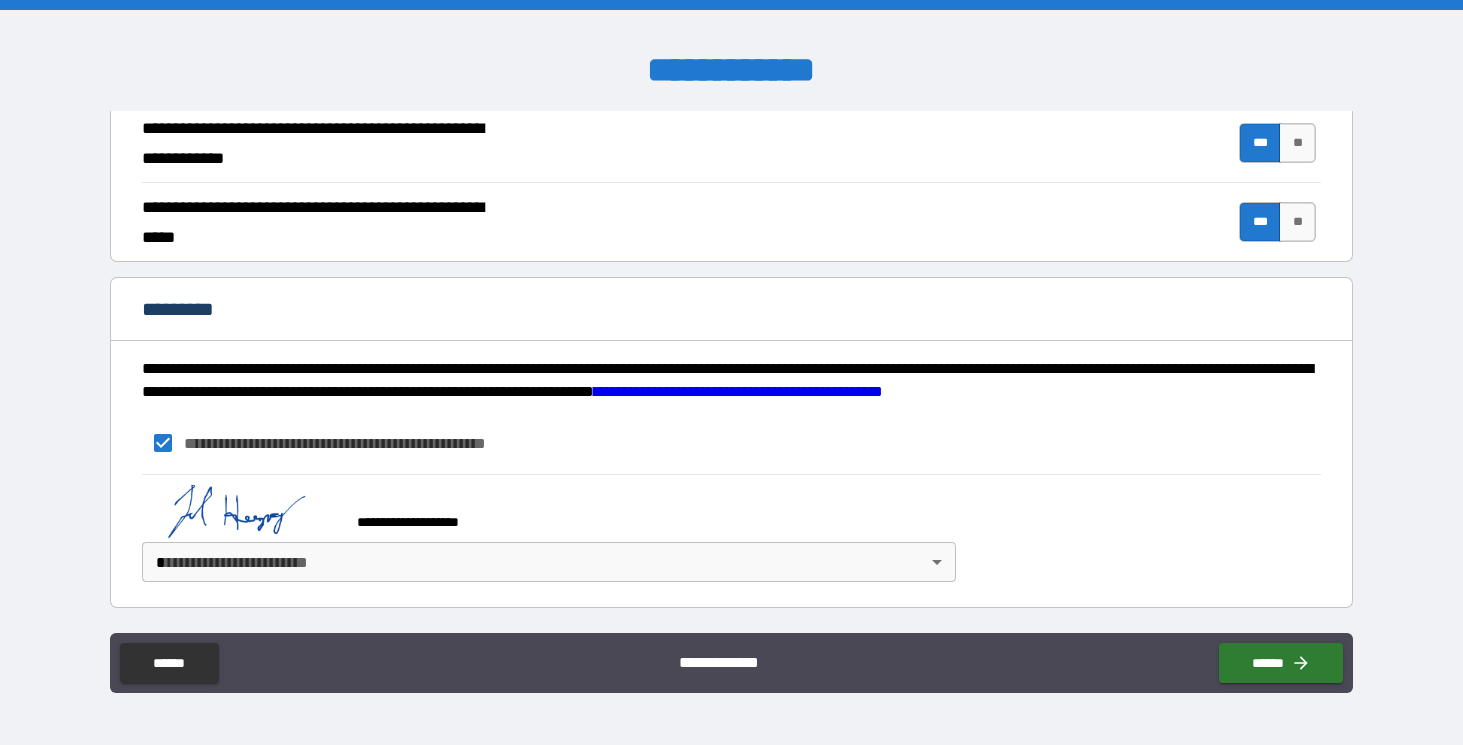 scroll, scrollTop: 1865, scrollLeft: 0, axis: vertical 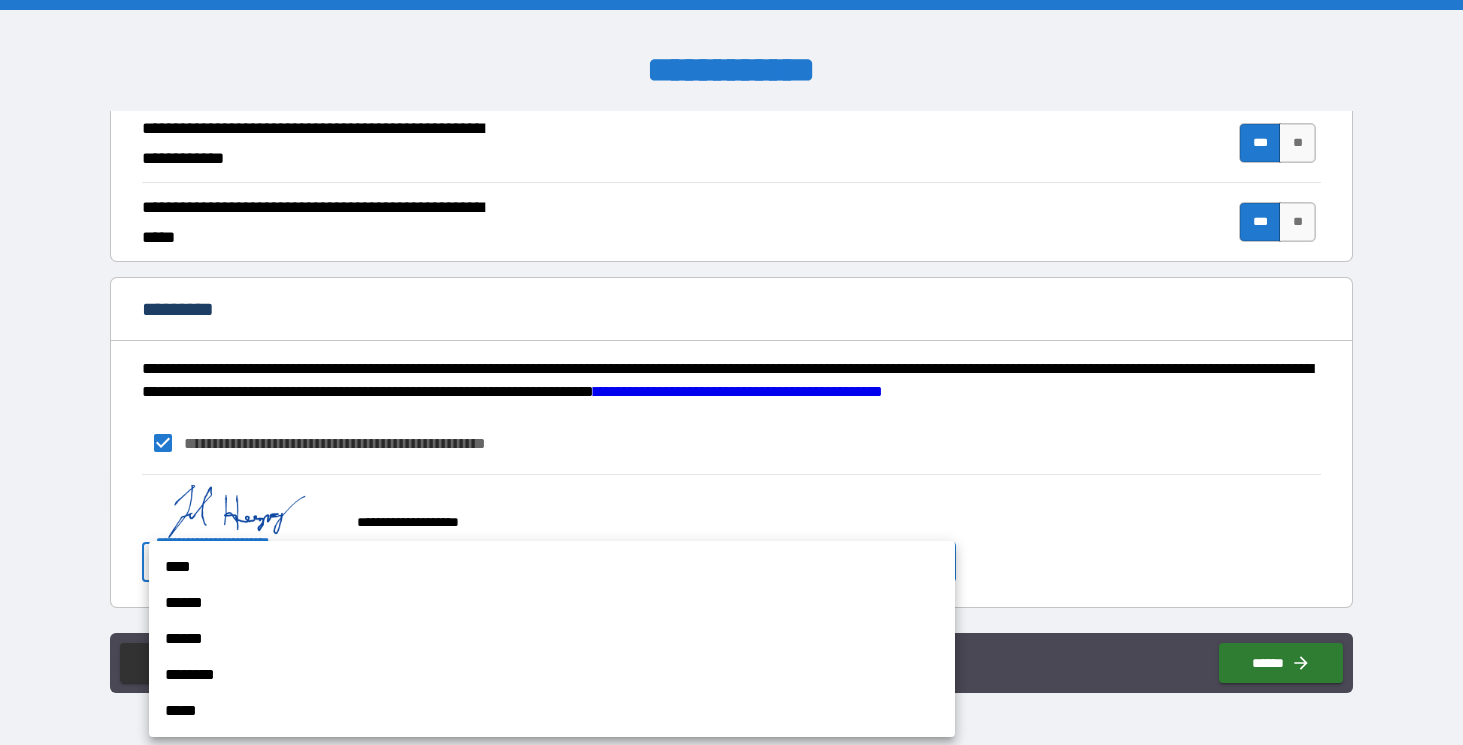 click on "****" at bounding box center (552, 567) 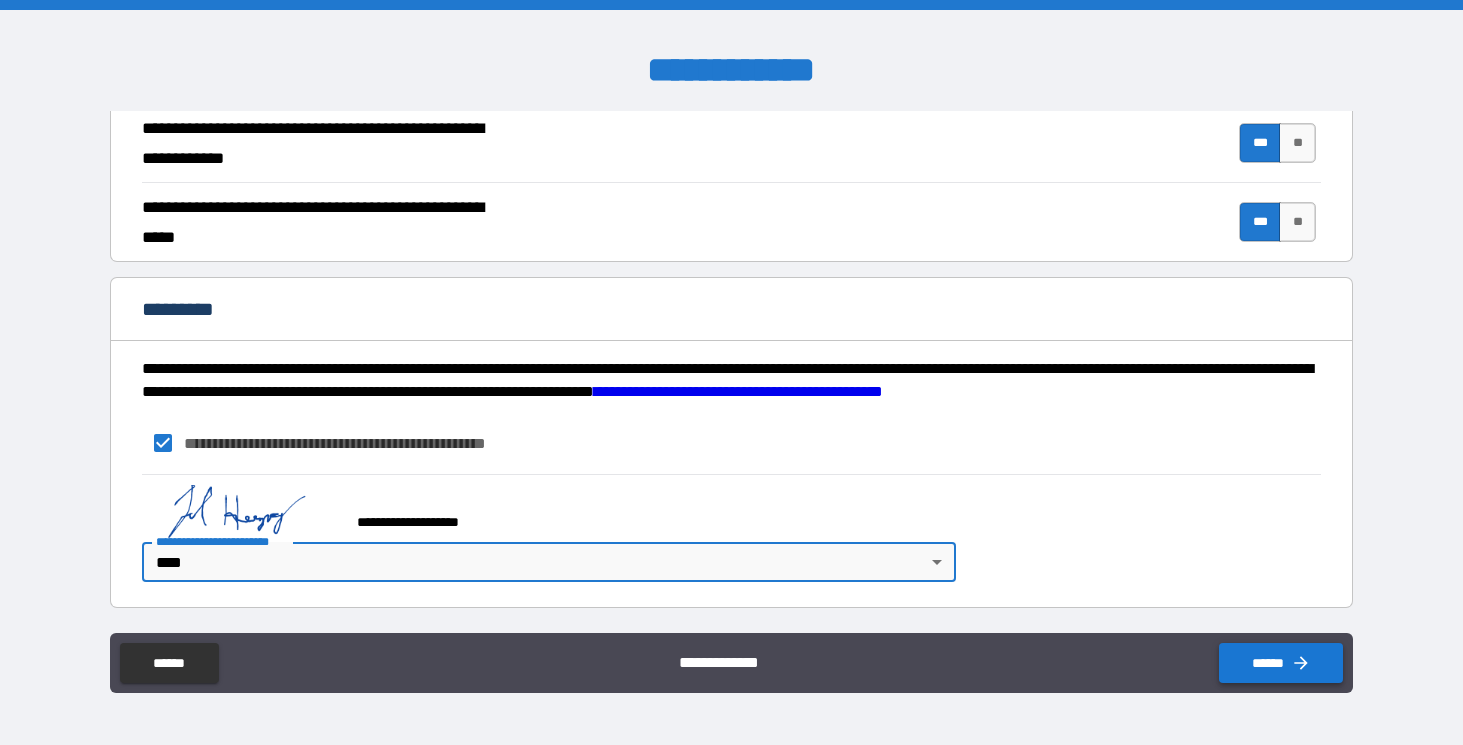 click on "******" at bounding box center [1281, 663] 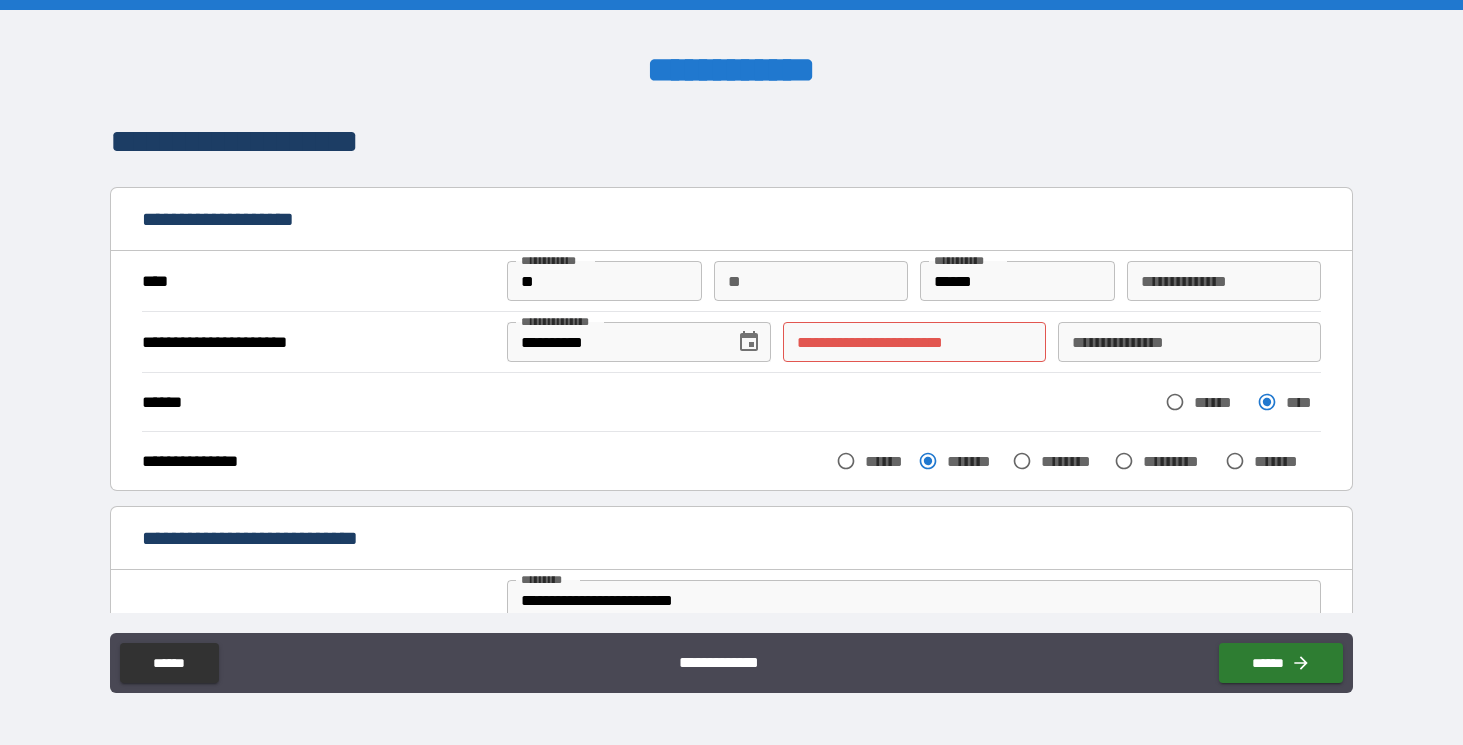 scroll, scrollTop: 0, scrollLeft: 0, axis: both 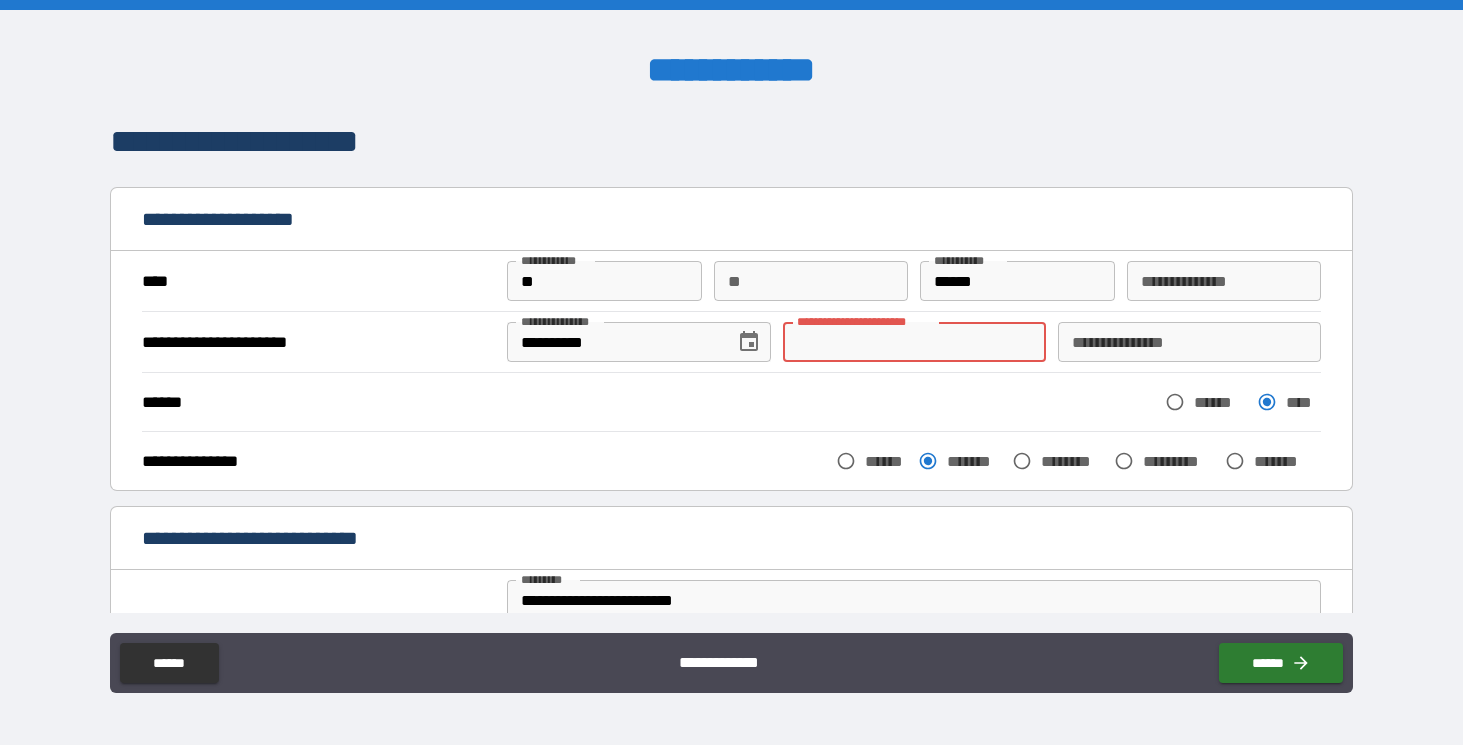 click on "**********" at bounding box center [914, 342] 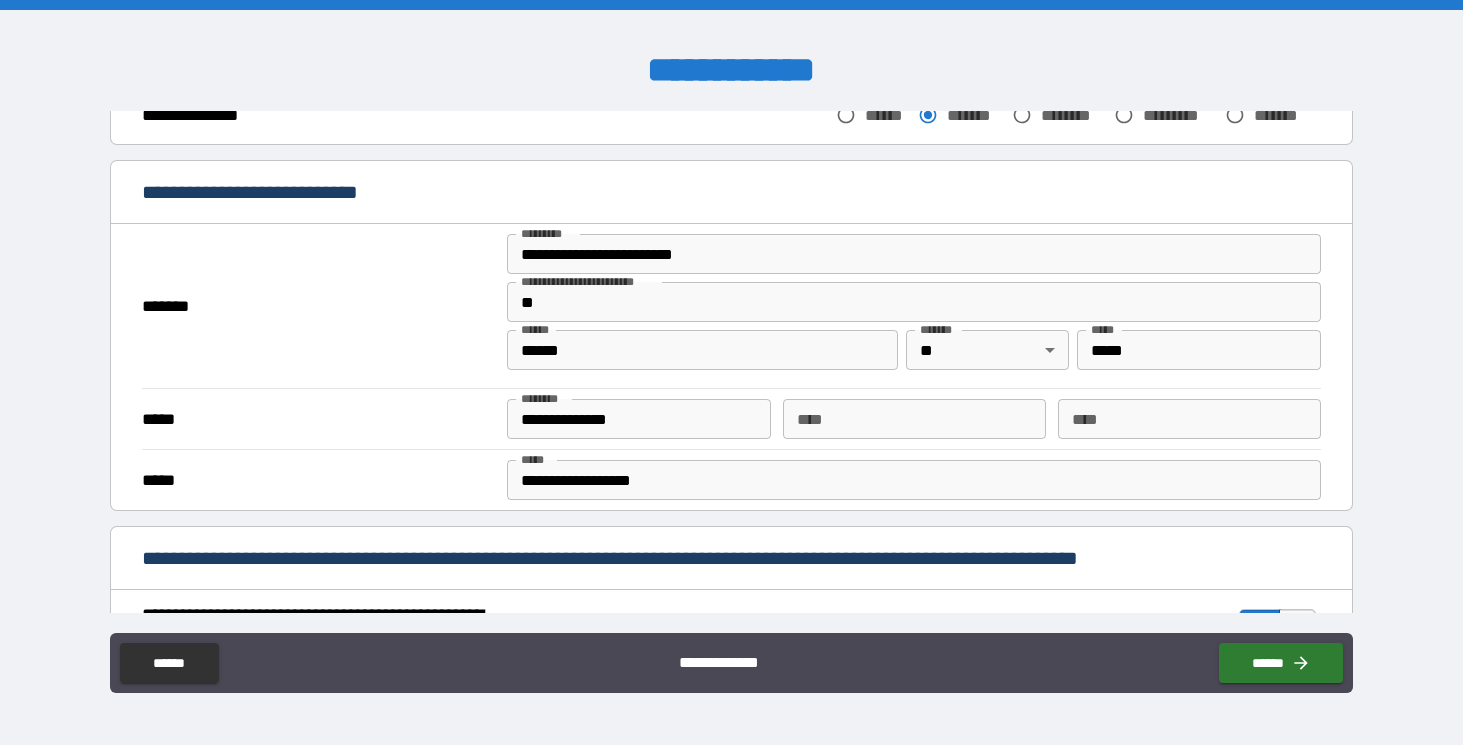 scroll, scrollTop: 573, scrollLeft: 0, axis: vertical 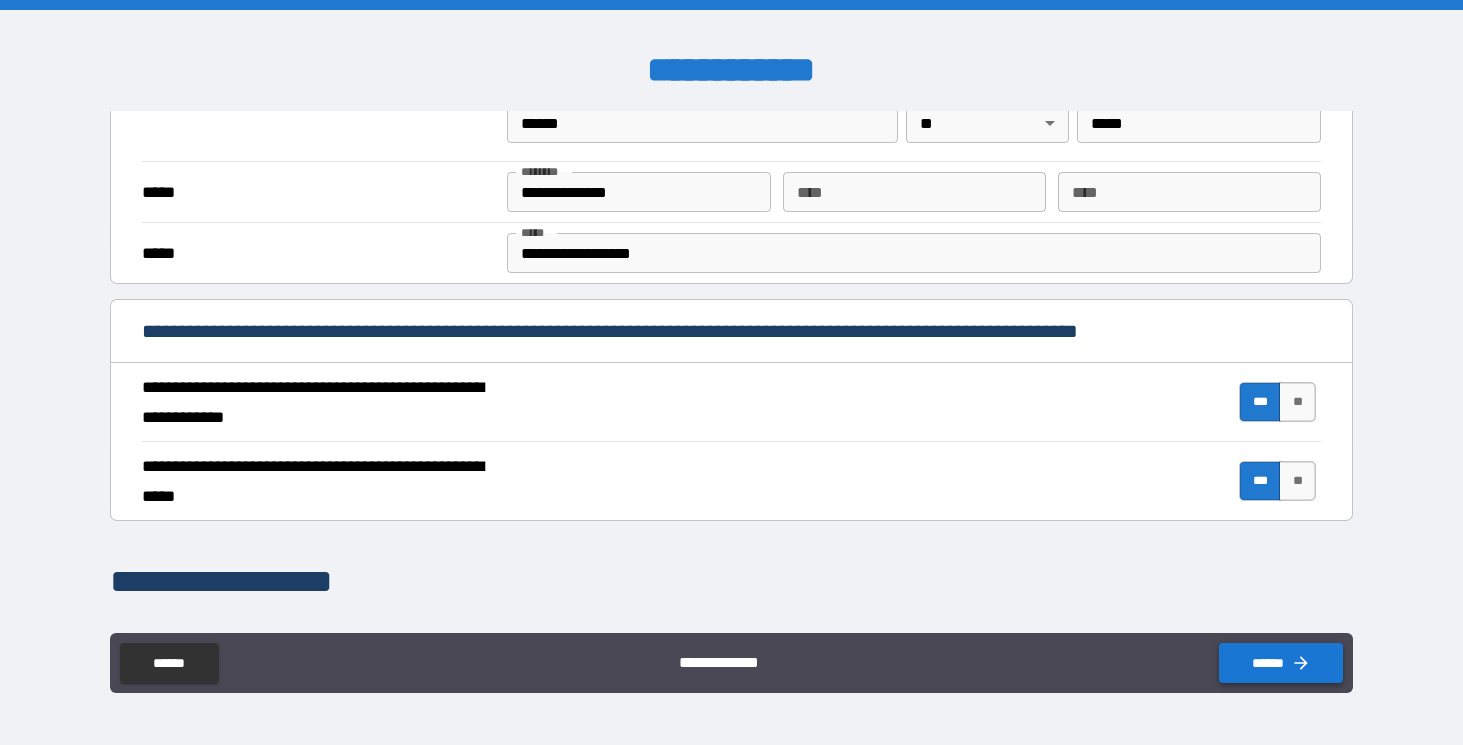 click on "******" at bounding box center [1281, 663] 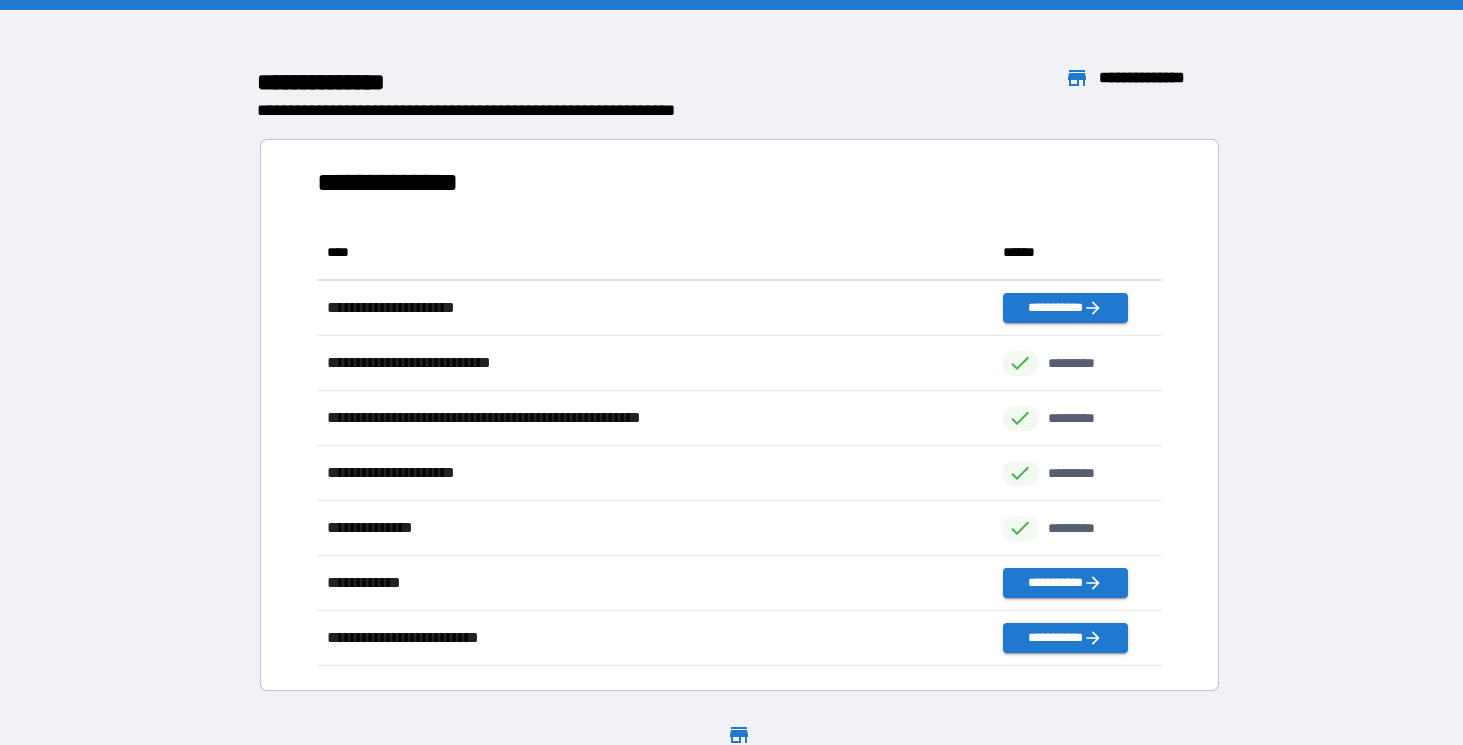 scroll, scrollTop: 1, scrollLeft: 1, axis: both 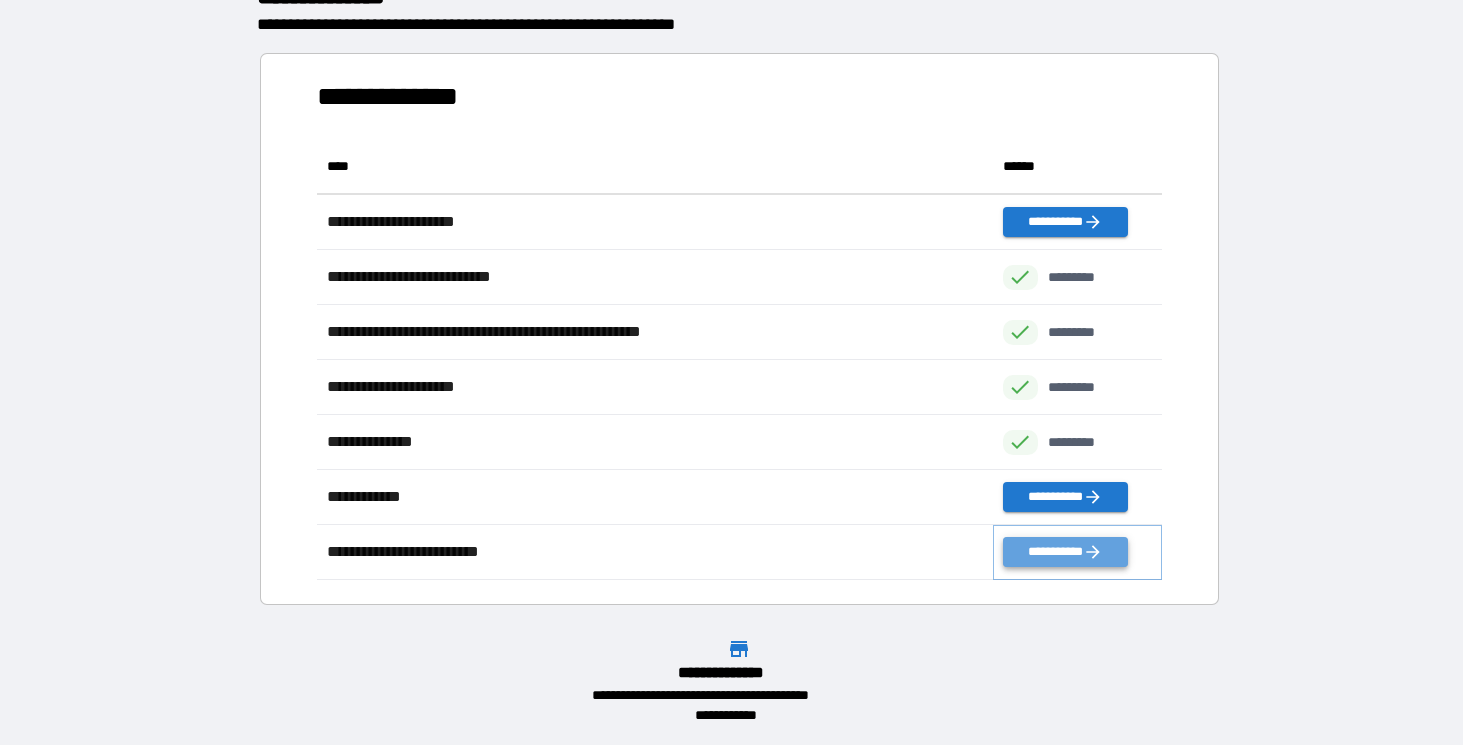 click on "**********" at bounding box center [1065, 552] 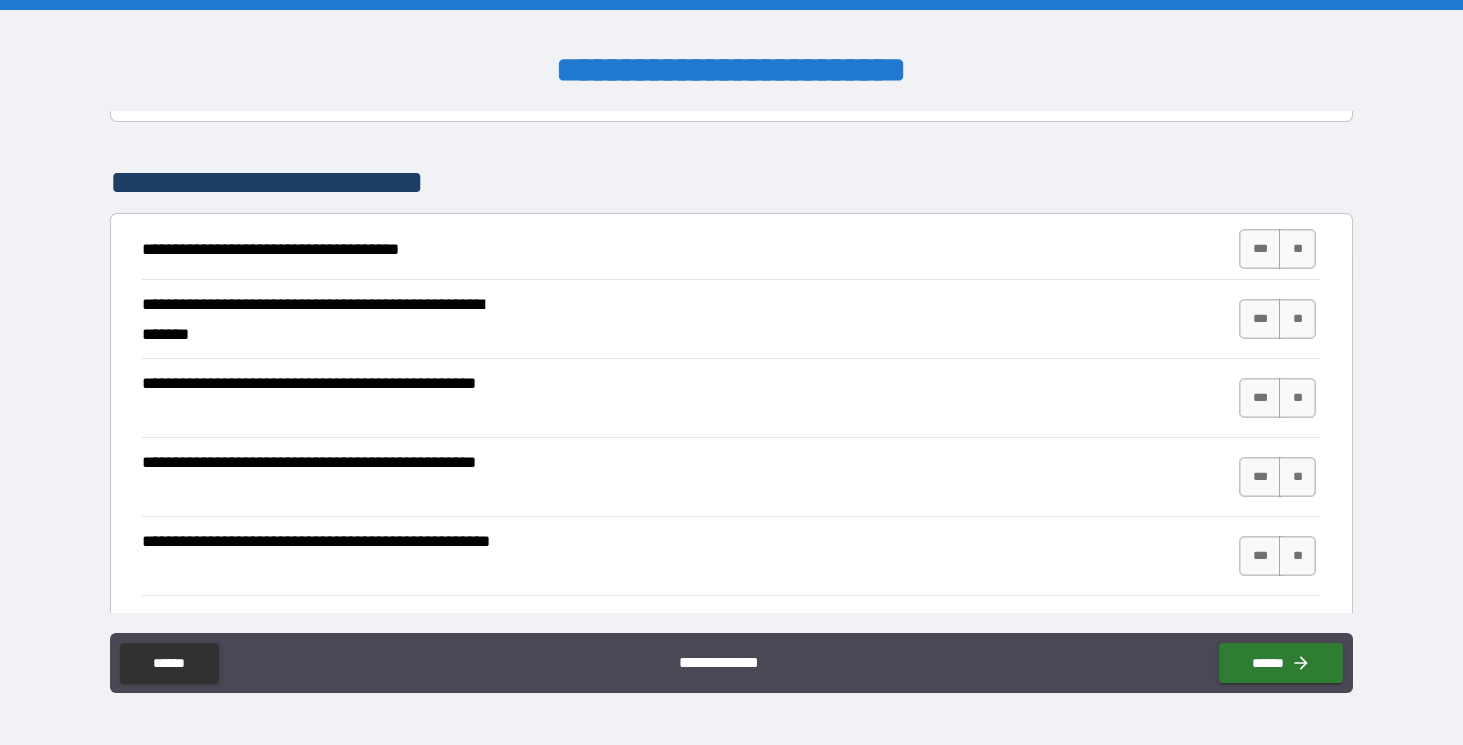 scroll, scrollTop: 287, scrollLeft: 0, axis: vertical 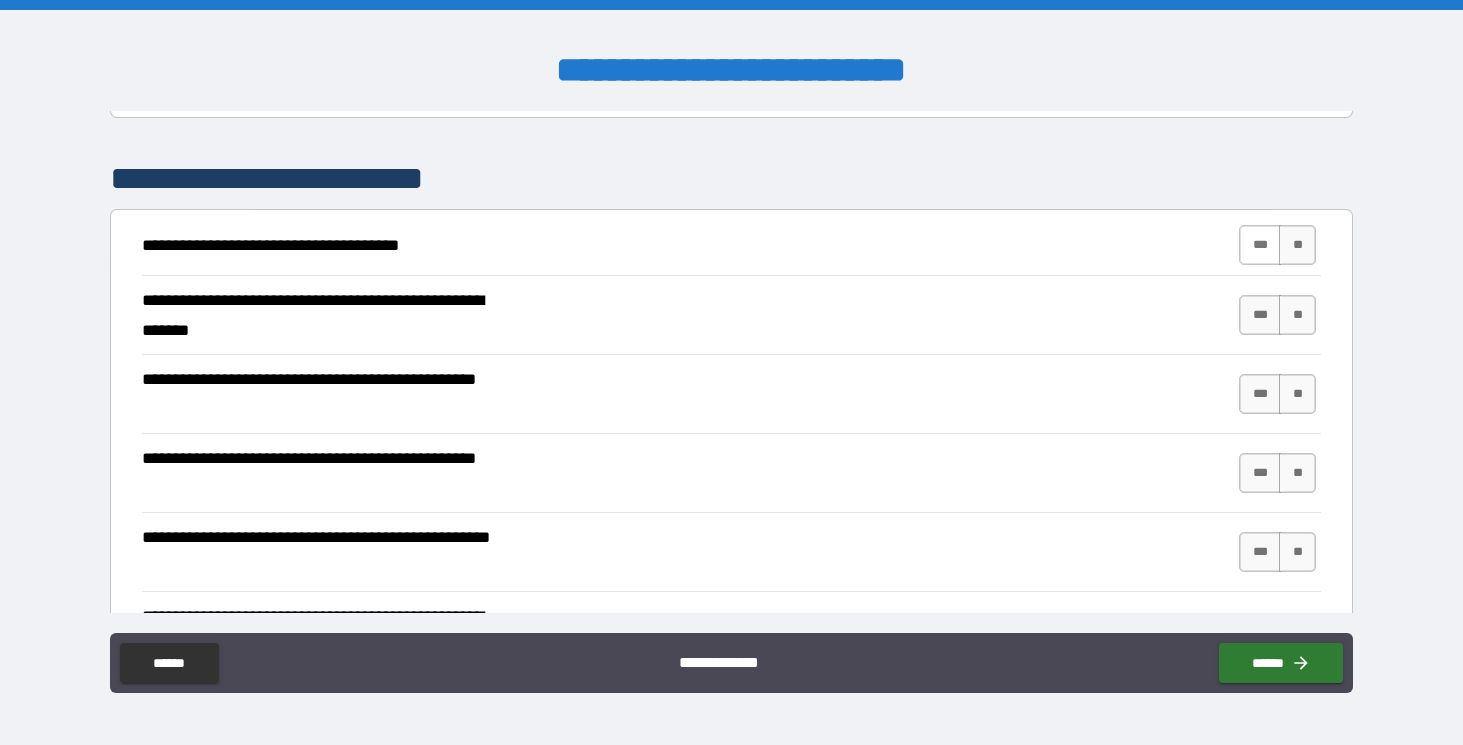 click on "***" at bounding box center (1260, 245) 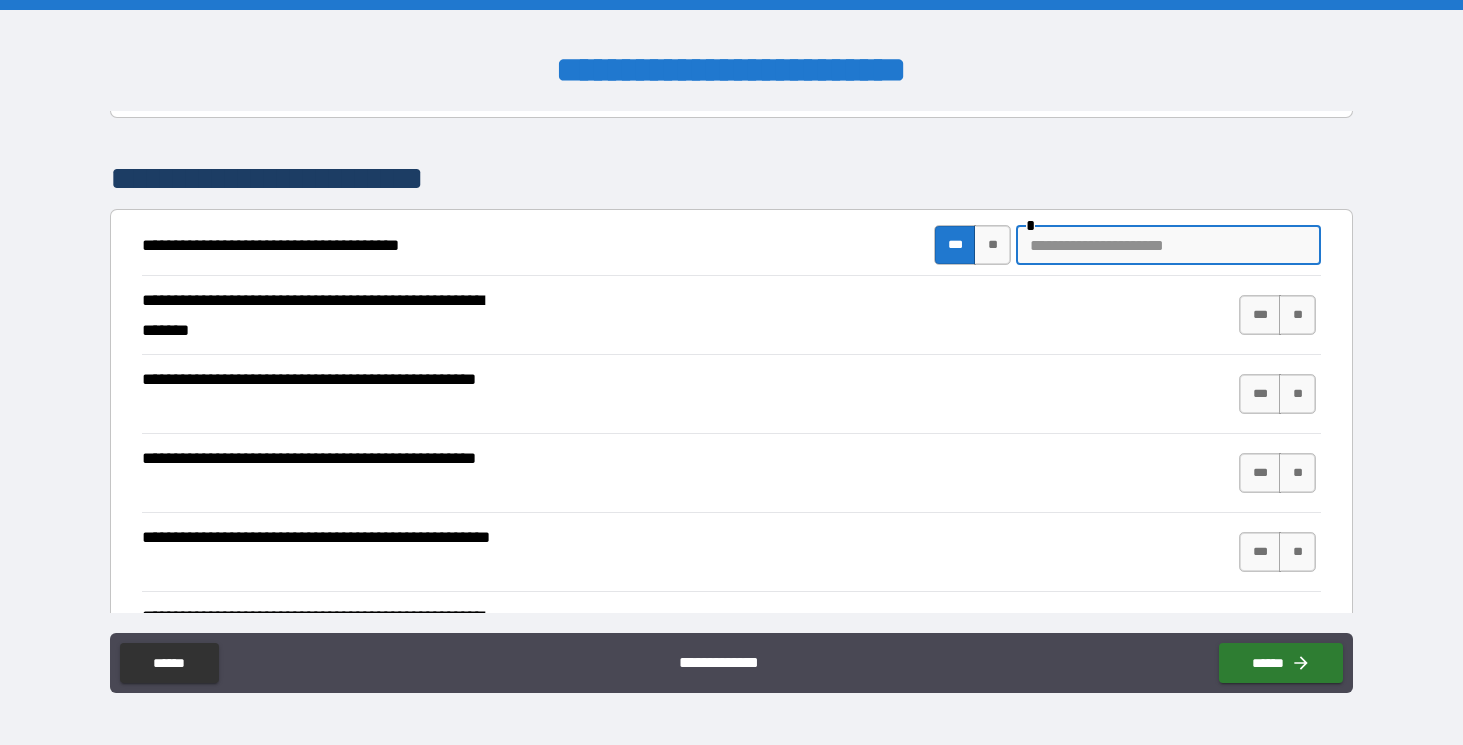 click at bounding box center (1168, 245) 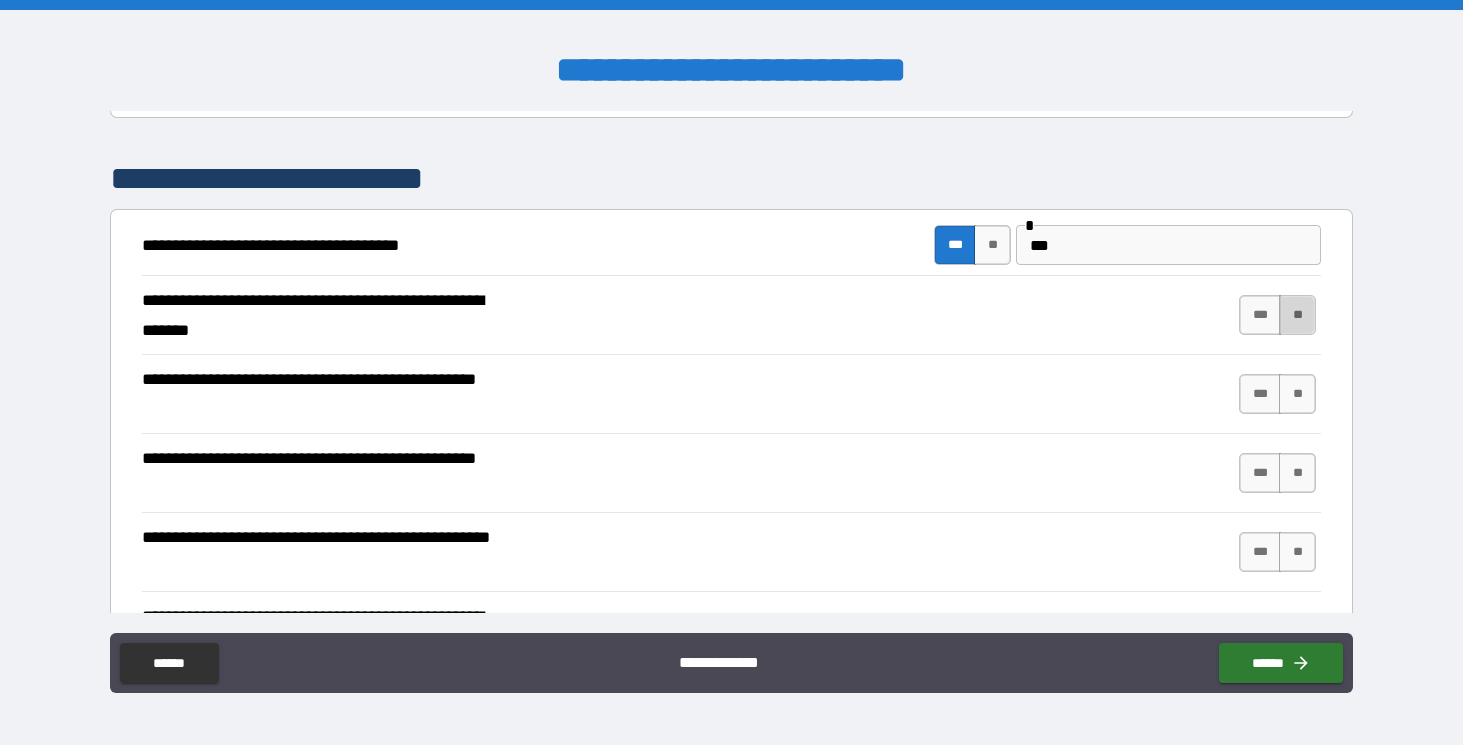 click on "**" at bounding box center (1297, 315) 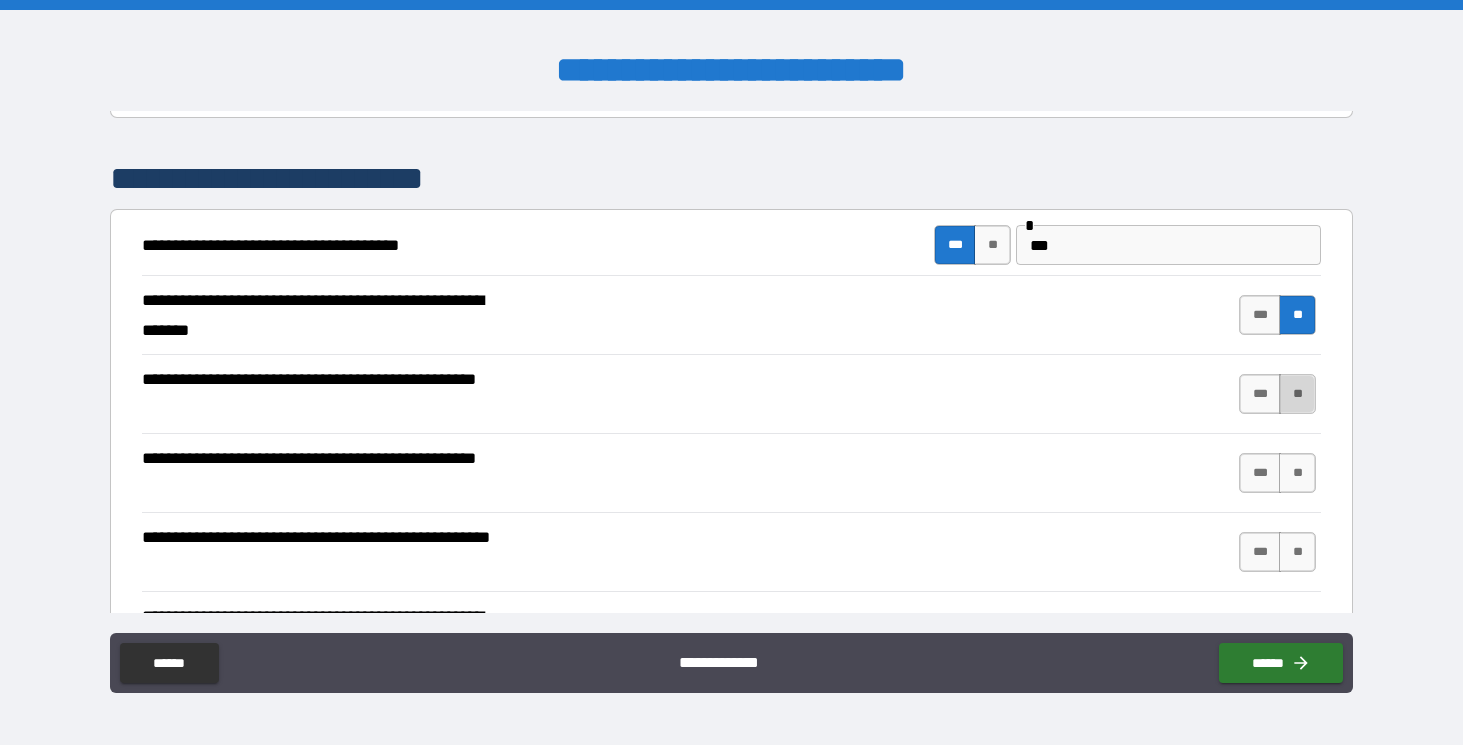 click on "**" at bounding box center (1297, 394) 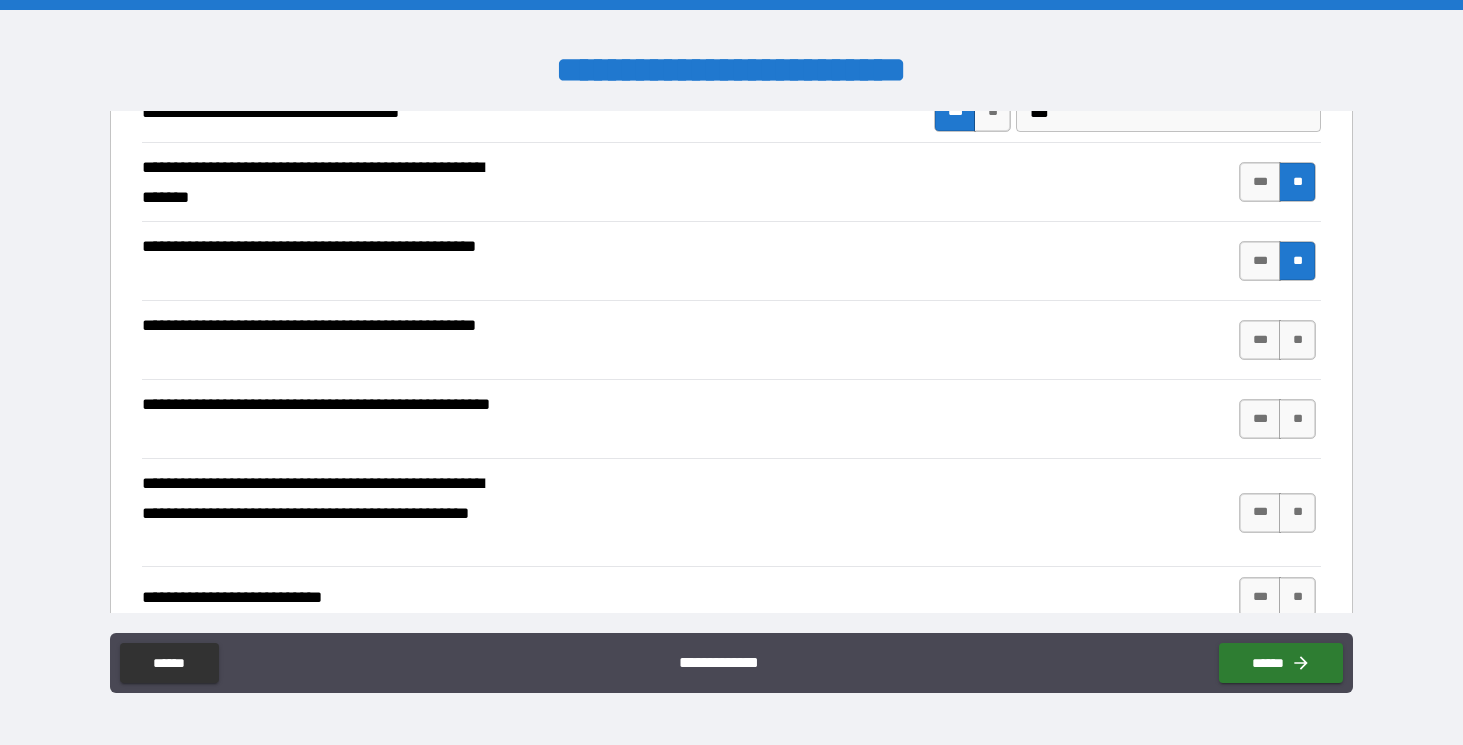 scroll, scrollTop: 422, scrollLeft: 0, axis: vertical 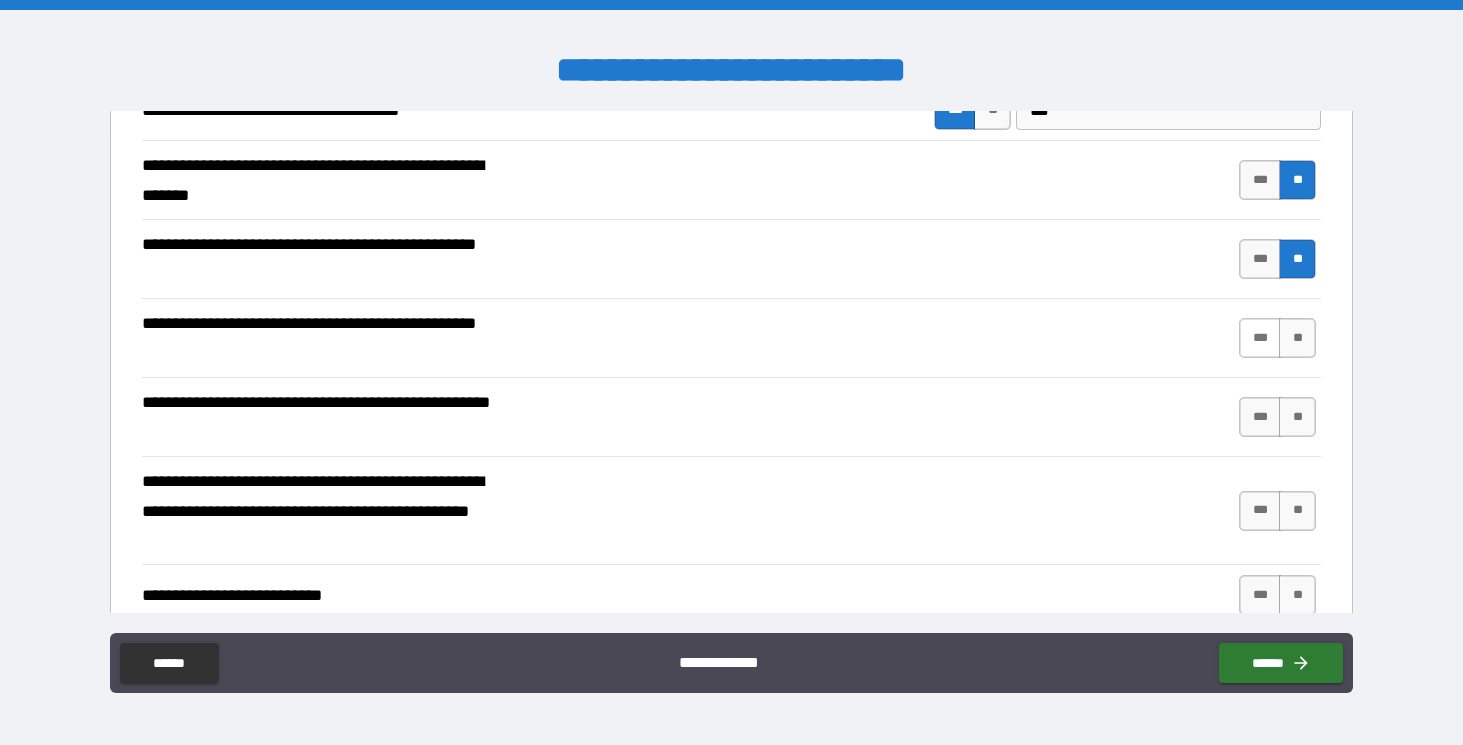 click on "***" at bounding box center [1260, 338] 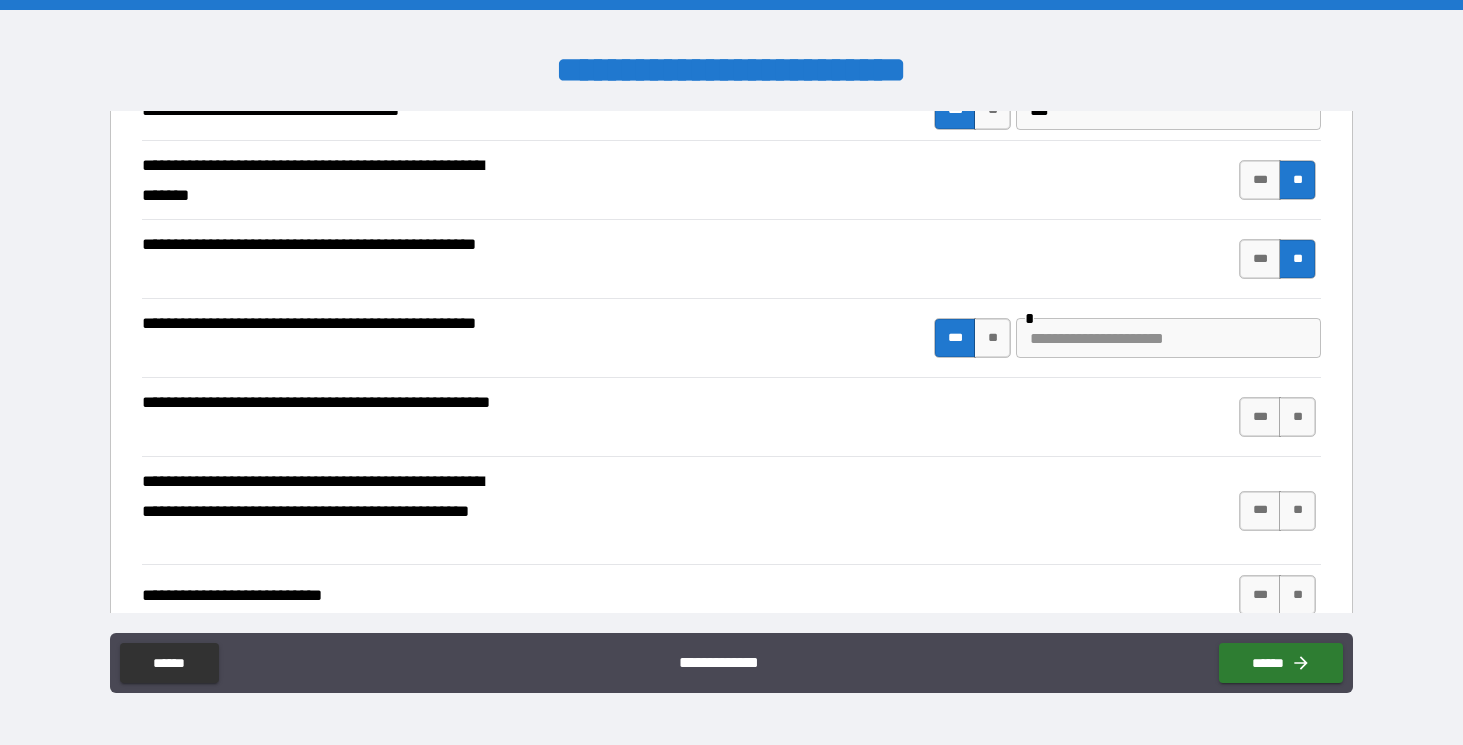 click at bounding box center (1168, 338) 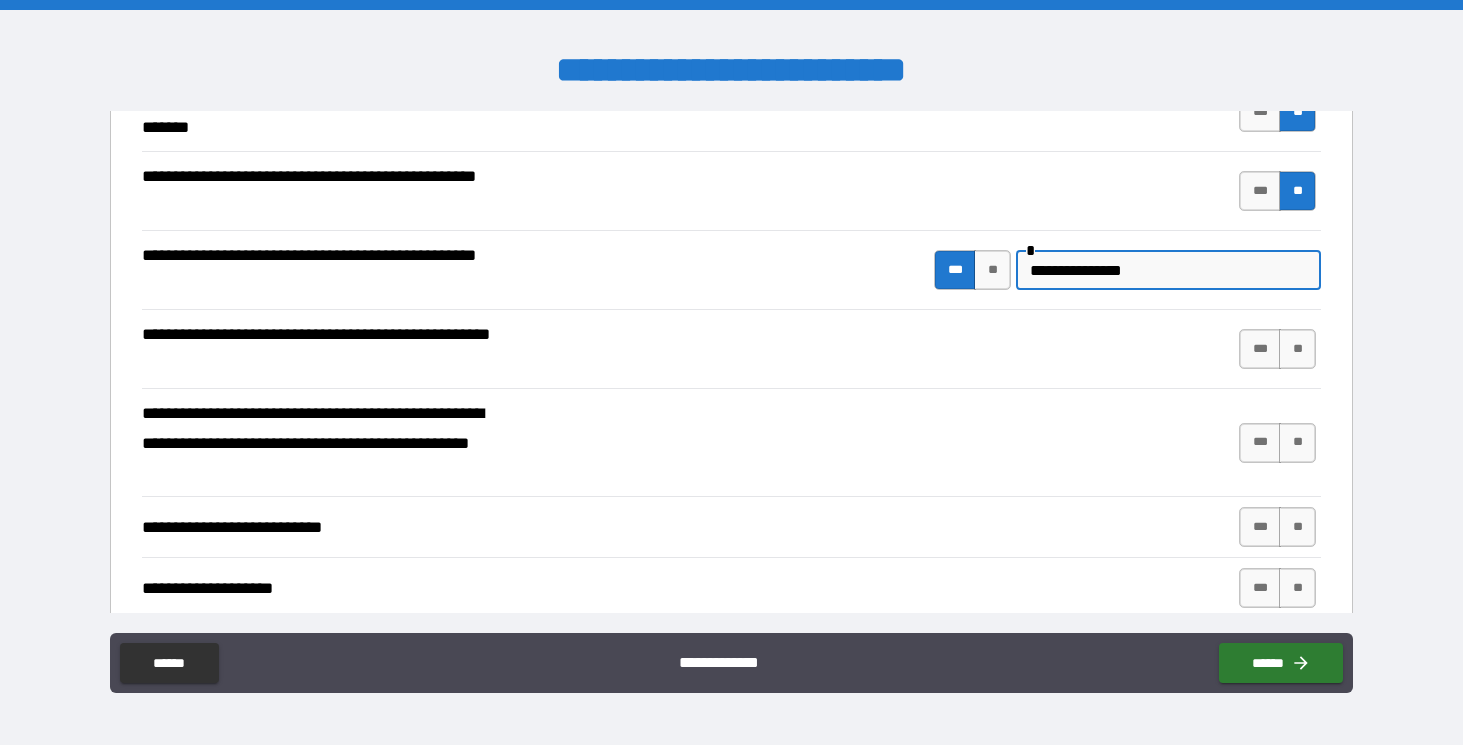 scroll, scrollTop: 491, scrollLeft: 0, axis: vertical 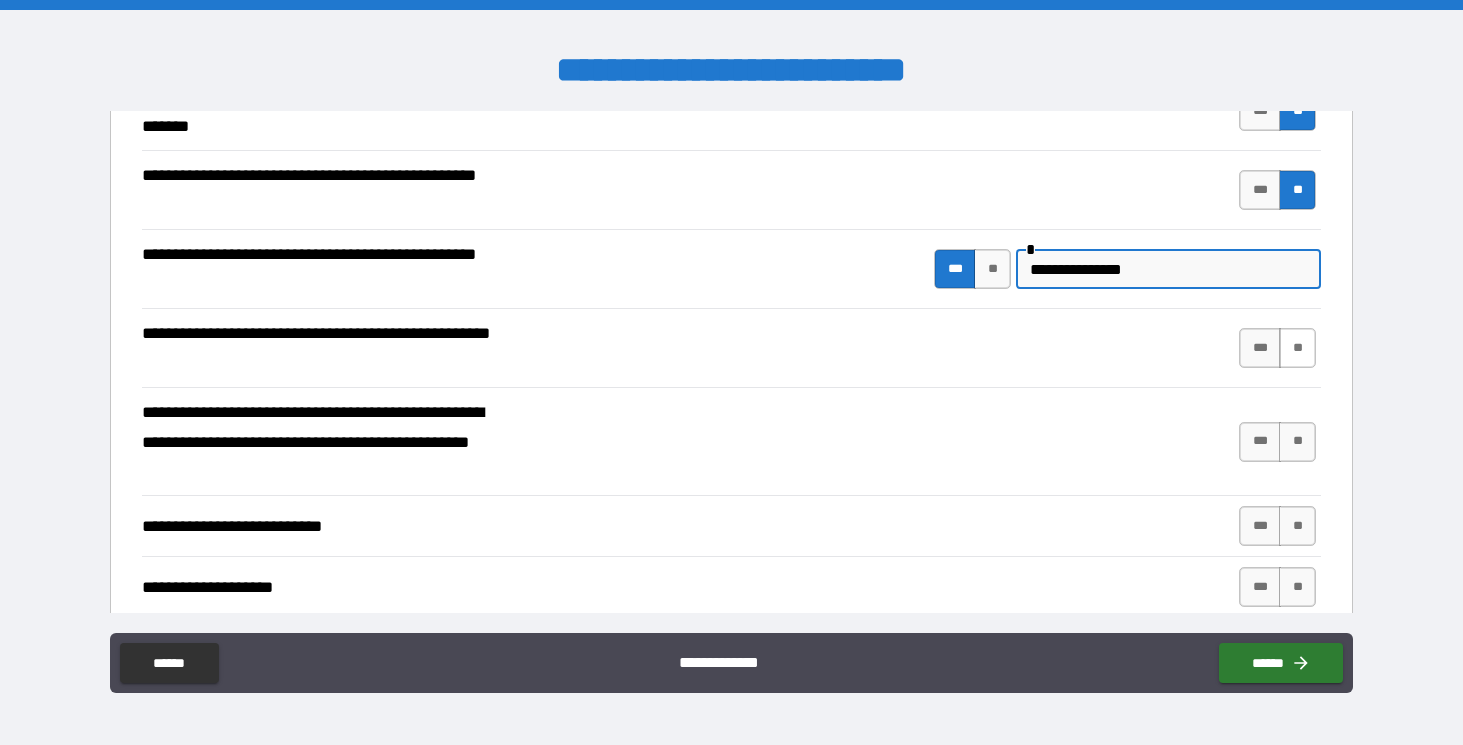 click on "**" at bounding box center (1297, 348) 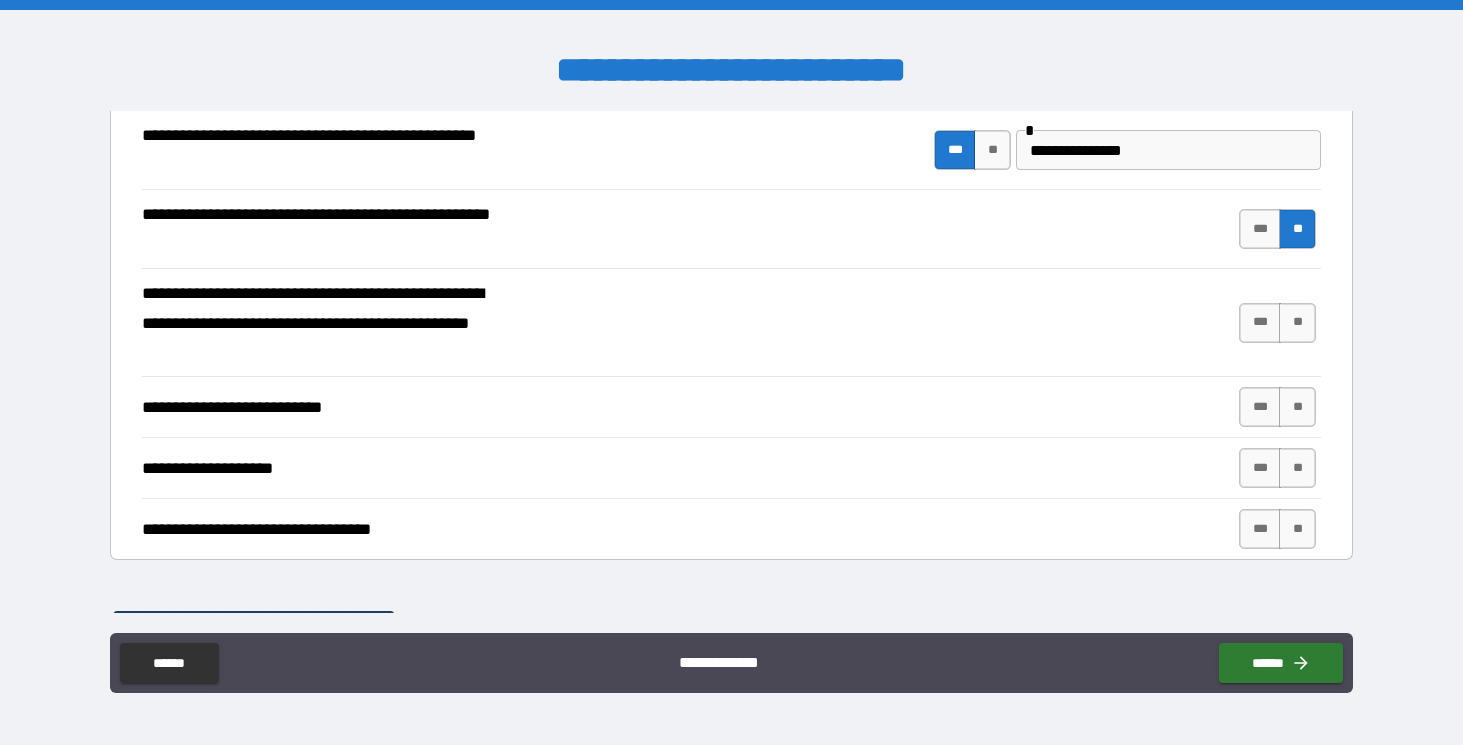 scroll, scrollTop: 612, scrollLeft: 0, axis: vertical 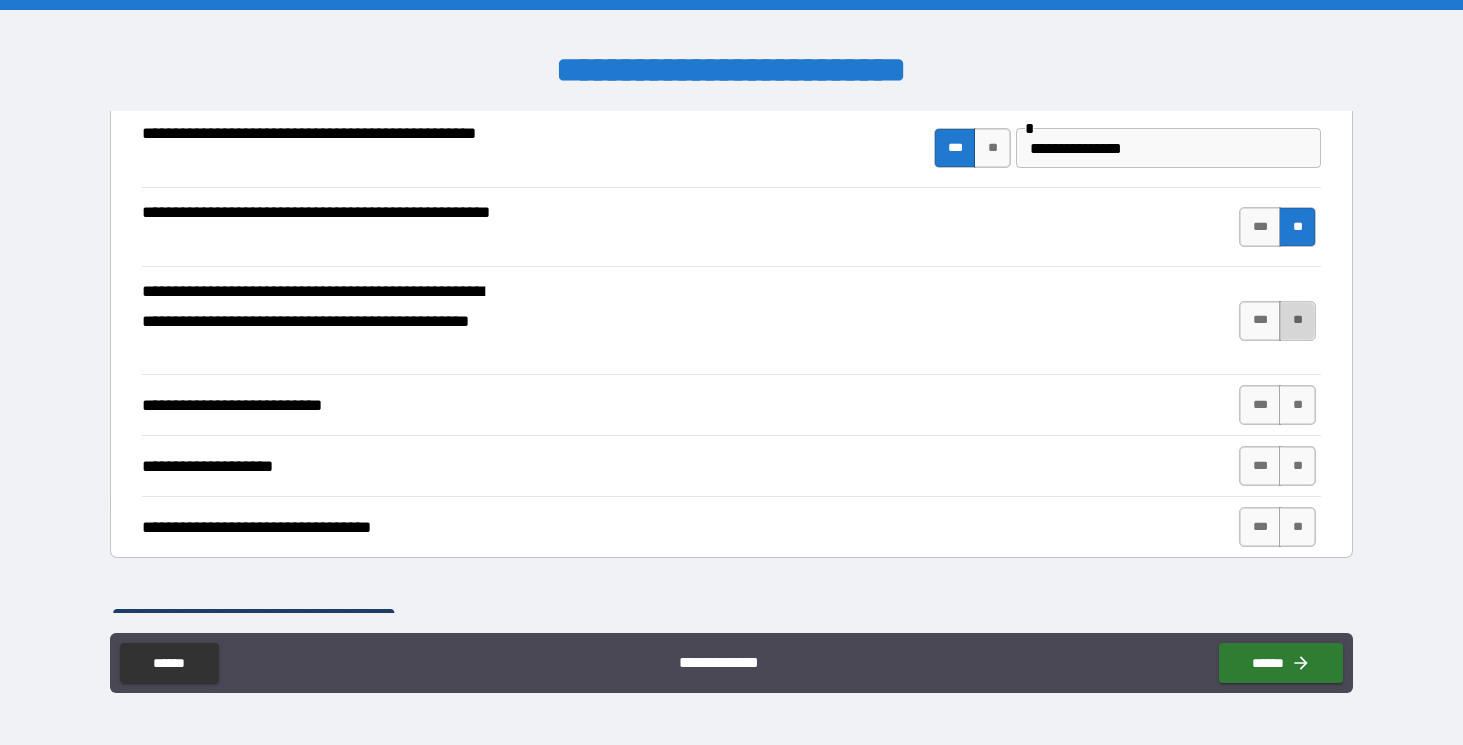 click on "**" at bounding box center [1297, 321] 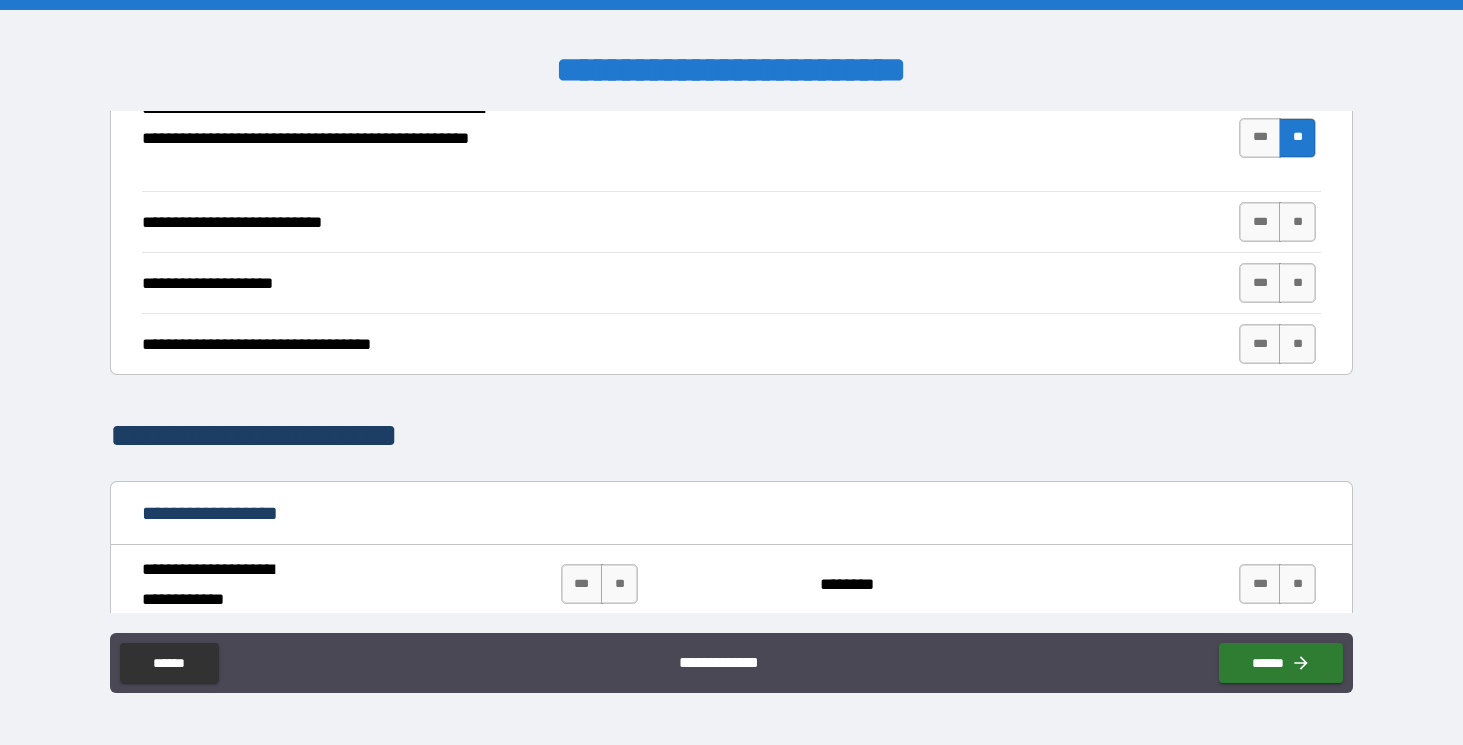 scroll, scrollTop: 796, scrollLeft: 0, axis: vertical 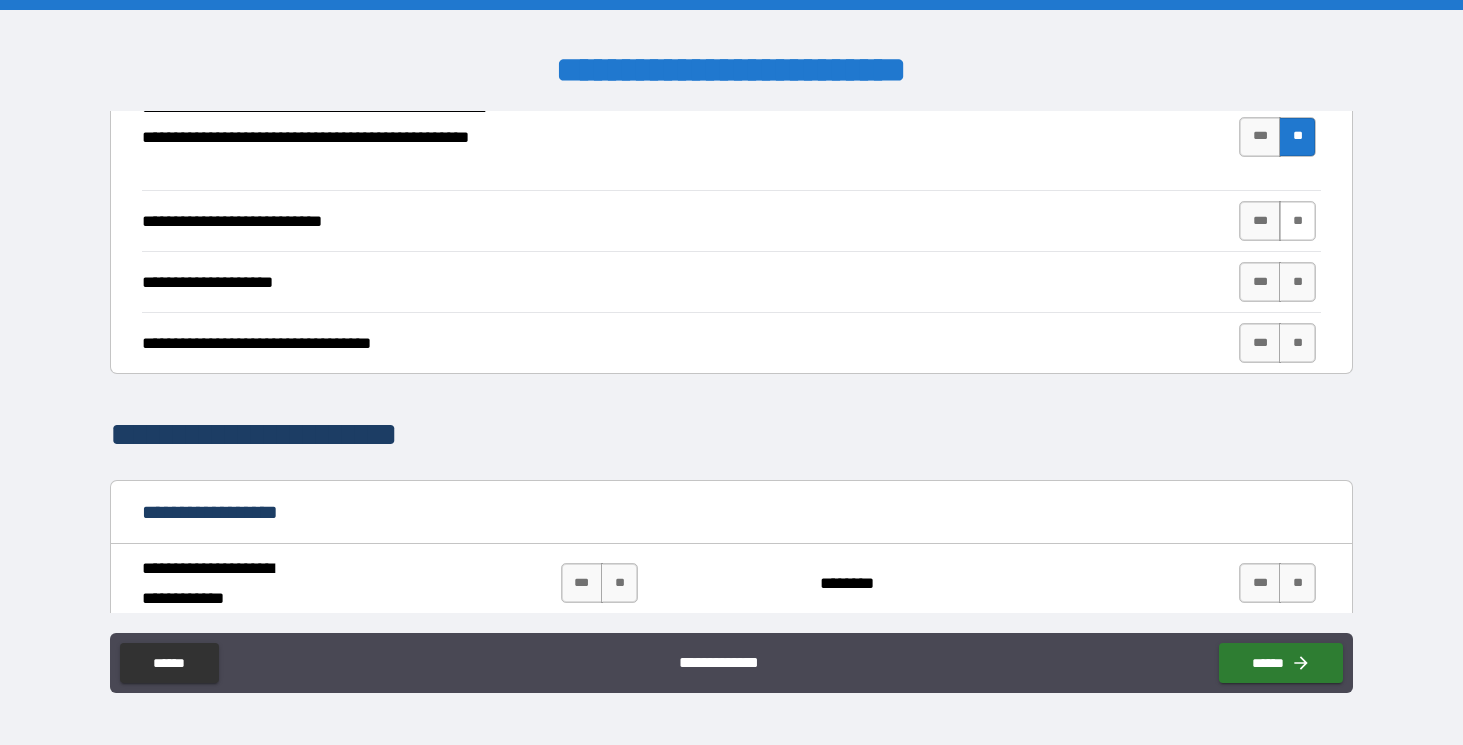 click on "**" at bounding box center (1297, 221) 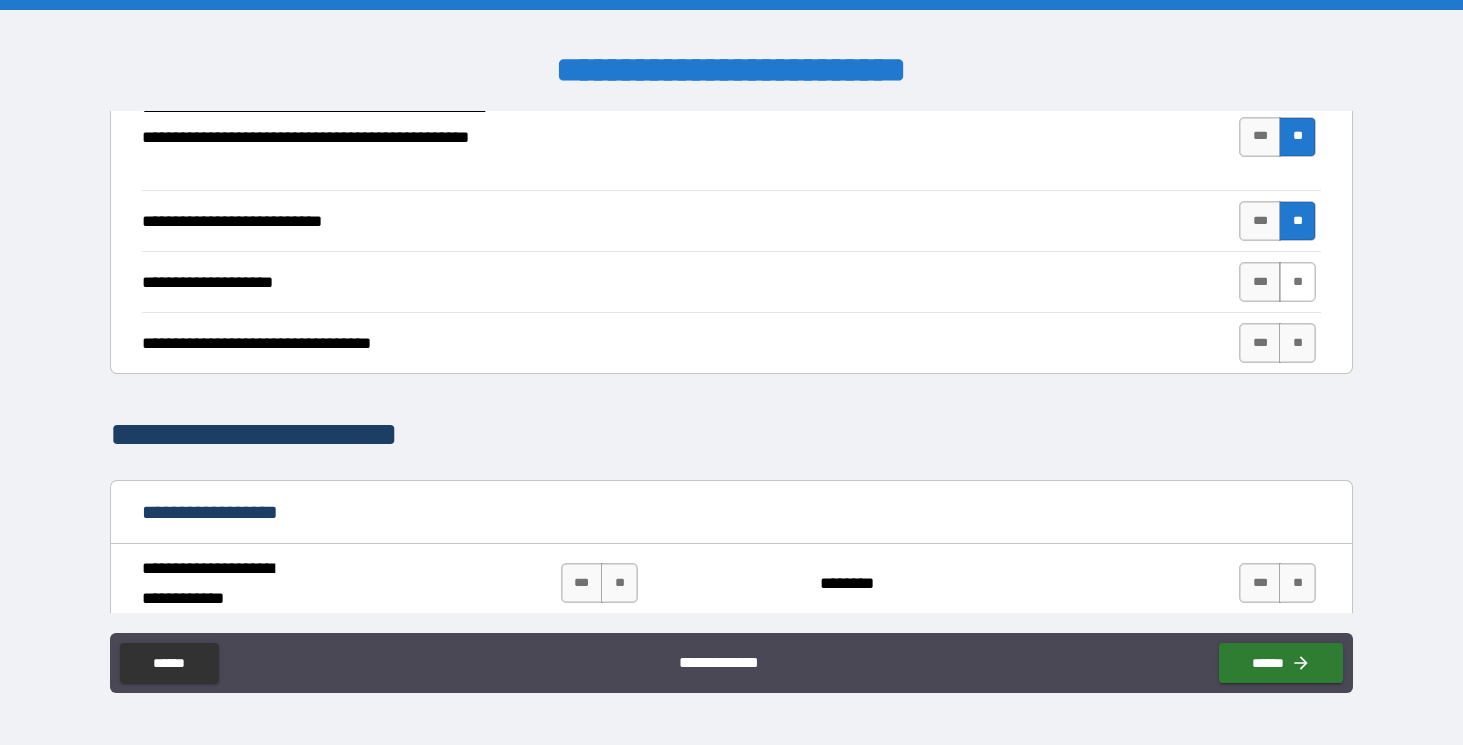 click on "**" at bounding box center [1297, 282] 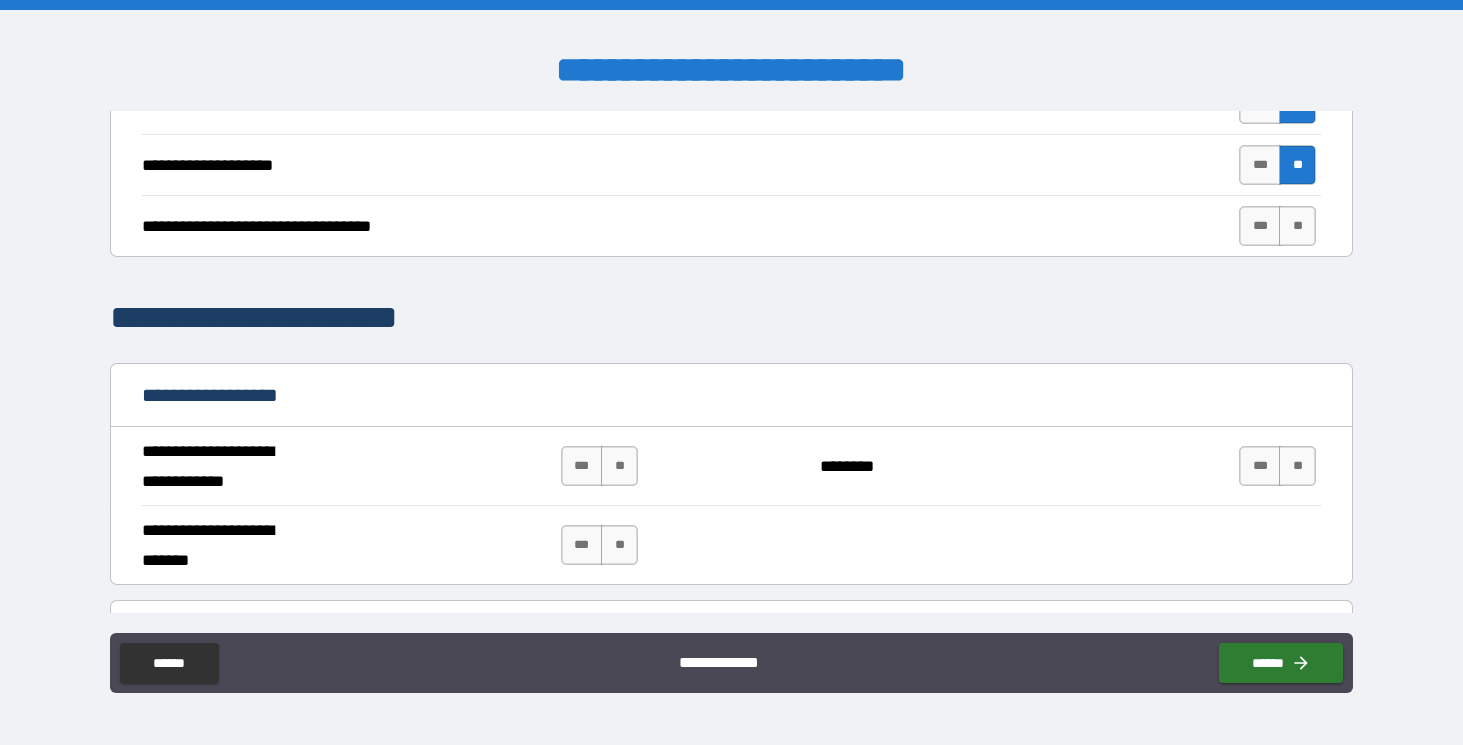 scroll, scrollTop: 920, scrollLeft: 0, axis: vertical 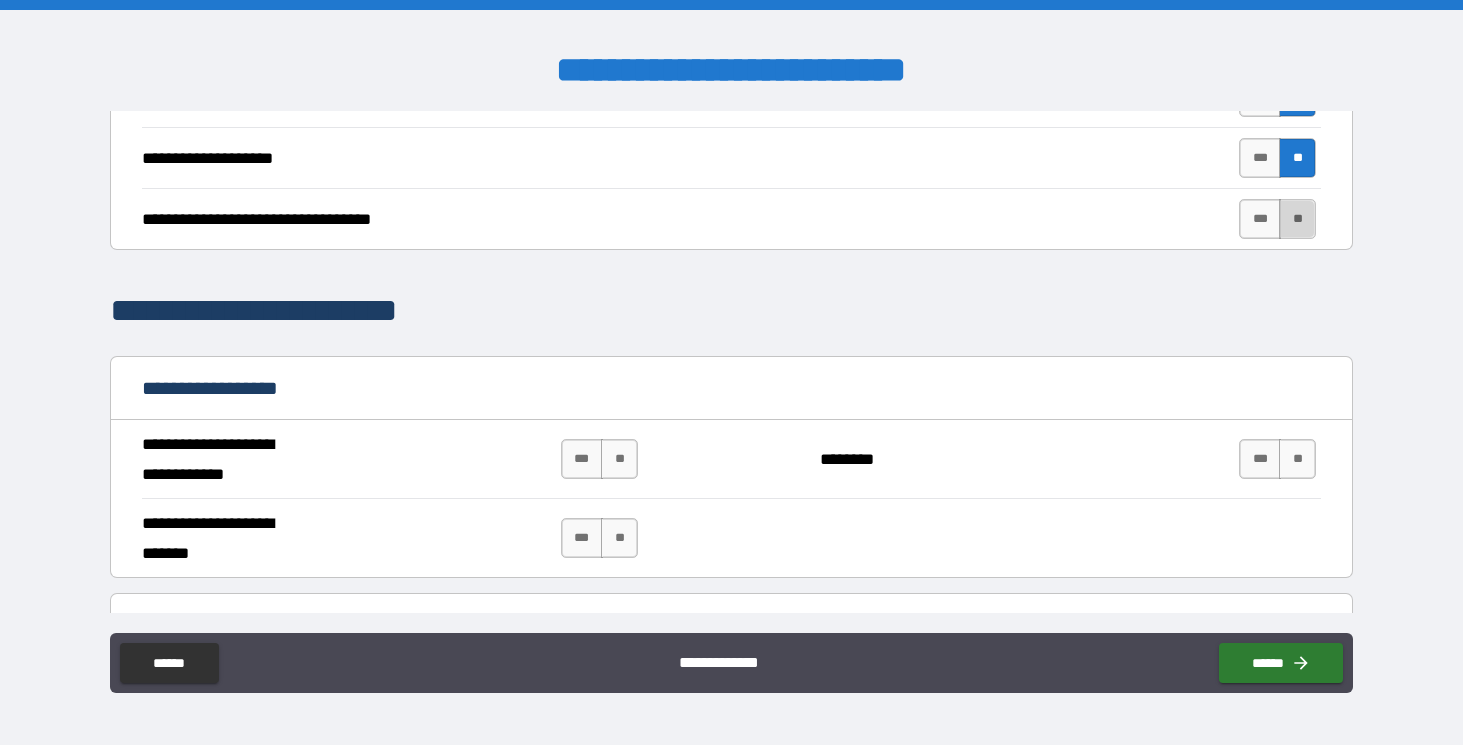 click on "**" at bounding box center (1297, 219) 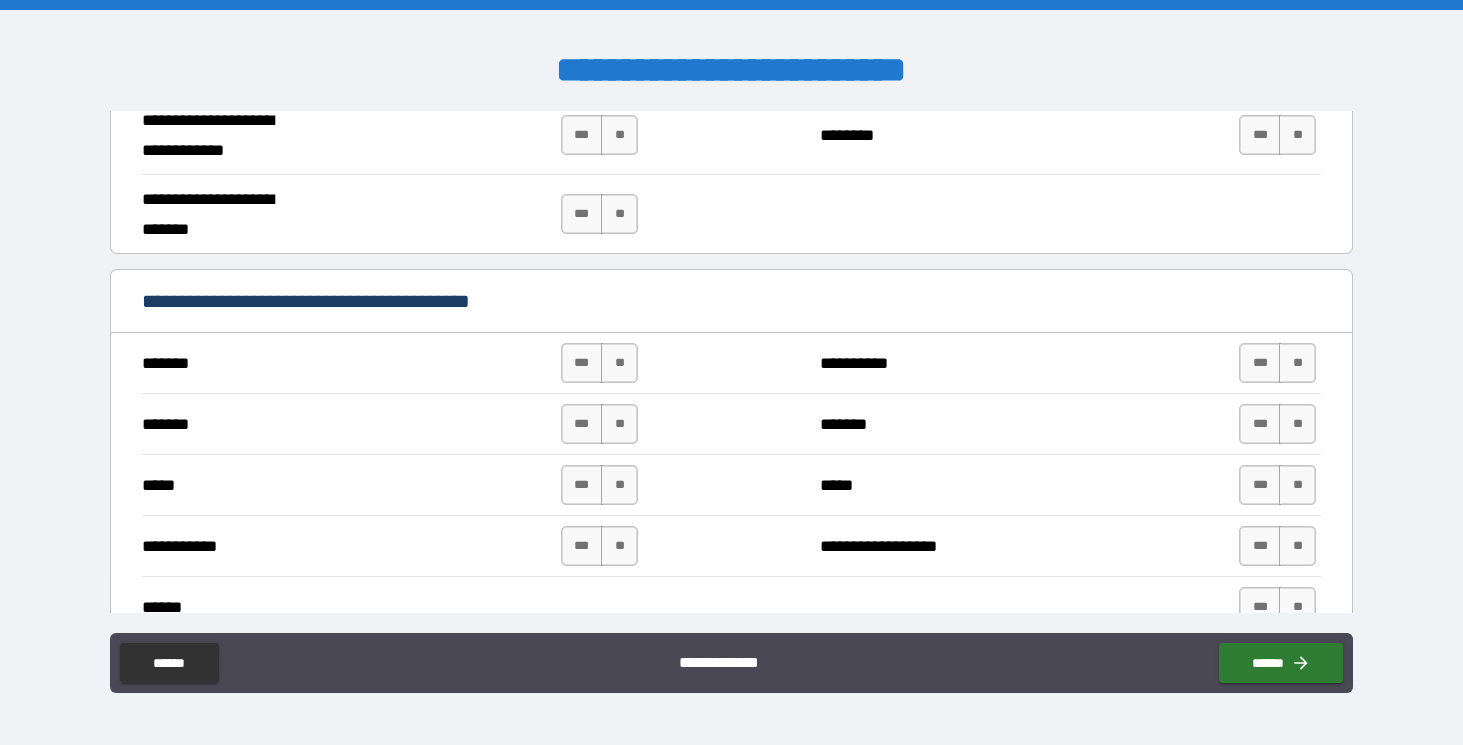scroll, scrollTop: 1358, scrollLeft: 0, axis: vertical 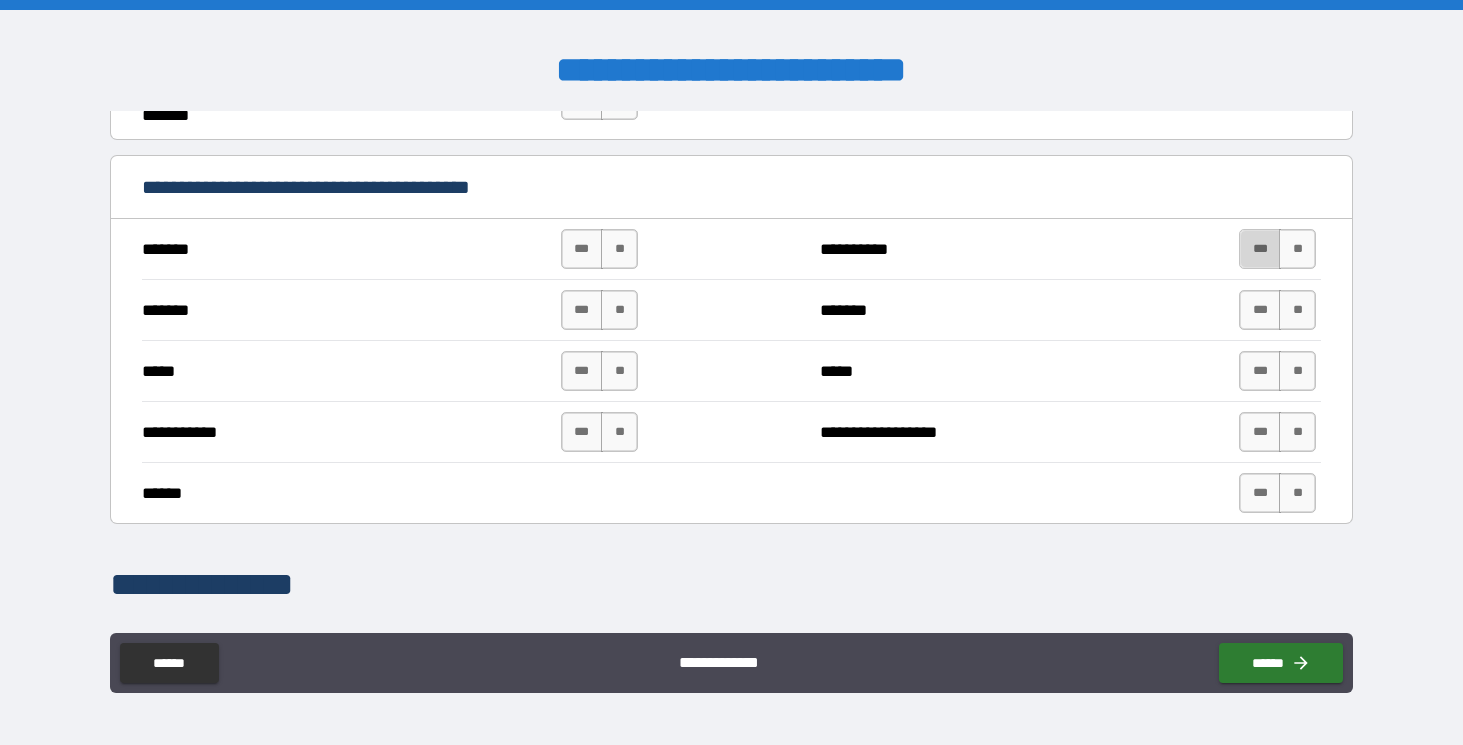 click on "***" at bounding box center (1260, 249) 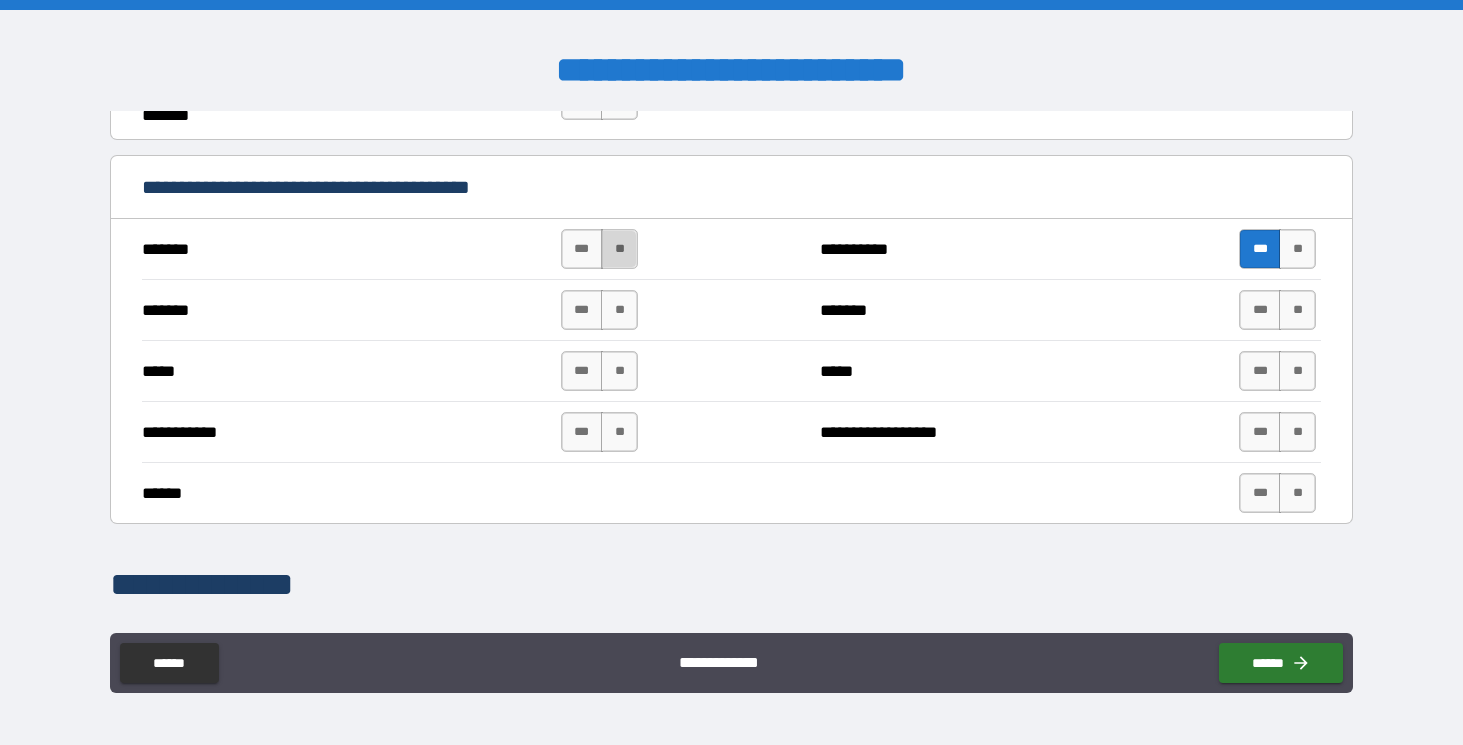 click on "**" at bounding box center (619, 249) 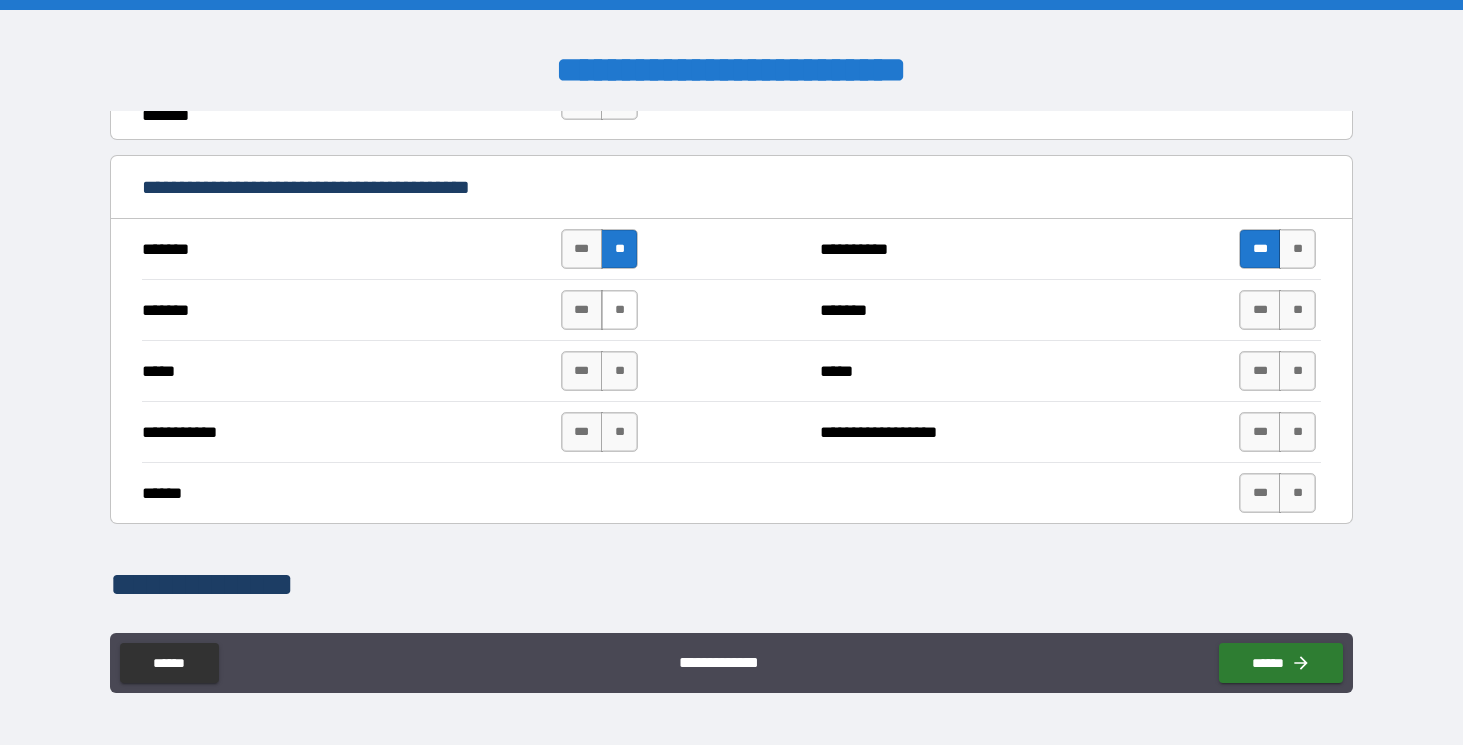 click on "**" at bounding box center (619, 310) 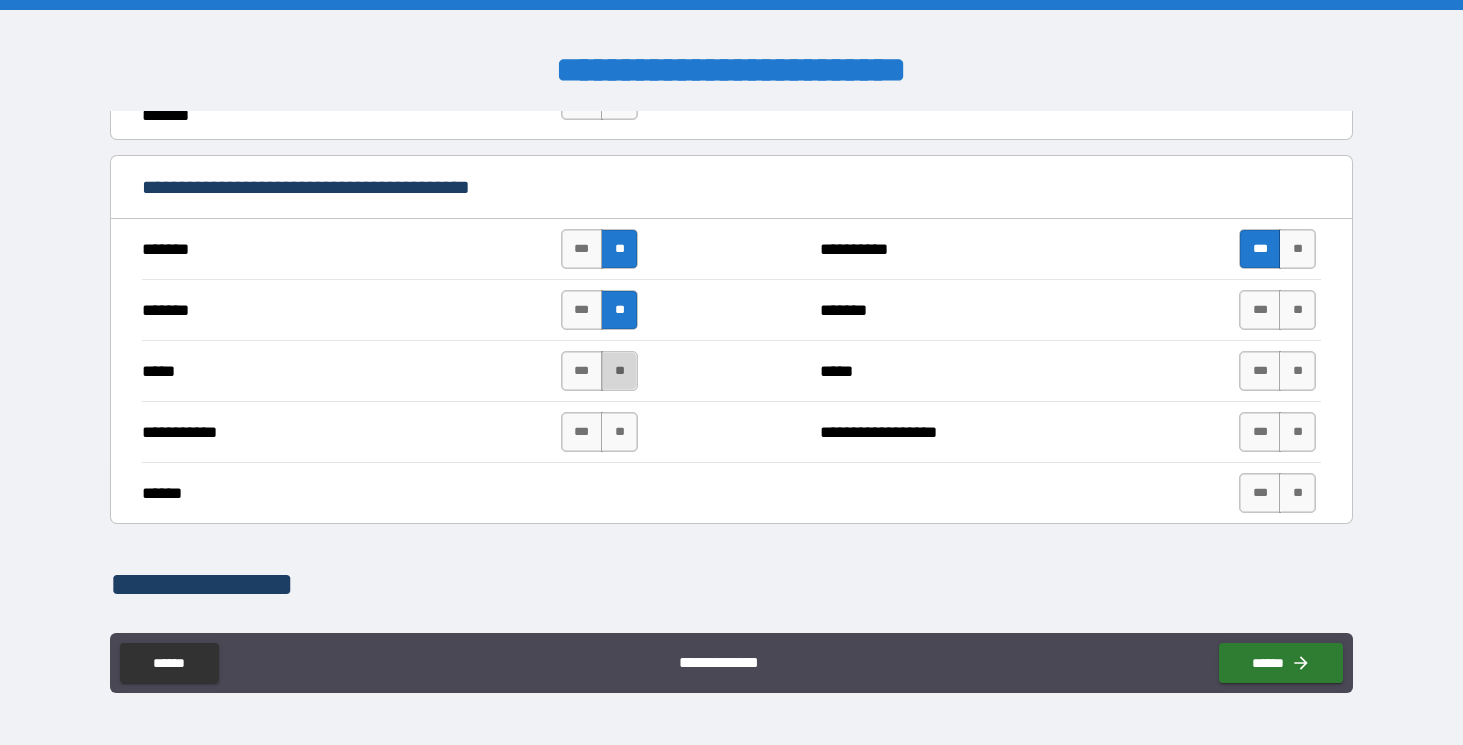 click on "**" at bounding box center (619, 371) 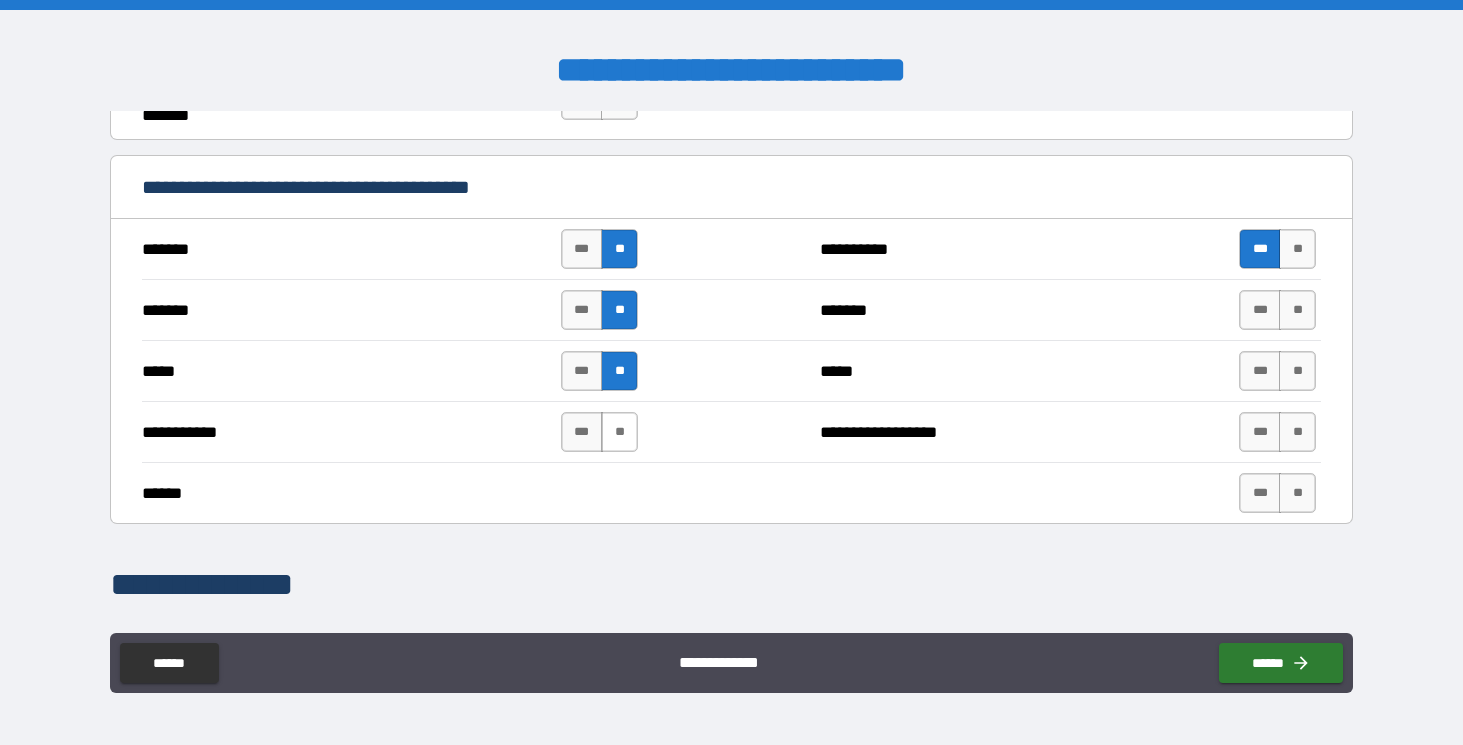 click on "**" at bounding box center (619, 432) 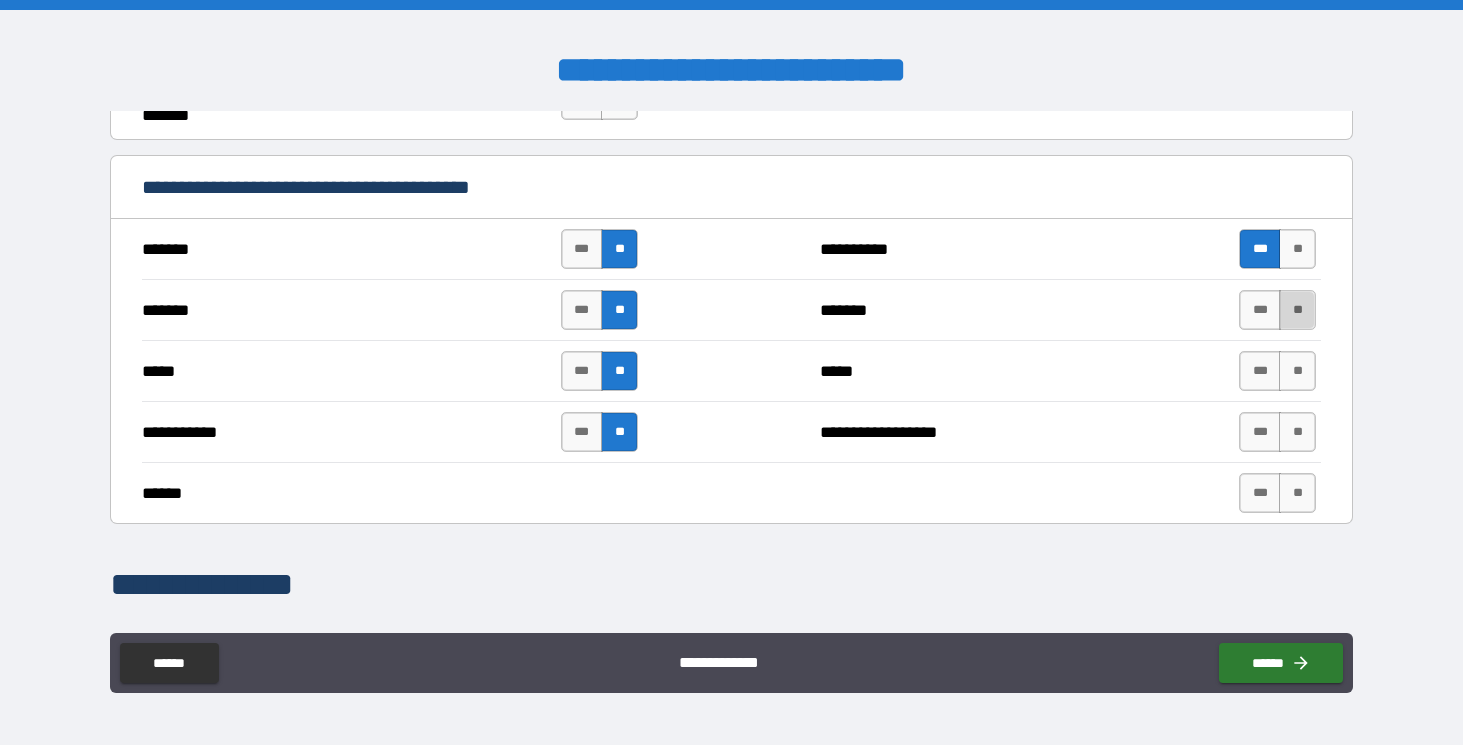 click on "**" at bounding box center [1297, 310] 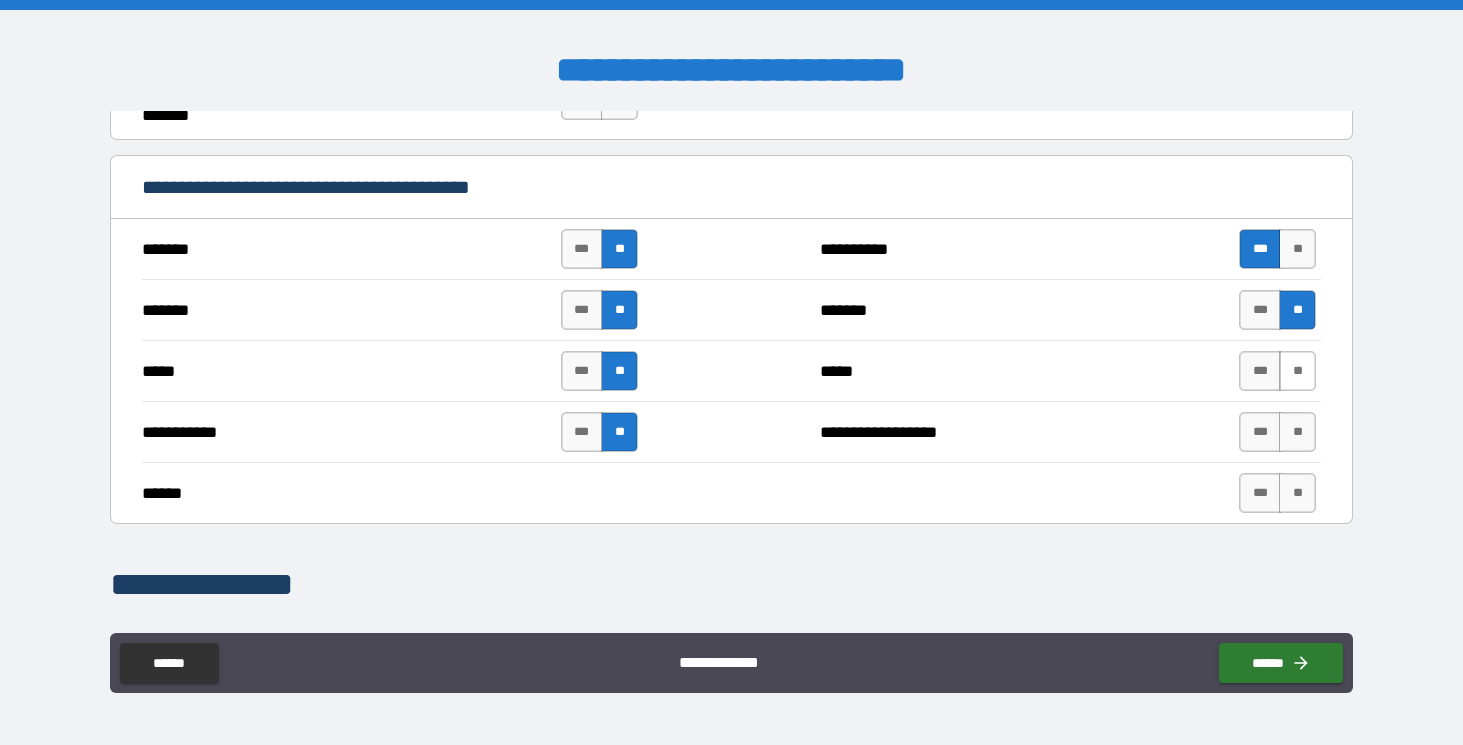 click on "**" at bounding box center (1297, 371) 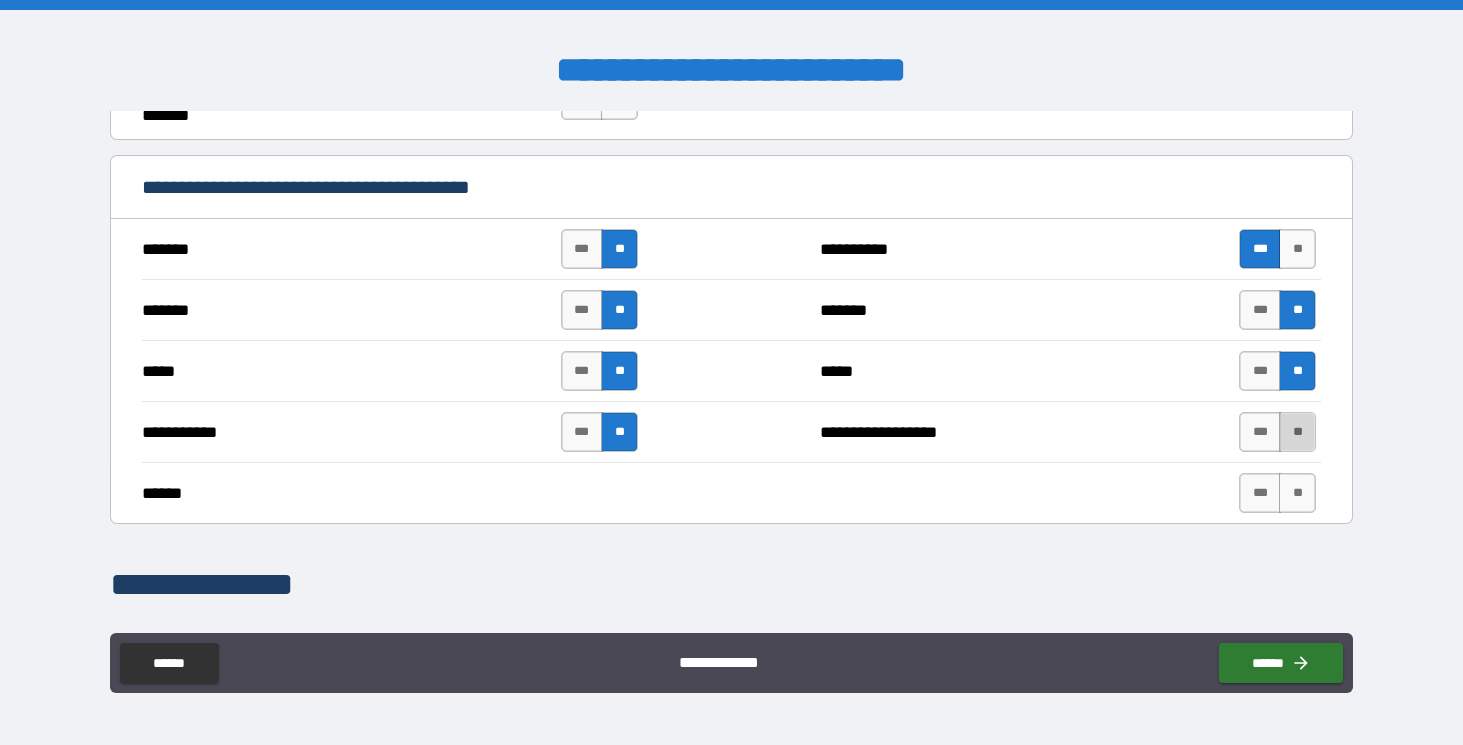 click on "**" at bounding box center [1297, 432] 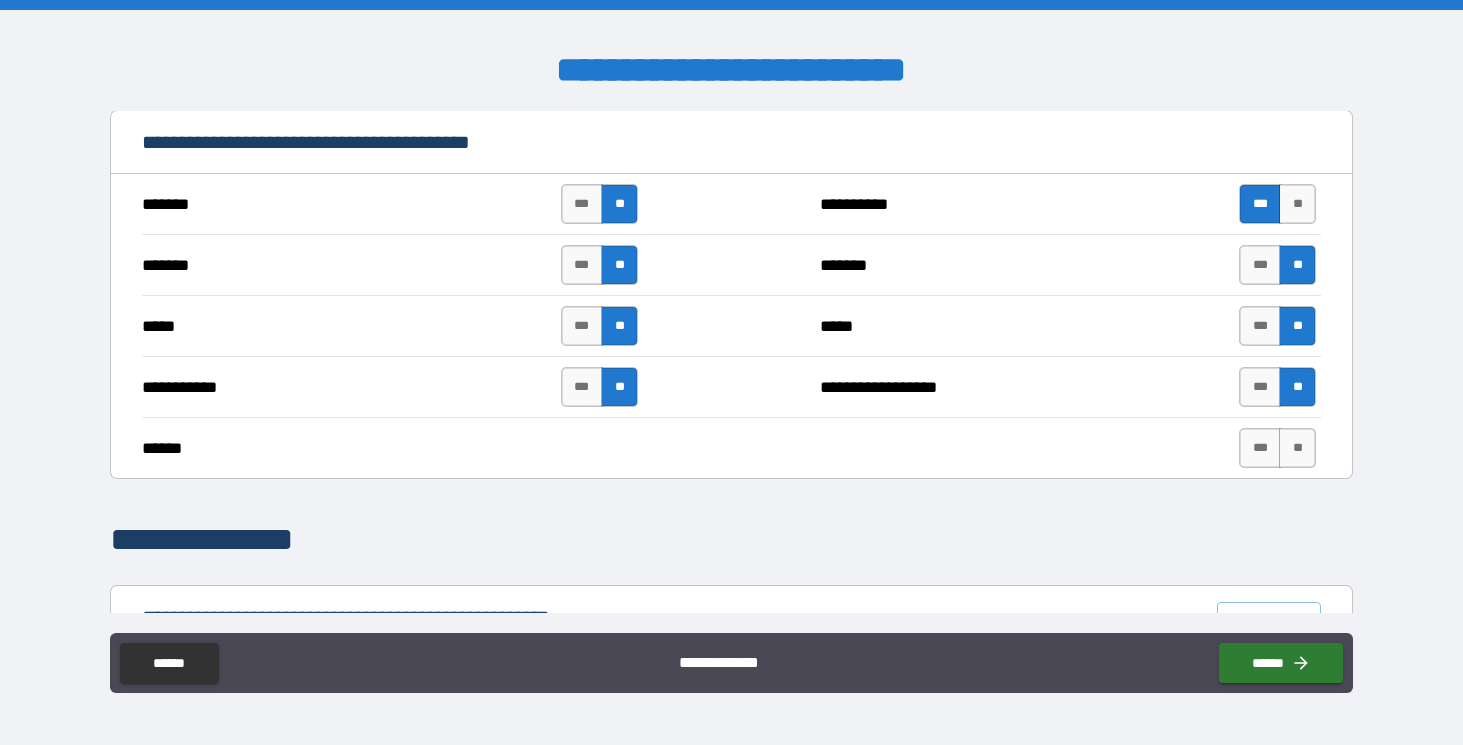 scroll, scrollTop: 1412, scrollLeft: 0, axis: vertical 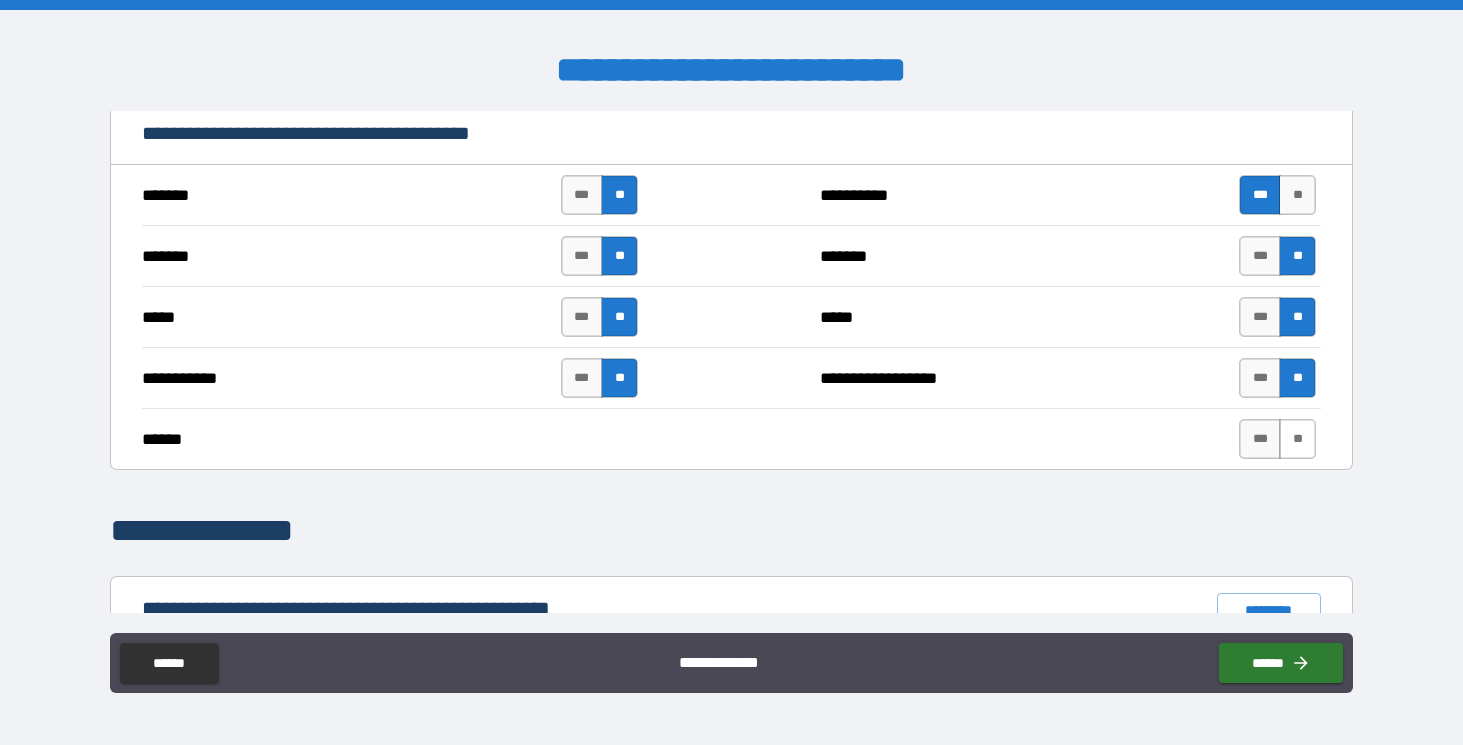 click on "**" at bounding box center [1297, 439] 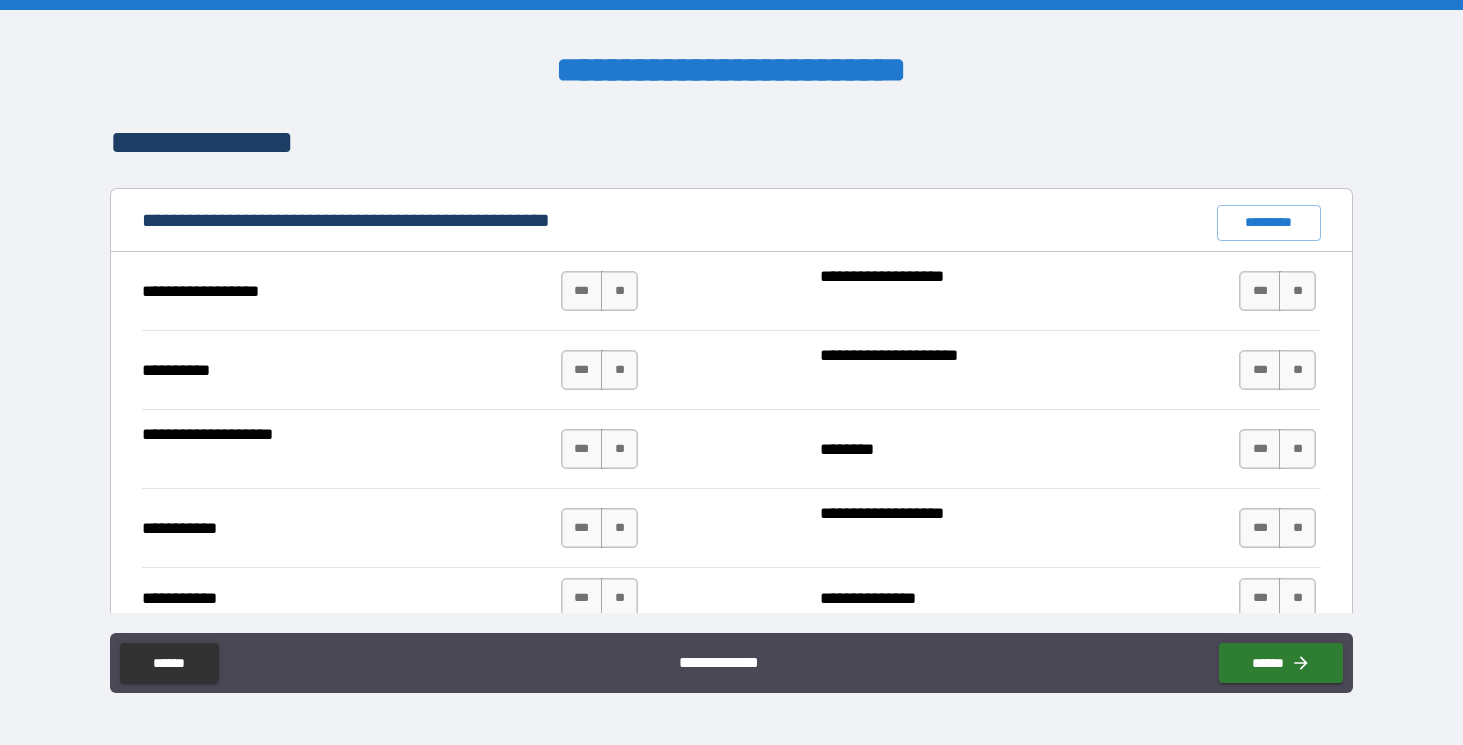 scroll, scrollTop: 1805, scrollLeft: 0, axis: vertical 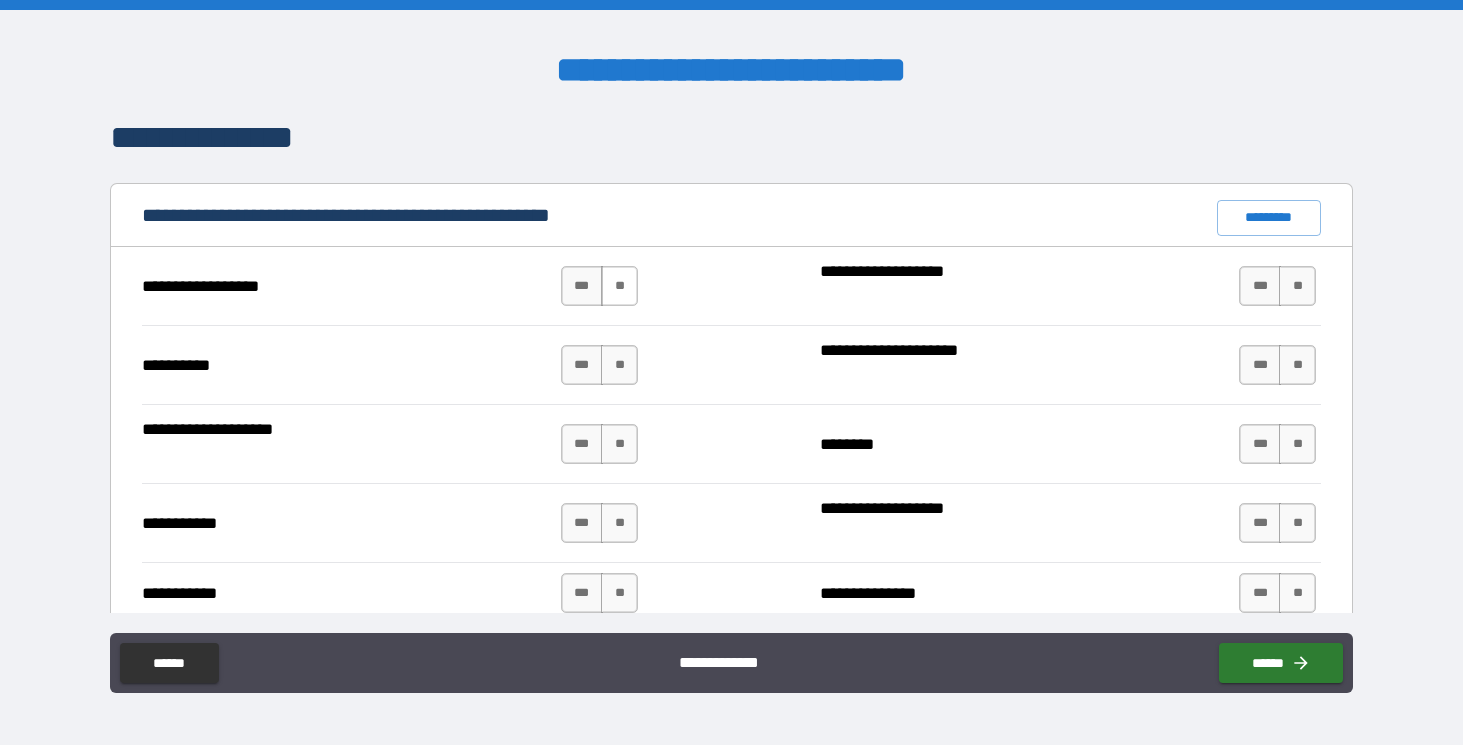 click on "**" at bounding box center [619, 286] 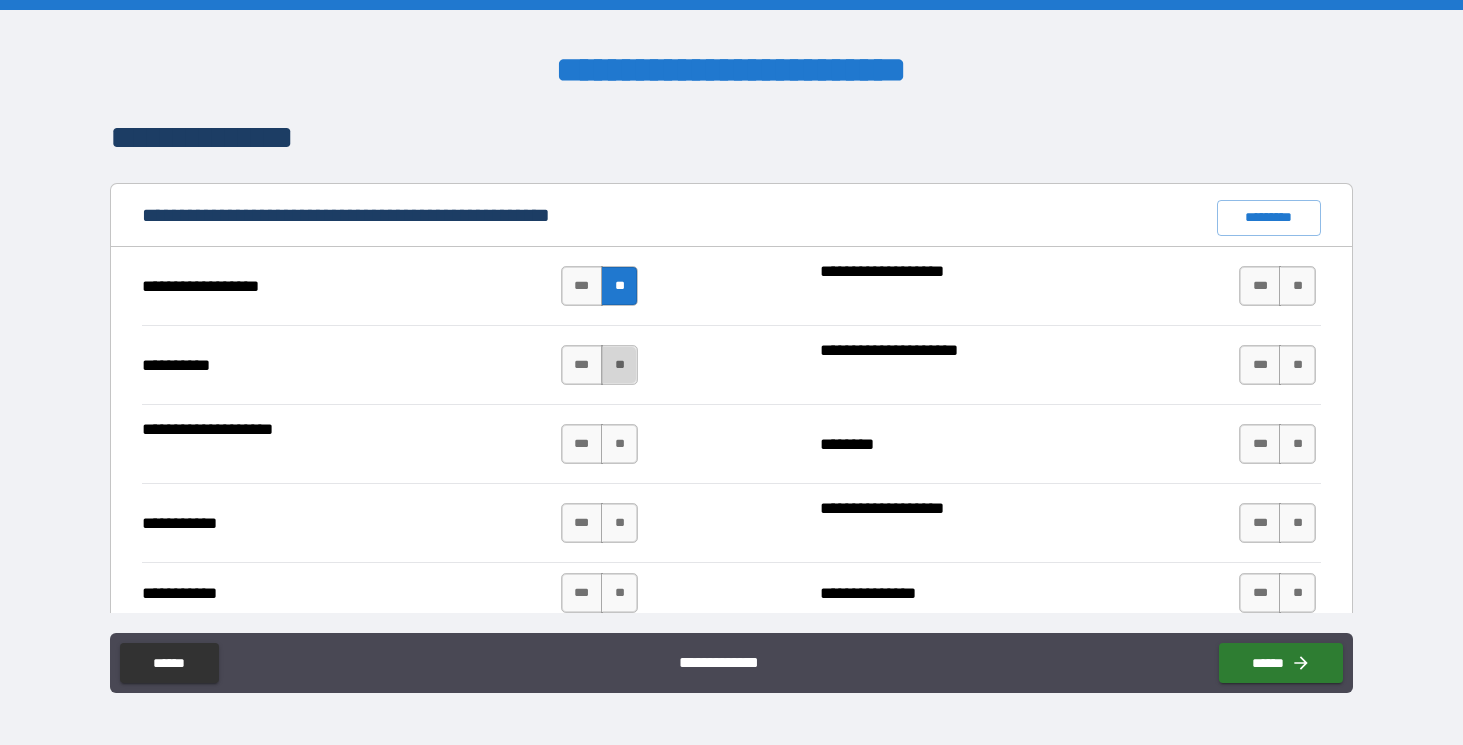 click on "**" at bounding box center [619, 365] 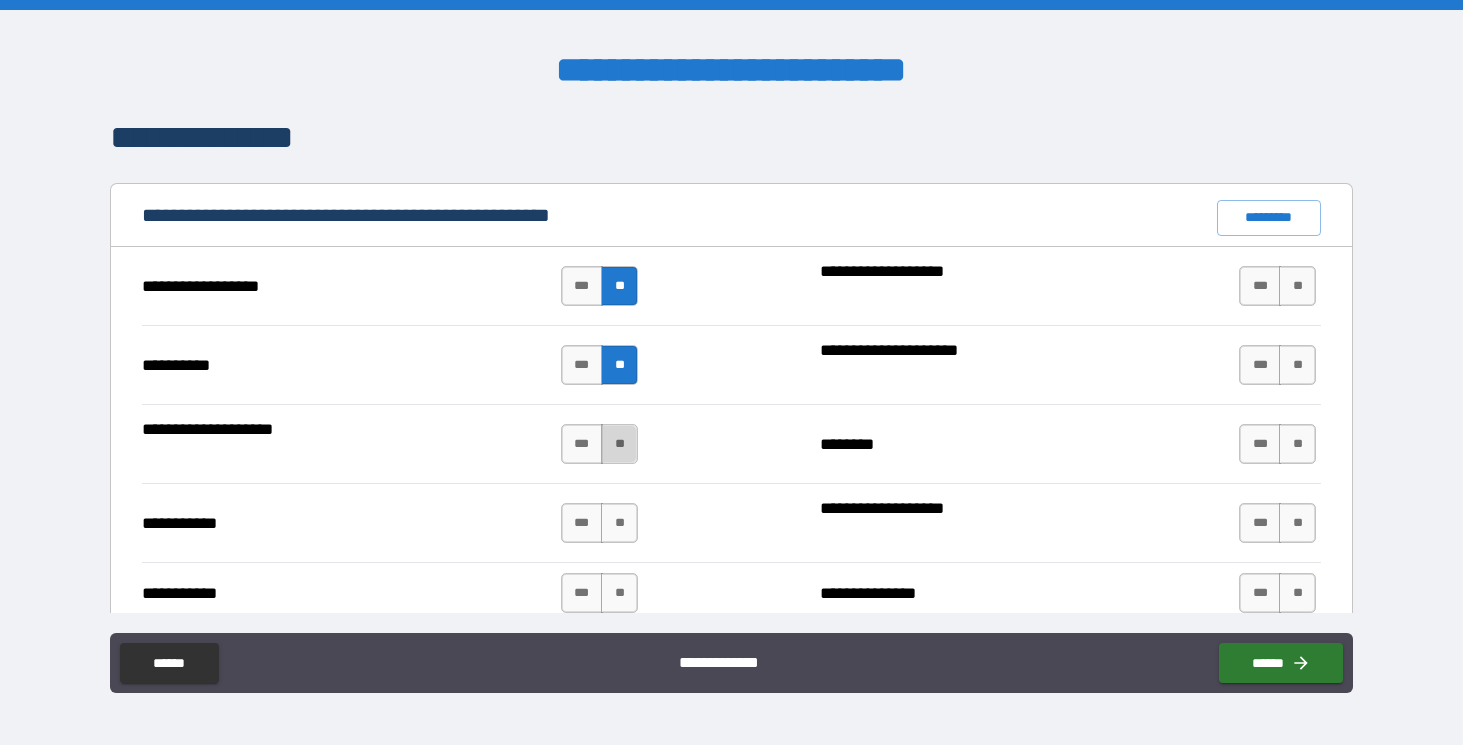 click on "**" at bounding box center [619, 444] 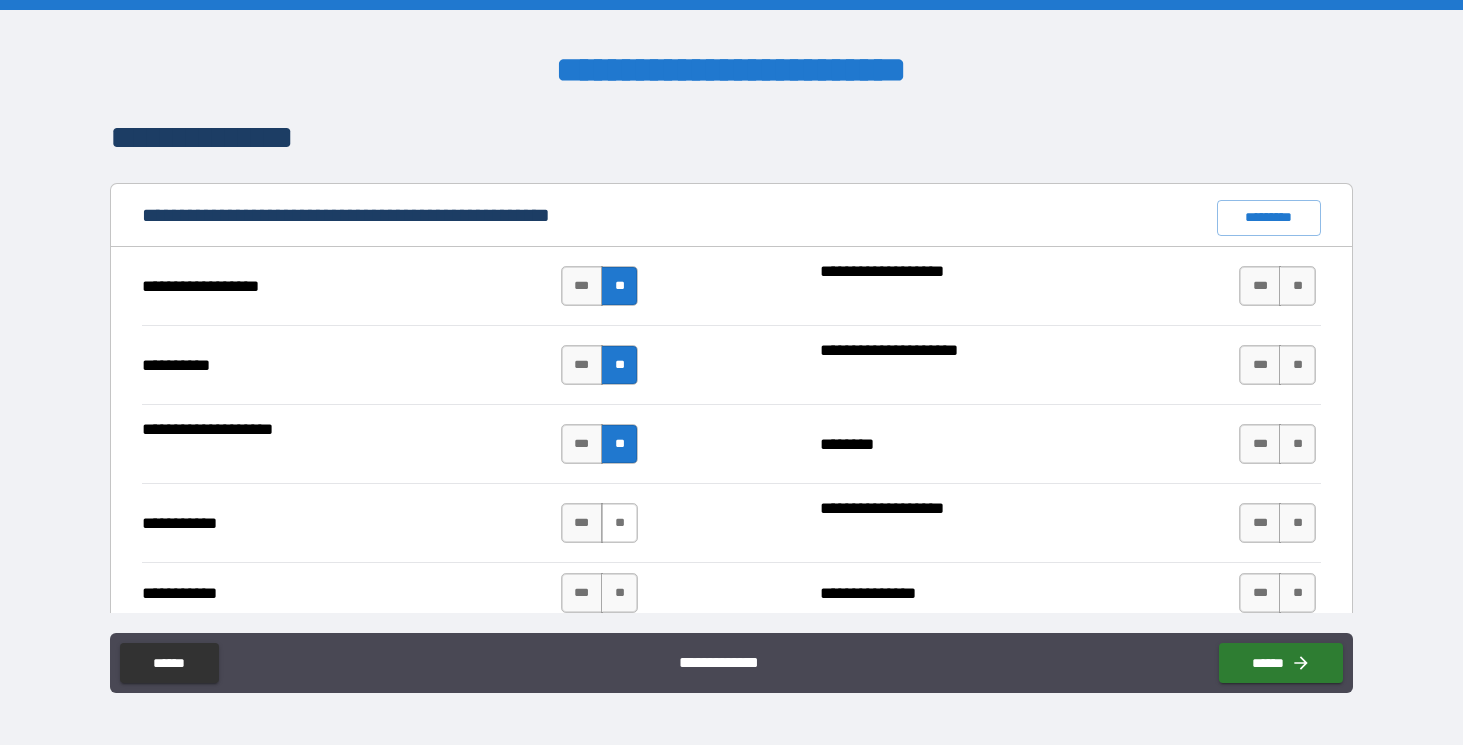 click on "**" at bounding box center [619, 523] 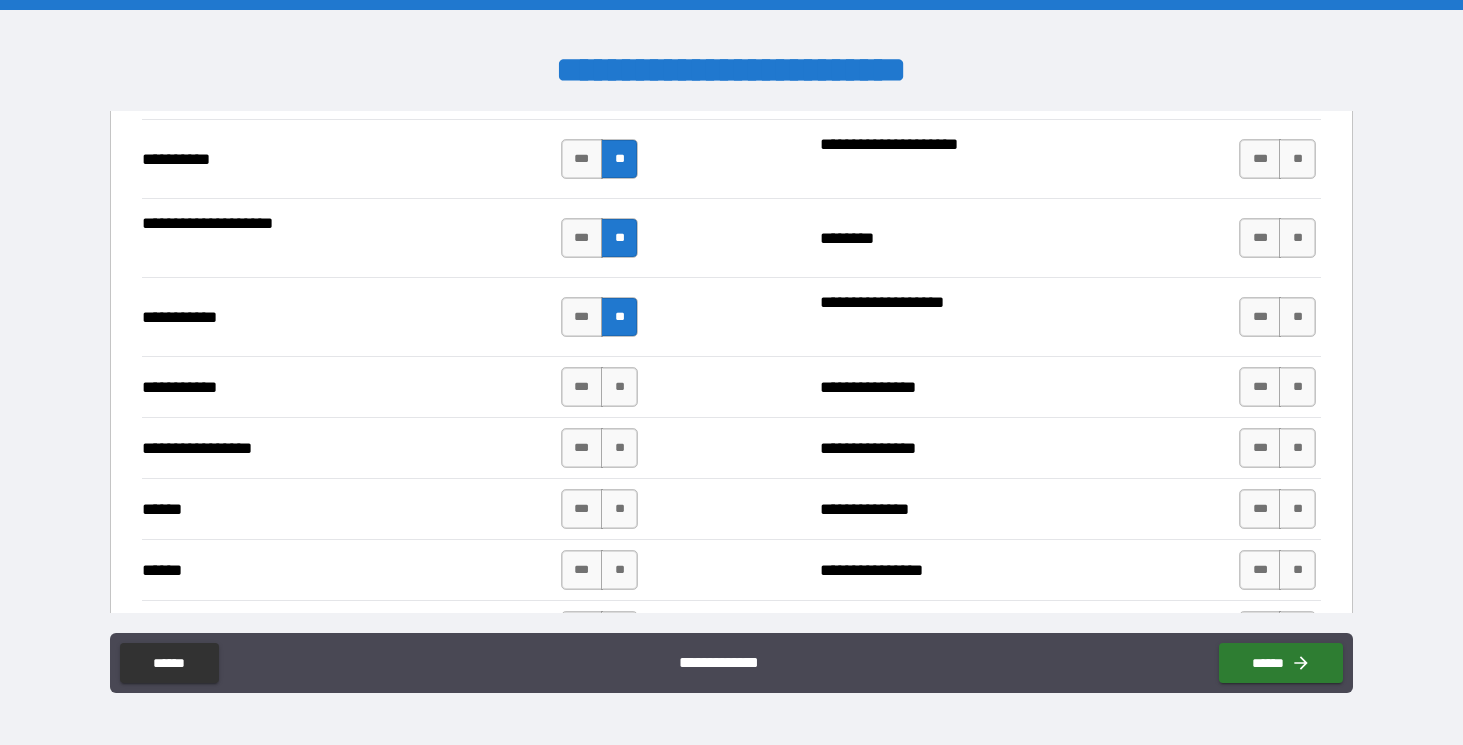 scroll, scrollTop: 2021, scrollLeft: 0, axis: vertical 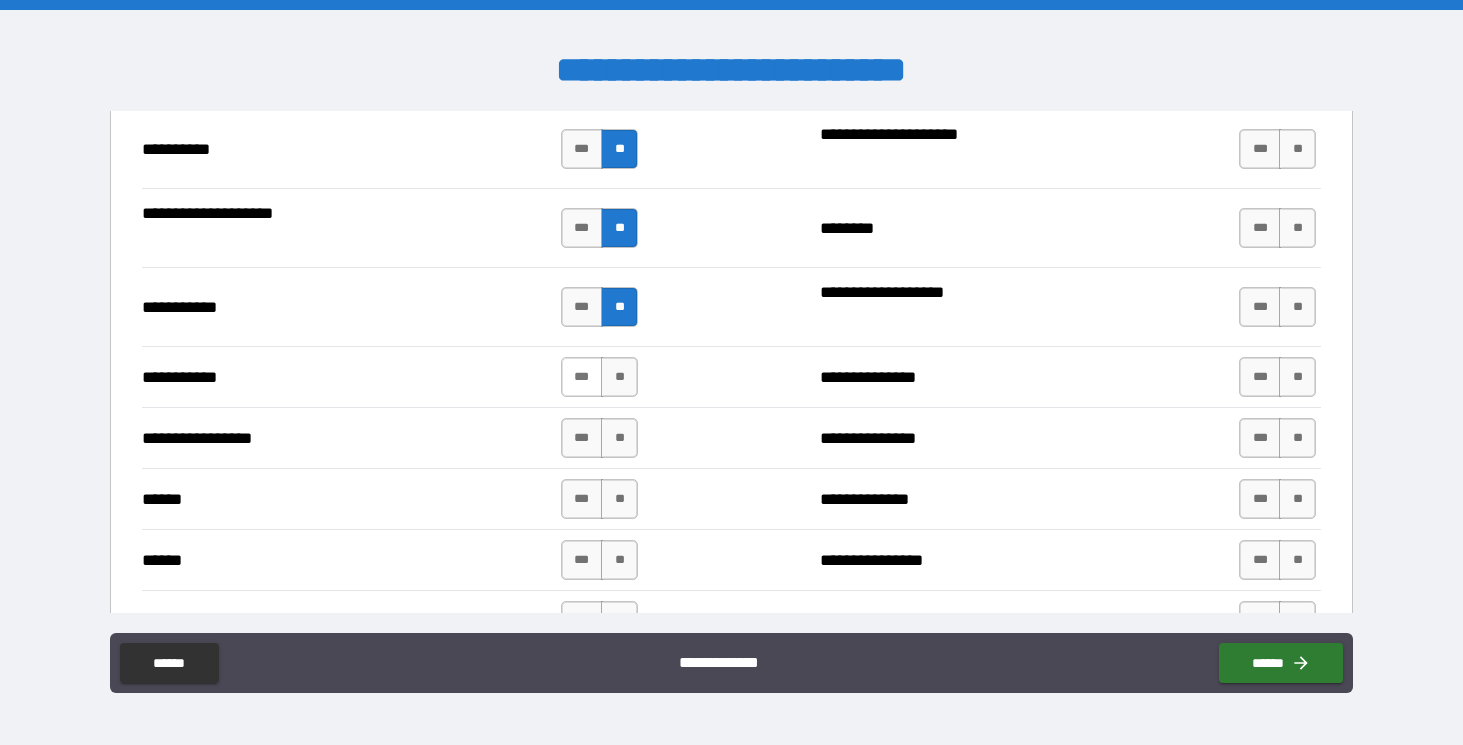 click on "***" at bounding box center [582, 377] 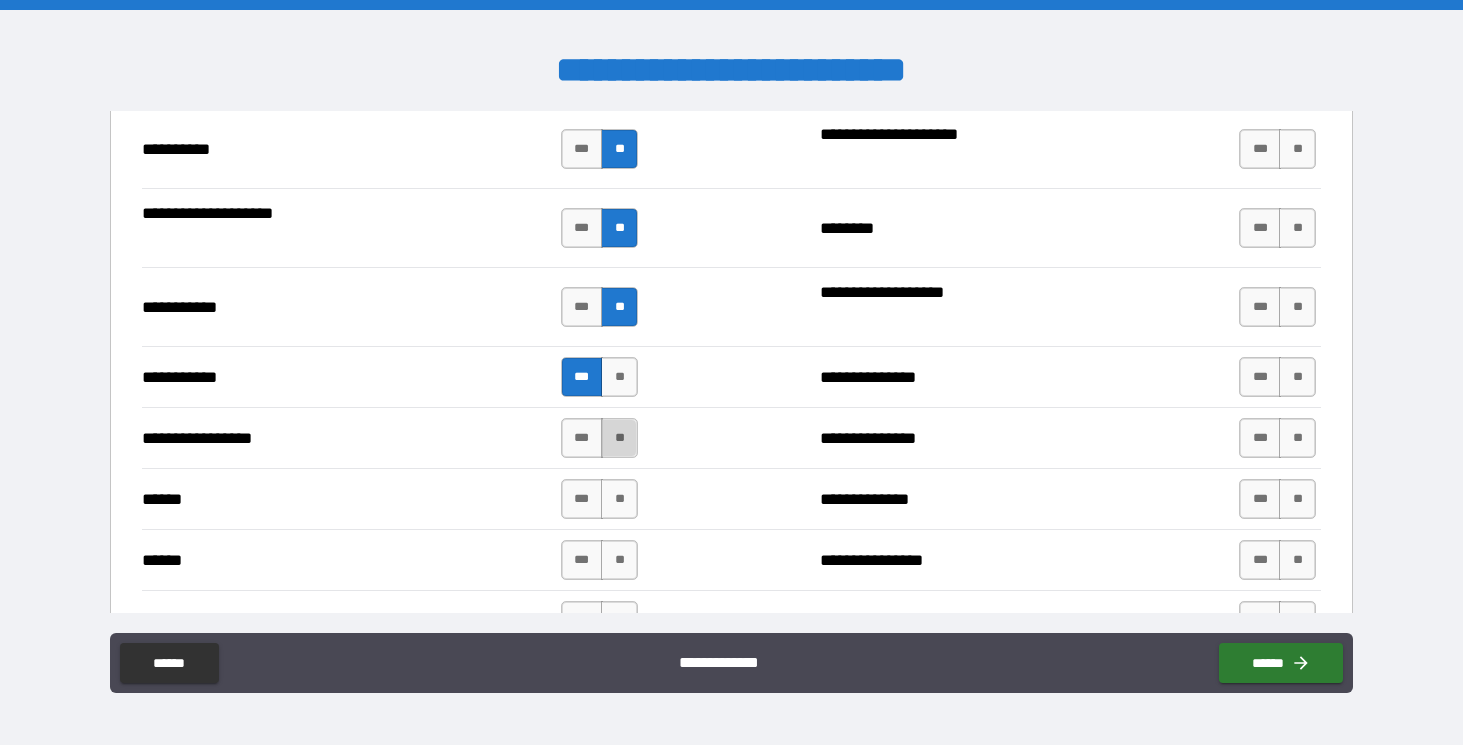 click on "**" at bounding box center (619, 438) 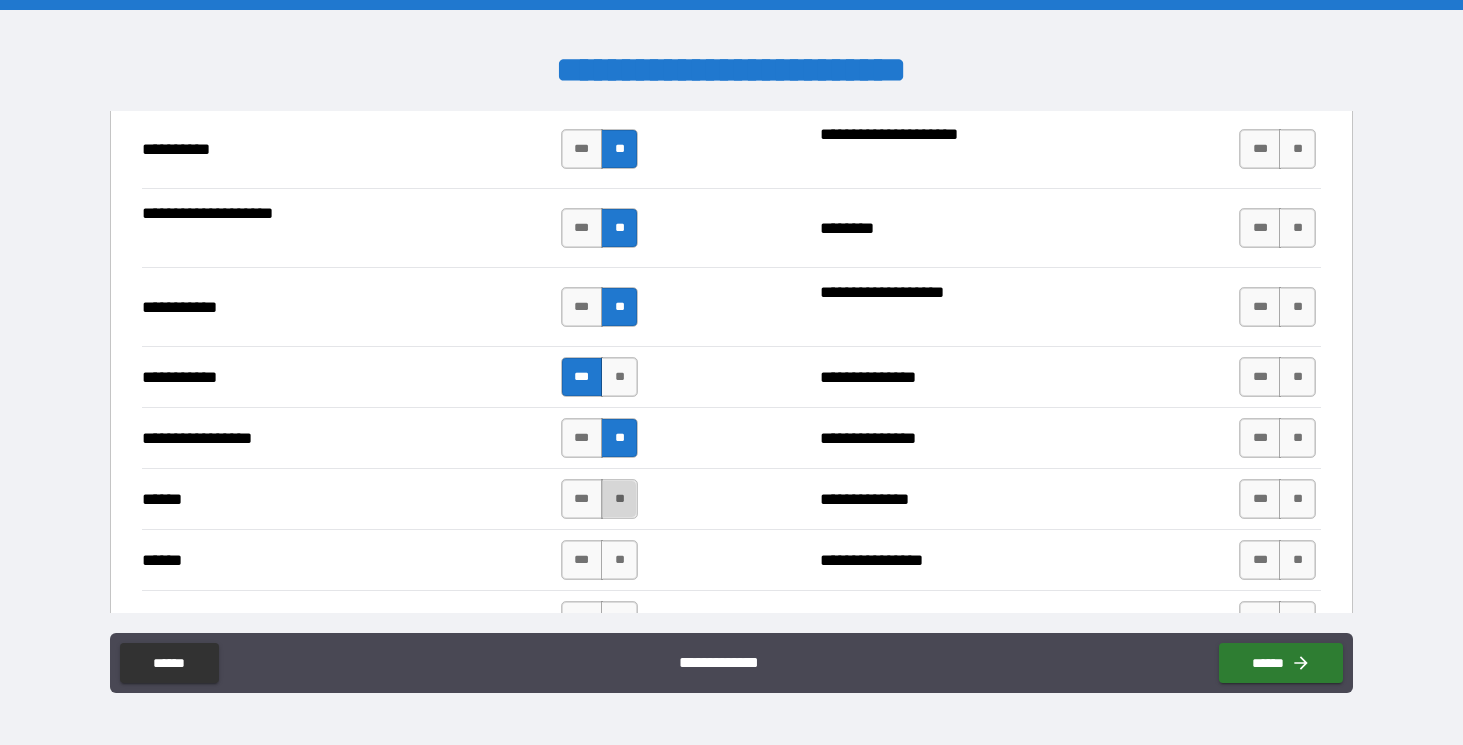 click on "**" at bounding box center [619, 499] 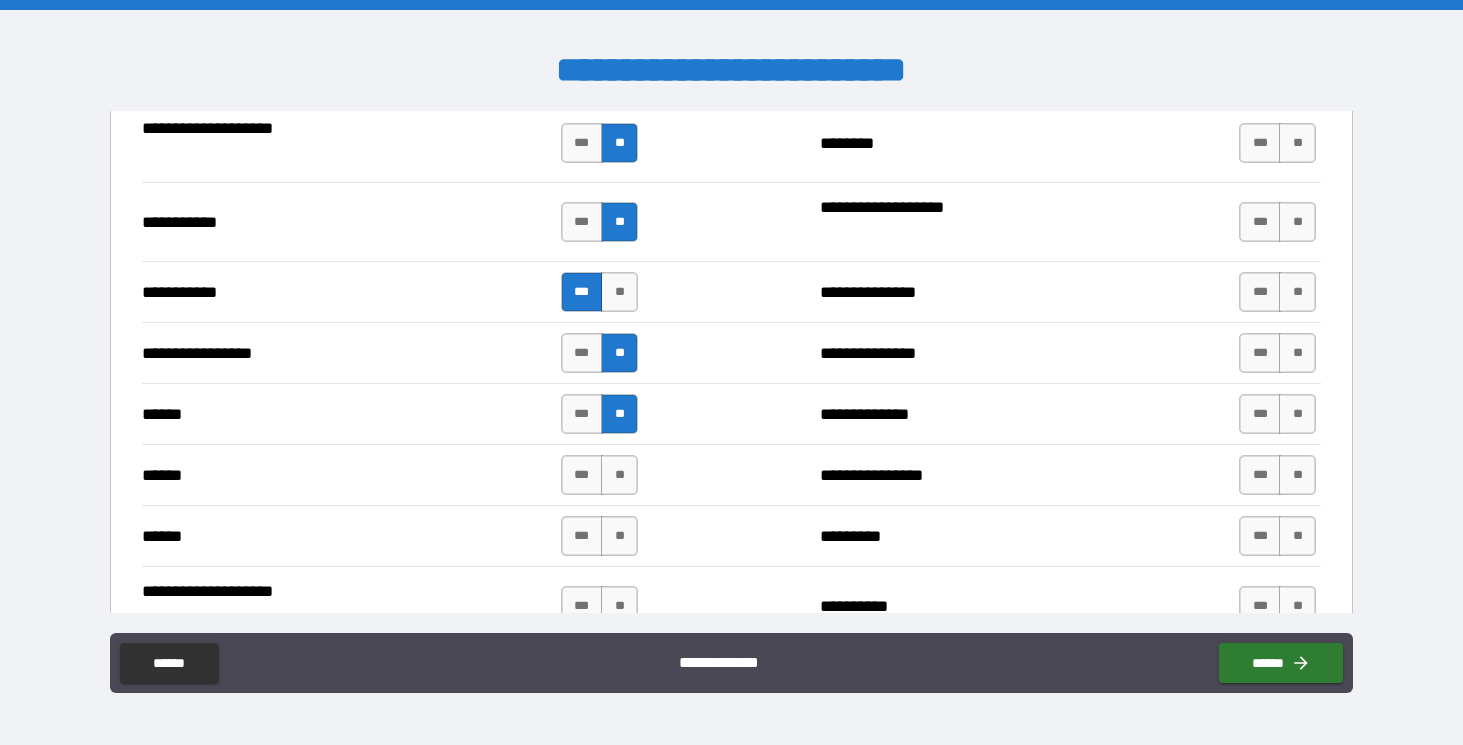 scroll, scrollTop: 2135, scrollLeft: 0, axis: vertical 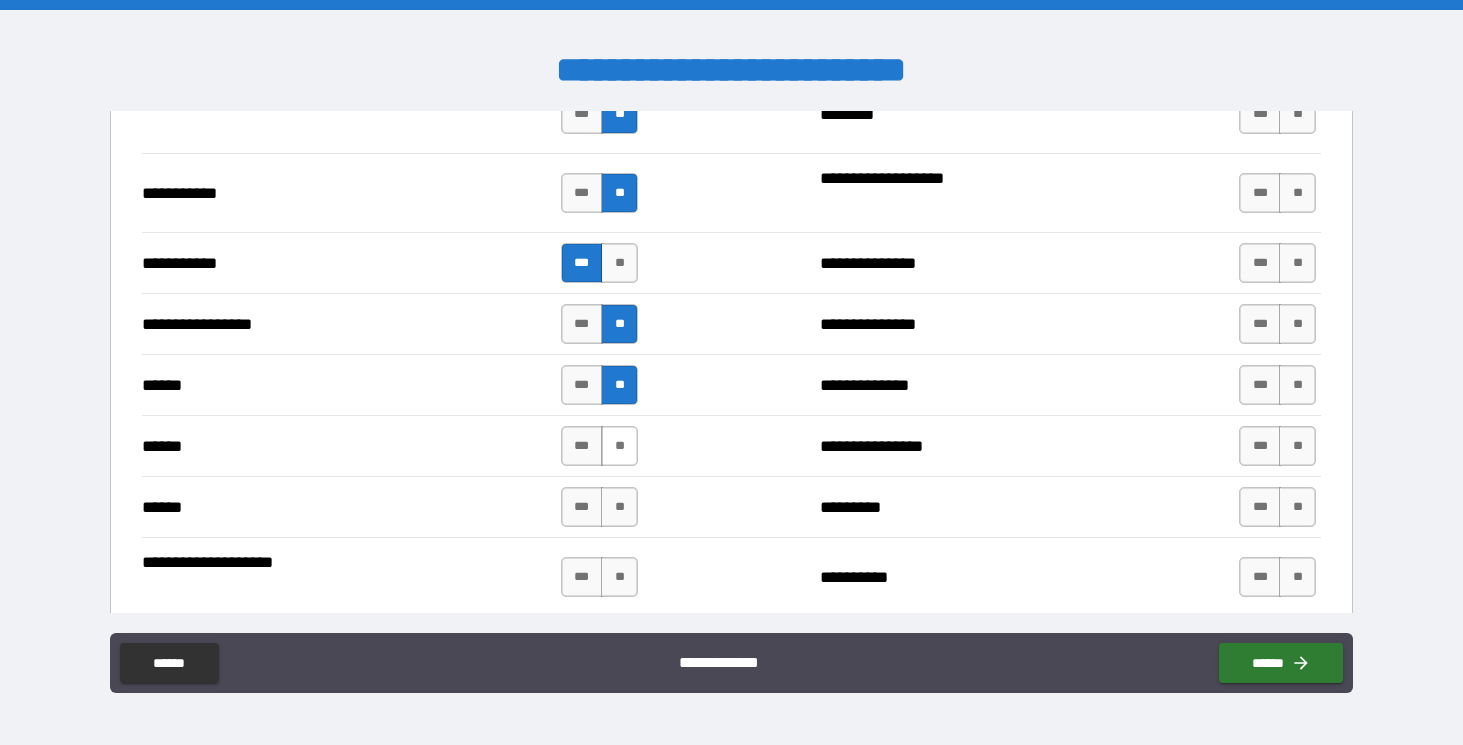 click on "**" at bounding box center (619, 446) 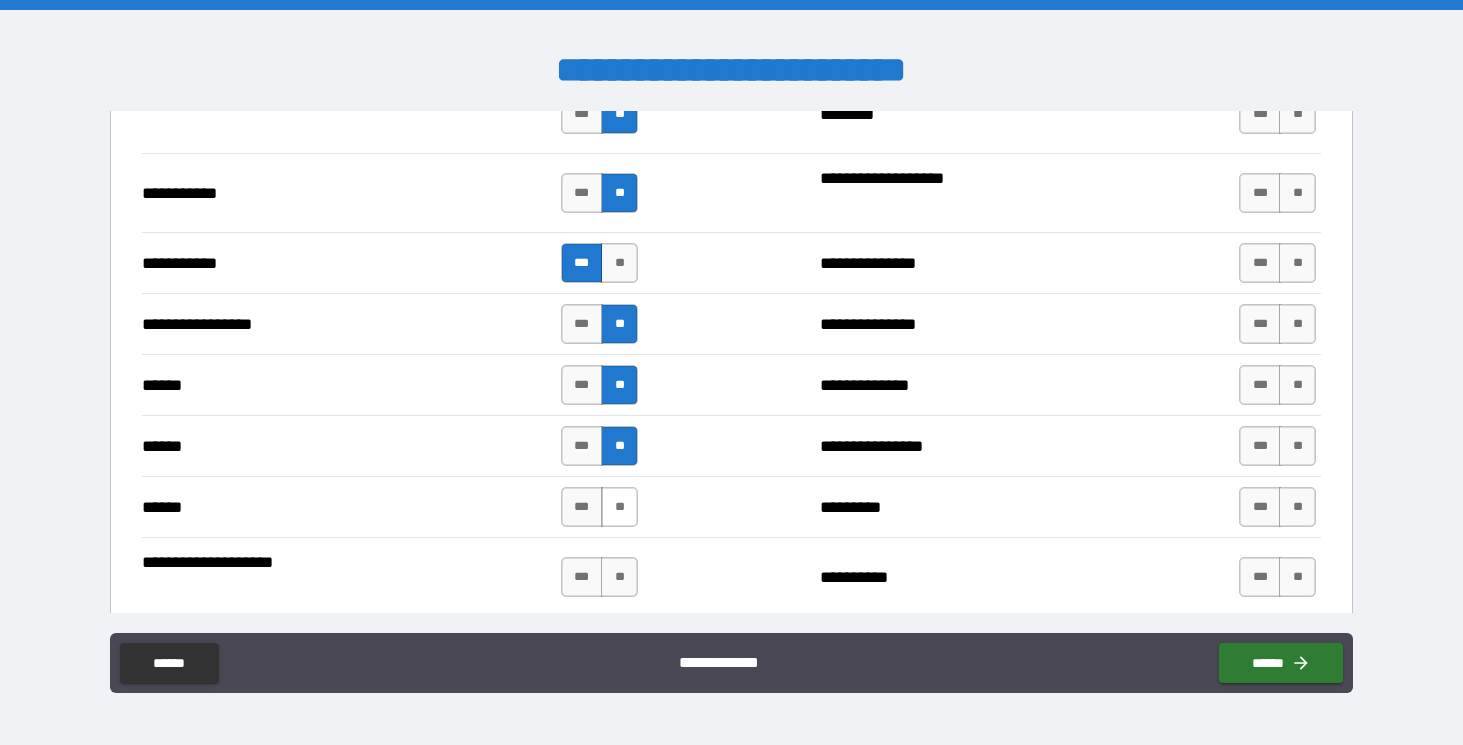 click on "**" at bounding box center [619, 507] 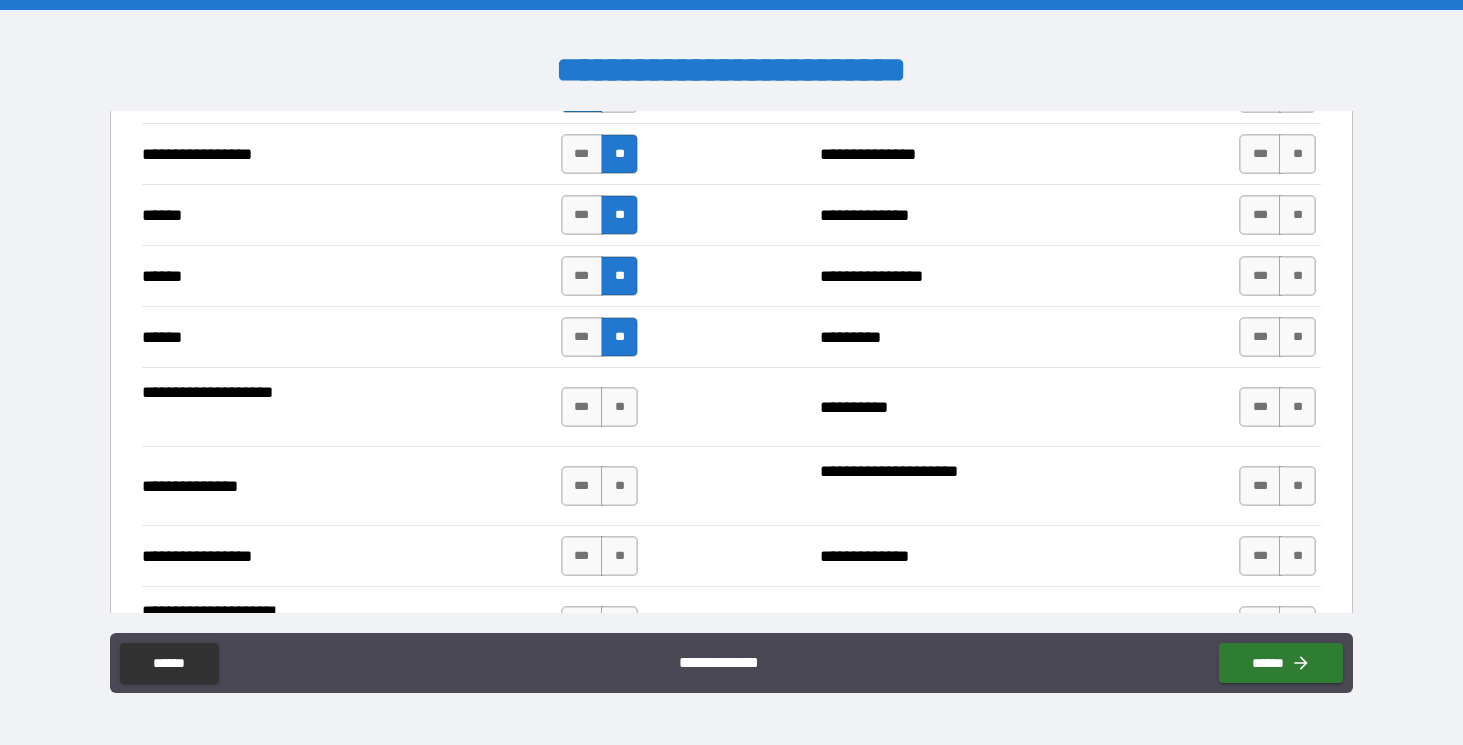 scroll, scrollTop: 2345, scrollLeft: 0, axis: vertical 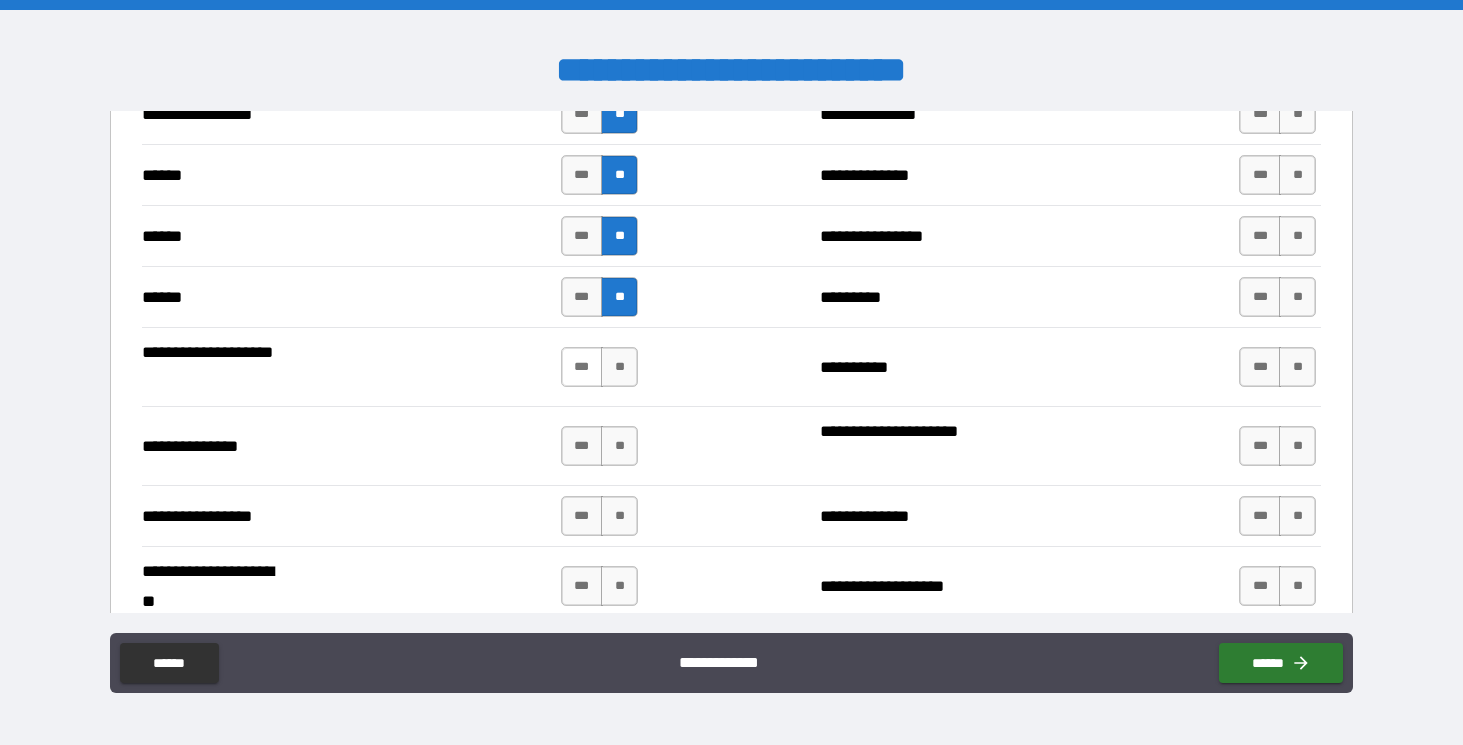 click on "***" at bounding box center (582, 367) 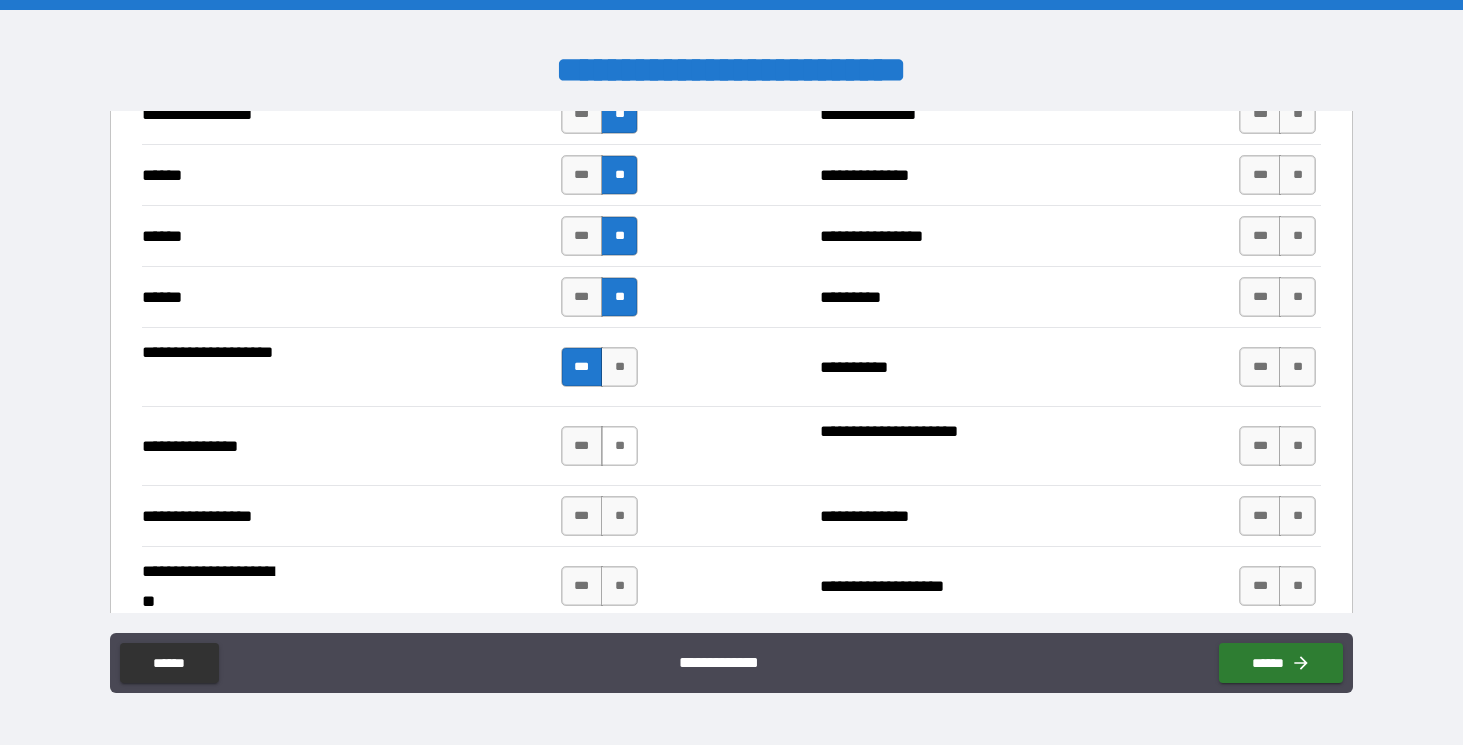 click on "**" at bounding box center (619, 446) 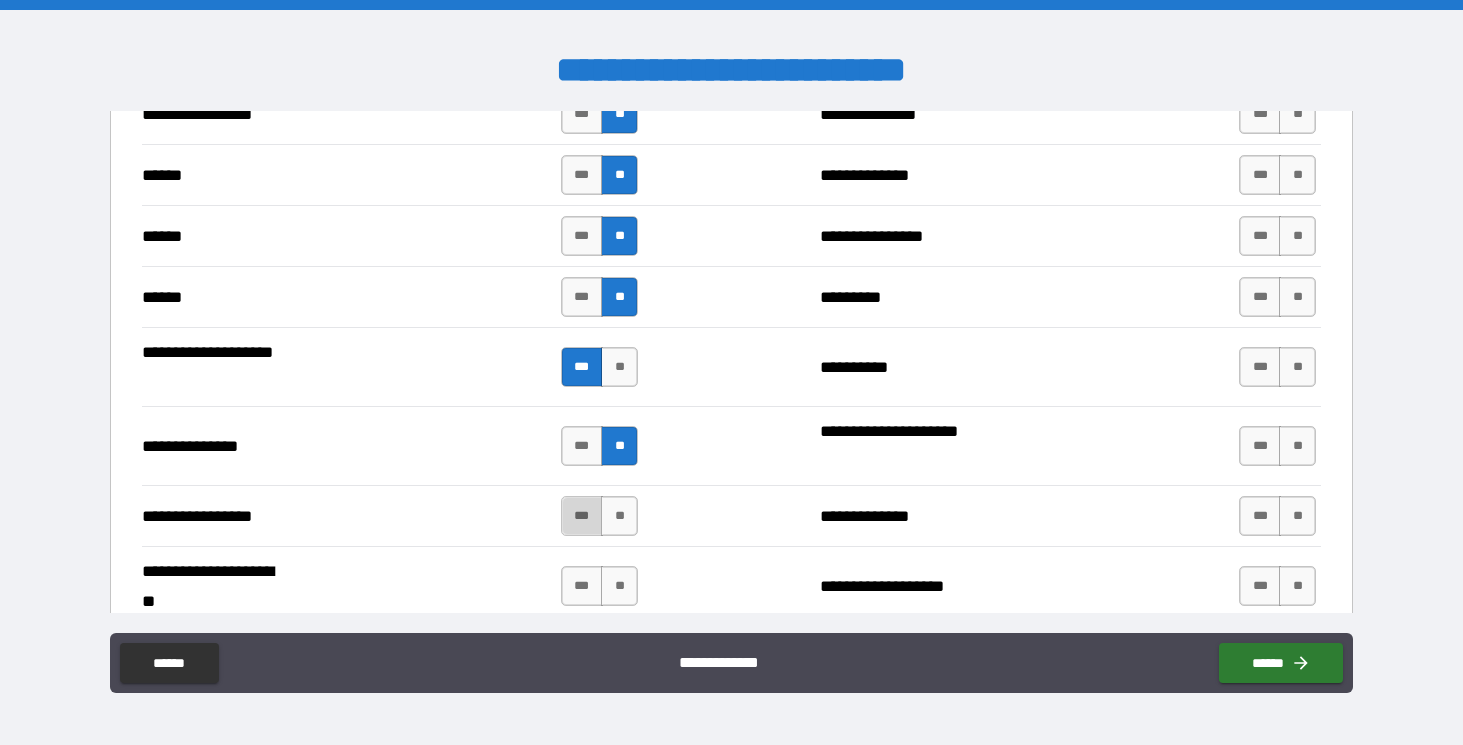 click on "***" at bounding box center (582, 516) 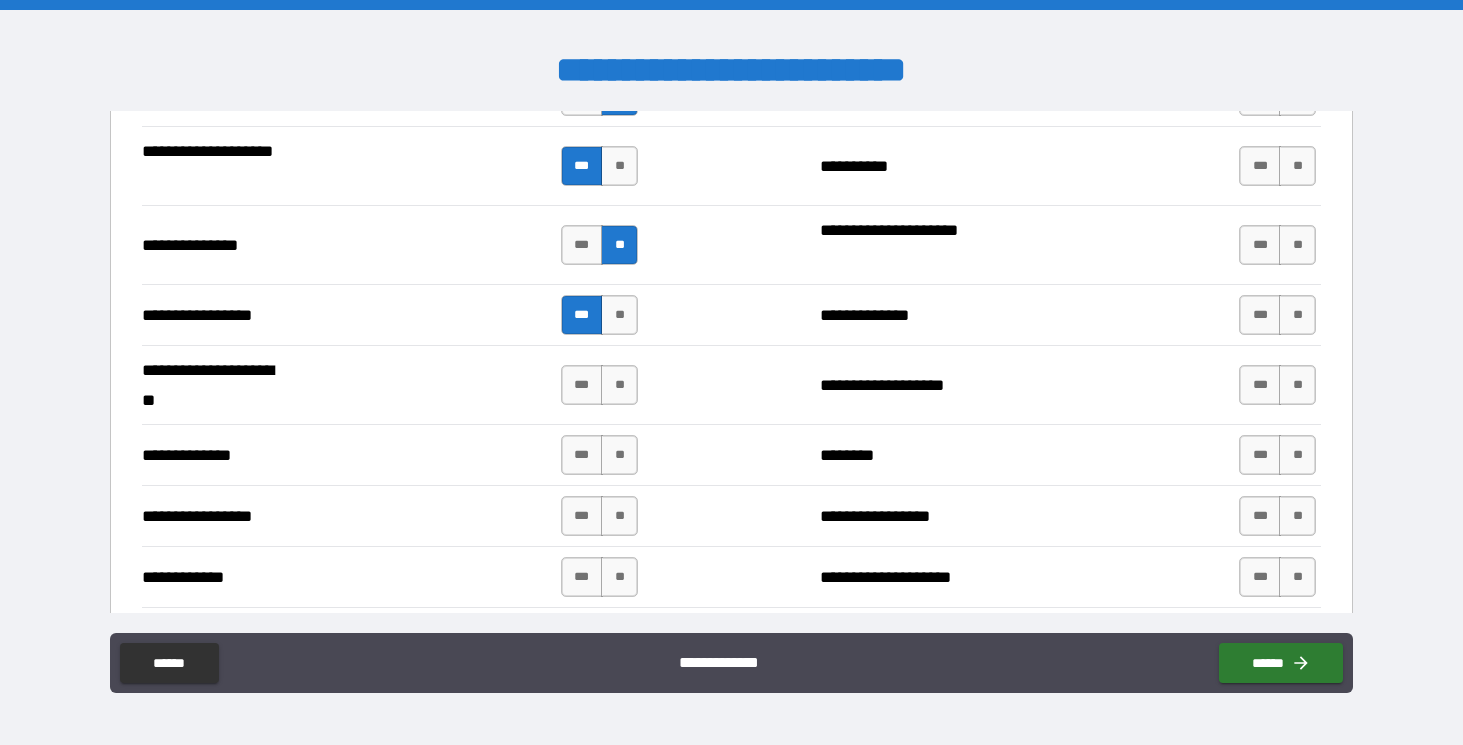 scroll, scrollTop: 2550, scrollLeft: 0, axis: vertical 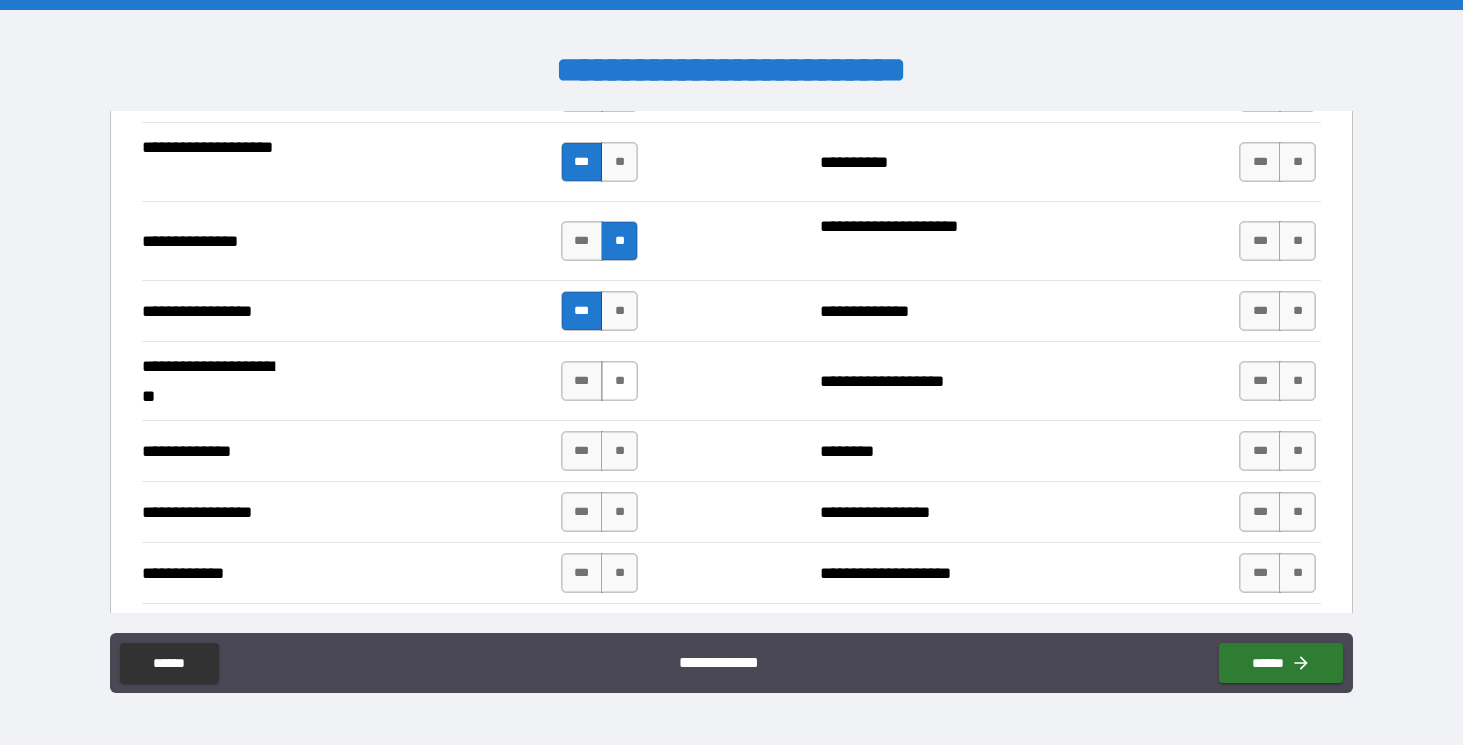 click on "**" at bounding box center [619, 381] 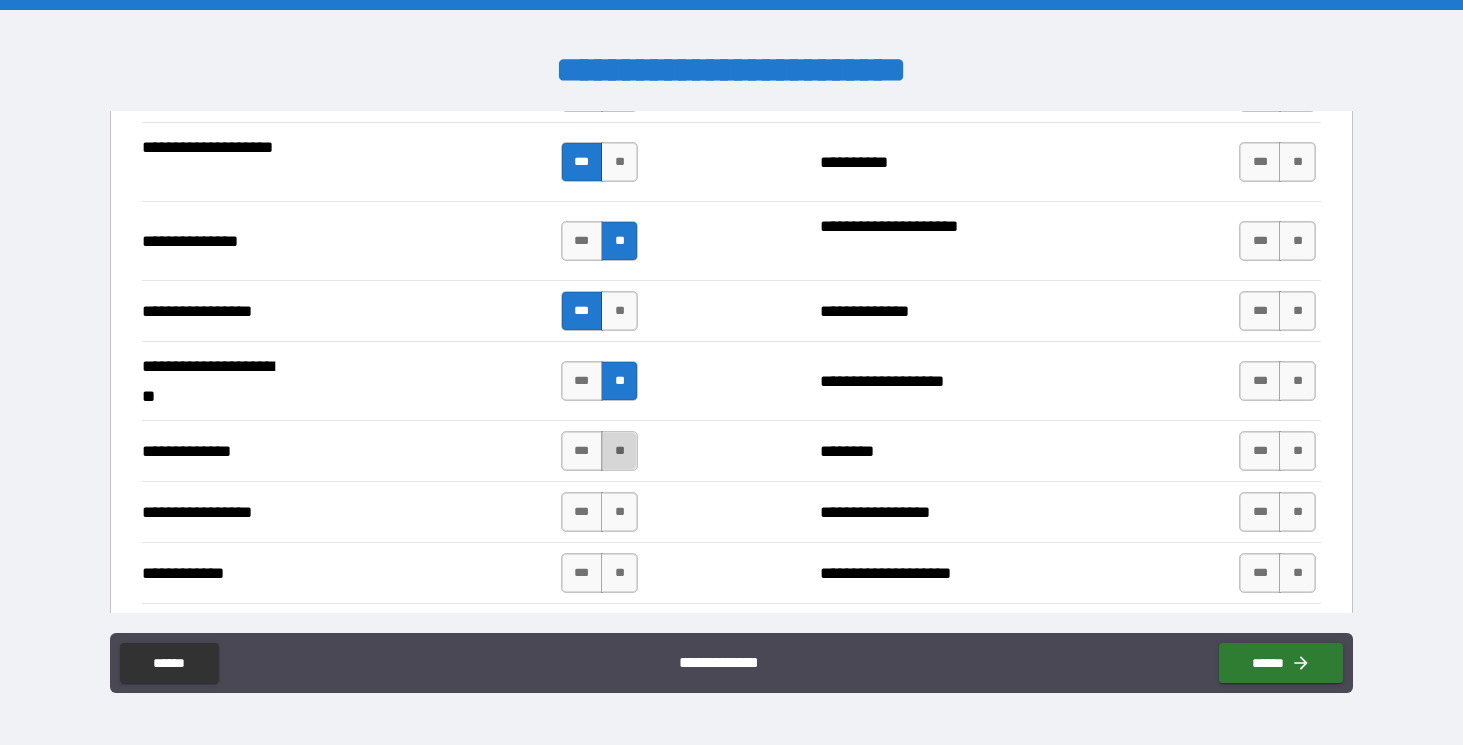 click on "**" at bounding box center (619, 451) 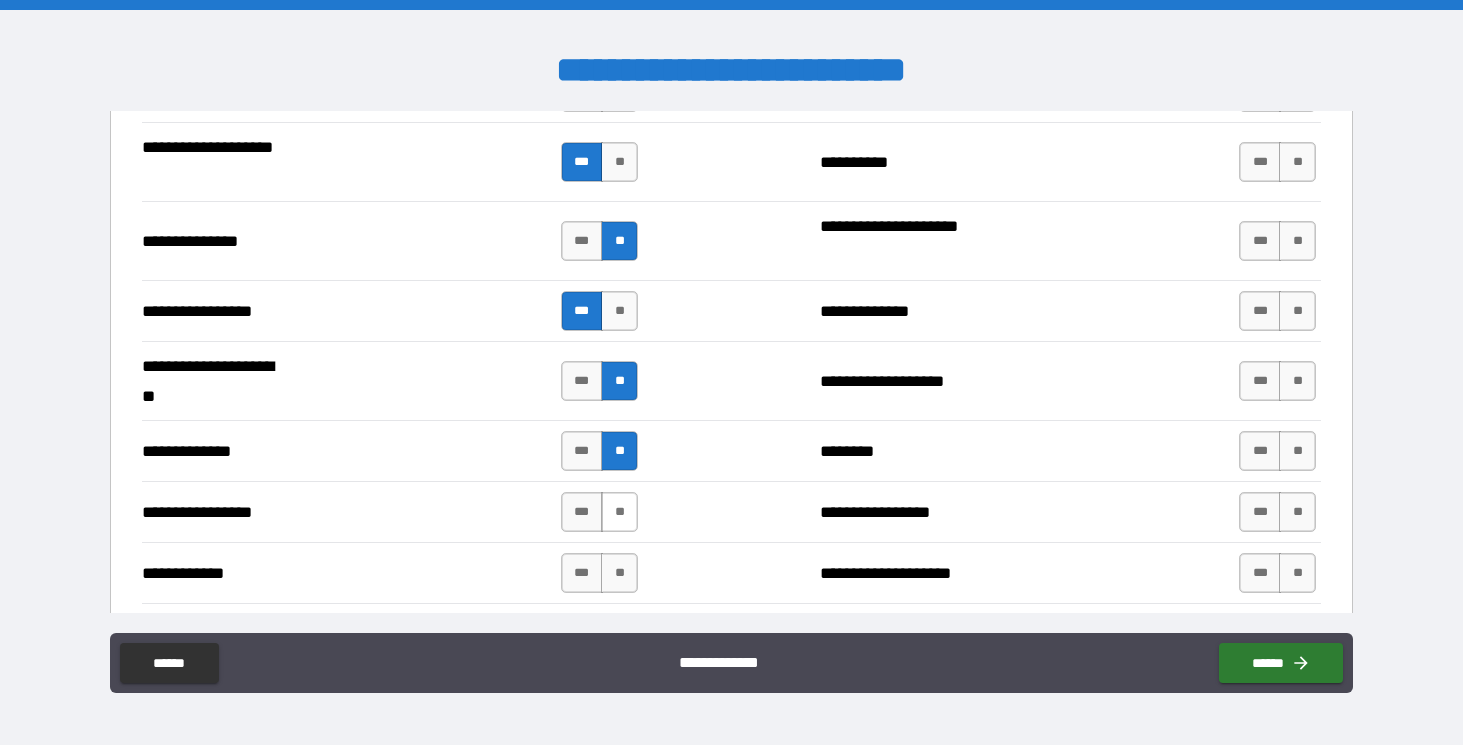 click on "**" at bounding box center (619, 512) 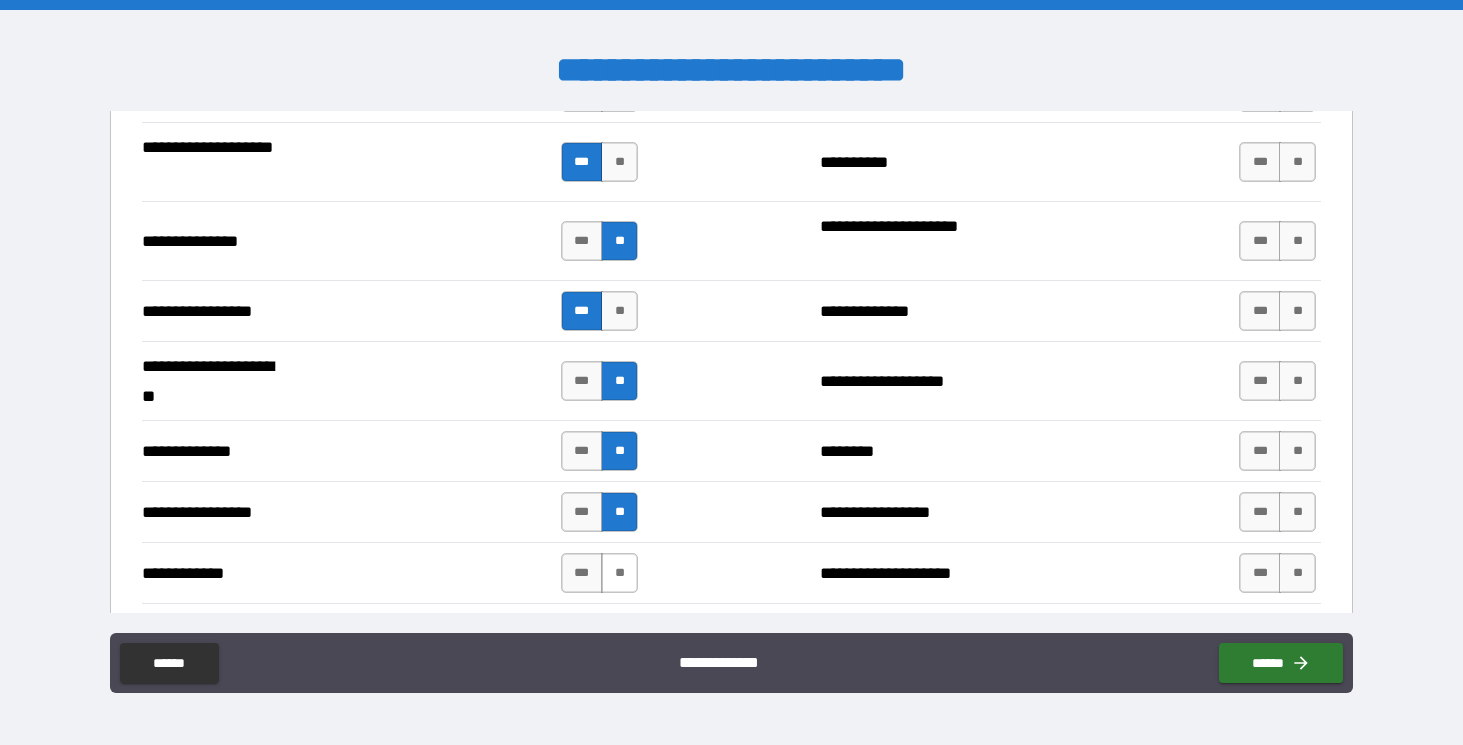 click on "**" at bounding box center [619, 573] 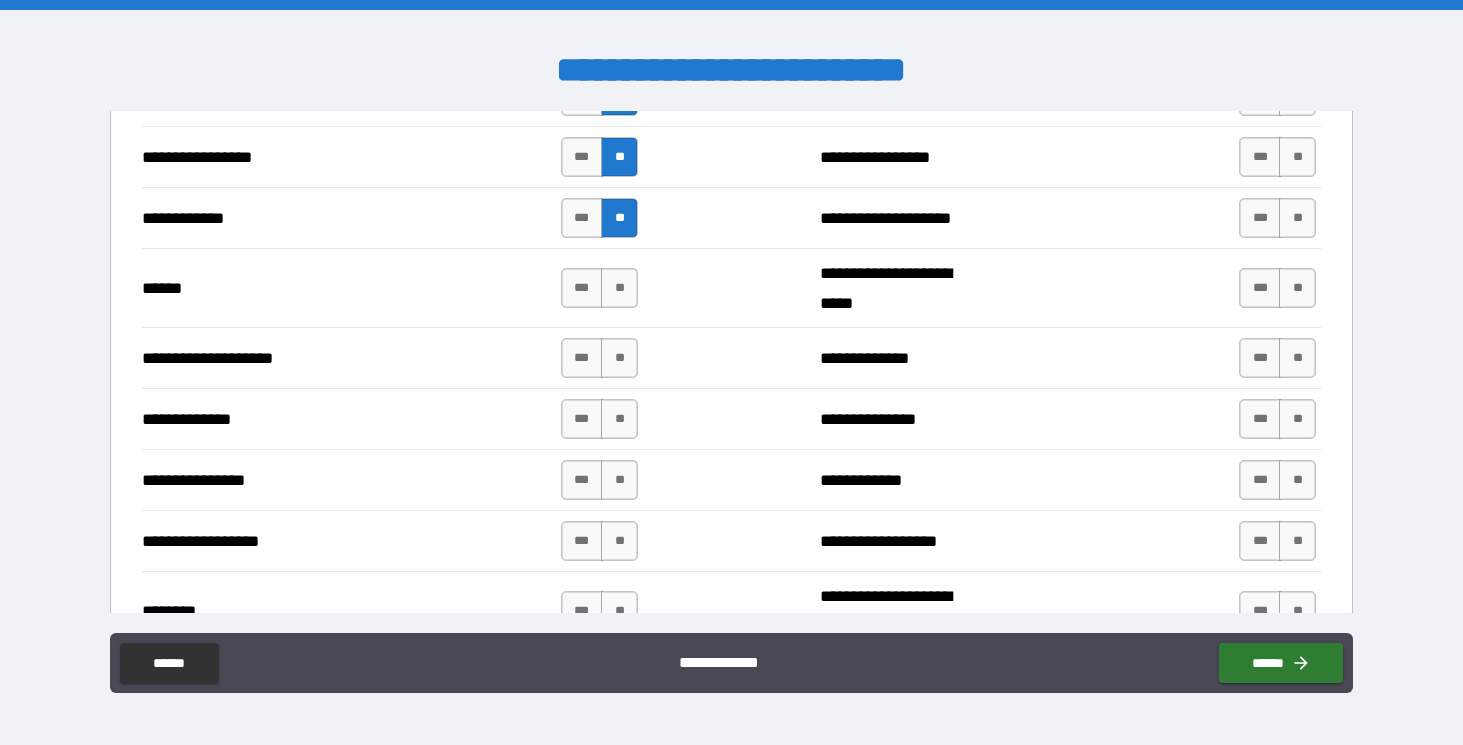 scroll, scrollTop: 2944, scrollLeft: 0, axis: vertical 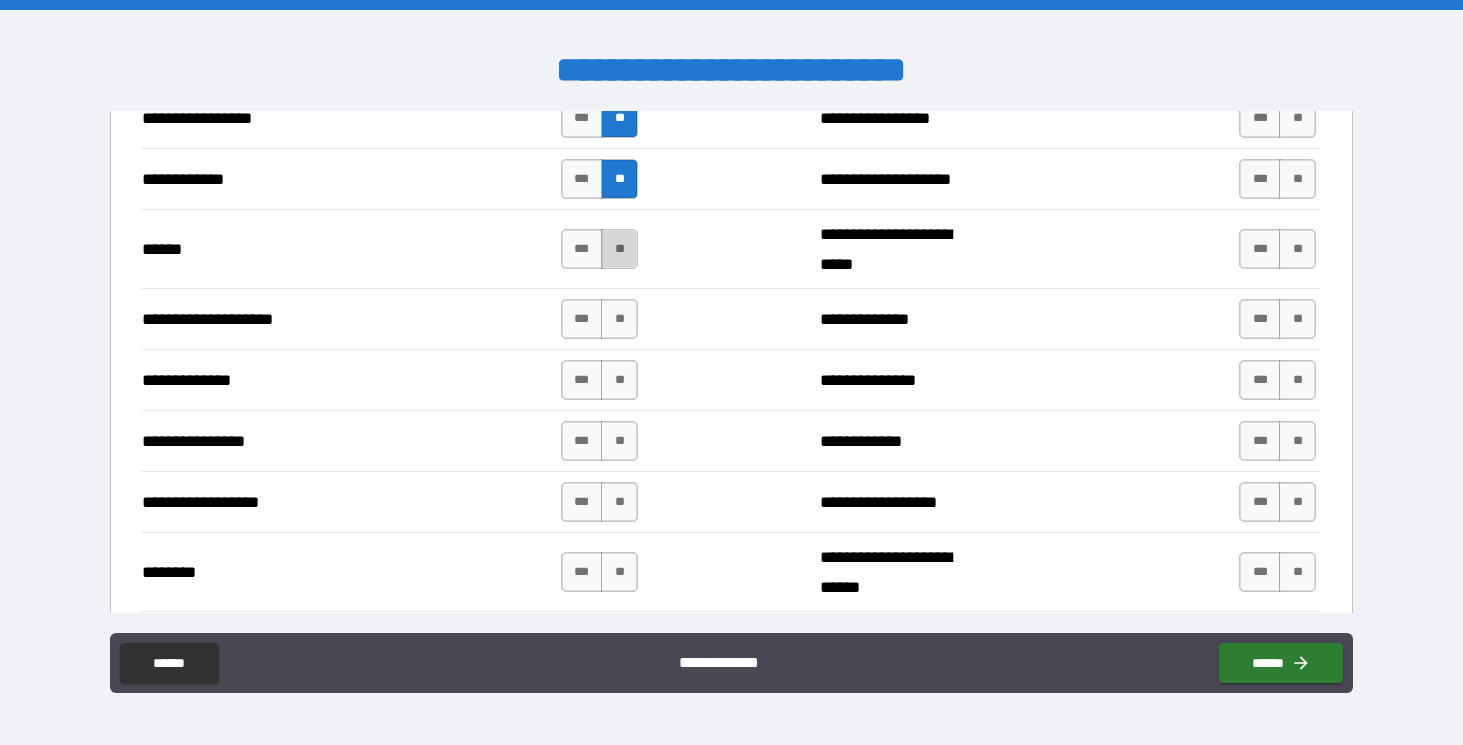 click on "**" at bounding box center (619, 249) 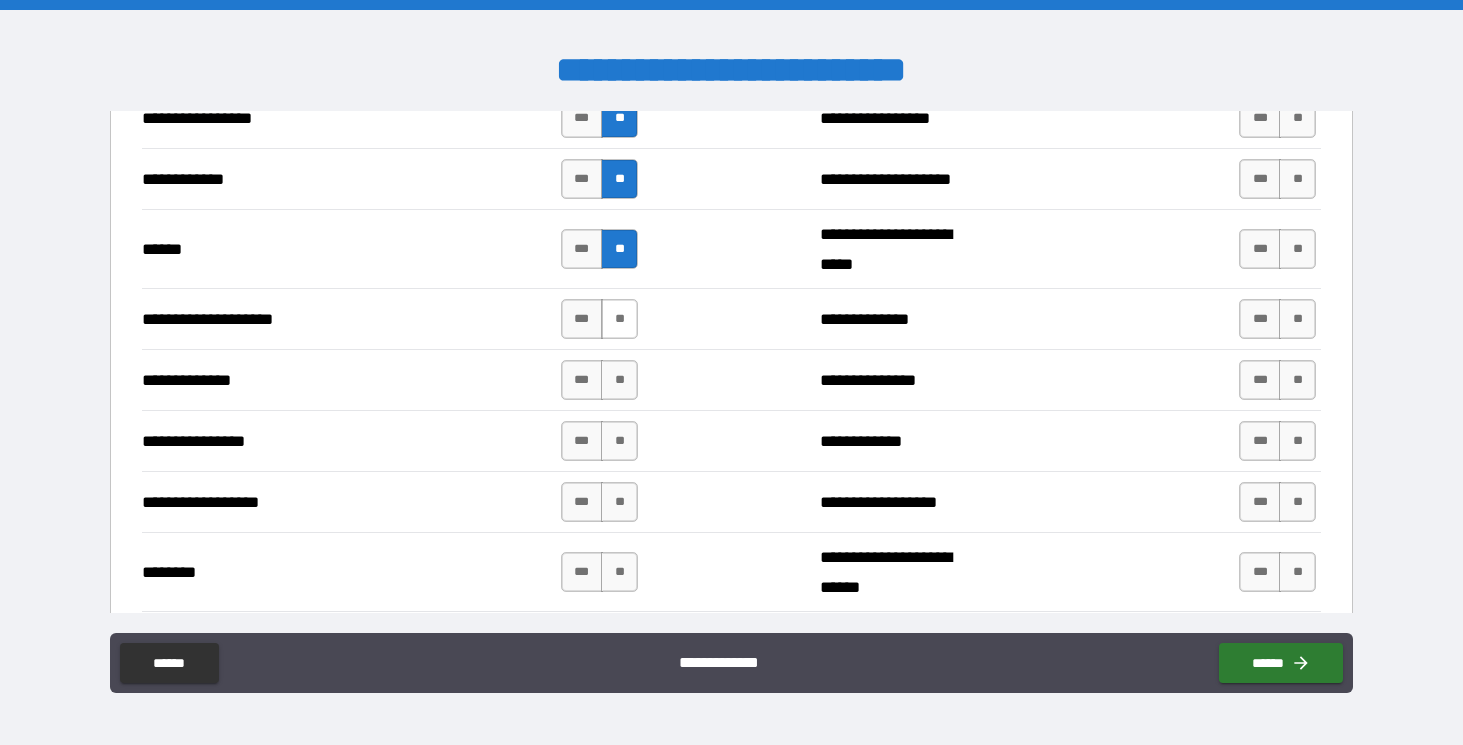 click on "**" at bounding box center [619, 319] 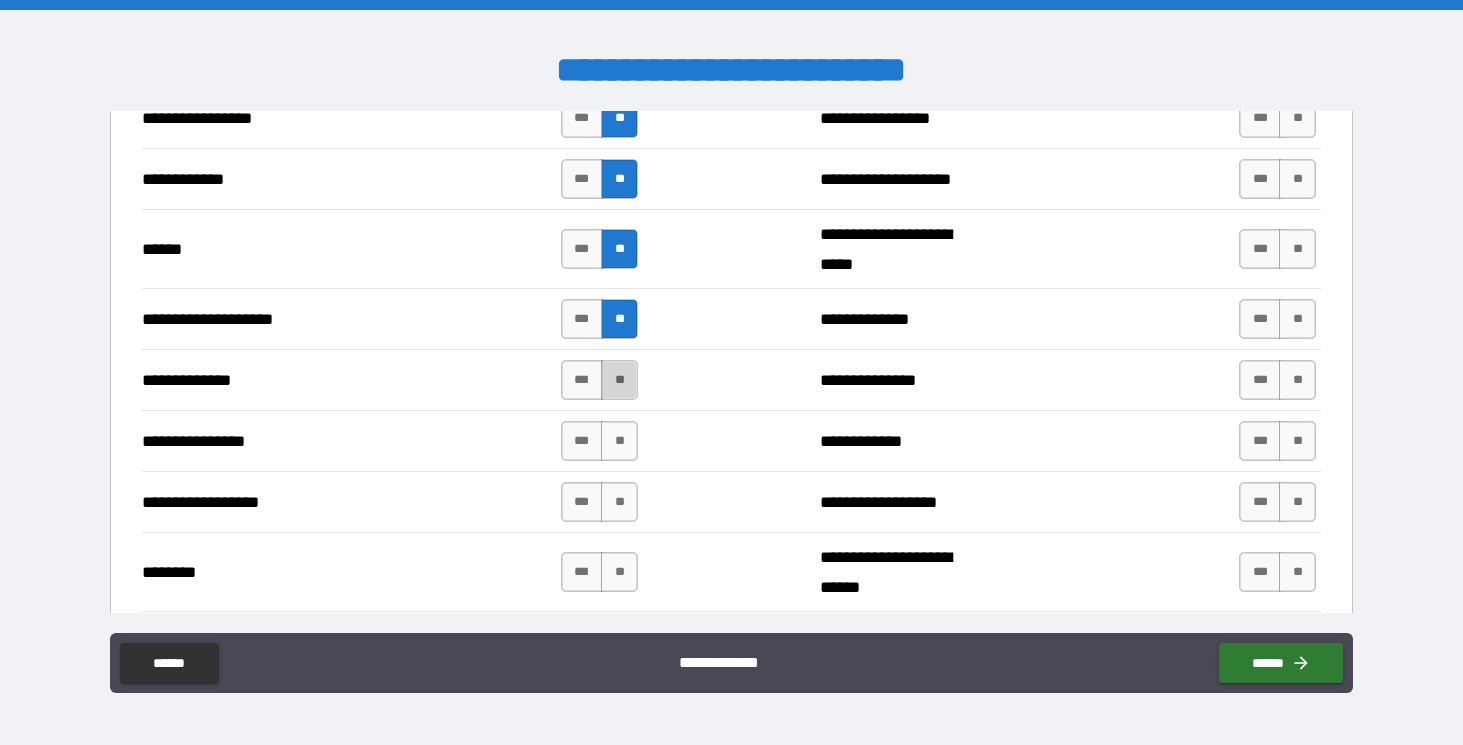 click on "**" at bounding box center (619, 380) 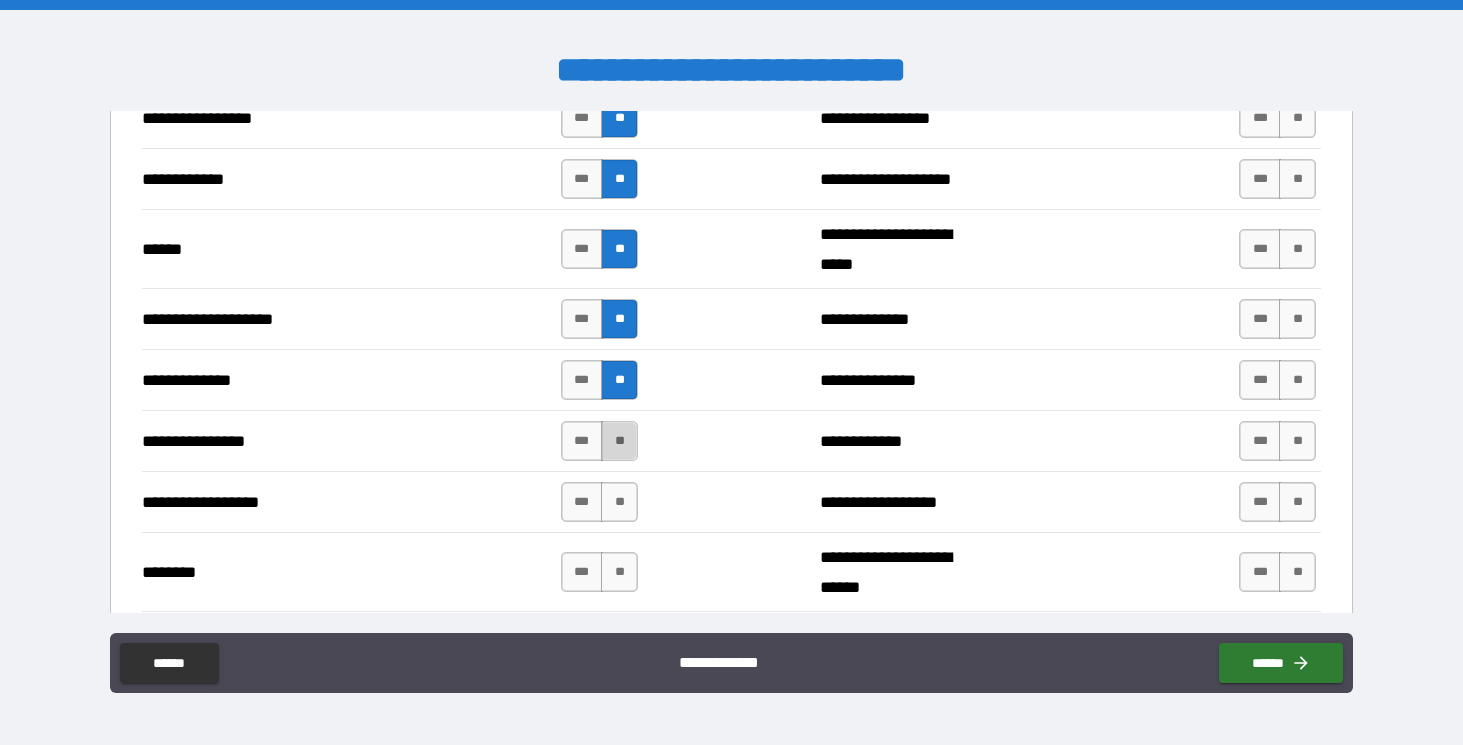 click on "**" at bounding box center (619, 441) 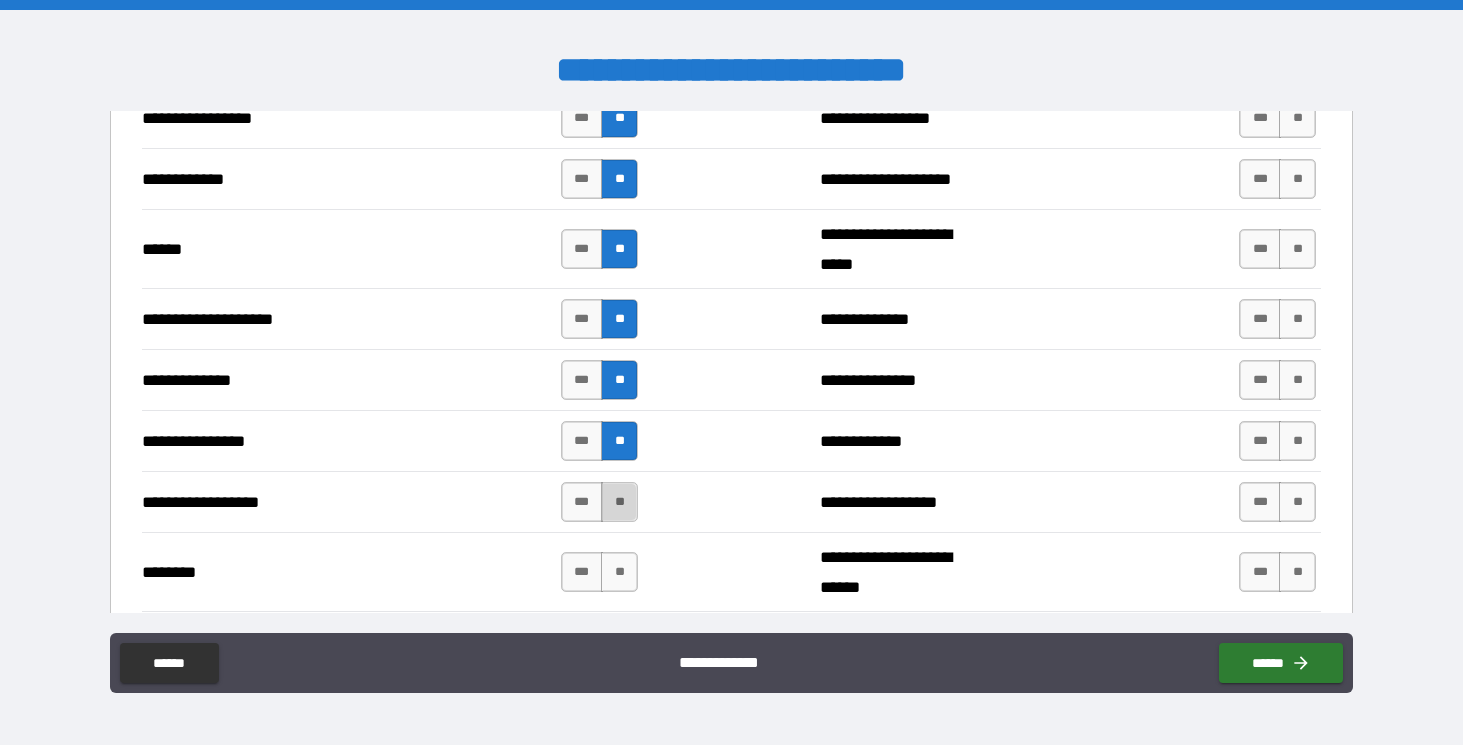 click on "**" at bounding box center [619, 502] 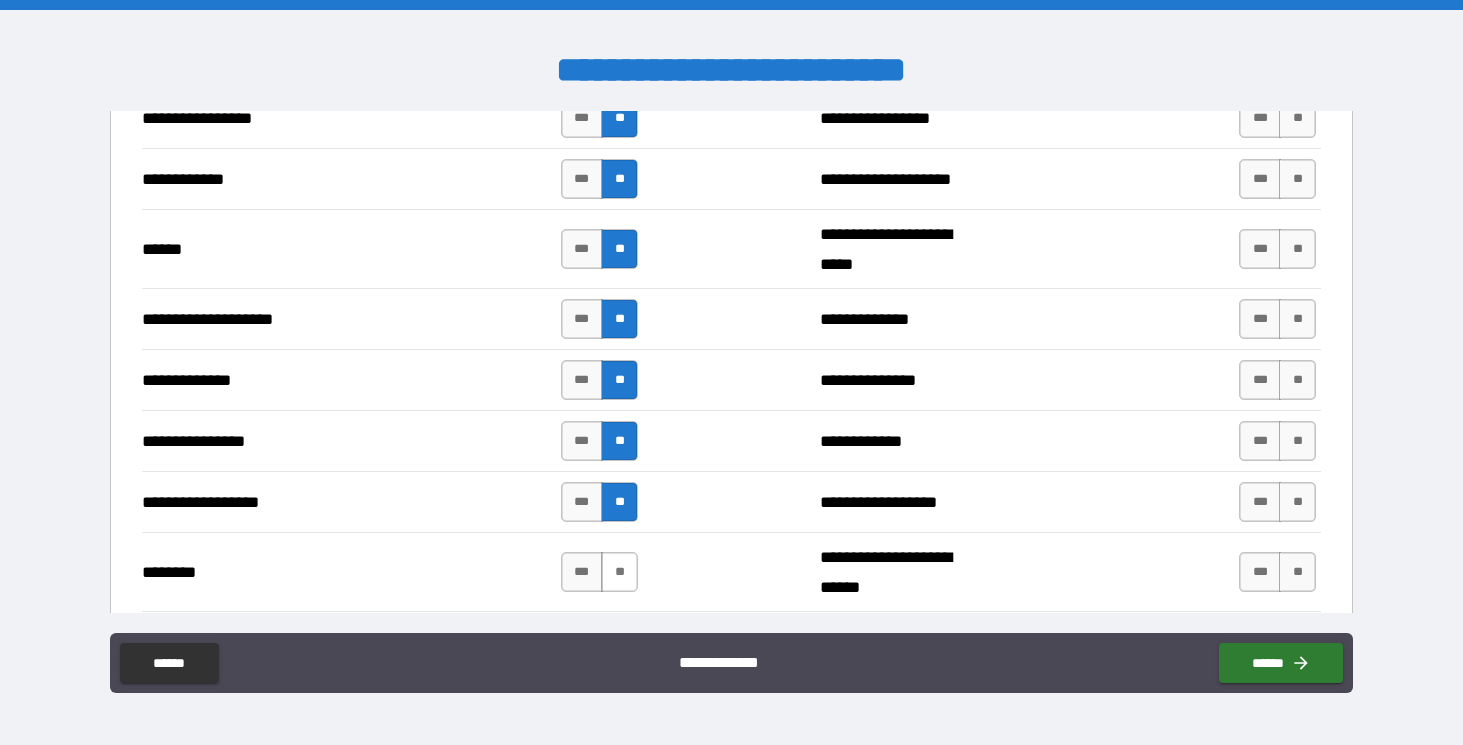 click on "**" at bounding box center [619, 572] 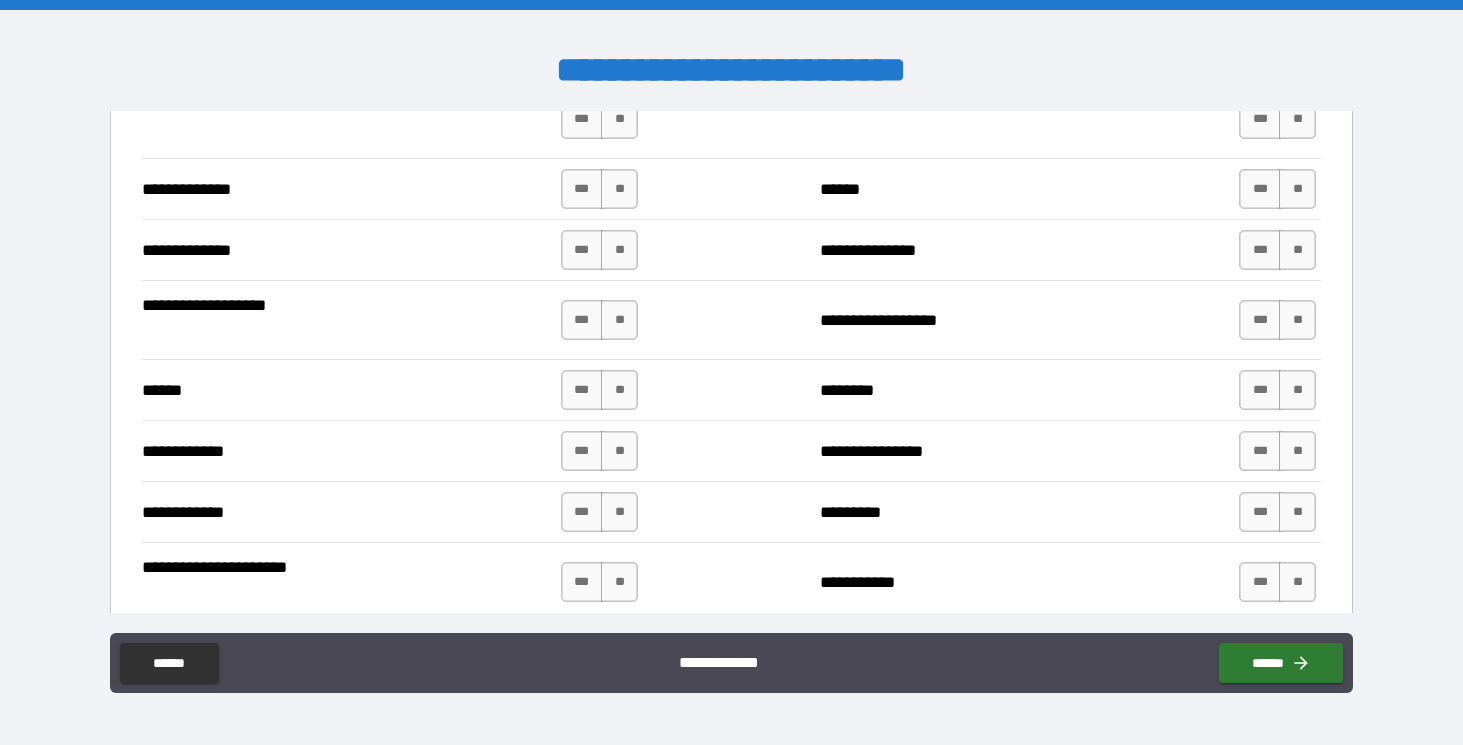 scroll, scrollTop: 3446, scrollLeft: 0, axis: vertical 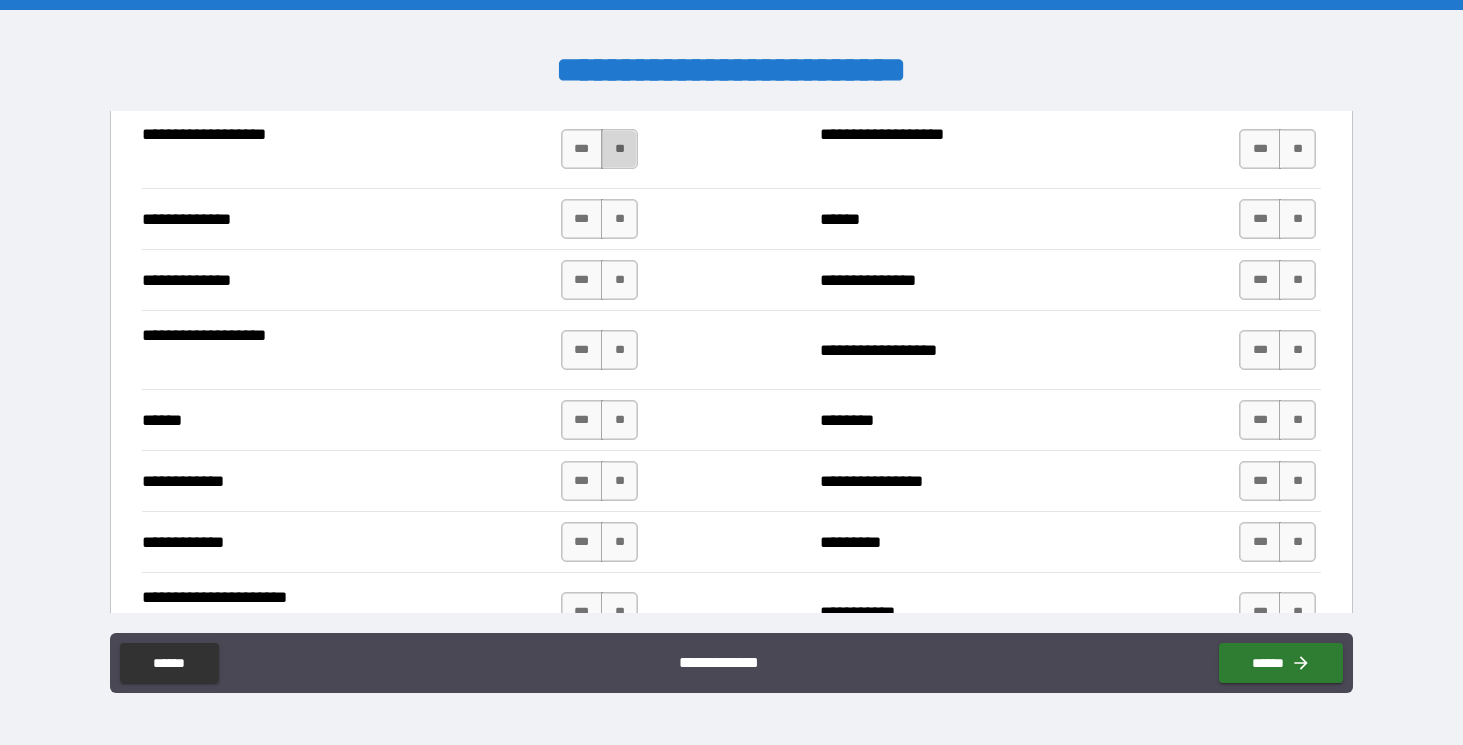 click on "**" at bounding box center (619, 149) 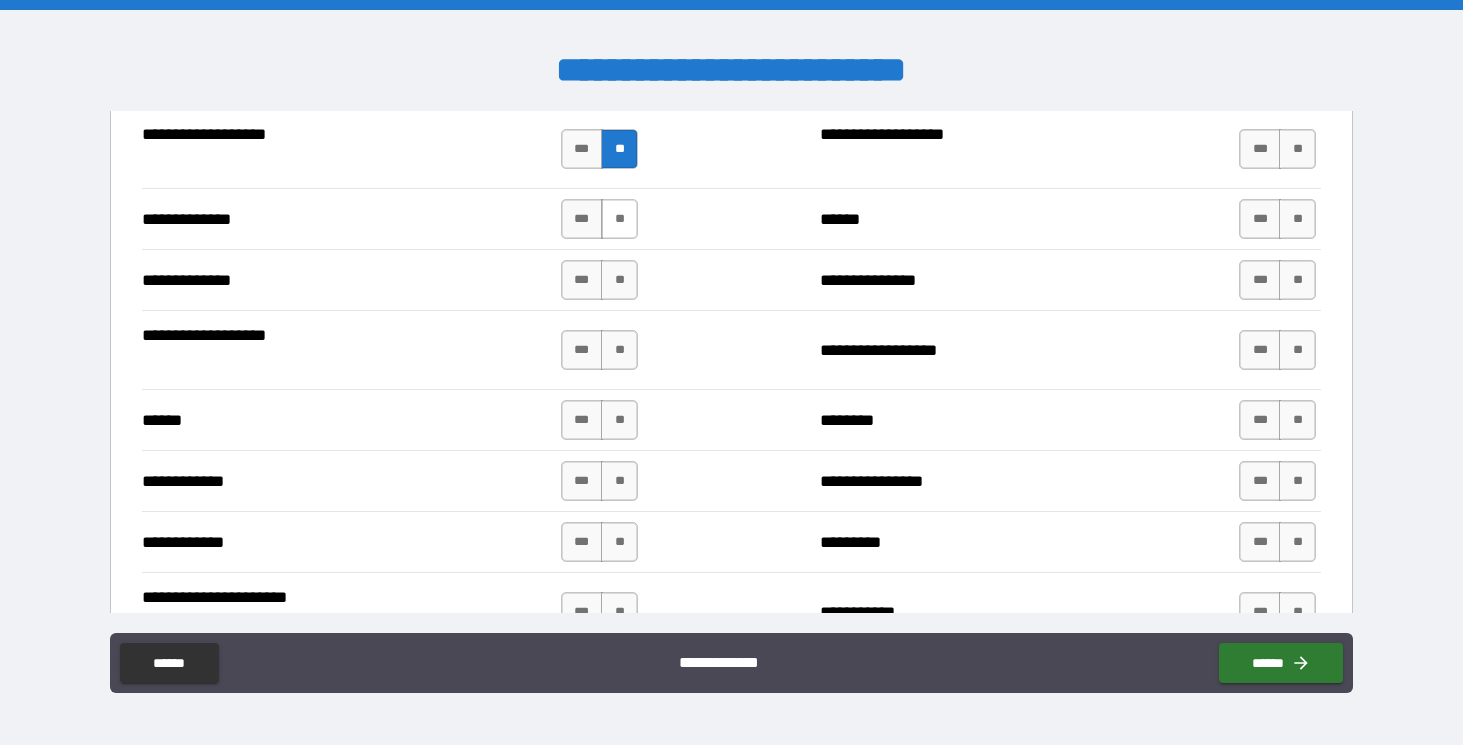 click on "**" at bounding box center (619, 219) 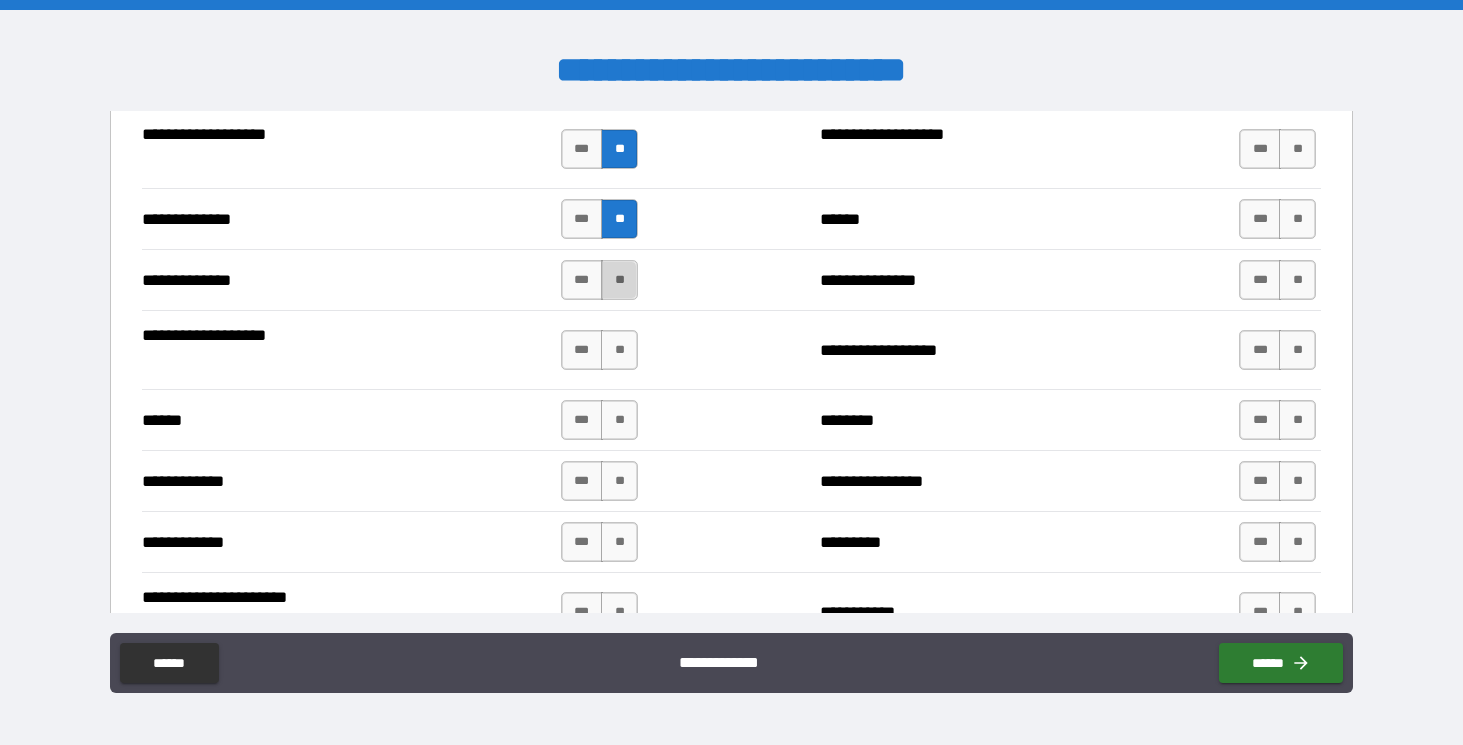 click on "**" at bounding box center (619, 280) 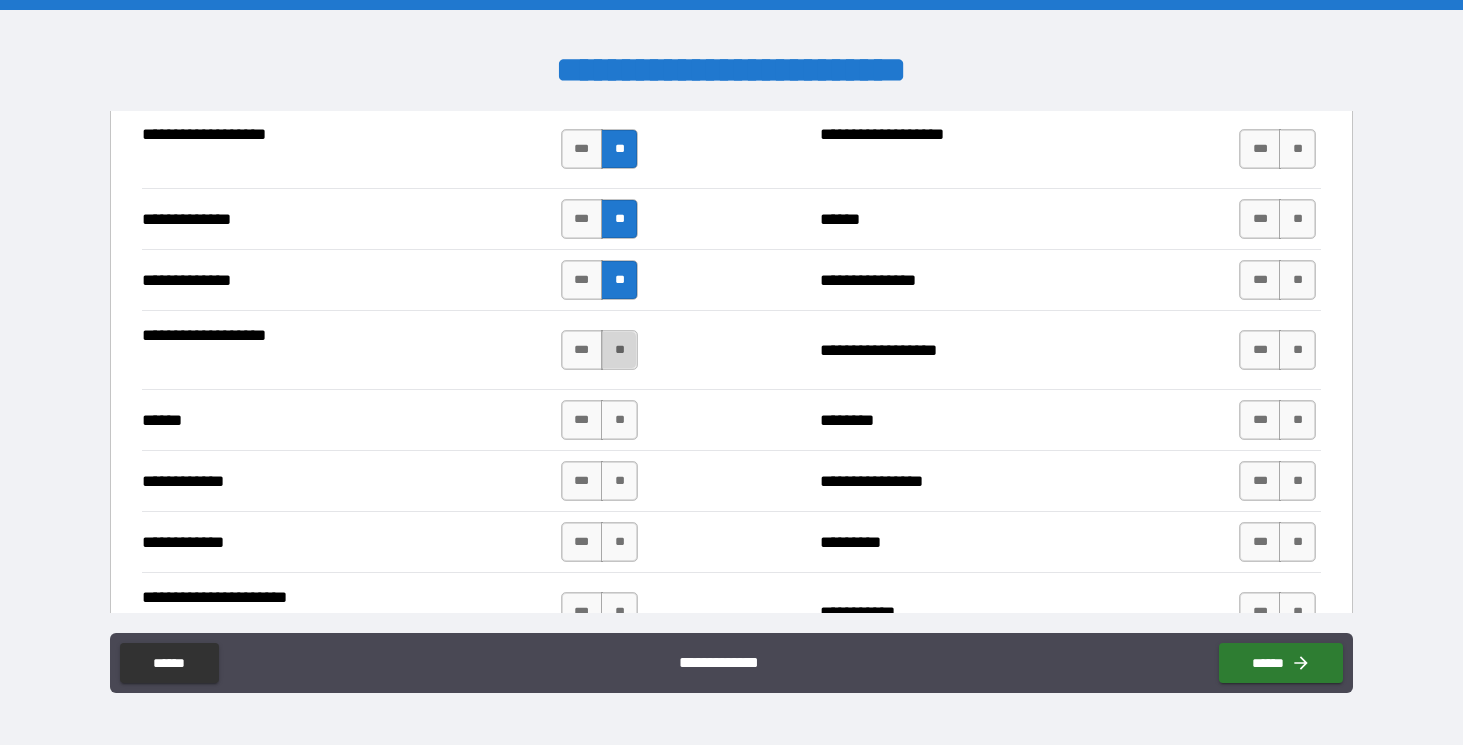 click on "**" at bounding box center (619, 350) 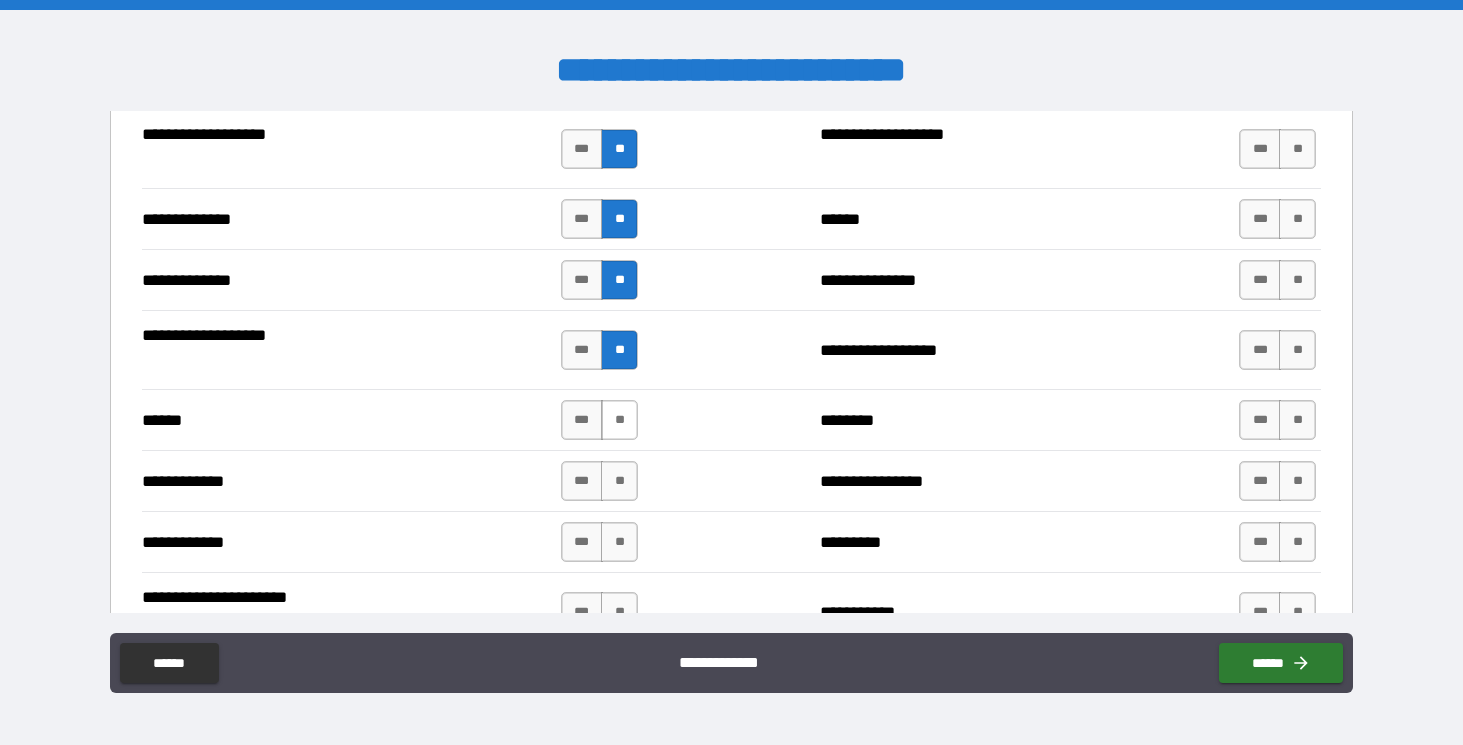 click on "**" at bounding box center (619, 420) 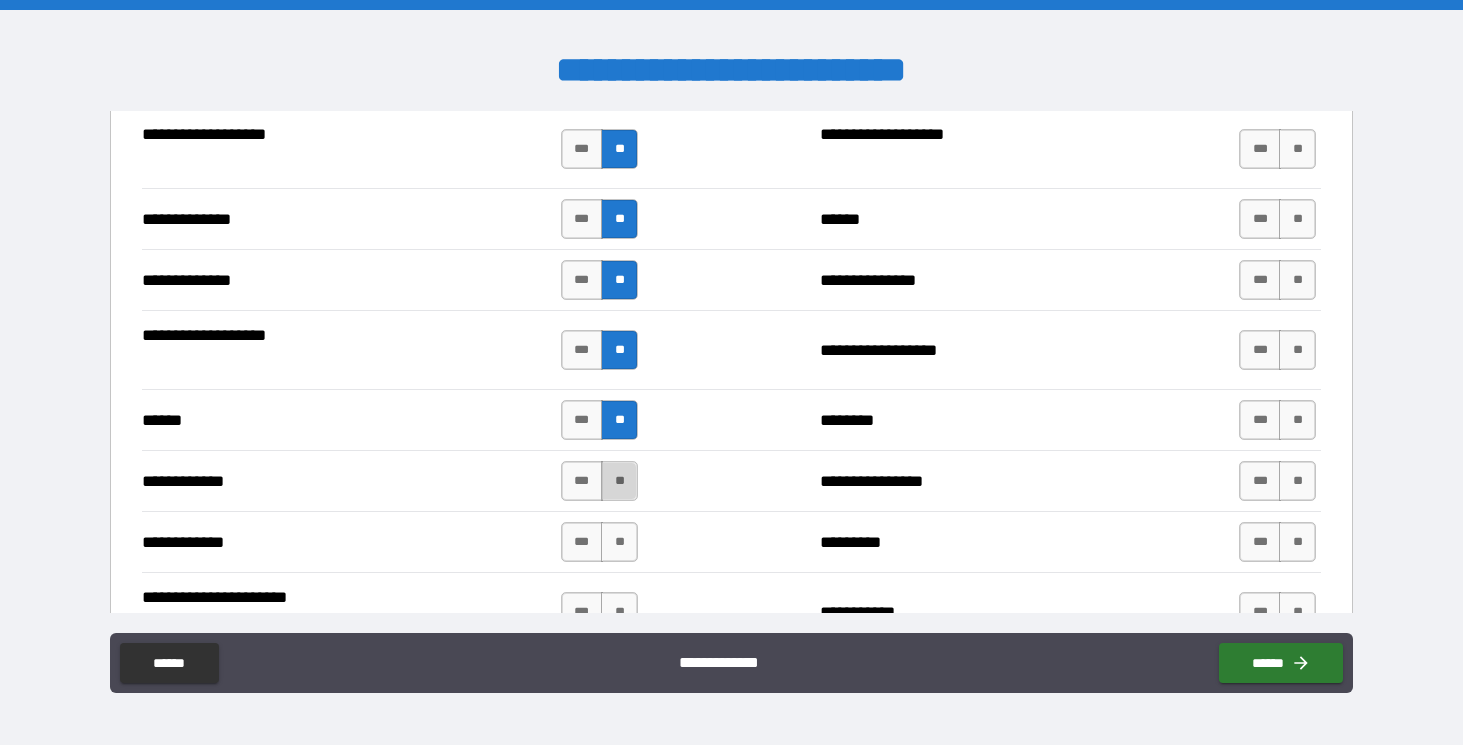 click on "**" at bounding box center [619, 481] 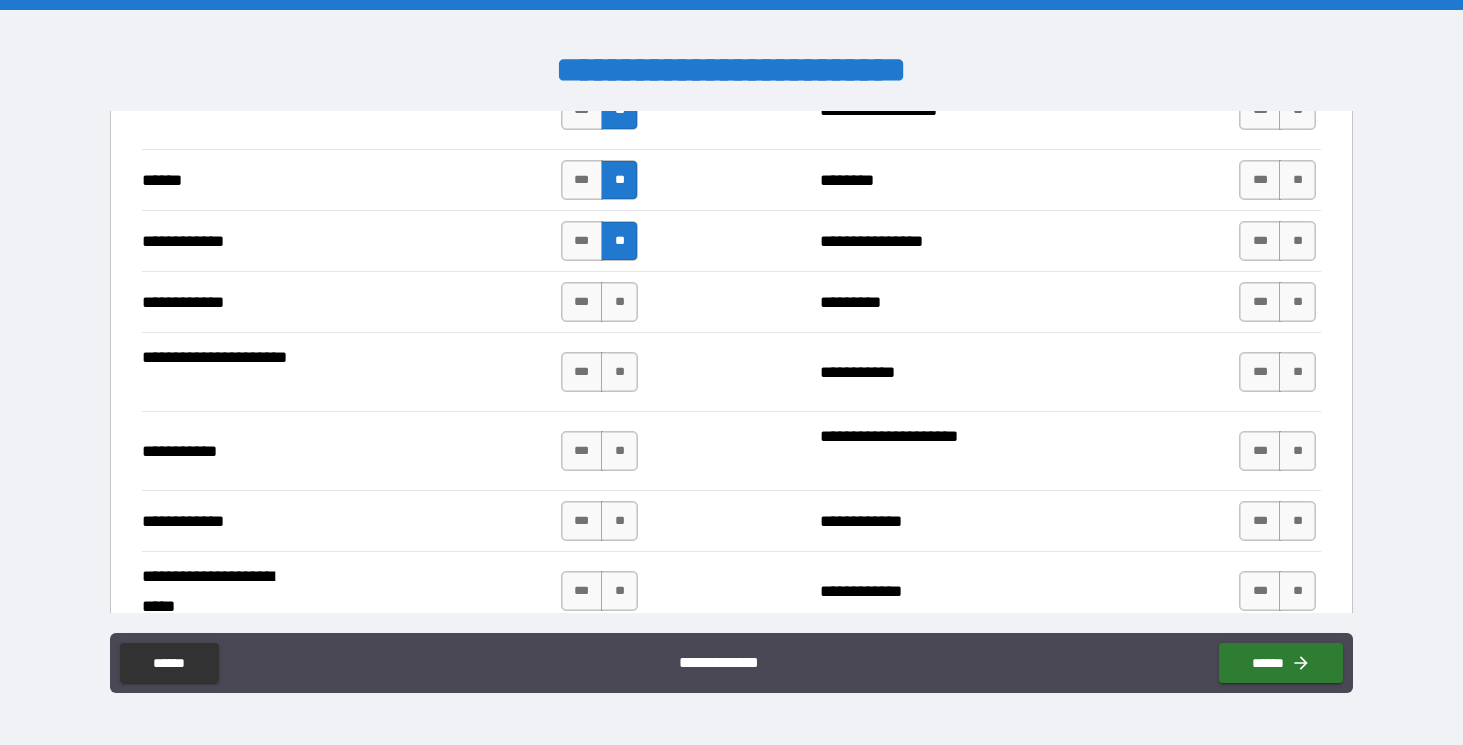 scroll, scrollTop: 3690, scrollLeft: 0, axis: vertical 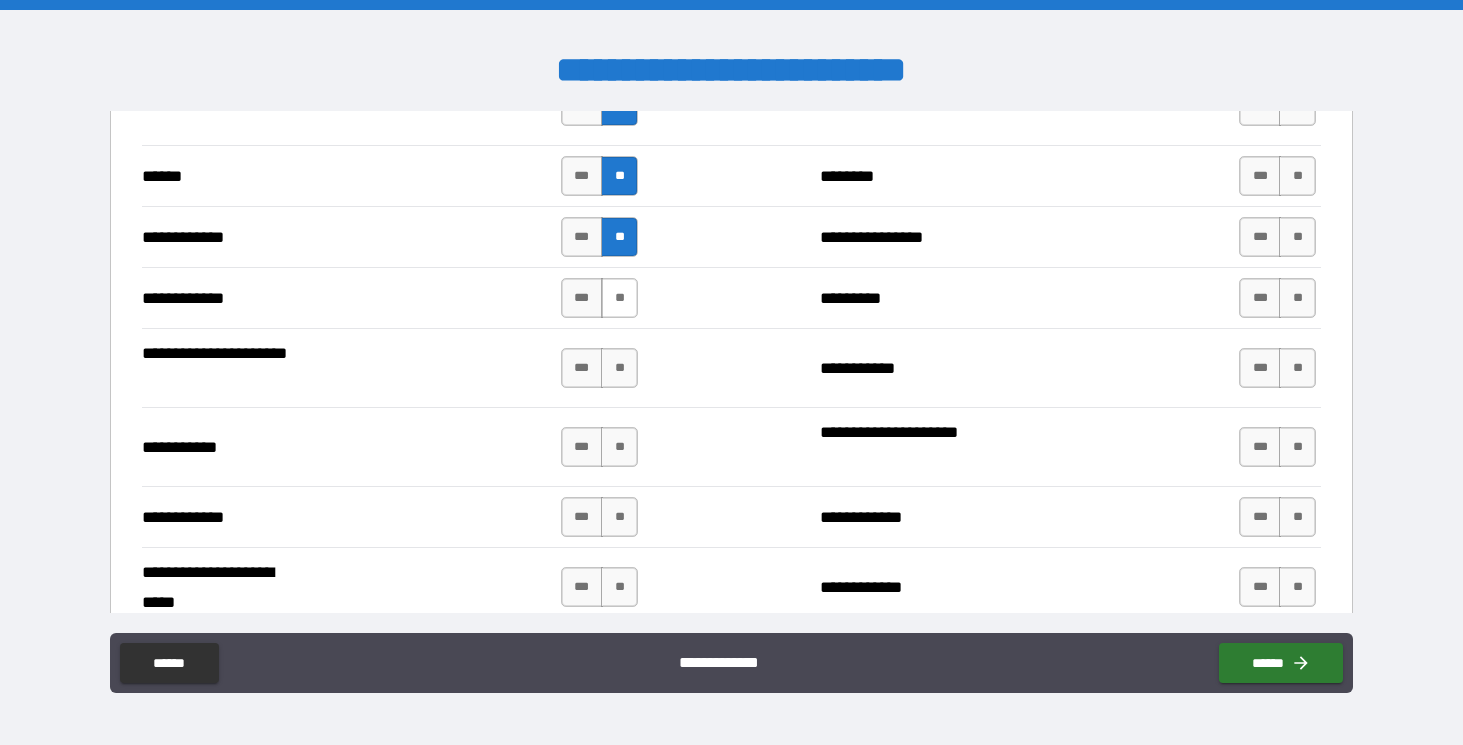 click on "**" at bounding box center (619, 298) 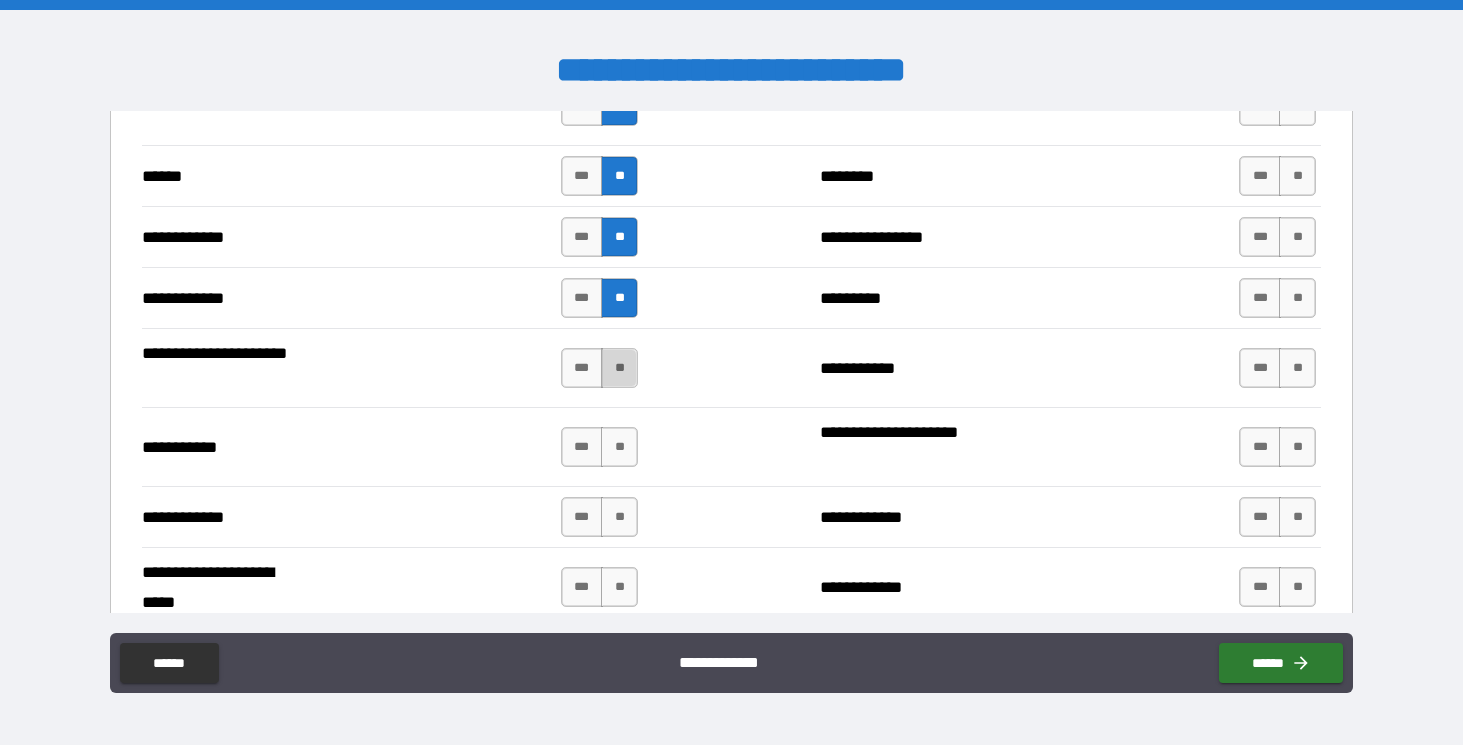 click on "**" at bounding box center [619, 368] 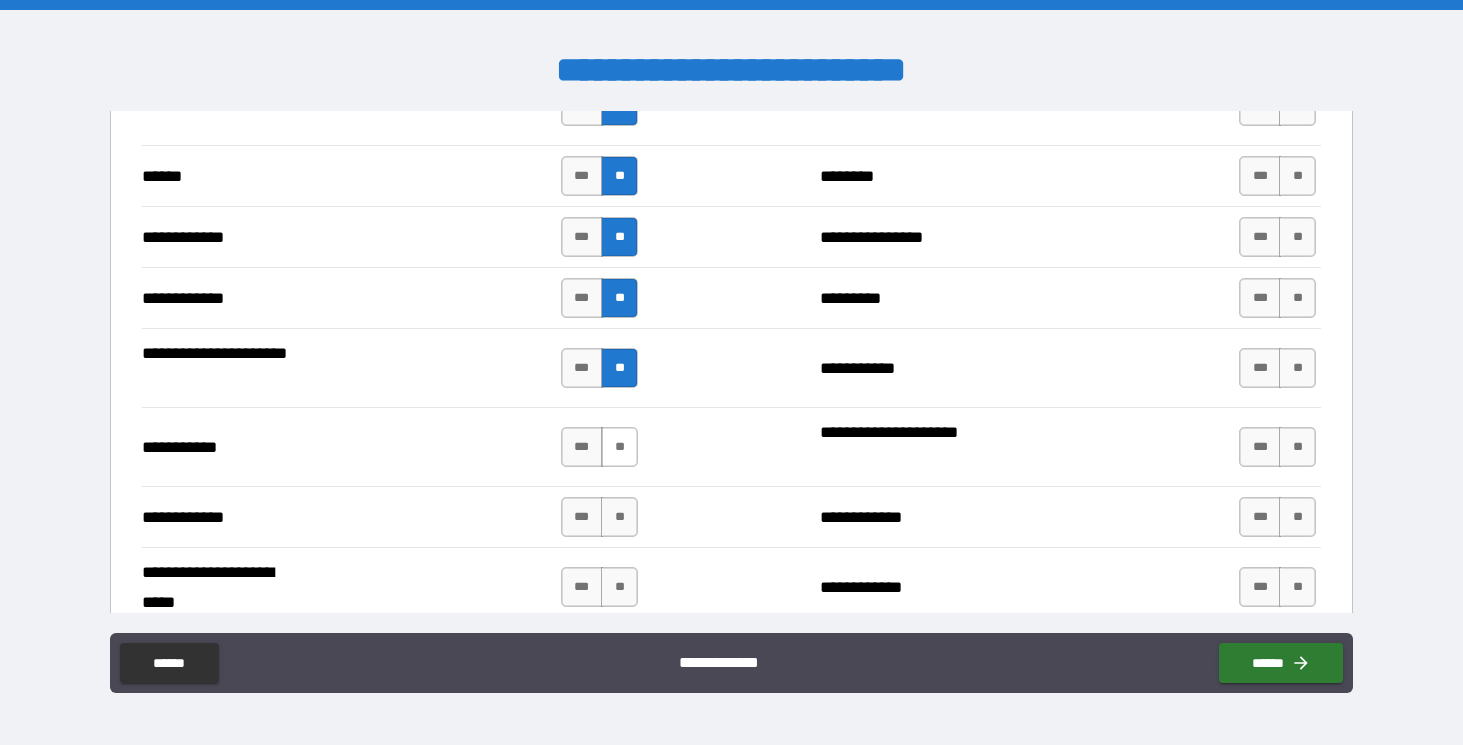click on "**" at bounding box center (619, 447) 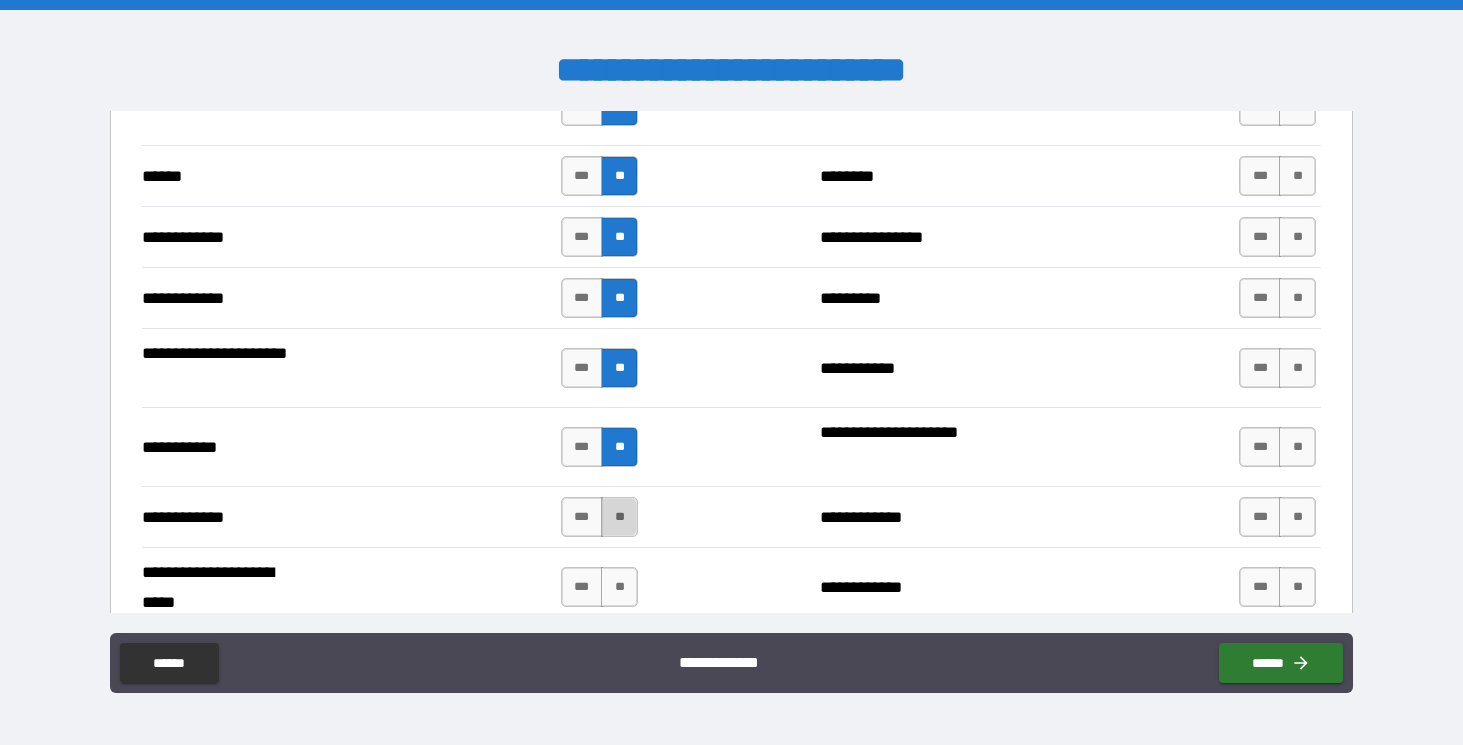 click on "**" at bounding box center (619, 517) 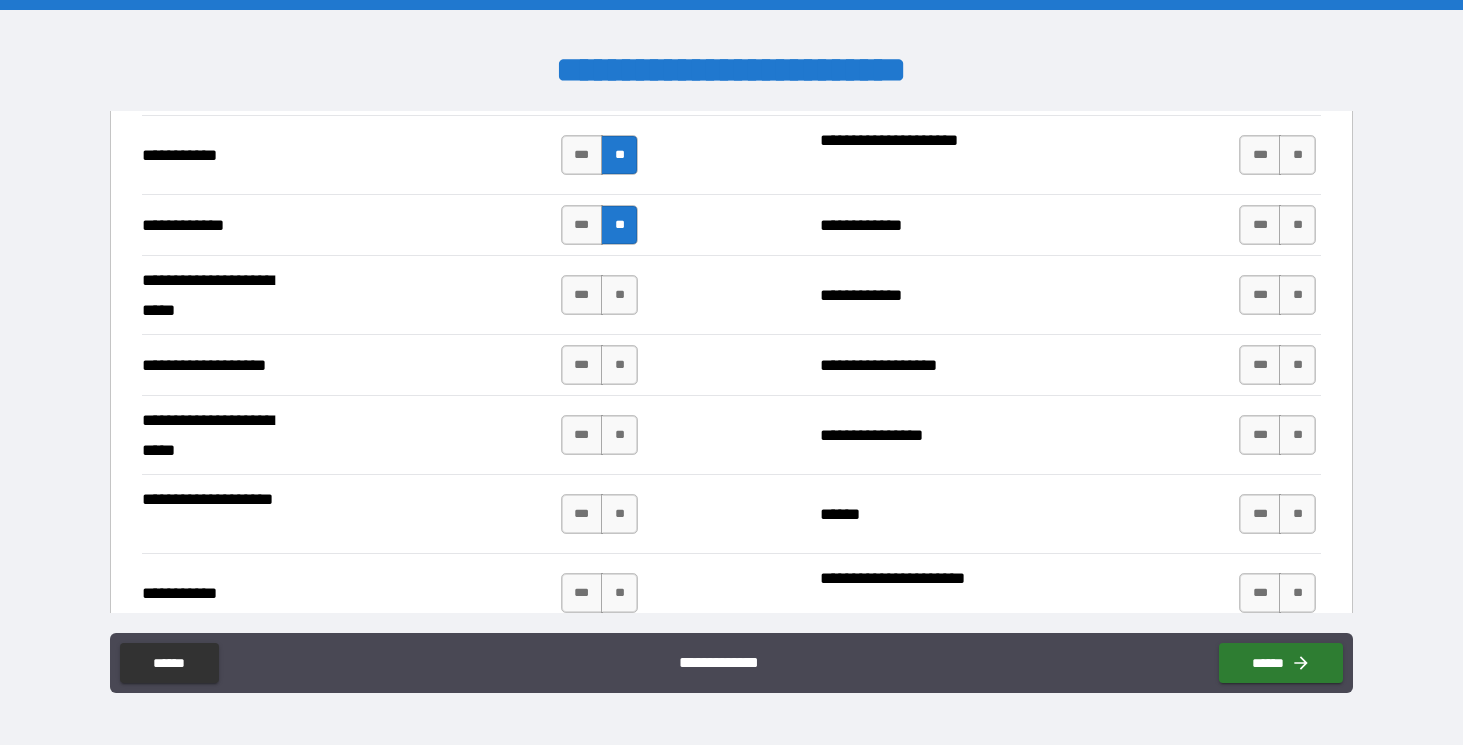 scroll, scrollTop: 3983, scrollLeft: 0, axis: vertical 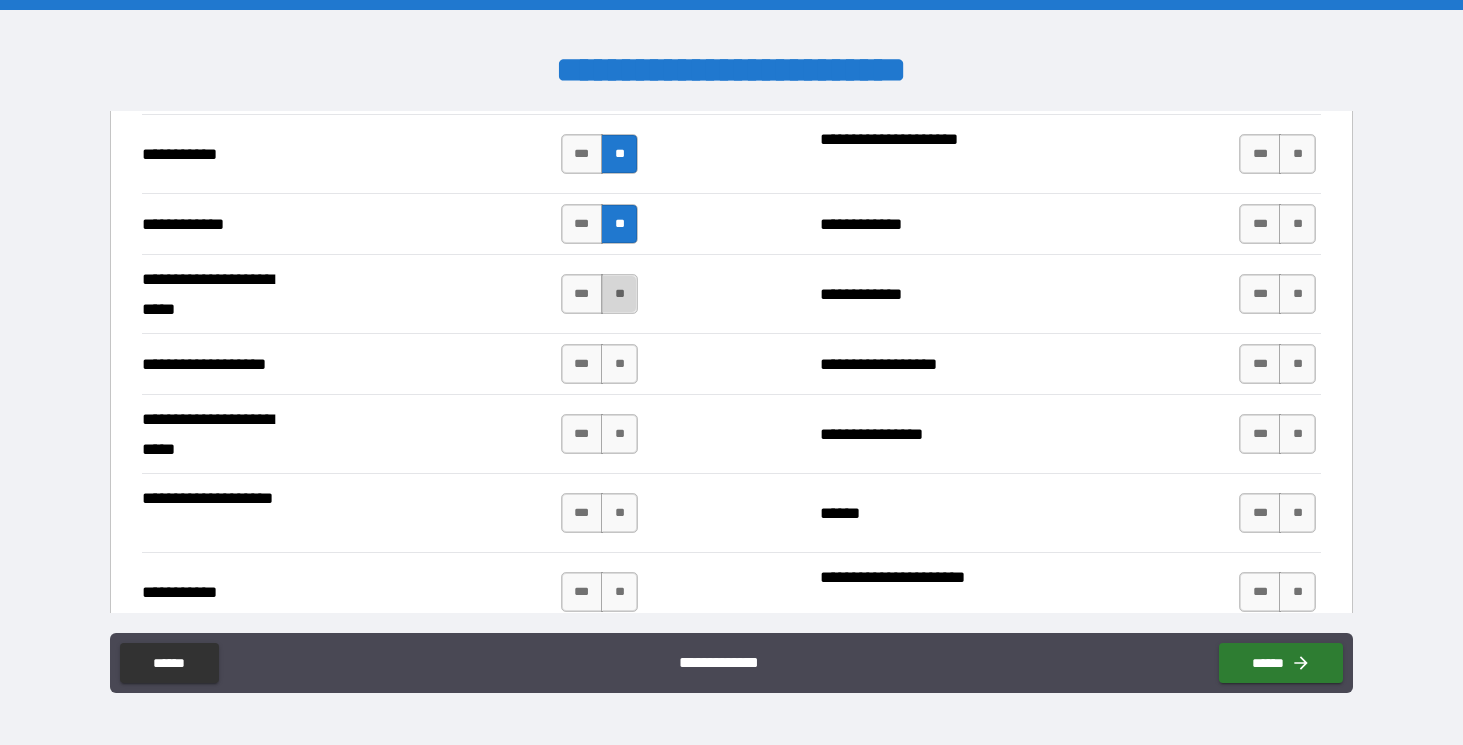 click on "**" at bounding box center [619, 294] 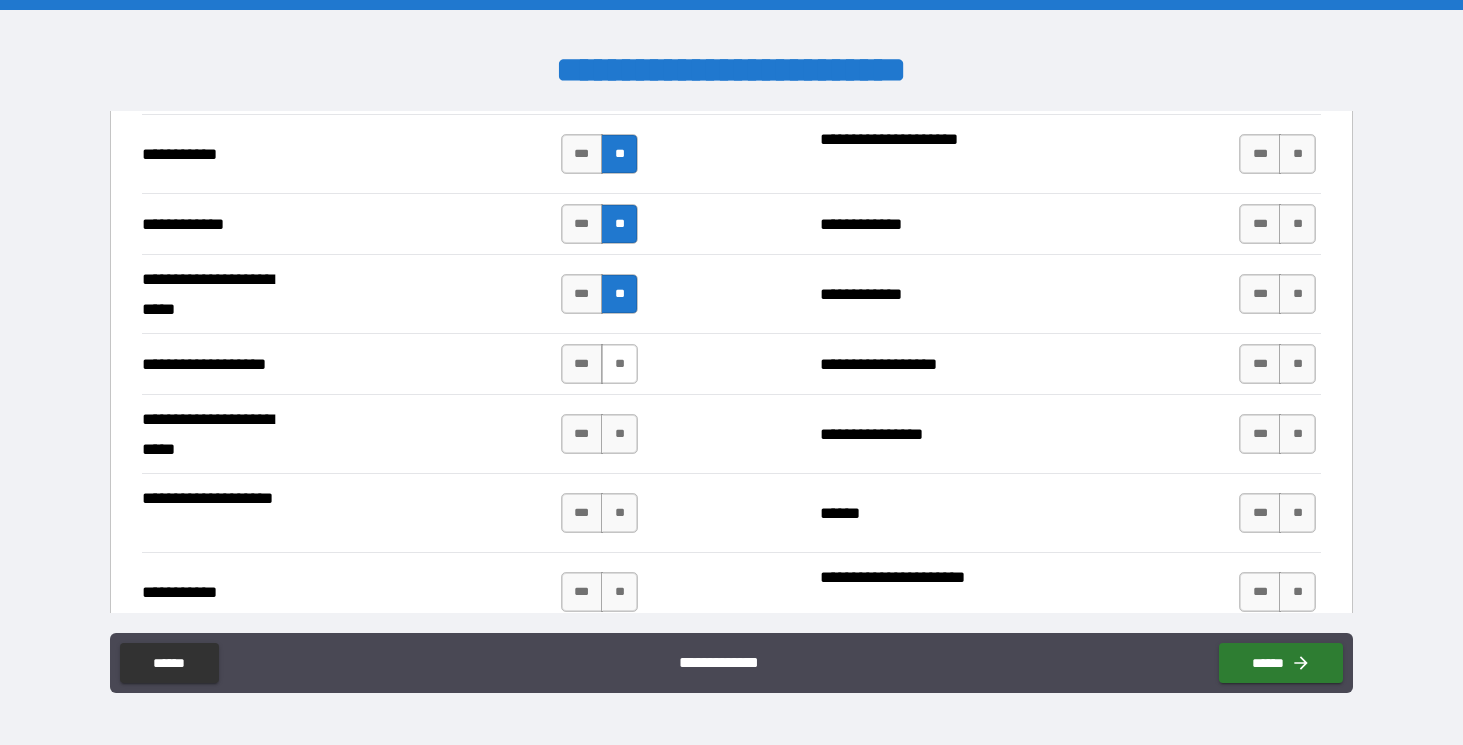 click on "**" at bounding box center (619, 364) 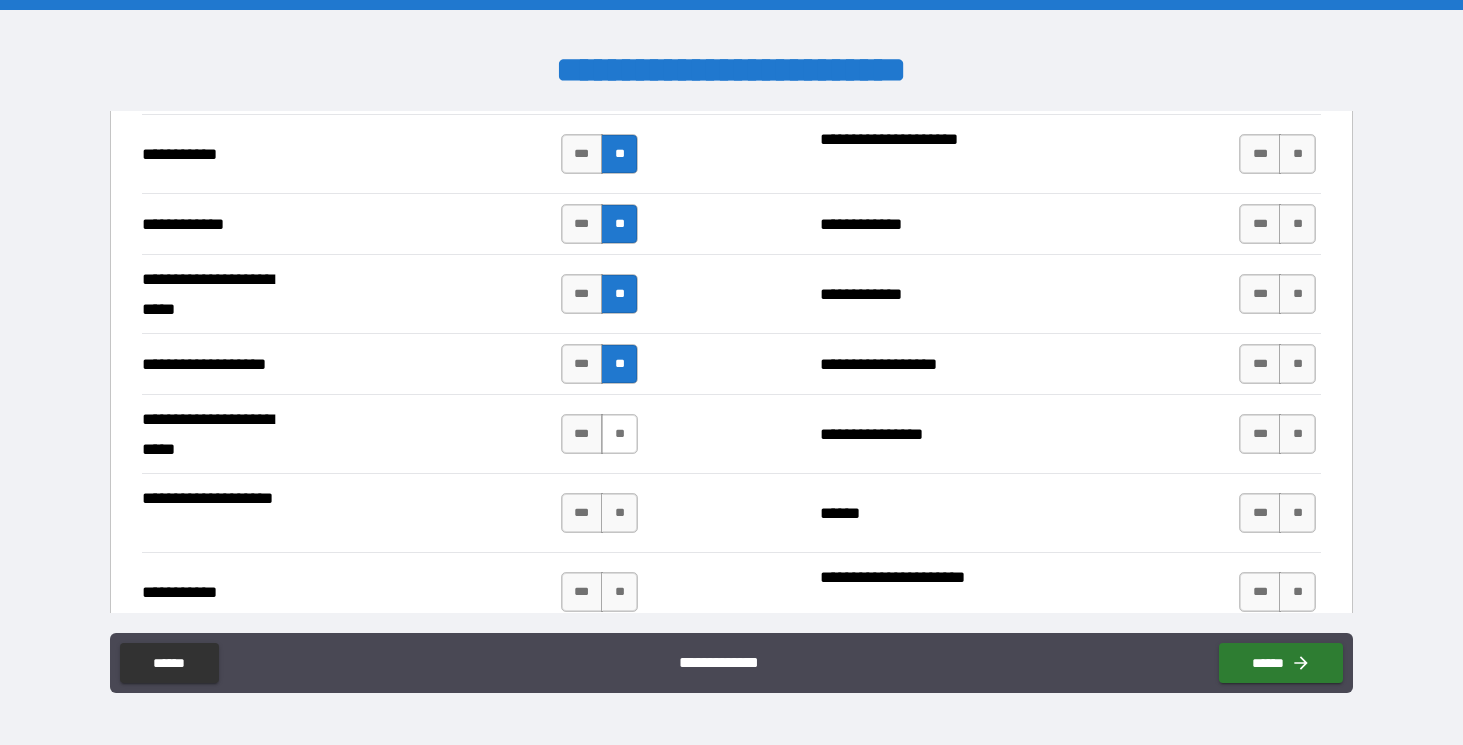 click on "**" at bounding box center (619, 434) 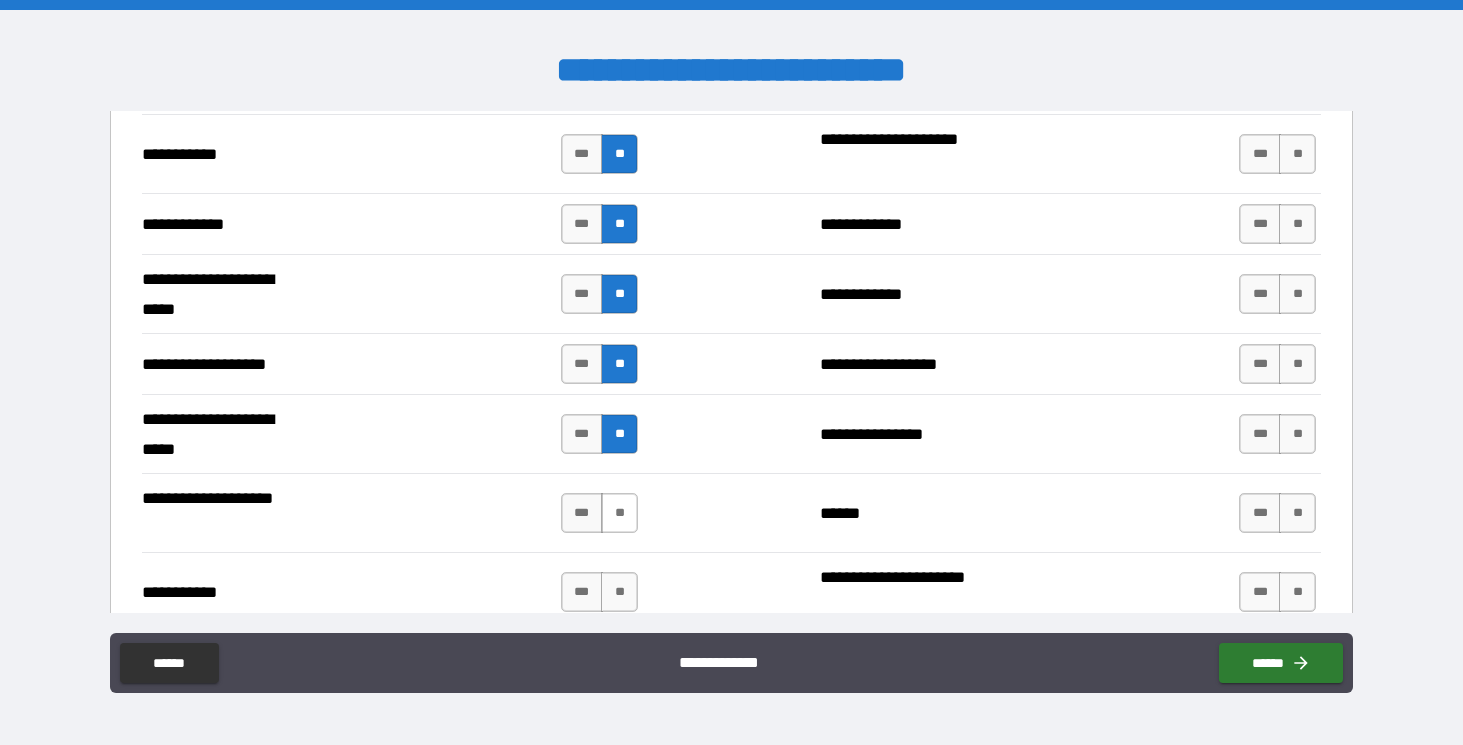 click on "**" at bounding box center [619, 513] 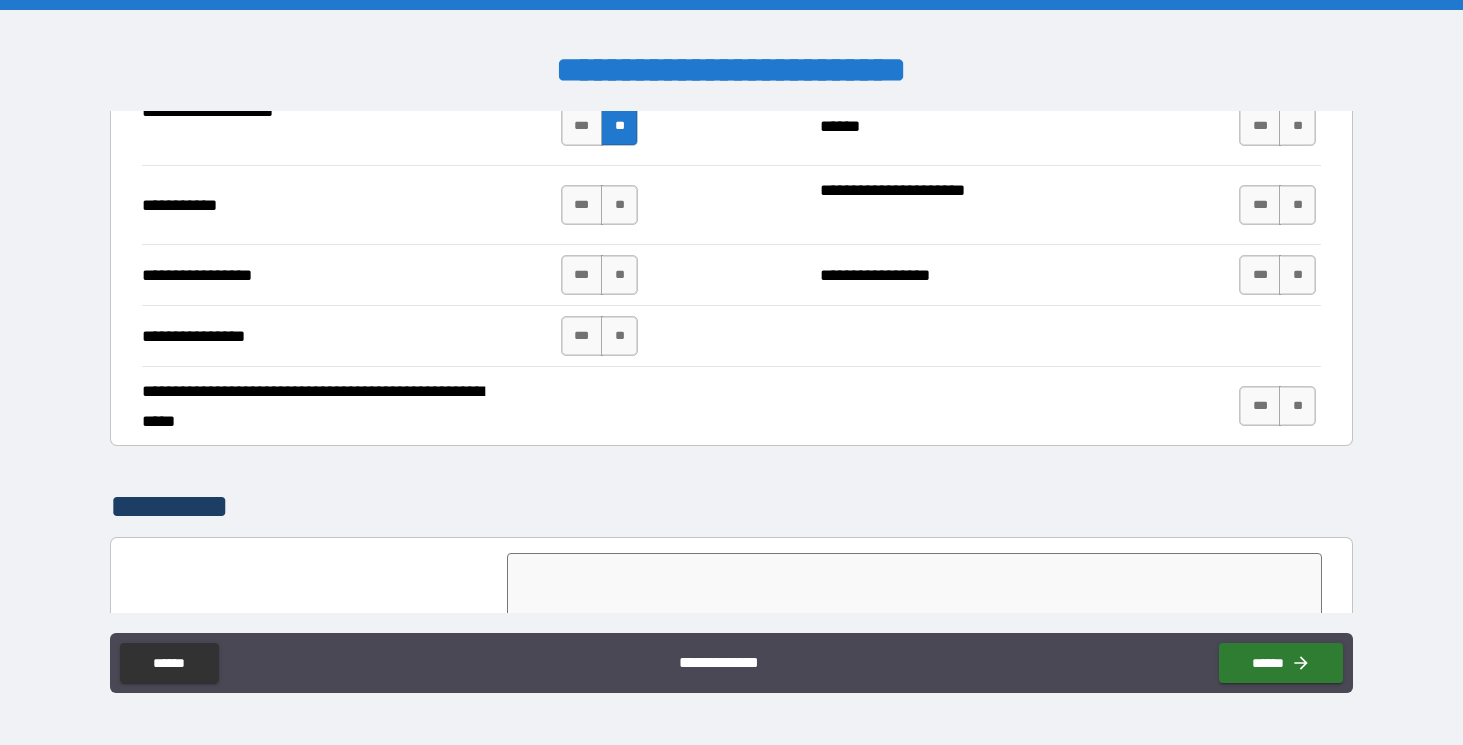 scroll, scrollTop: 4369, scrollLeft: 0, axis: vertical 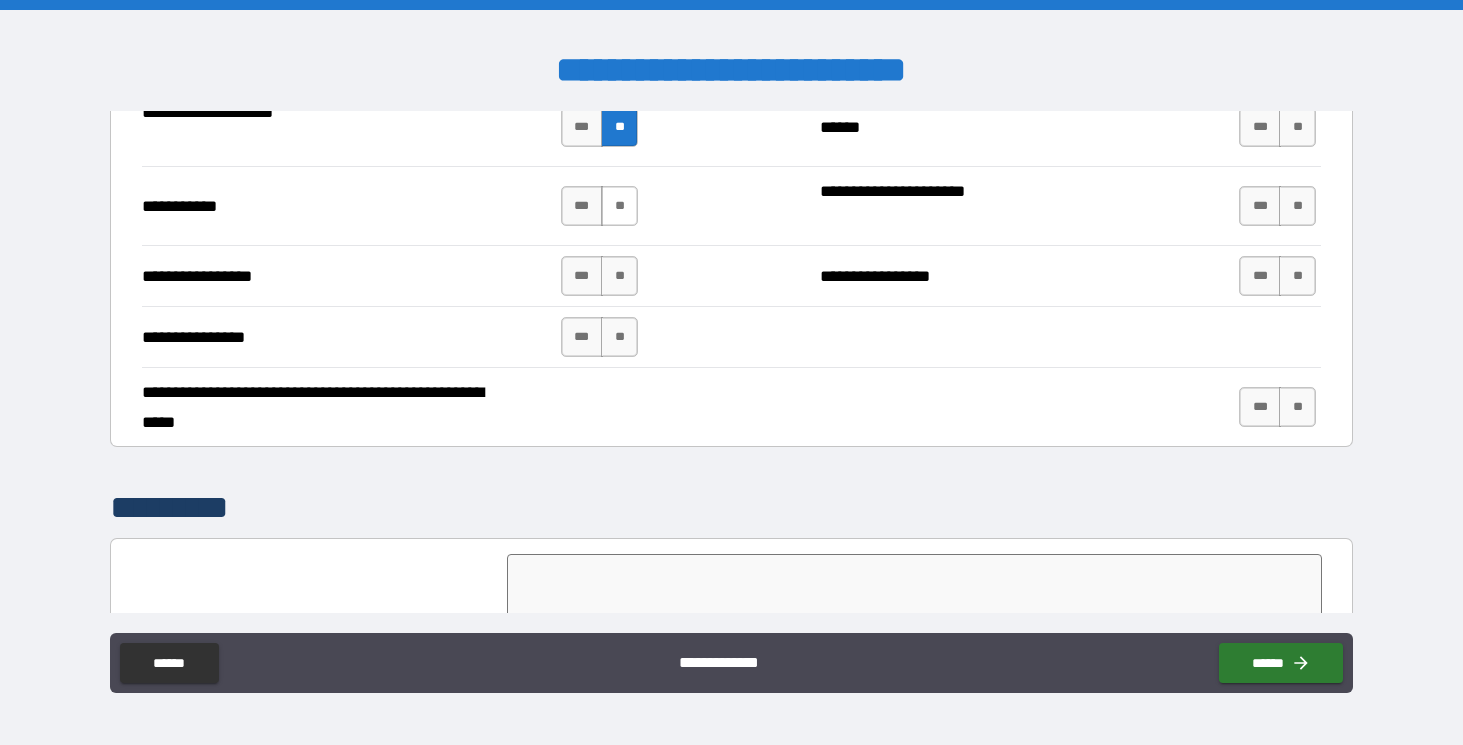 click on "**" at bounding box center [619, 206] 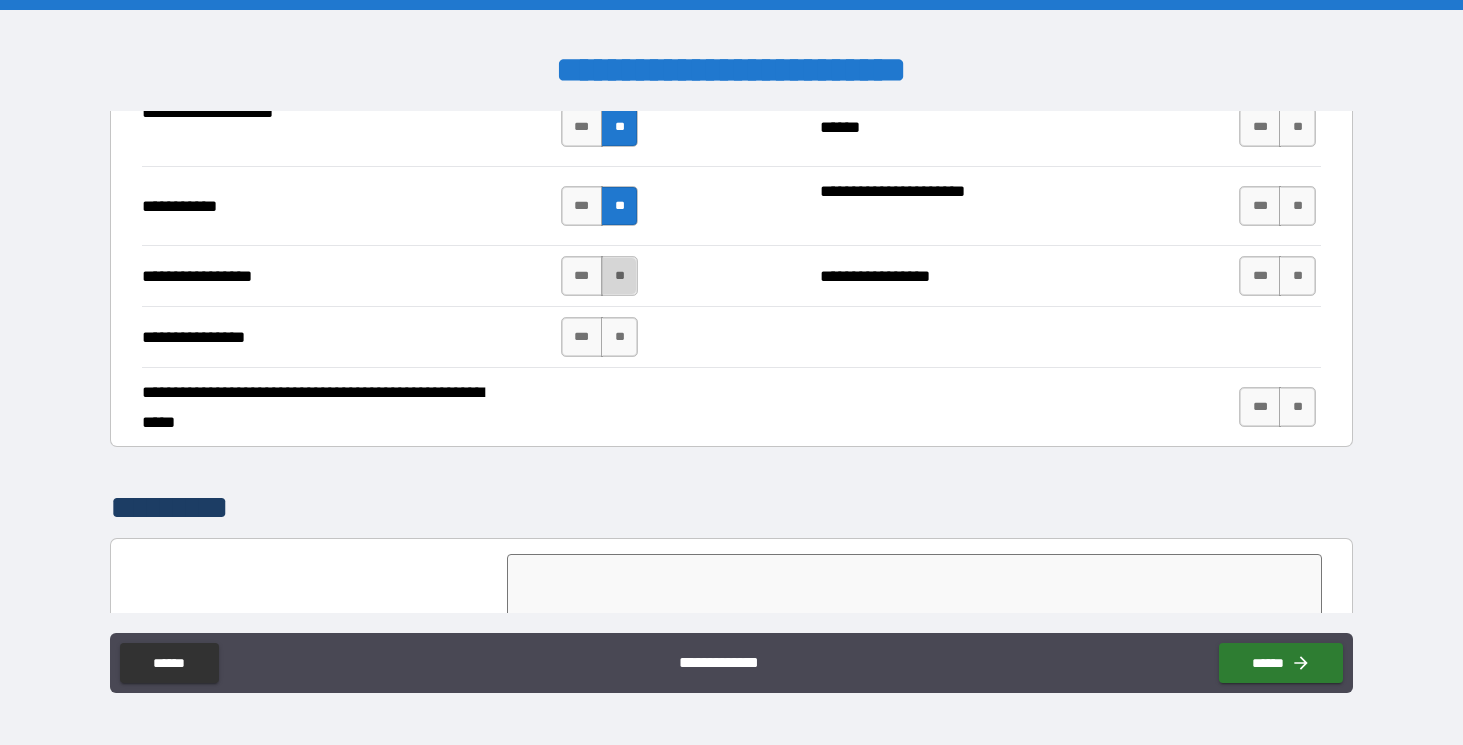 click on "**" at bounding box center [619, 276] 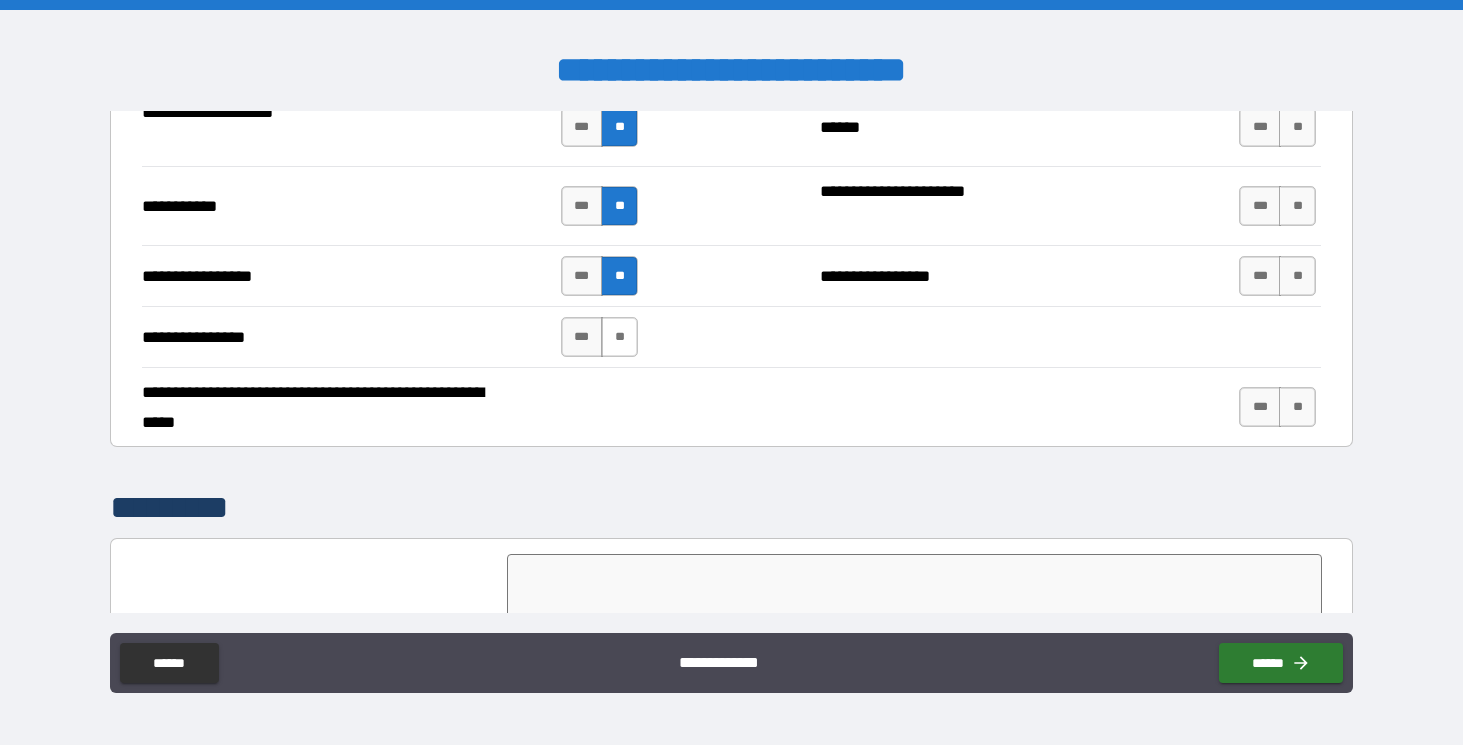 click on "**" at bounding box center (619, 337) 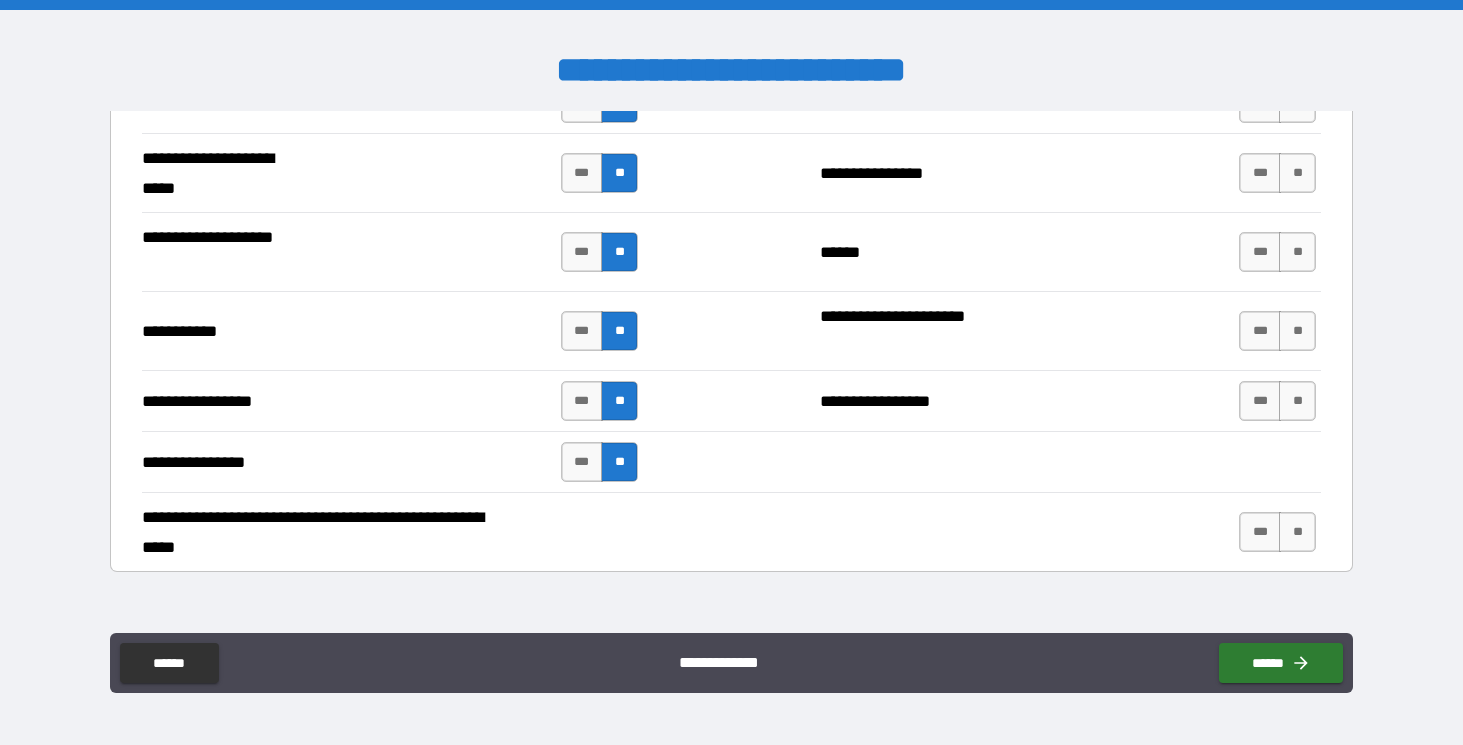 scroll, scrollTop: 4246, scrollLeft: 0, axis: vertical 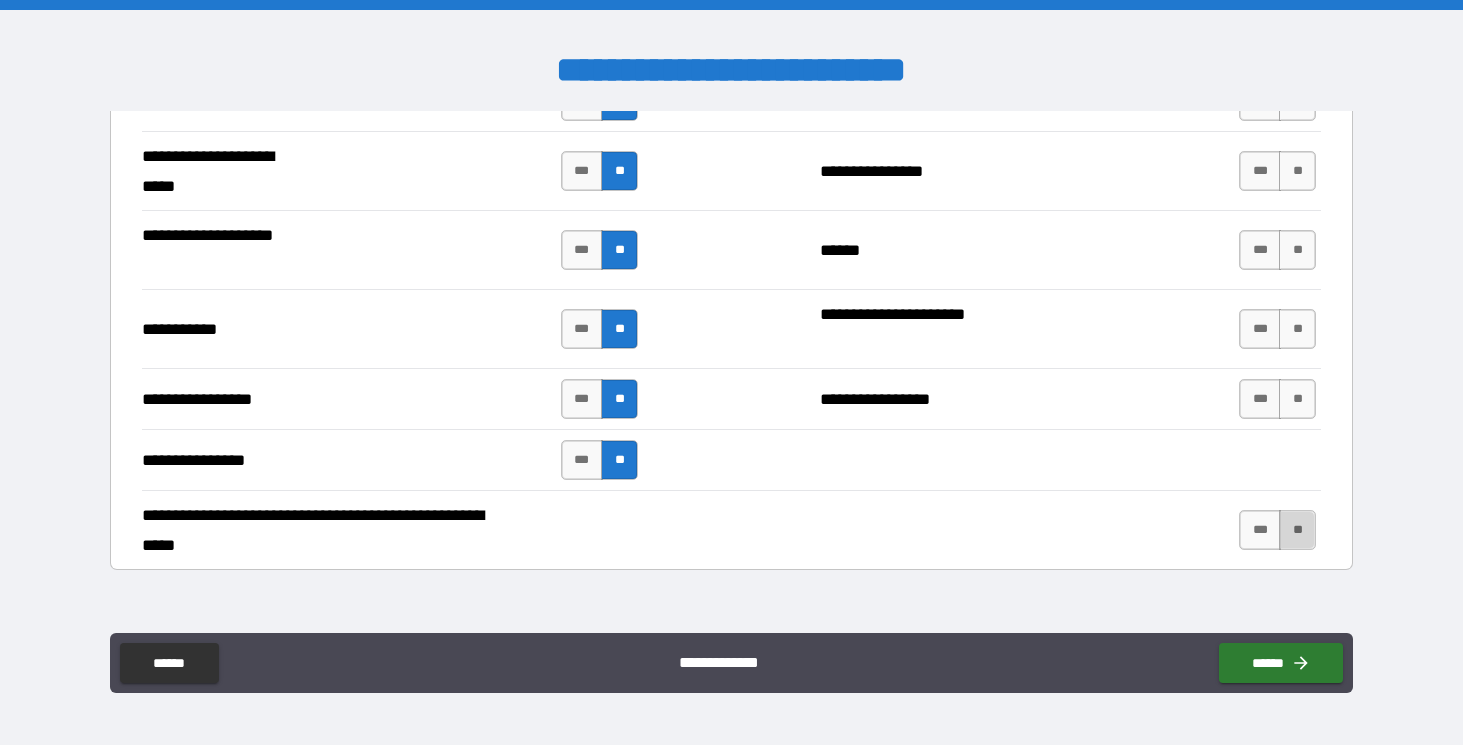 click on "**" at bounding box center [1297, 530] 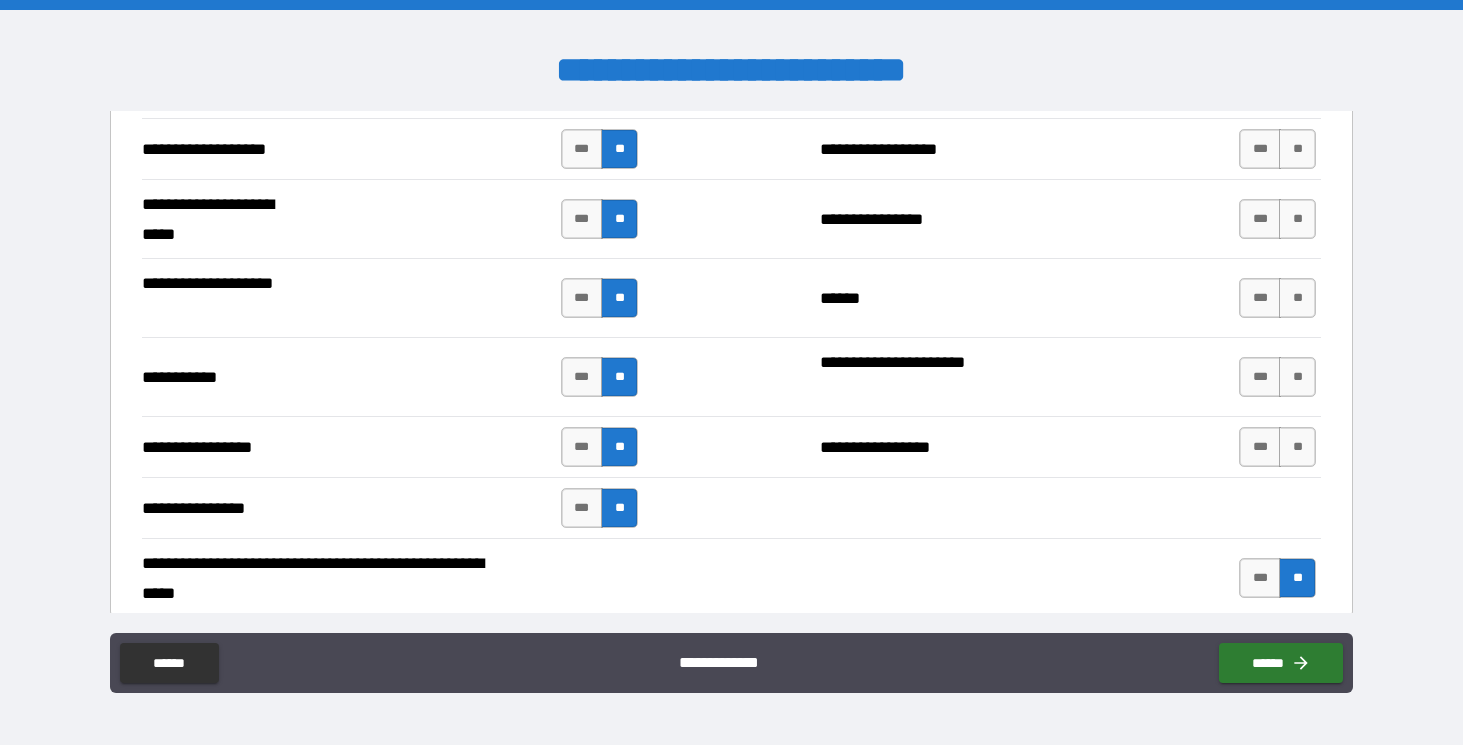 scroll, scrollTop: 4193, scrollLeft: 0, axis: vertical 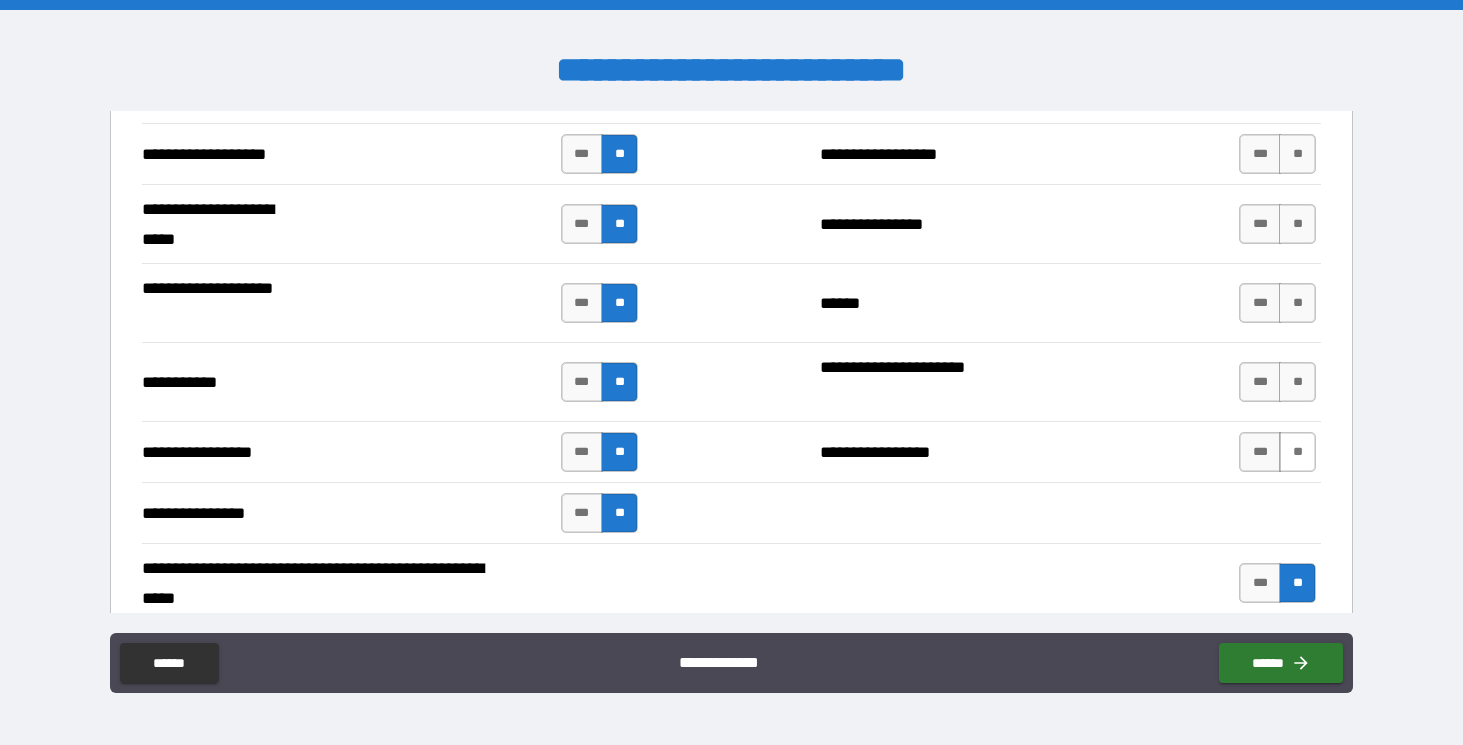 click on "**" at bounding box center (1297, 452) 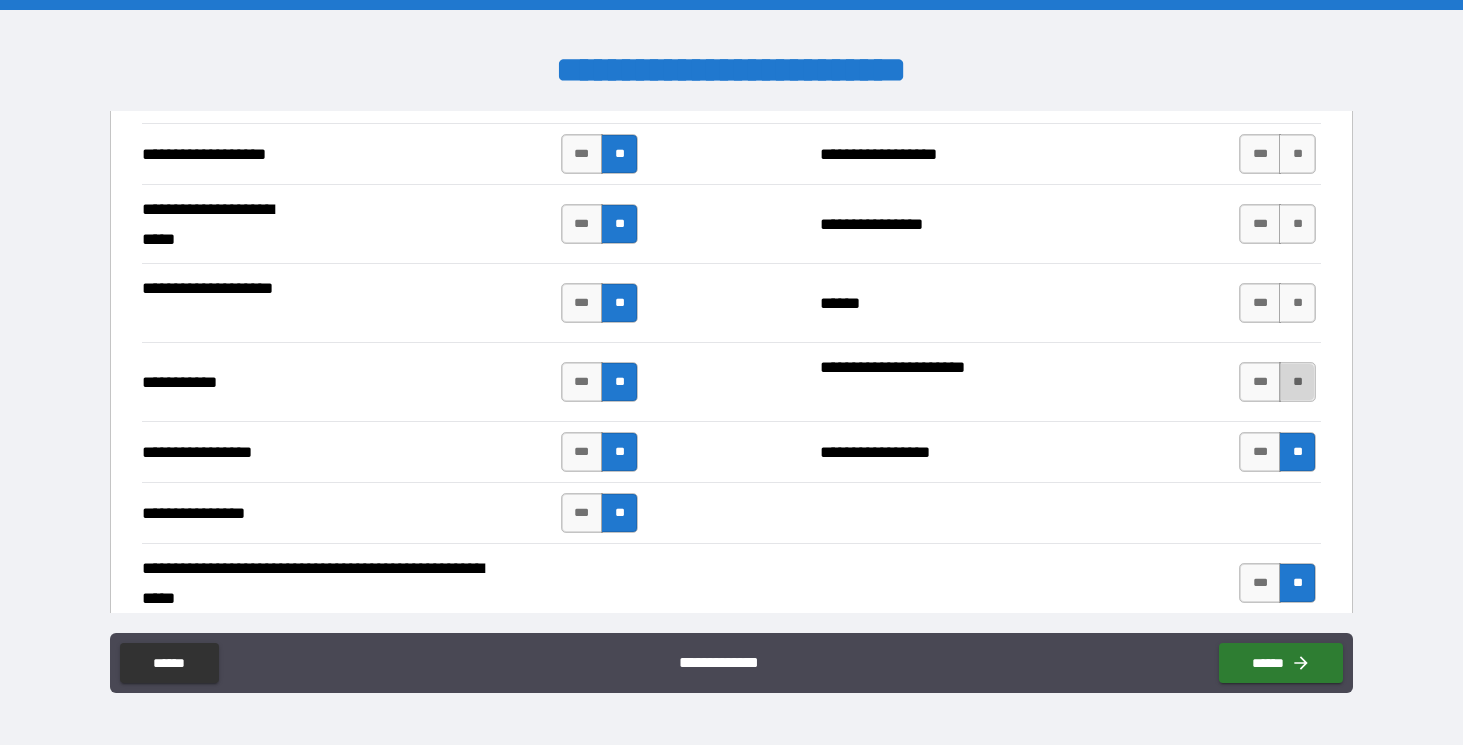 click on "**" at bounding box center [1297, 382] 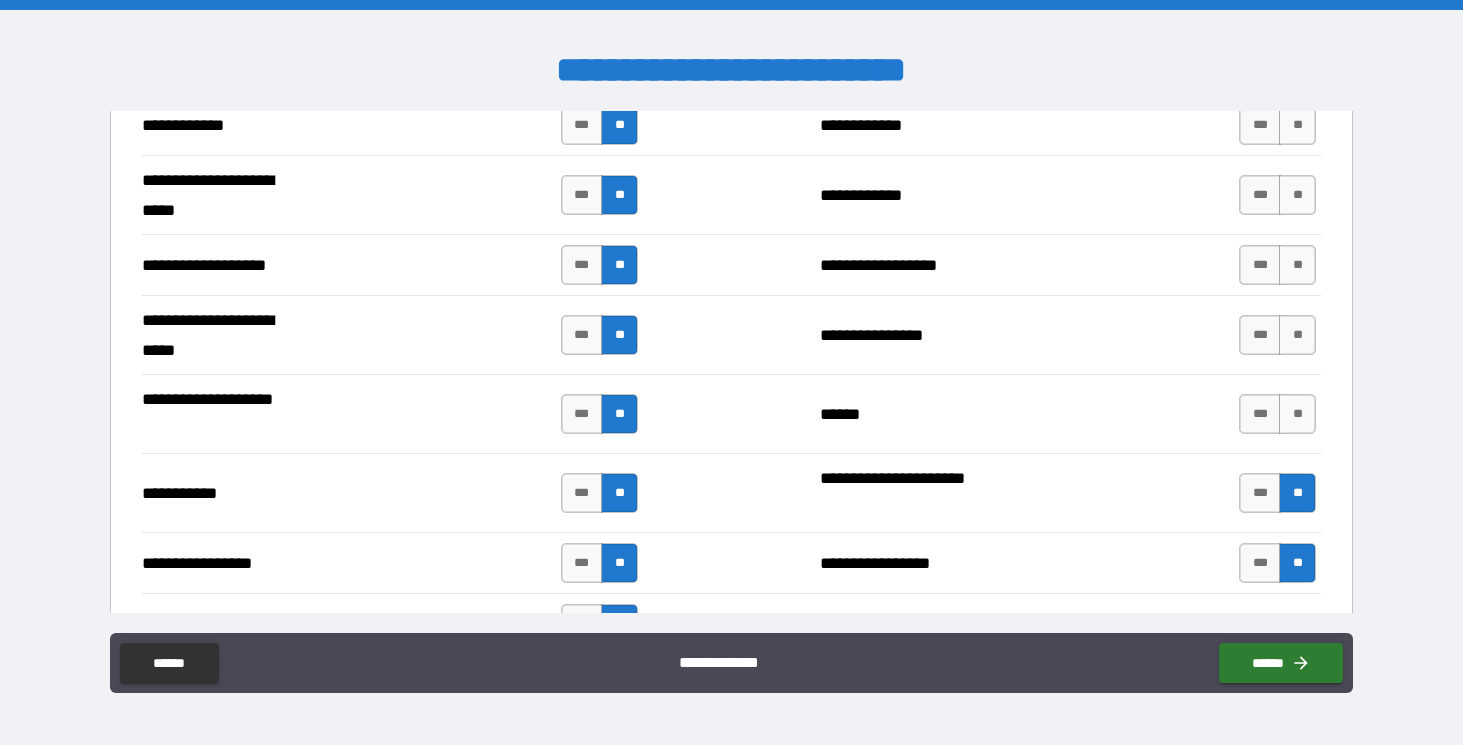 scroll, scrollTop: 4079, scrollLeft: 0, axis: vertical 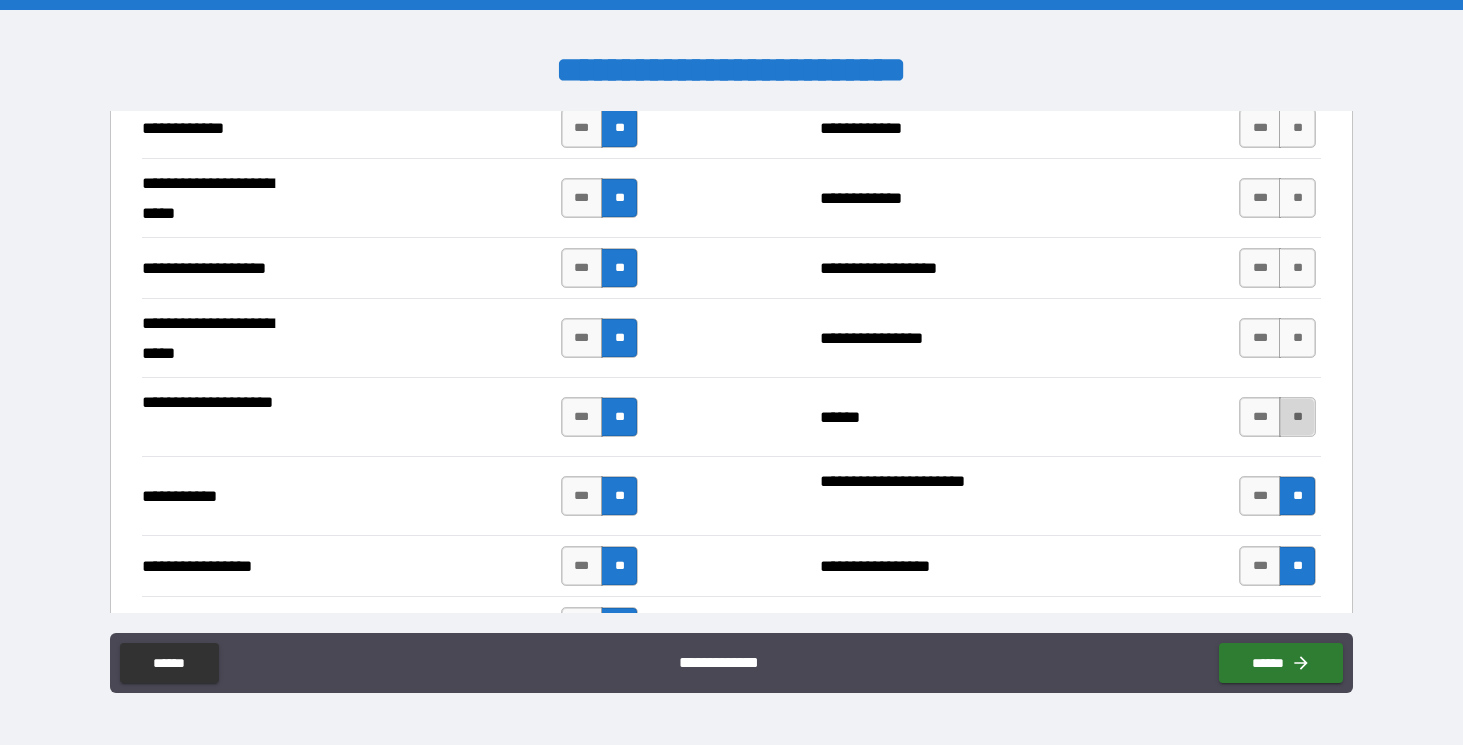 click on "**" at bounding box center [1297, 417] 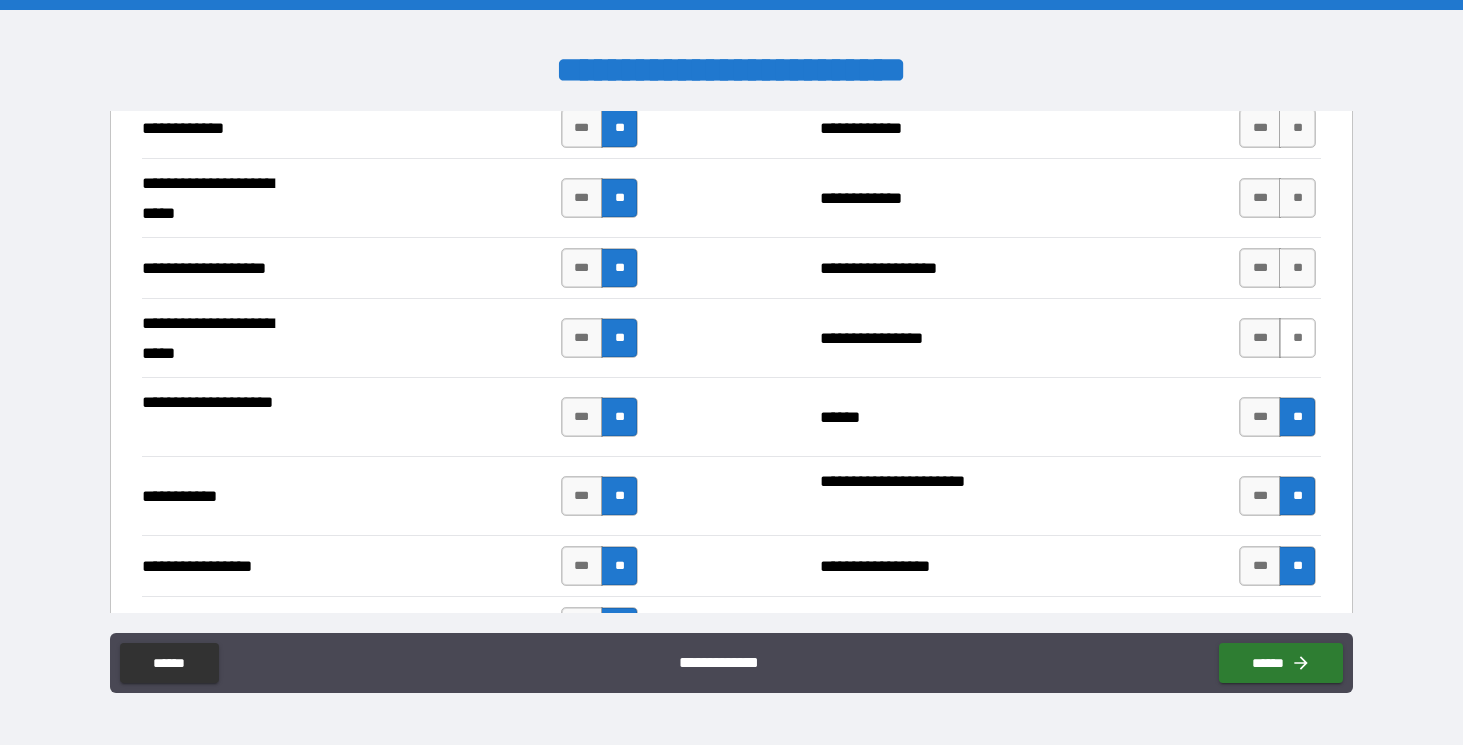 click on "**" at bounding box center (1297, 338) 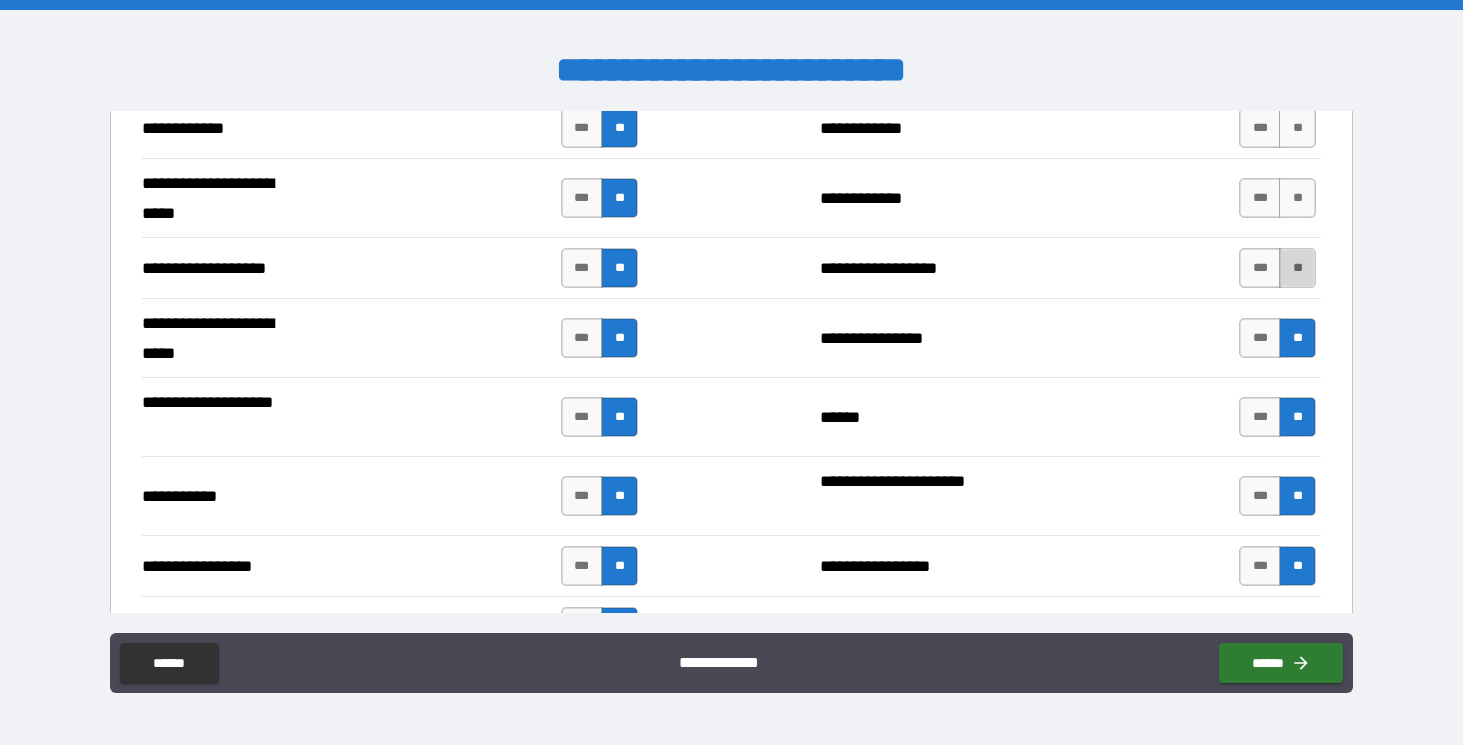 click on "**" at bounding box center (1297, 268) 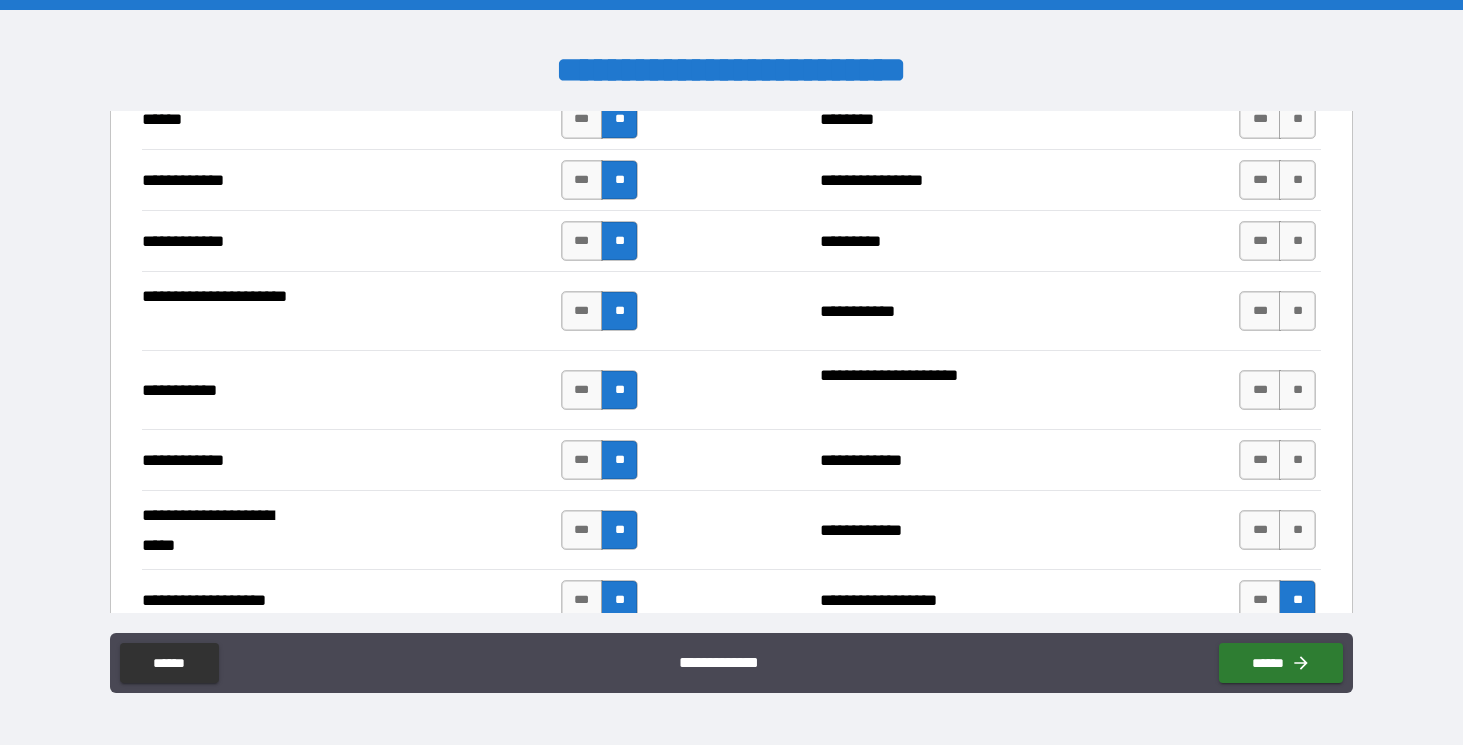 scroll, scrollTop: 3746, scrollLeft: 0, axis: vertical 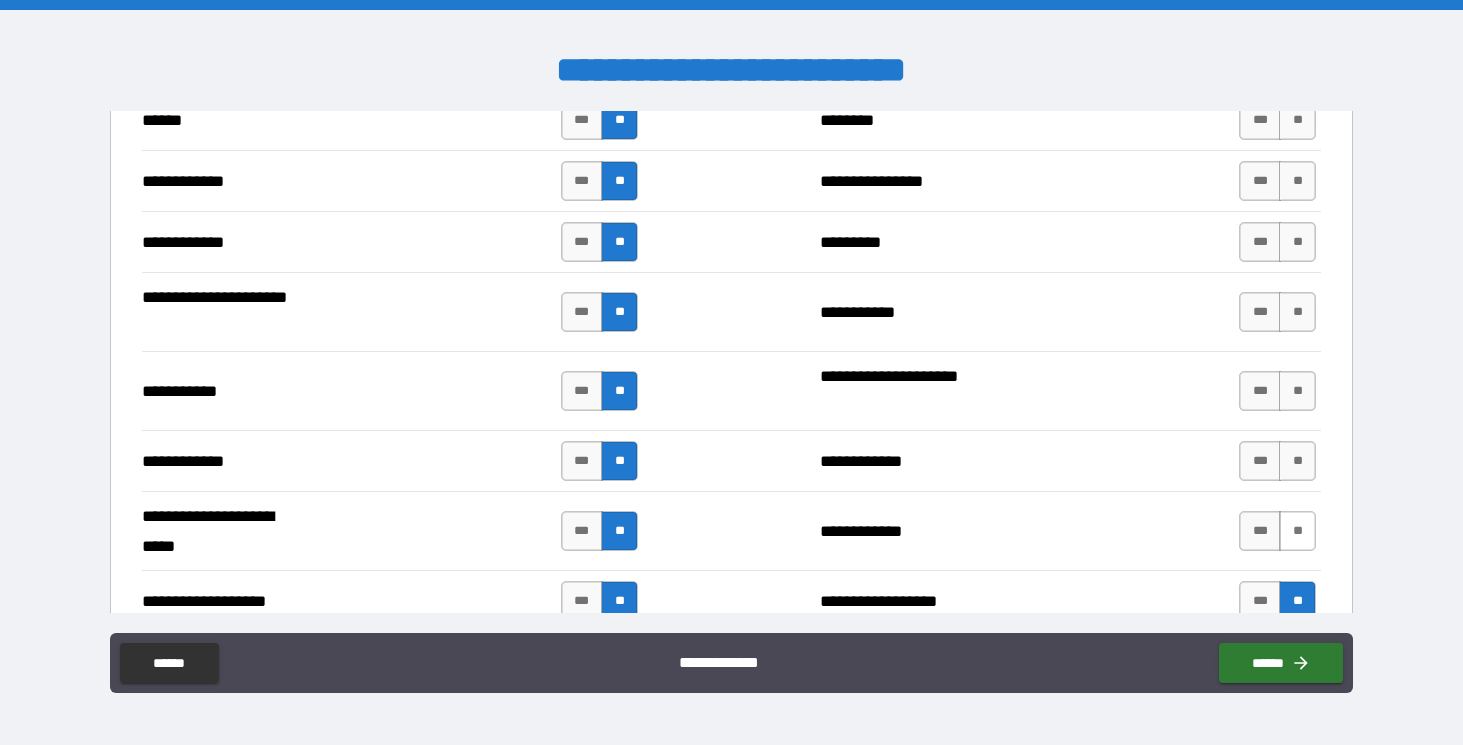 click on "**" at bounding box center (1297, 531) 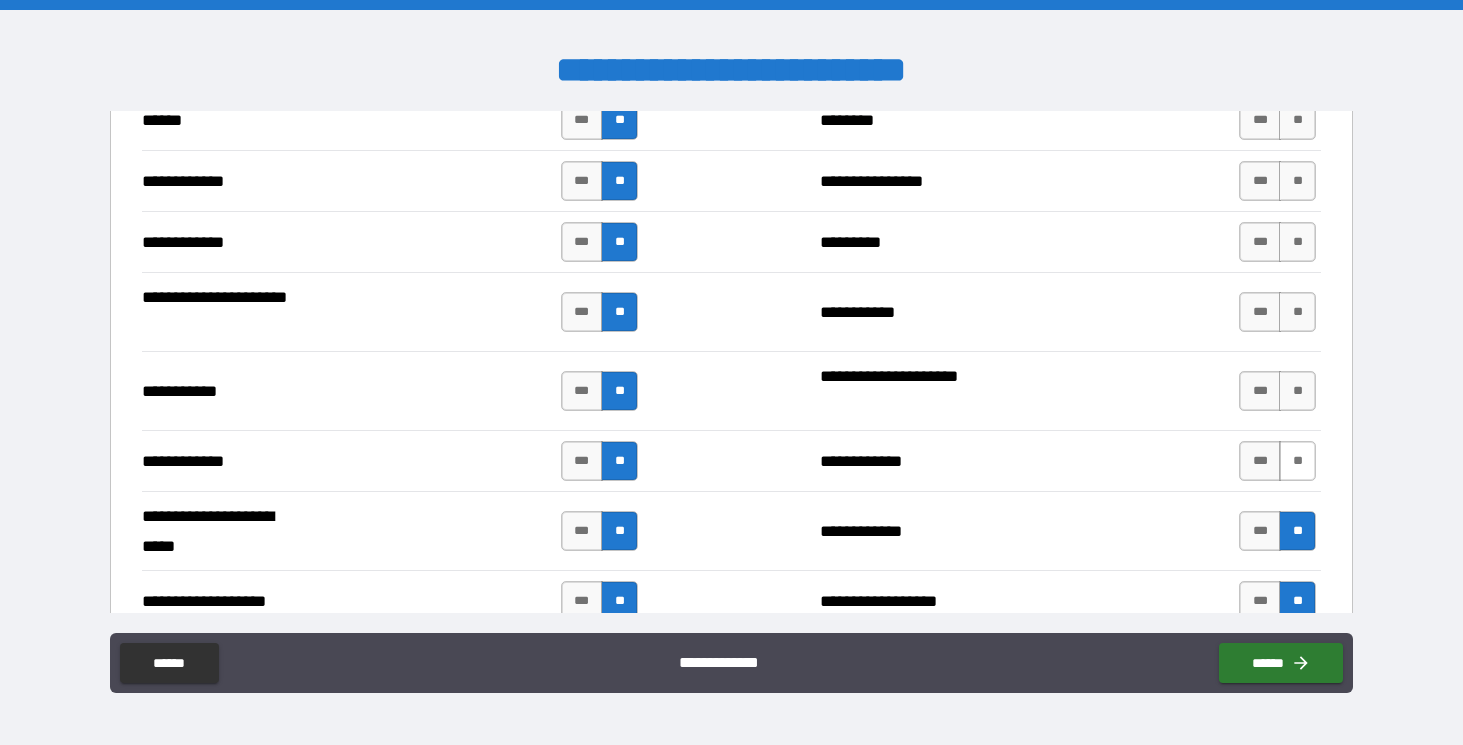 click on "**" at bounding box center [1297, 461] 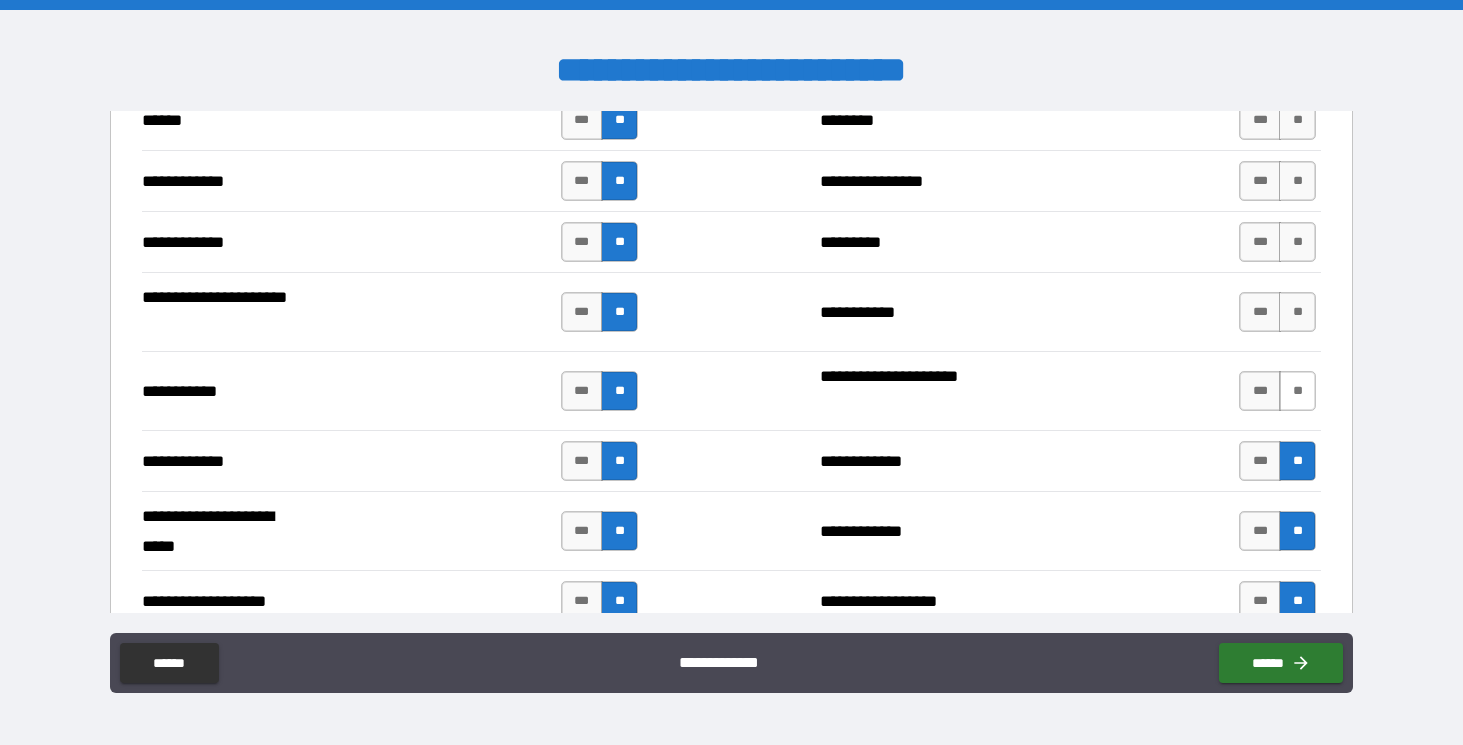 click on "**" at bounding box center (1297, 391) 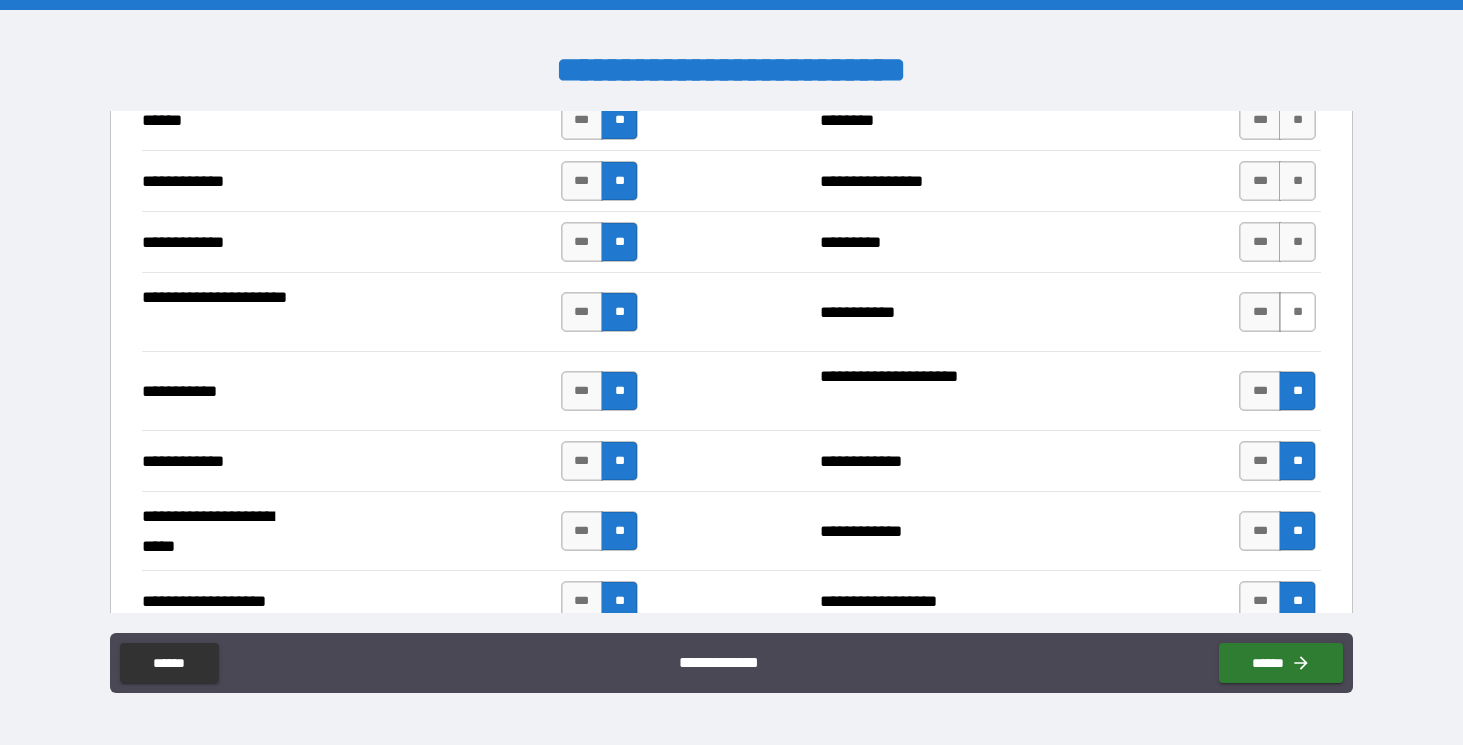 click on "**" at bounding box center [1297, 312] 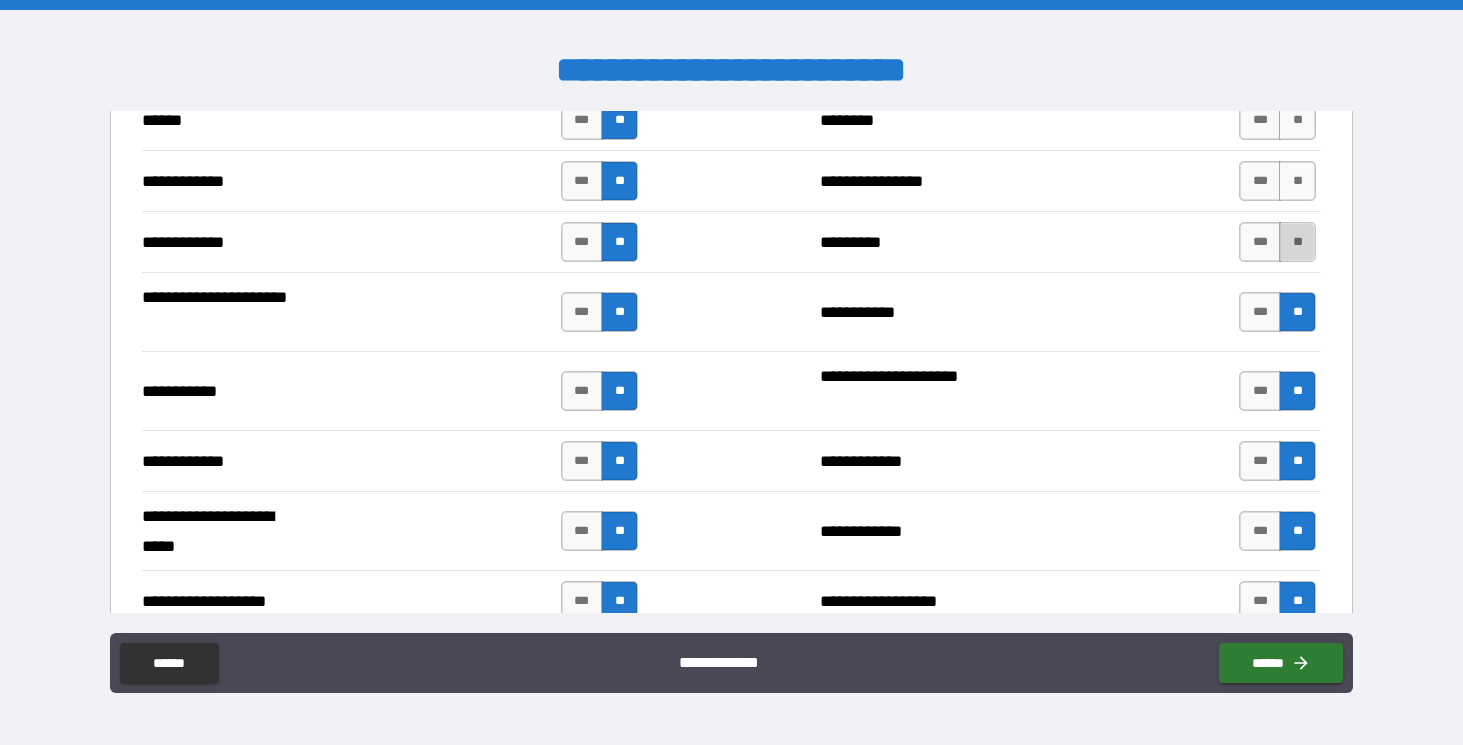 click on "**" at bounding box center [1297, 242] 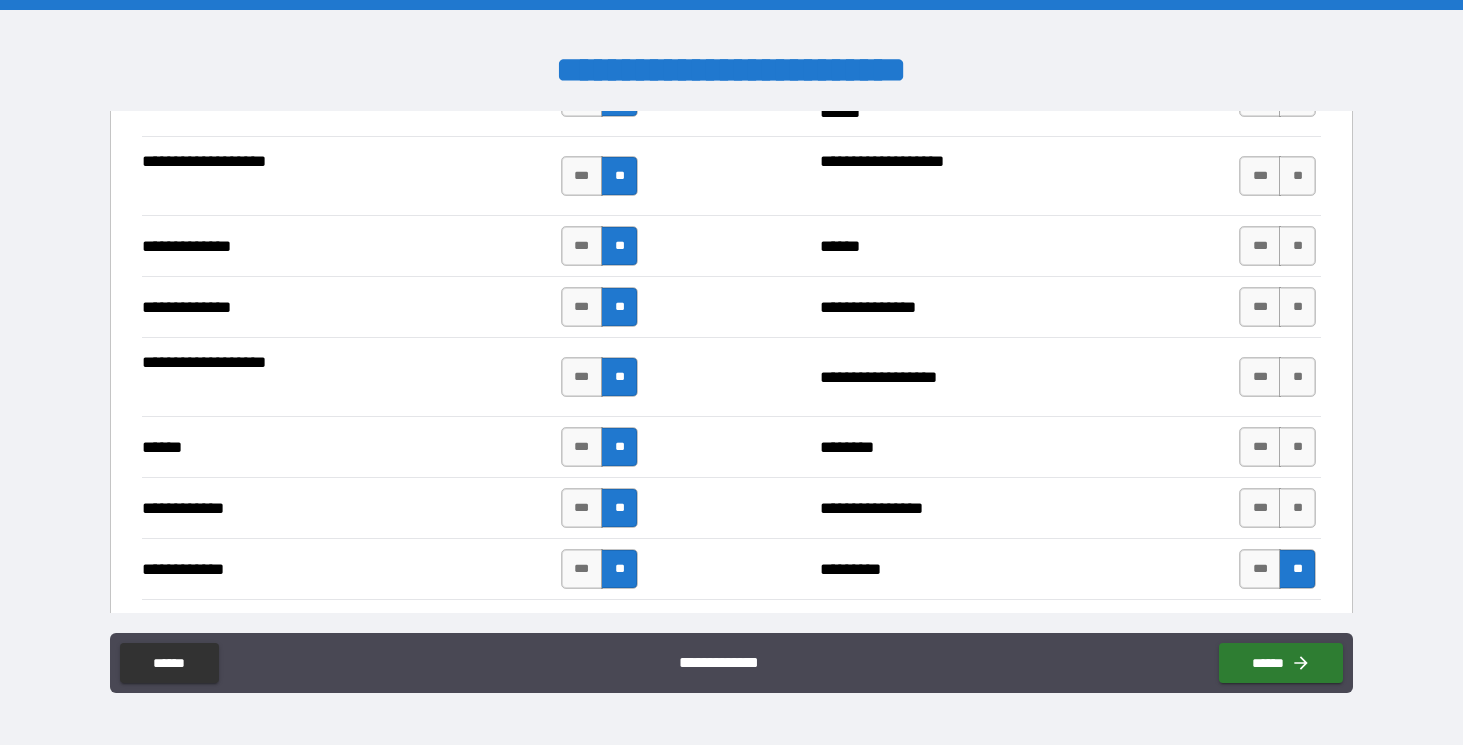 scroll, scrollTop: 3418, scrollLeft: 0, axis: vertical 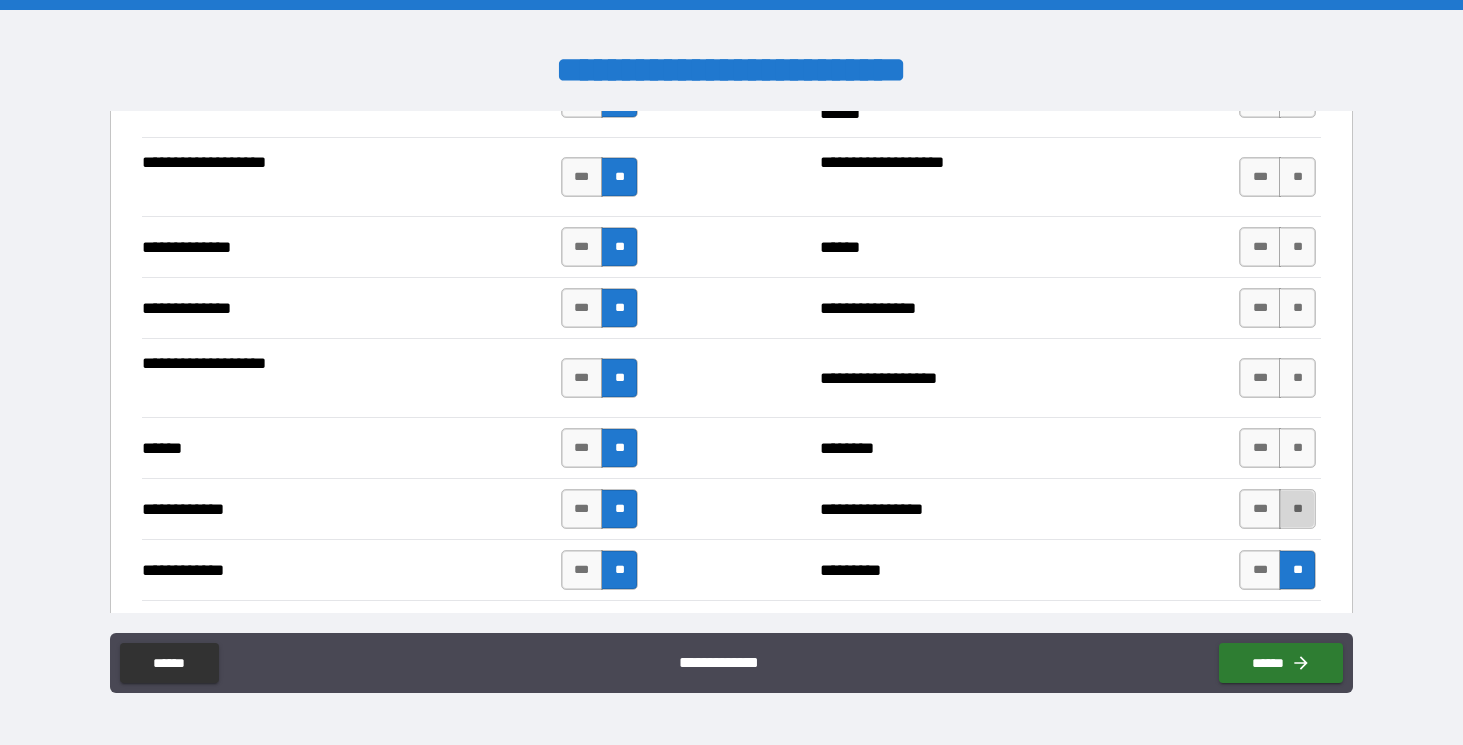click on "**" at bounding box center (1297, 509) 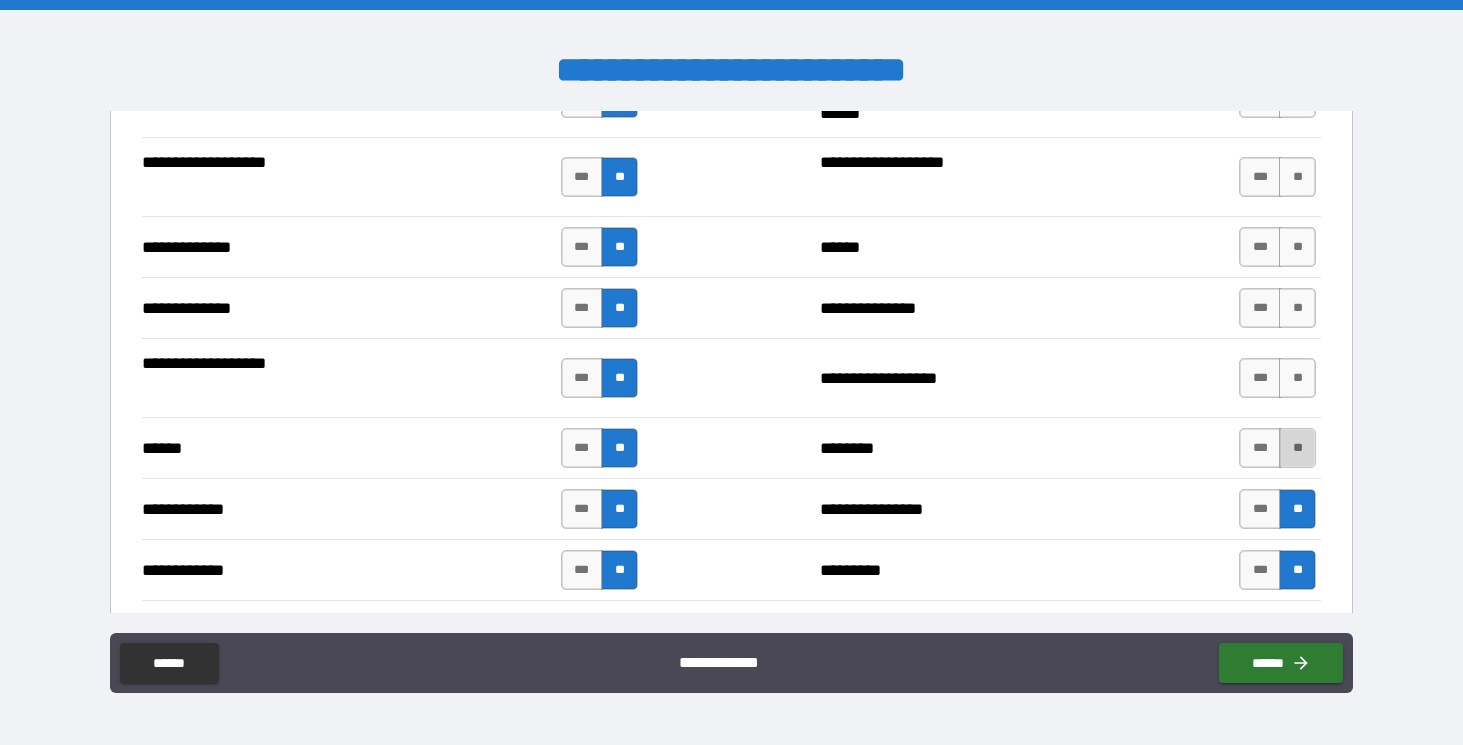click on "**" at bounding box center (1297, 448) 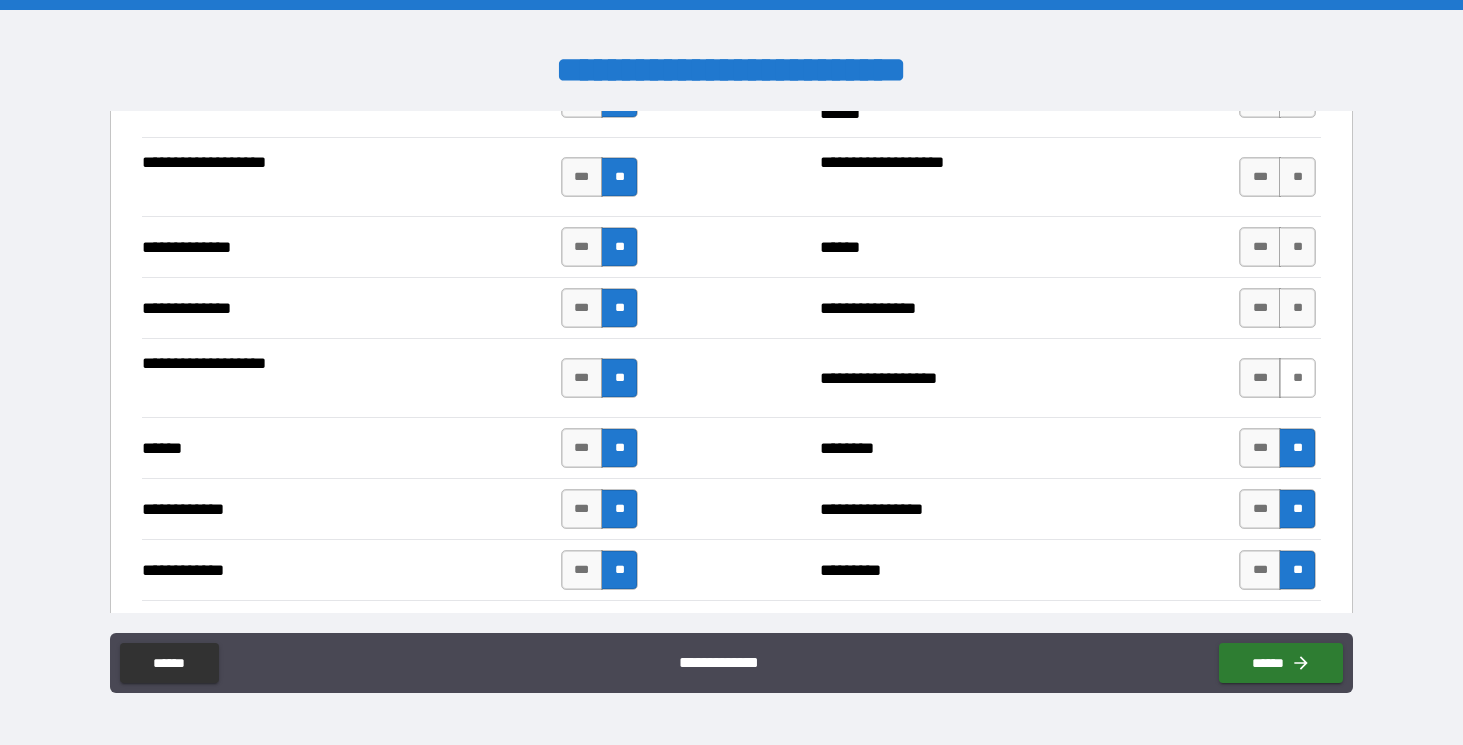 click on "**" at bounding box center (1297, 378) 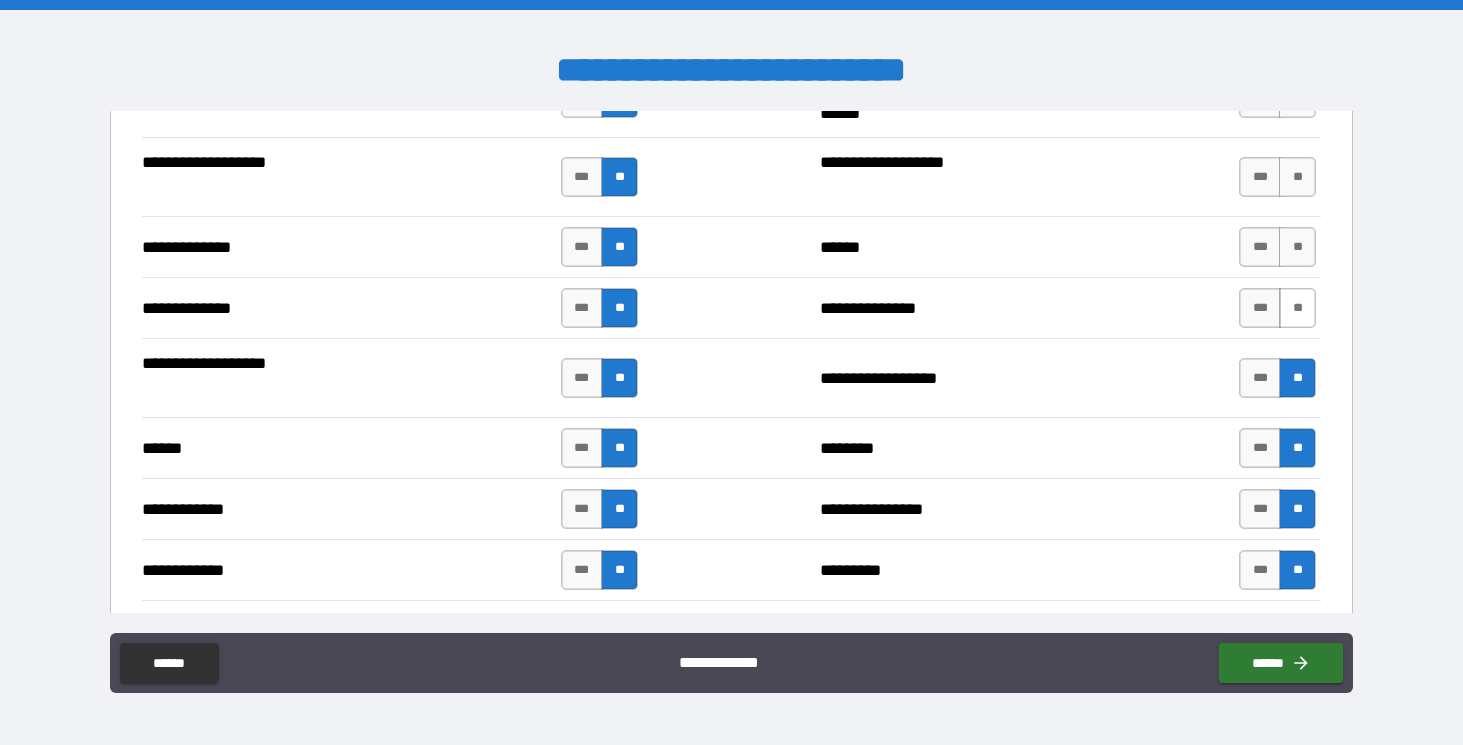 click on "**" at bounding box center [1297, 308] 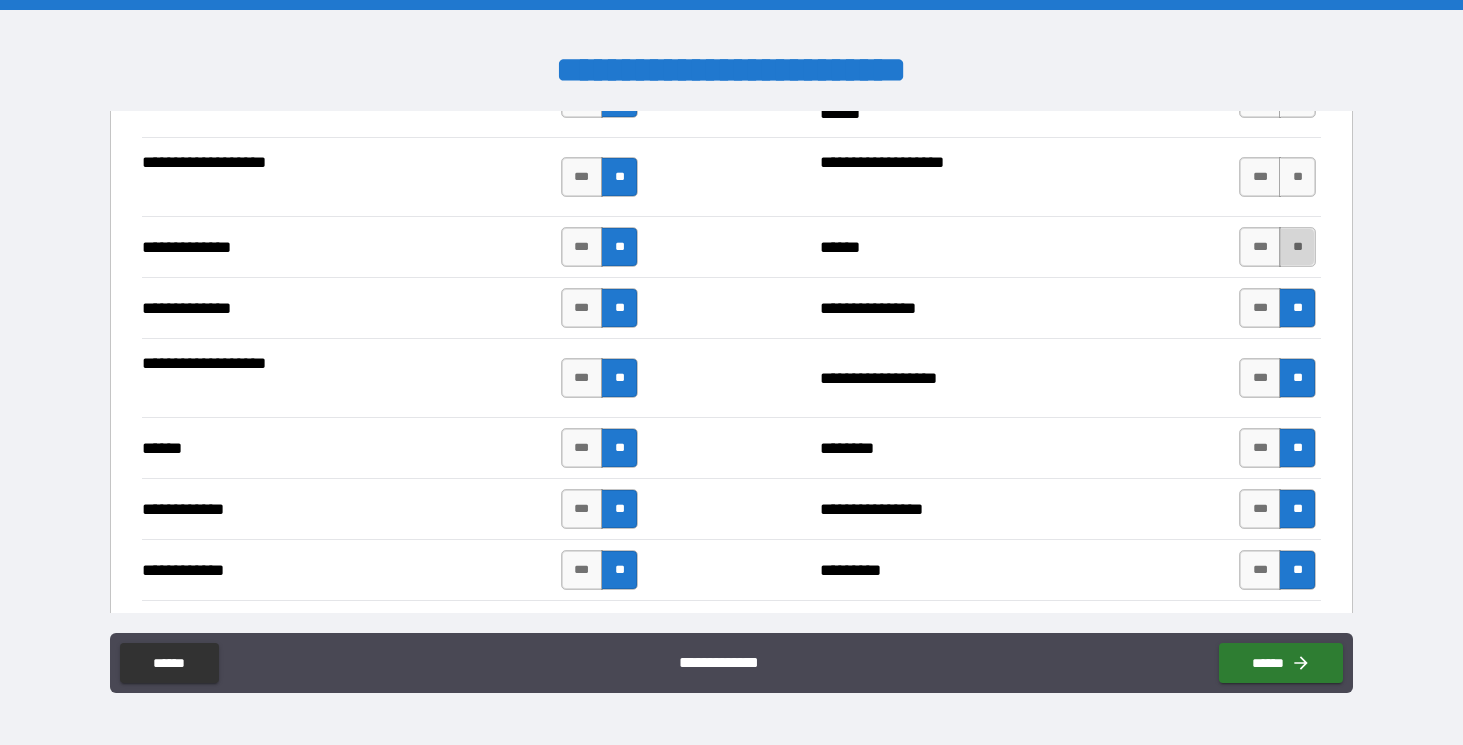click on "**" at bounding box center (1297, 247) 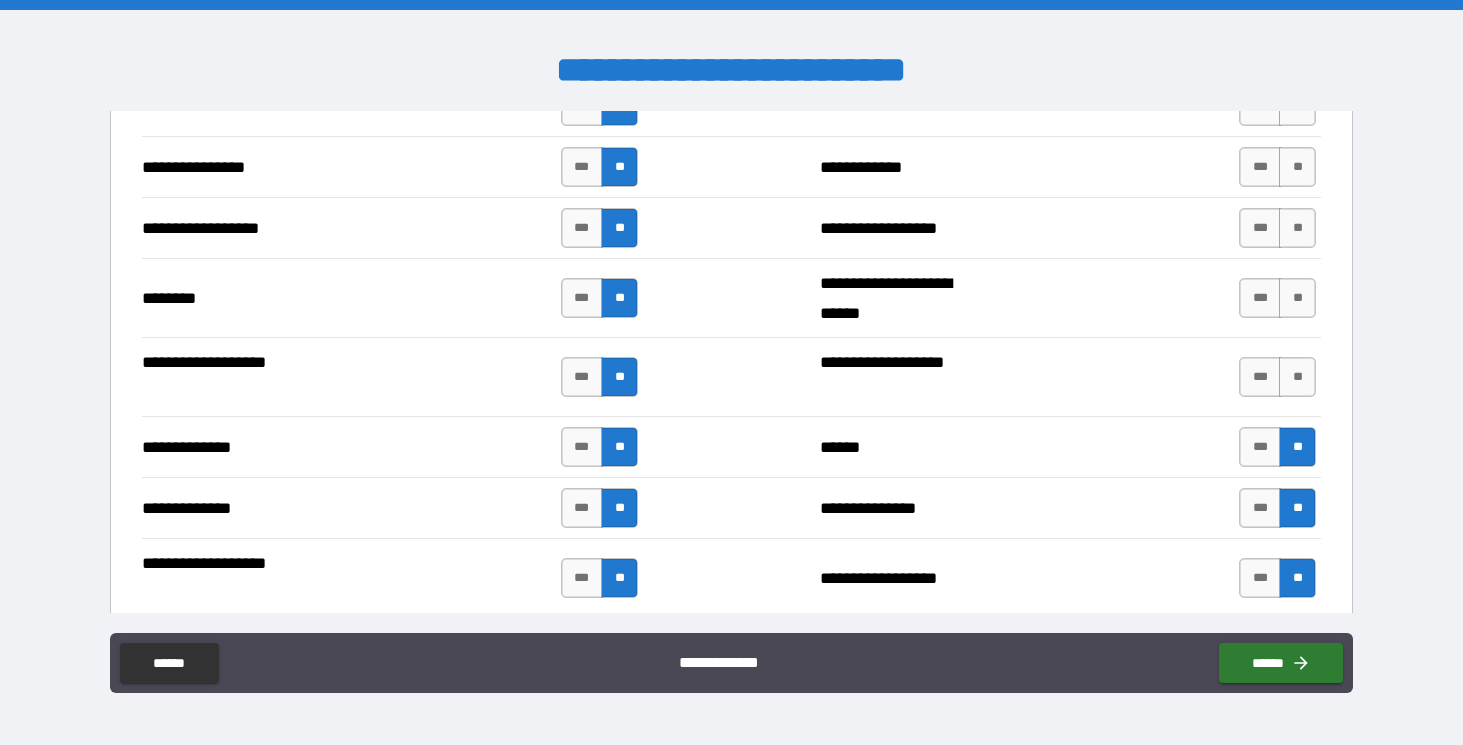 scroll, scrollTop: 3214, scrollLeft: 0, axis: vertical 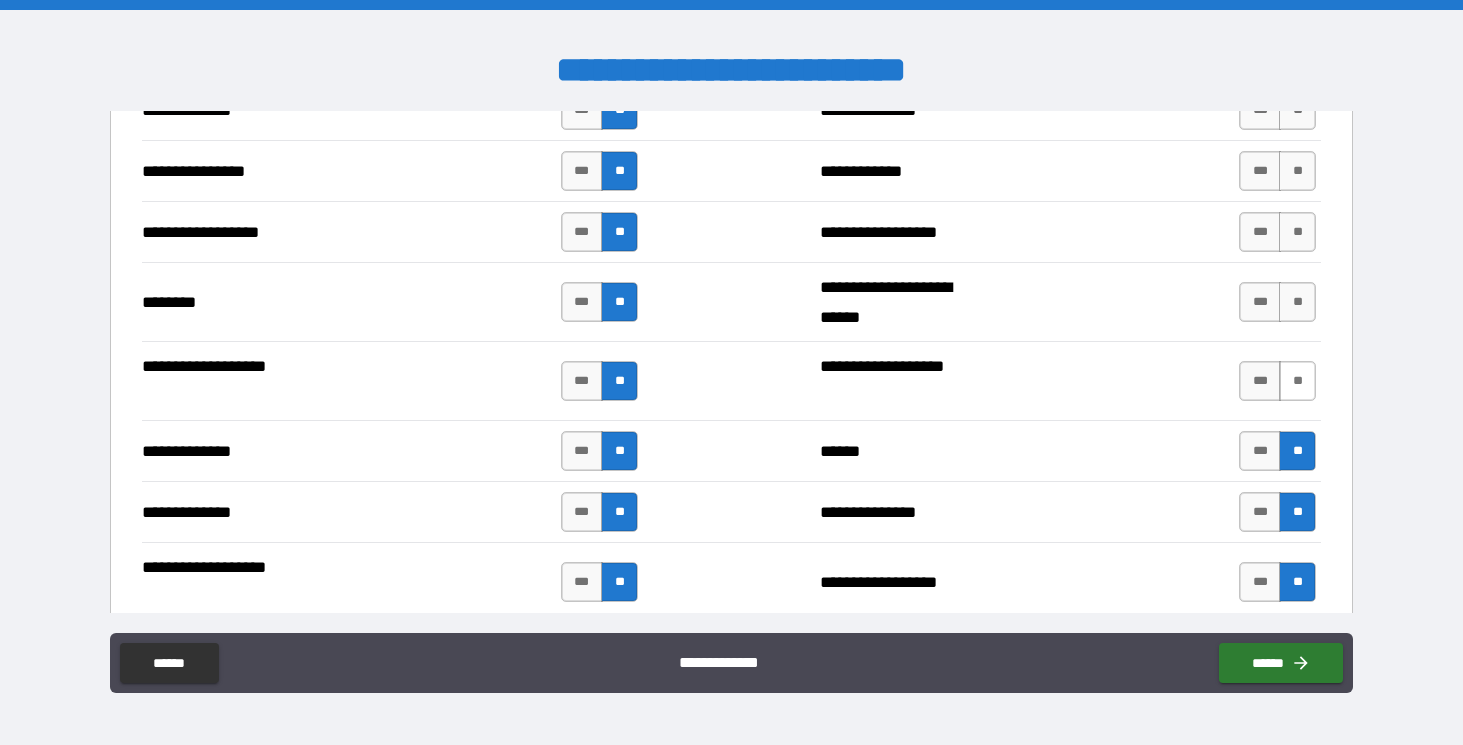 click on "**" at bounding box center (1297, 381) 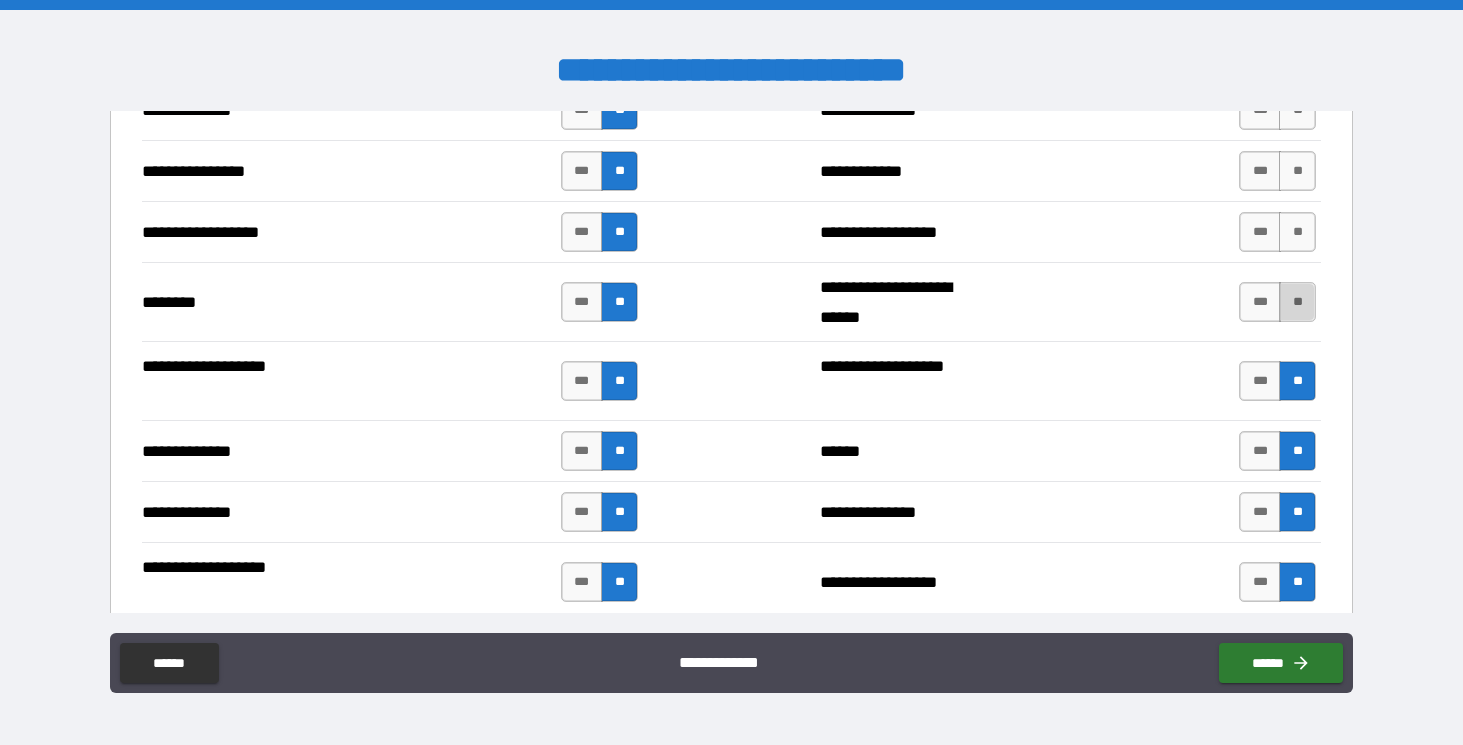 click on "**" at bounding box center (1297, 302) 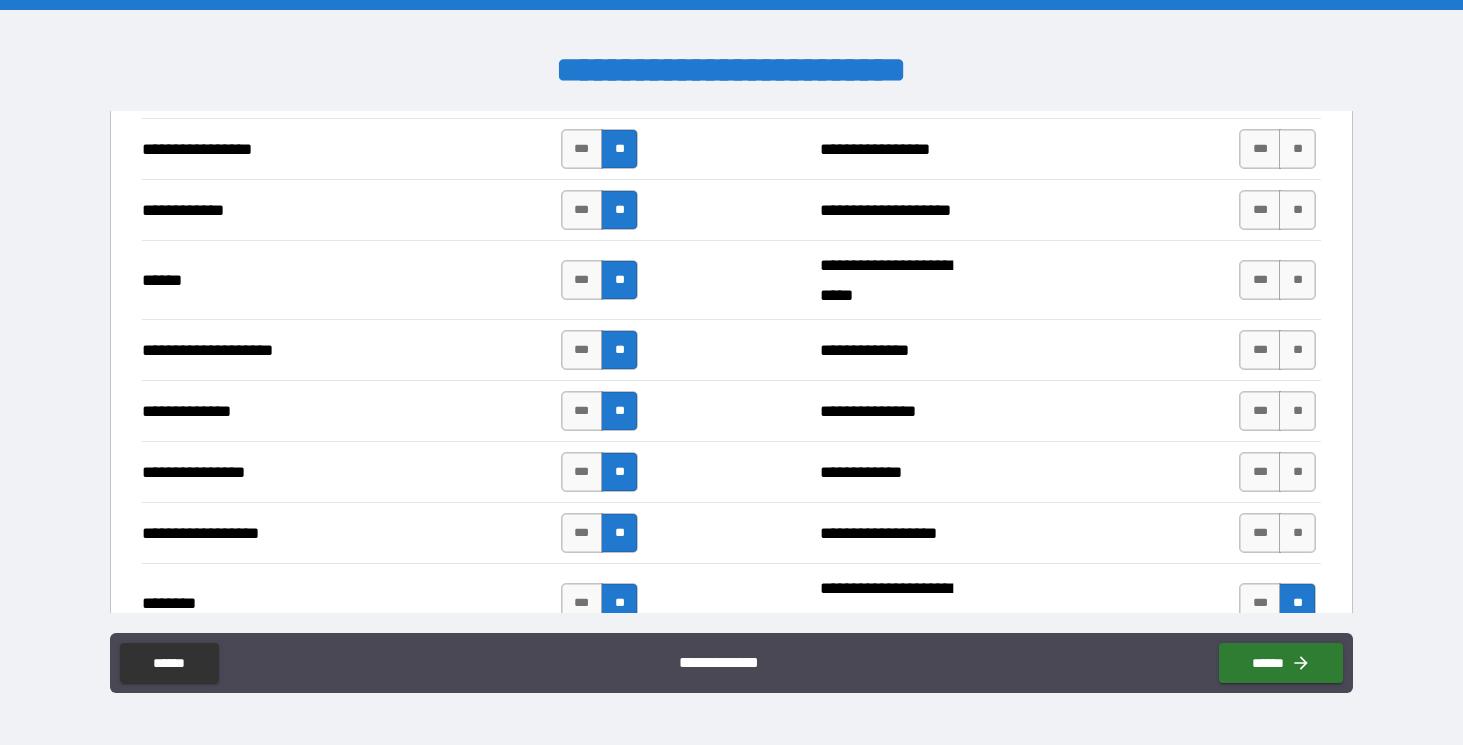 scroll, scrollTop: 2907, scrollLeft: 0, axis: vertical 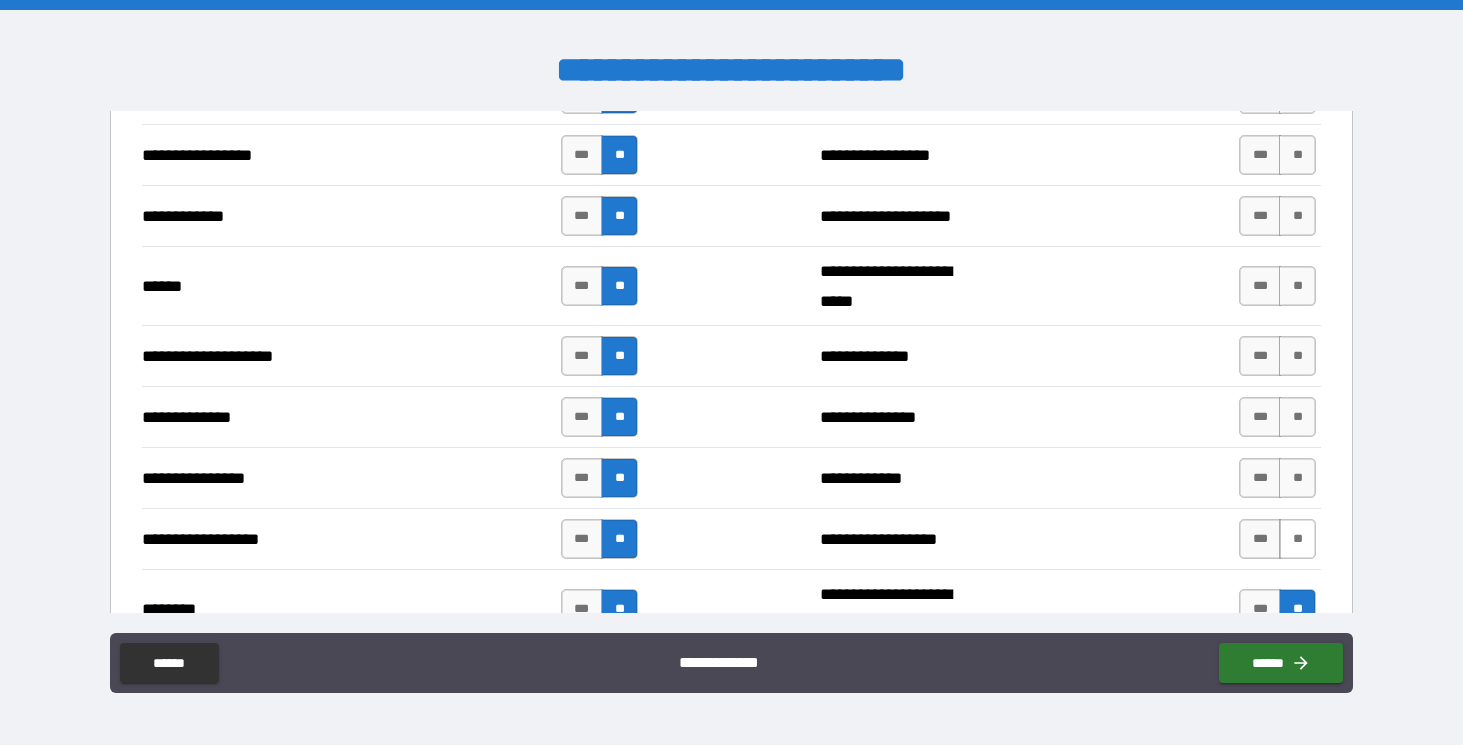 click on "**" at bounding box center [1297, 539] 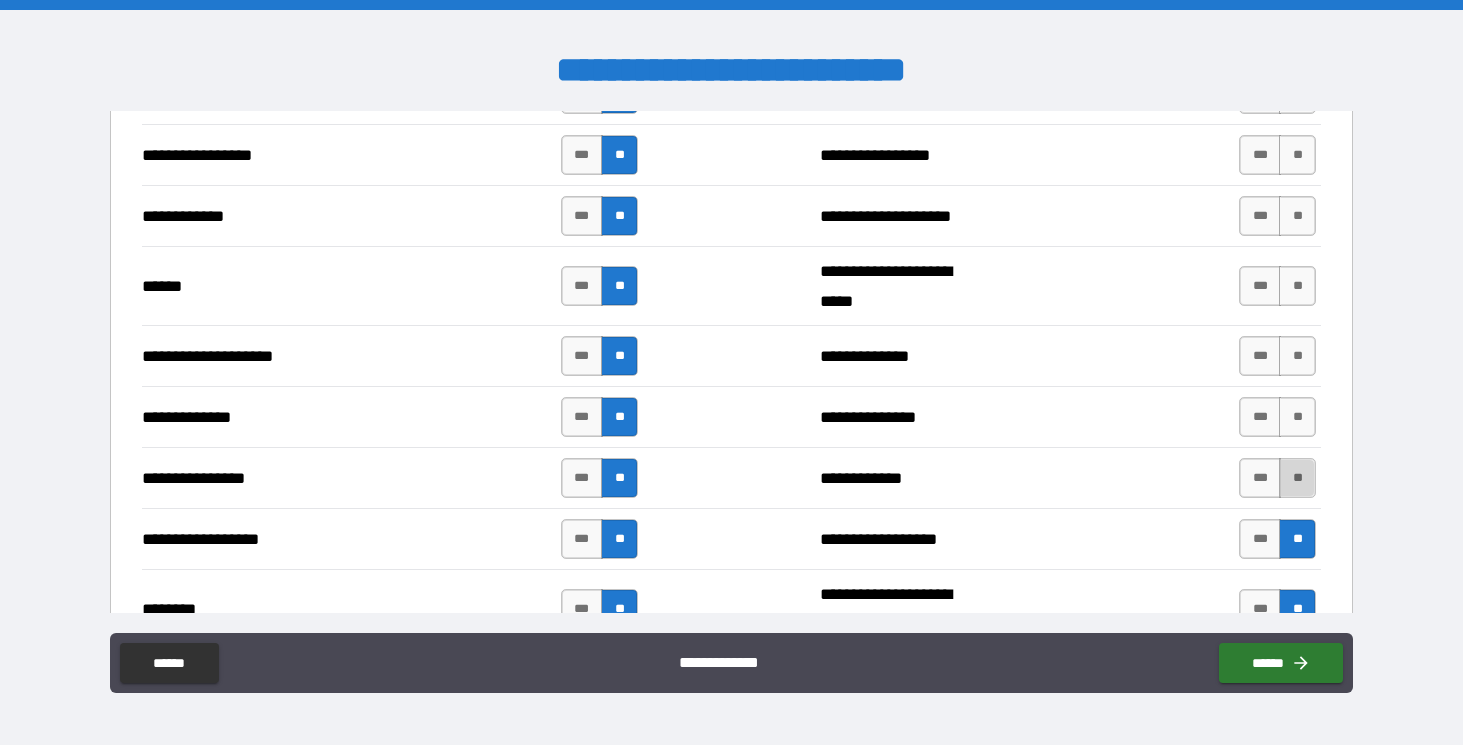 click on "**" at bounding box center (1297, 478) 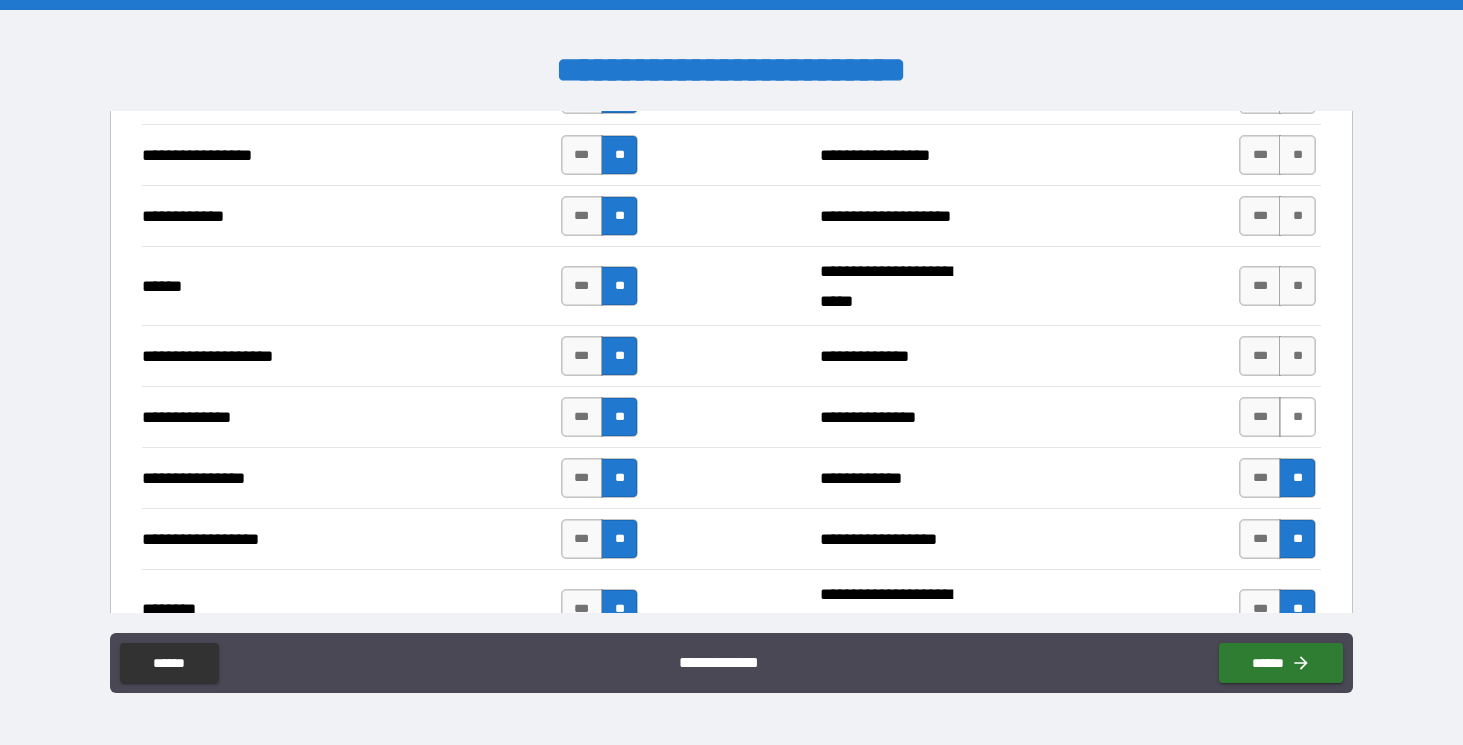 click on "**" at bounding box center [1297, 417] 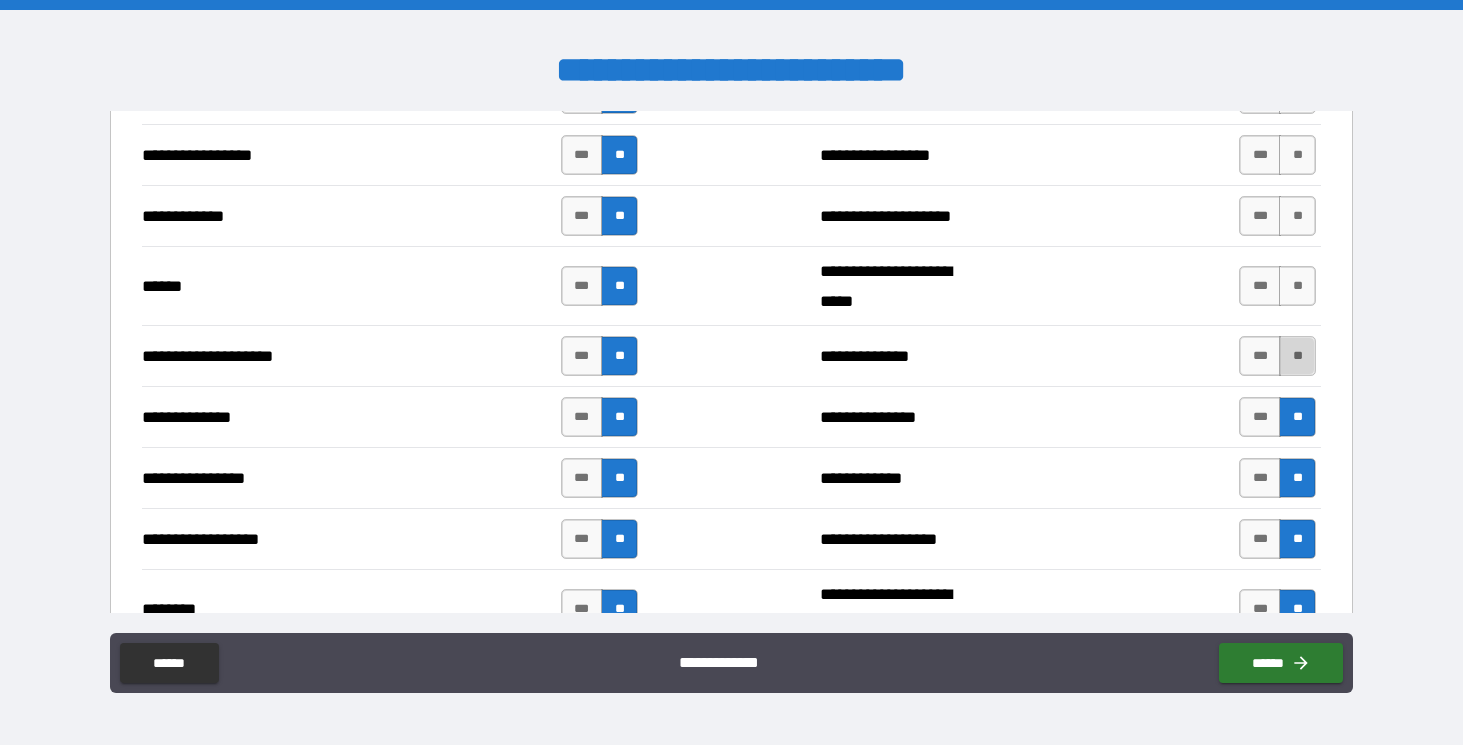 click on "**" at bounding box center (1297, 356) 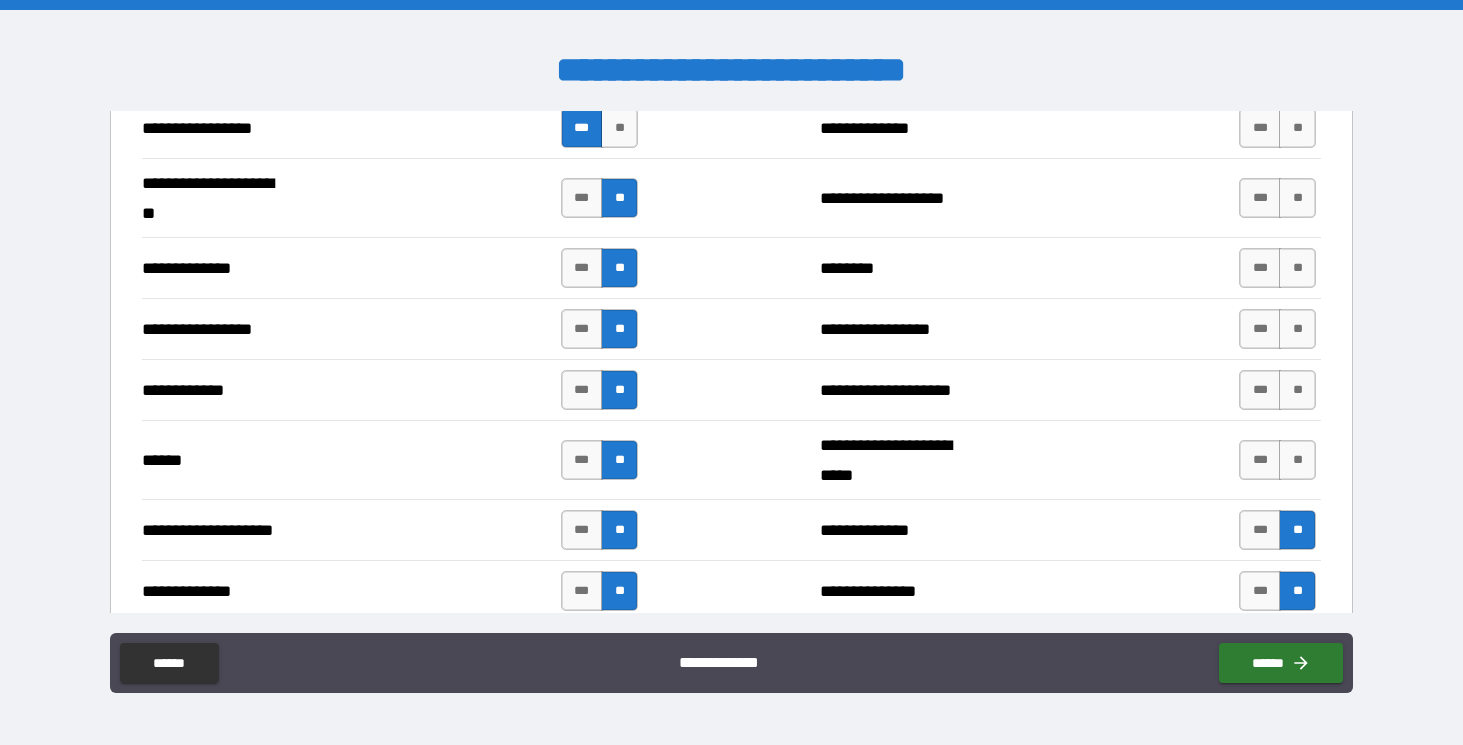 scroll, scrollTop: 2698, scrollLeft: 0, axis: vertical 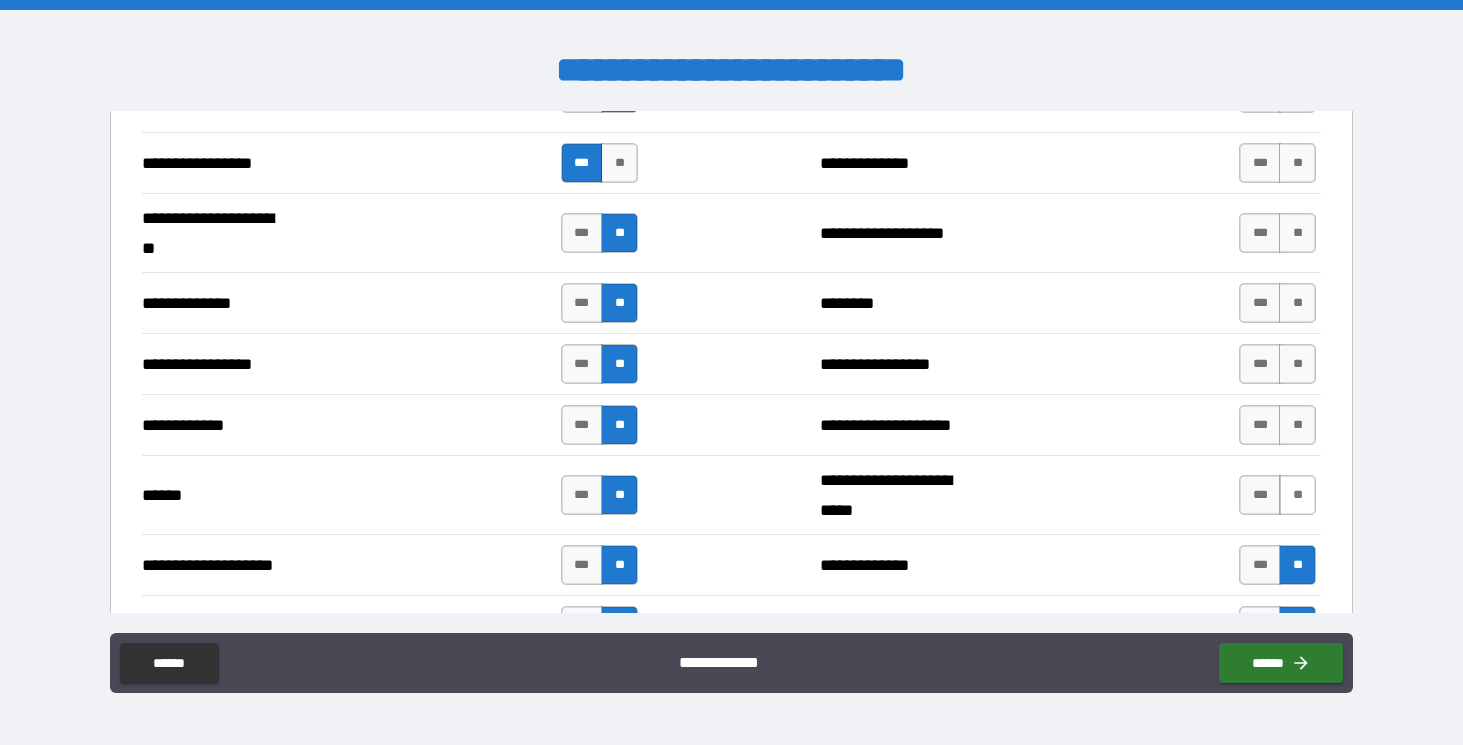 click on "**" at bounding box center (1297, 495) 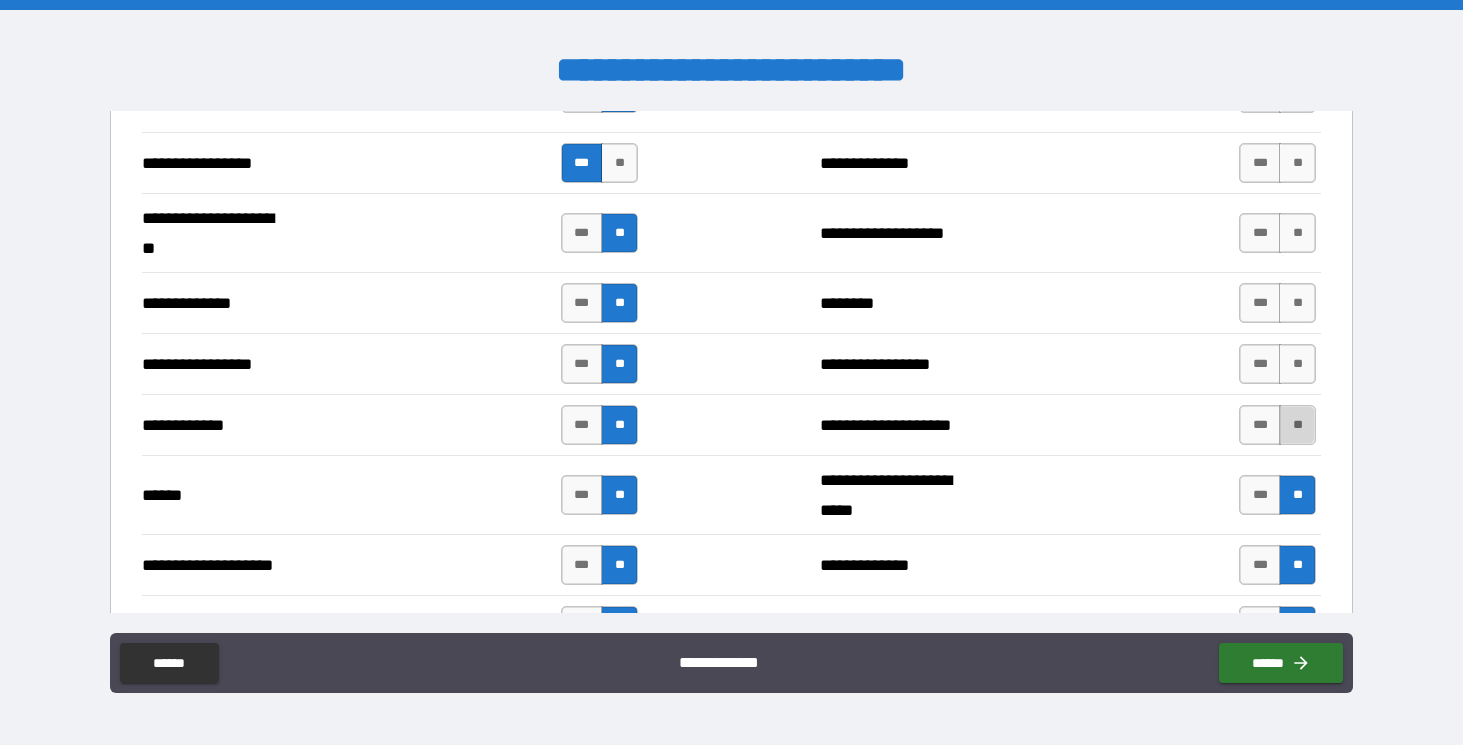 click on "**" at bounding box center (1297, 425) 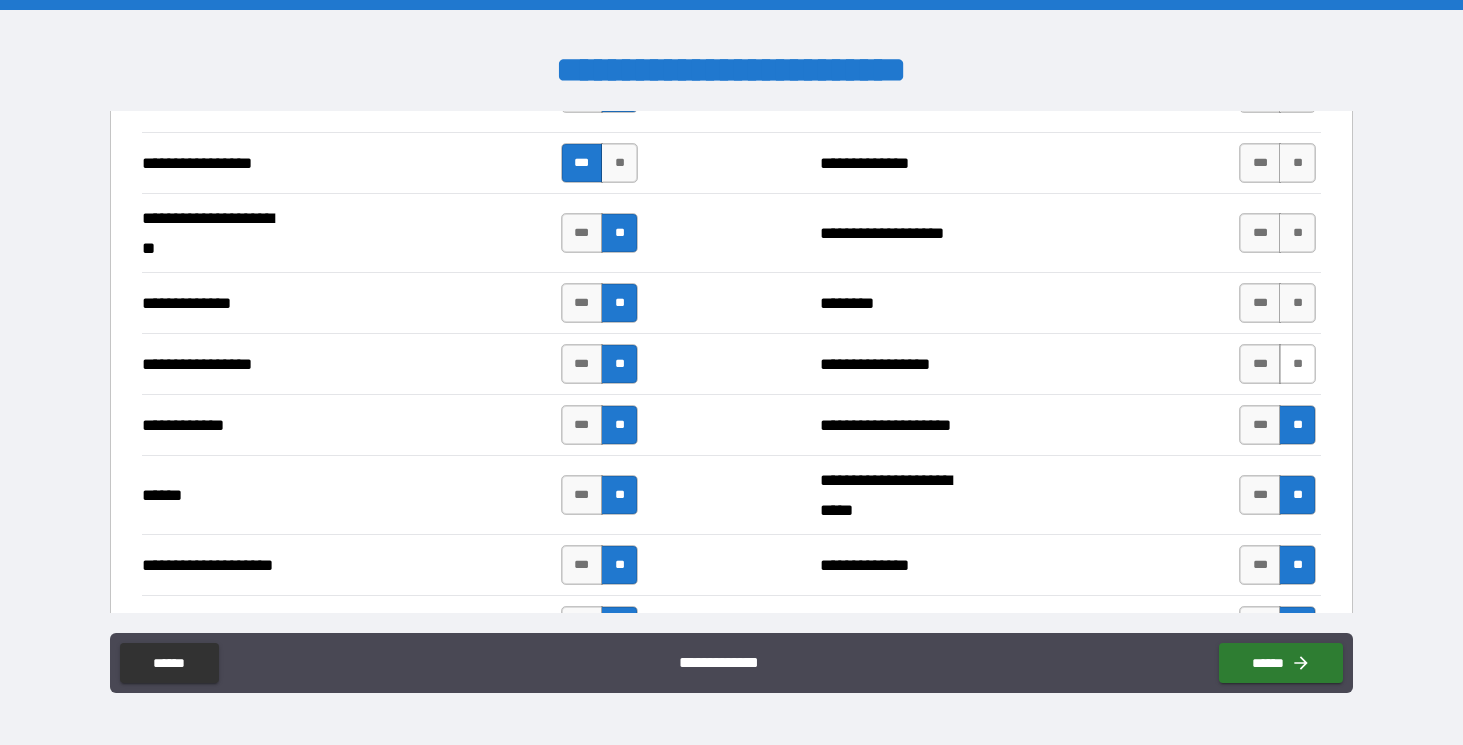 click on "**" at bounding box center [1297, 364] 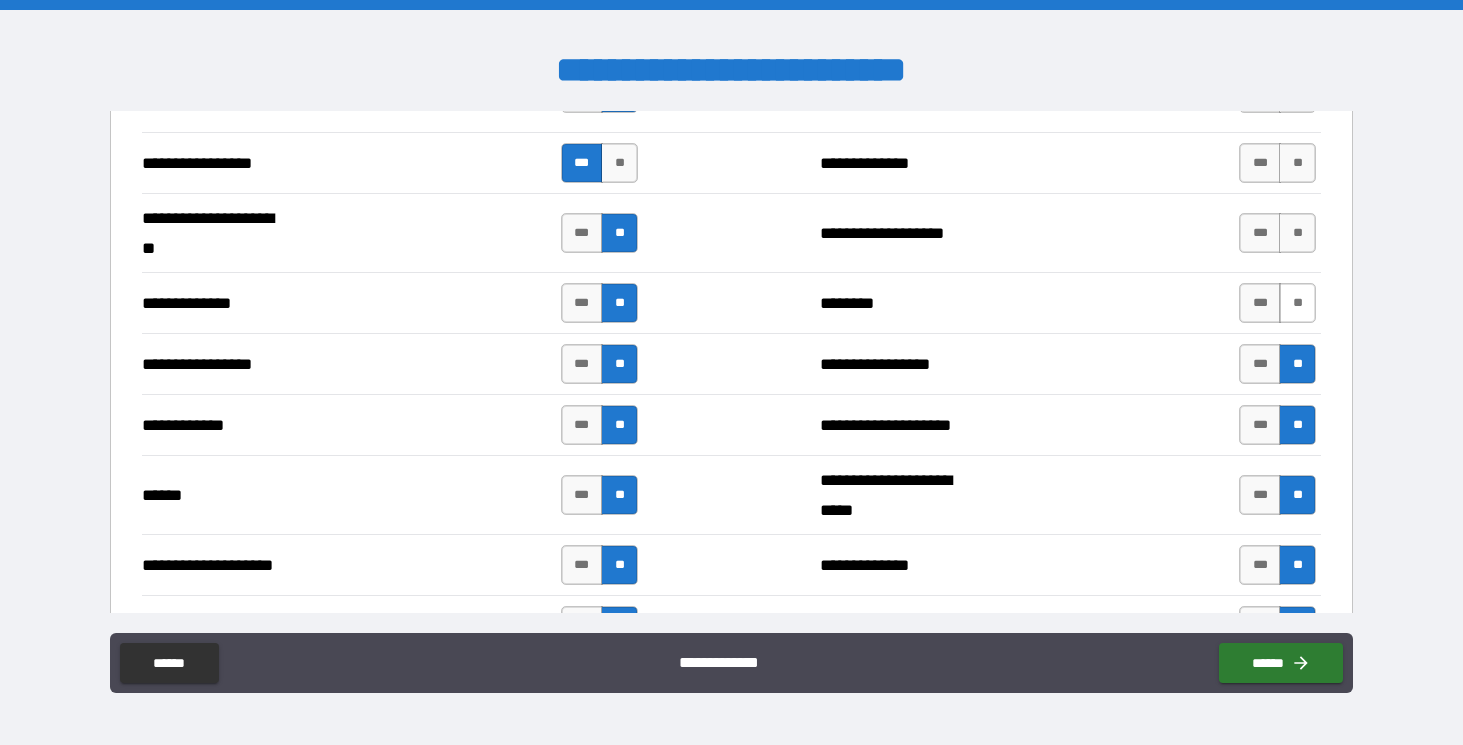 click on "**" at bounding box center (1297, 303) 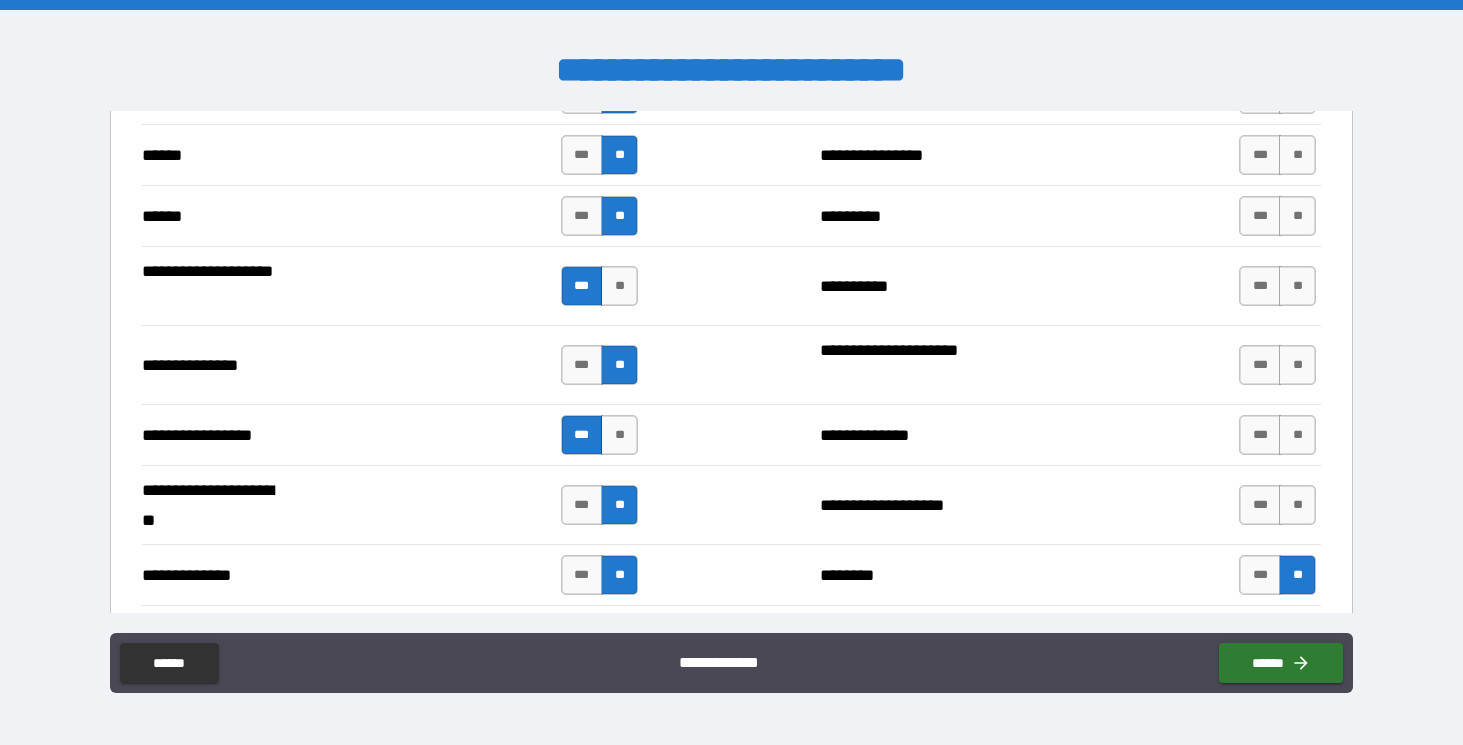 scroll, scrollTop: 2410, scrollLeft: 0, axis: vertical 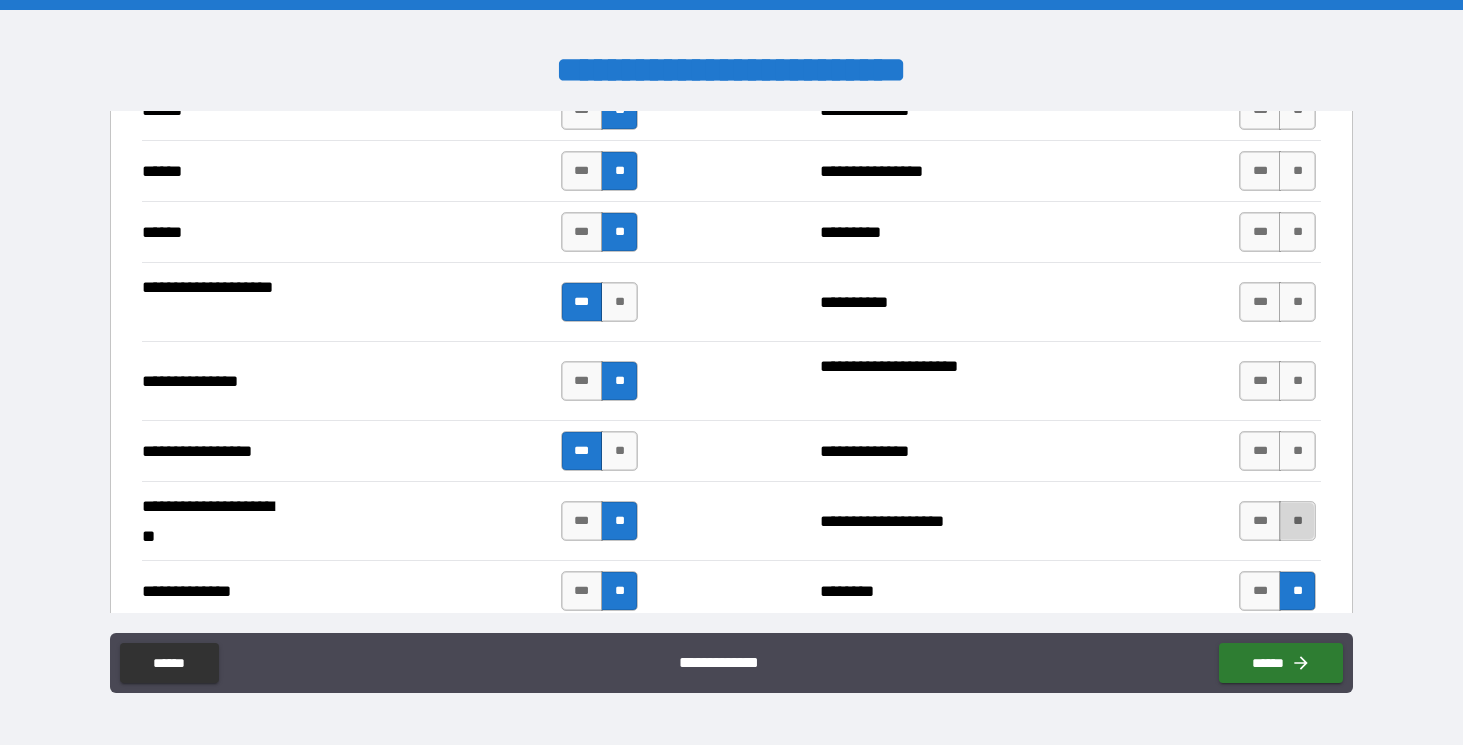 click on "**" at bounding box center [1297, 521] 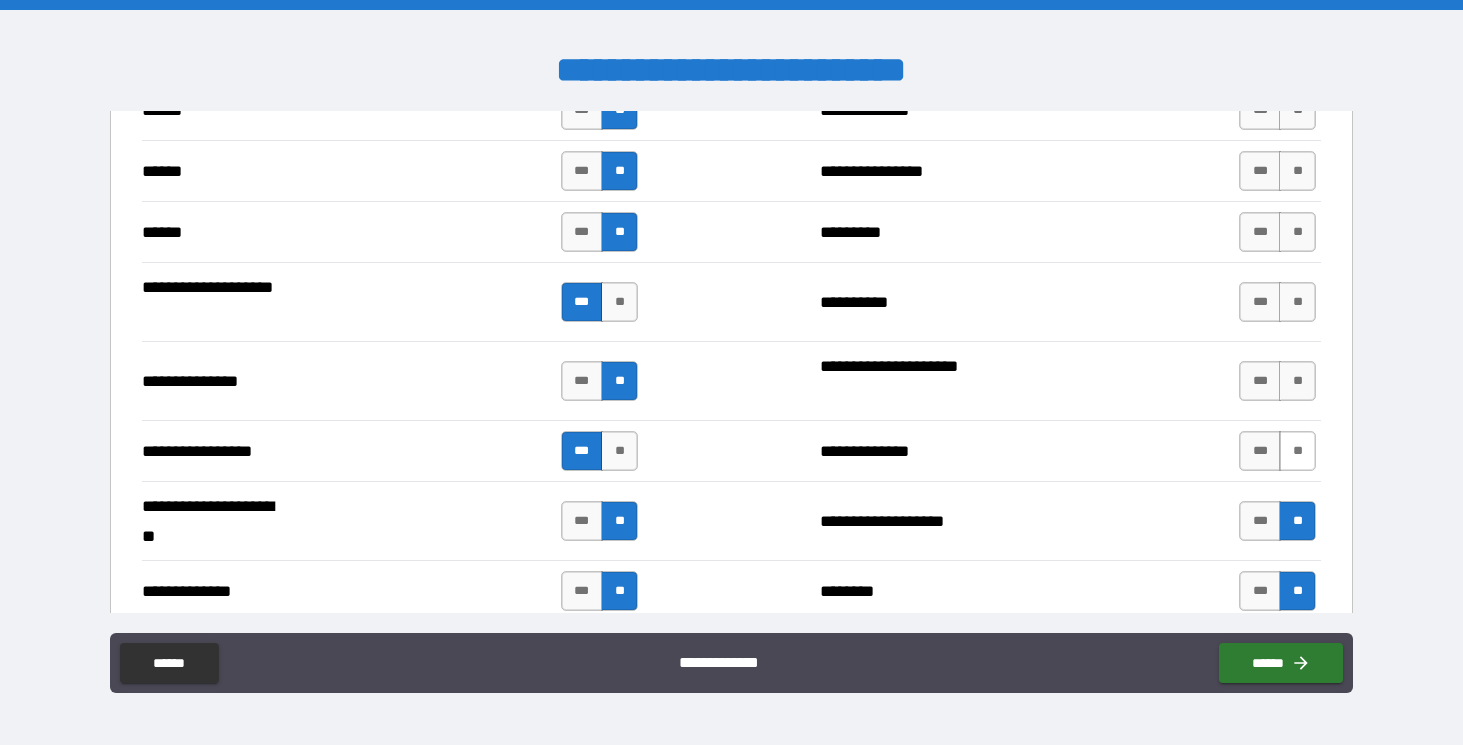 click on "**" at bounding box center [1297, 451] 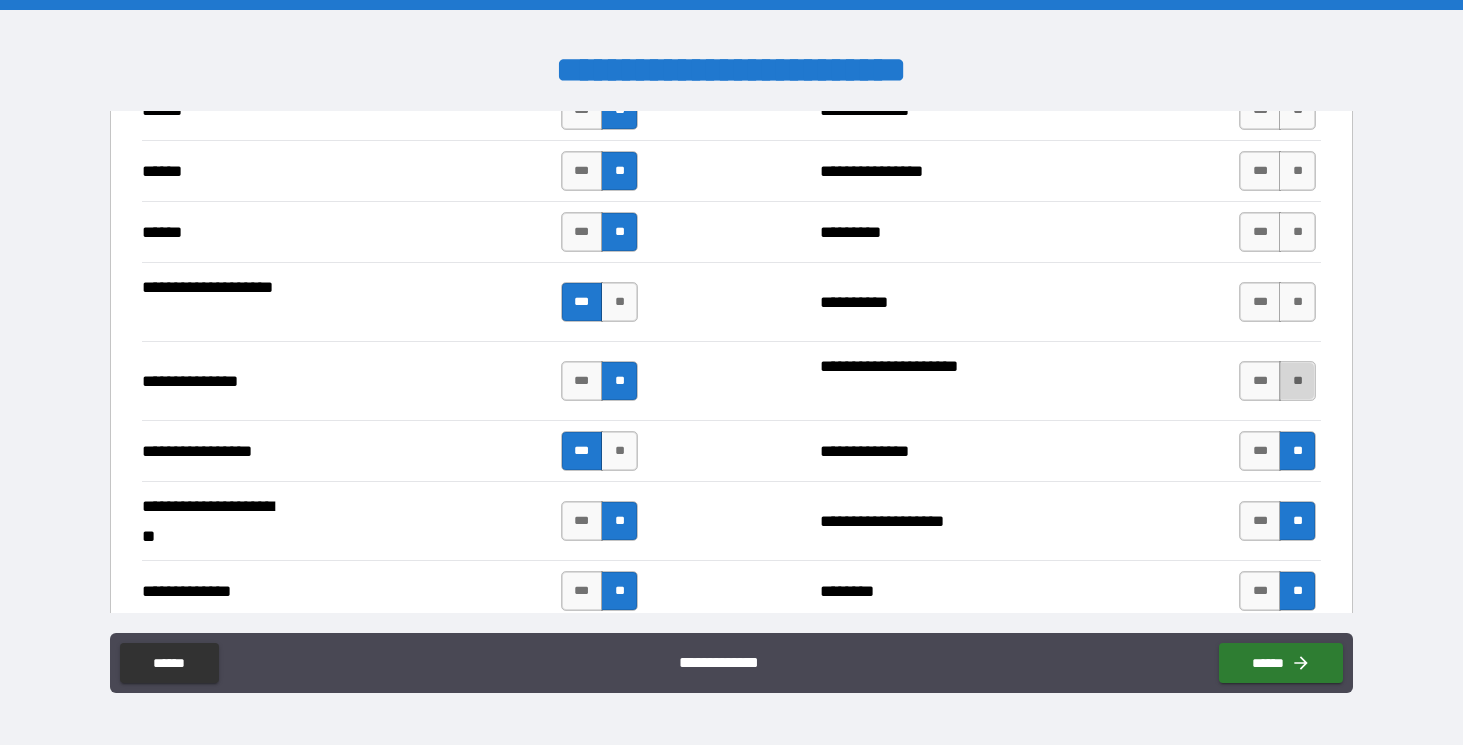 click on "**" at bounding box center (1297, 381) 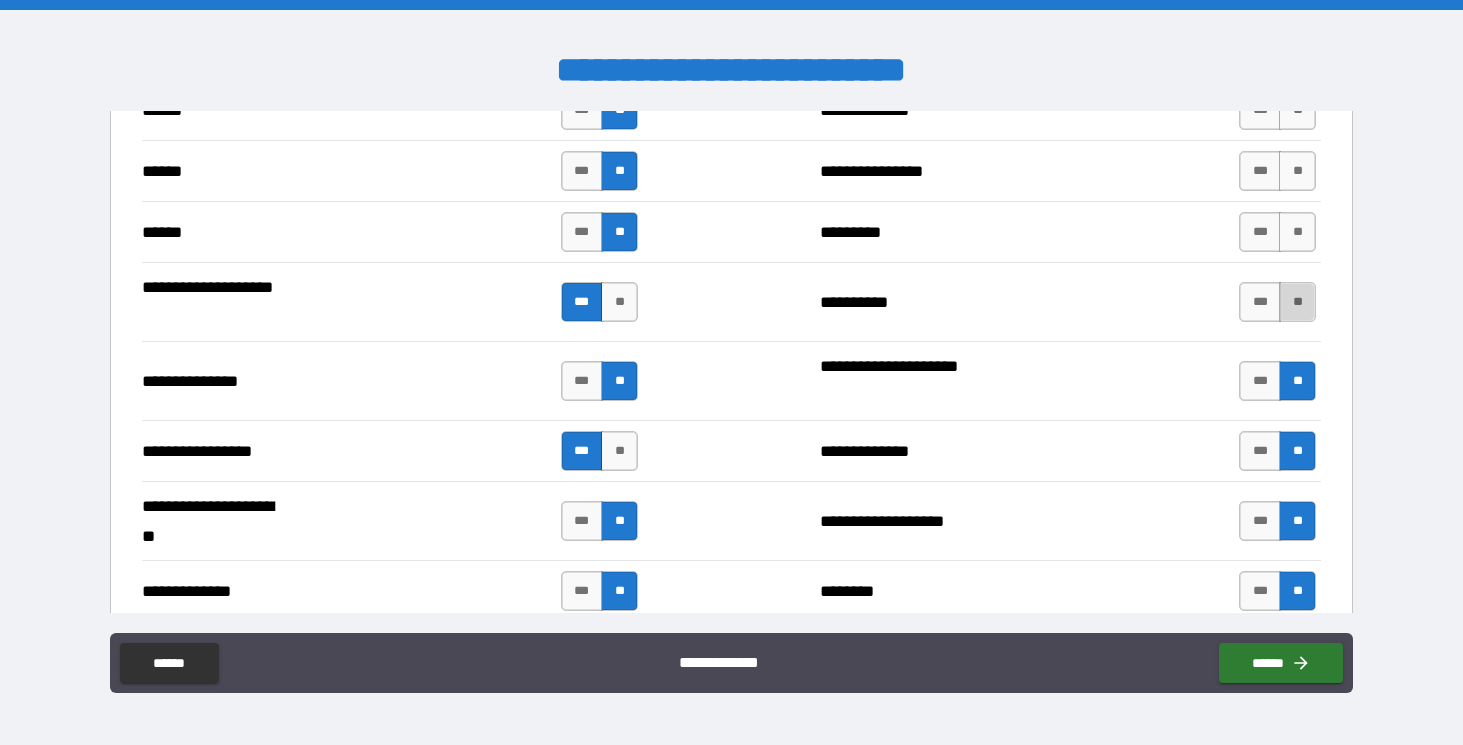 click on "**" at bounding box center (1297, 302) 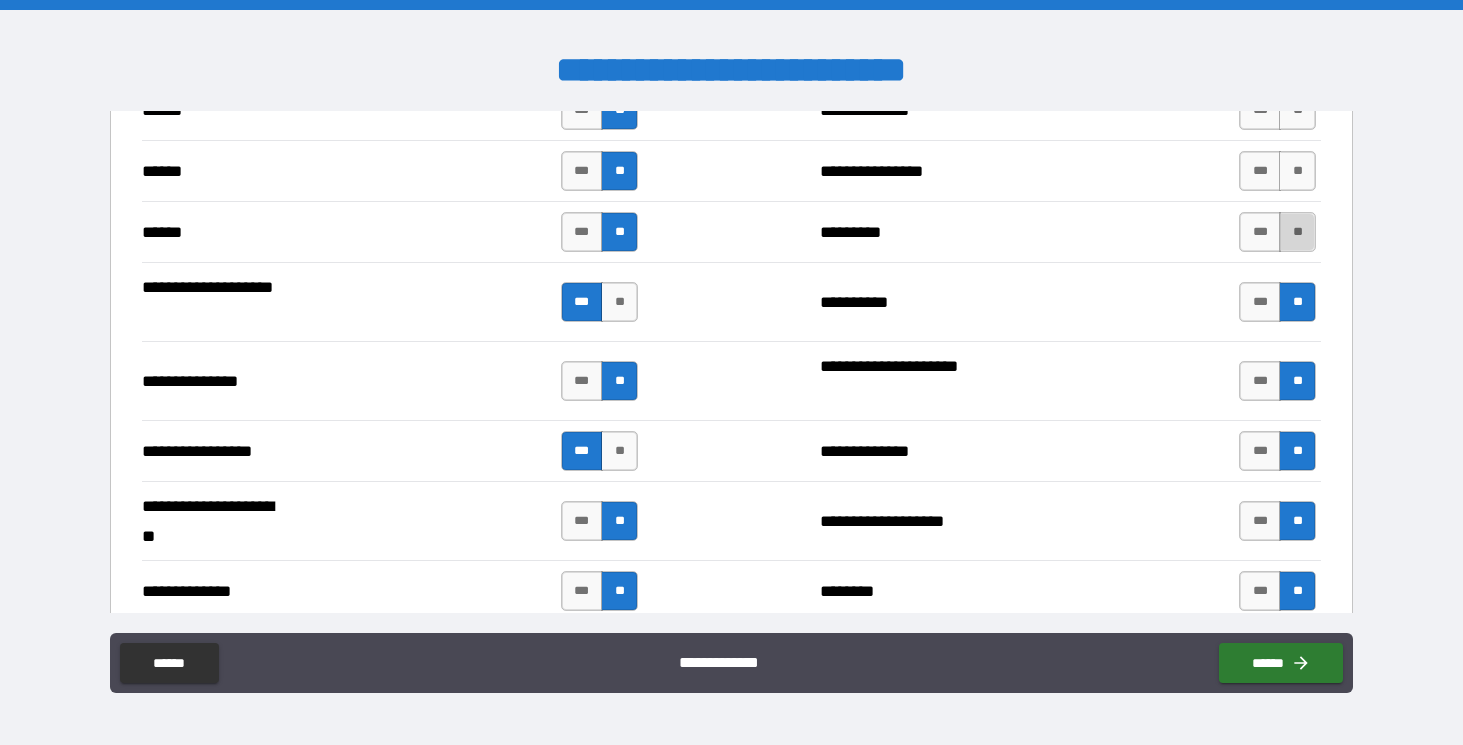 click on "**" at bounding box center [1297, 232] 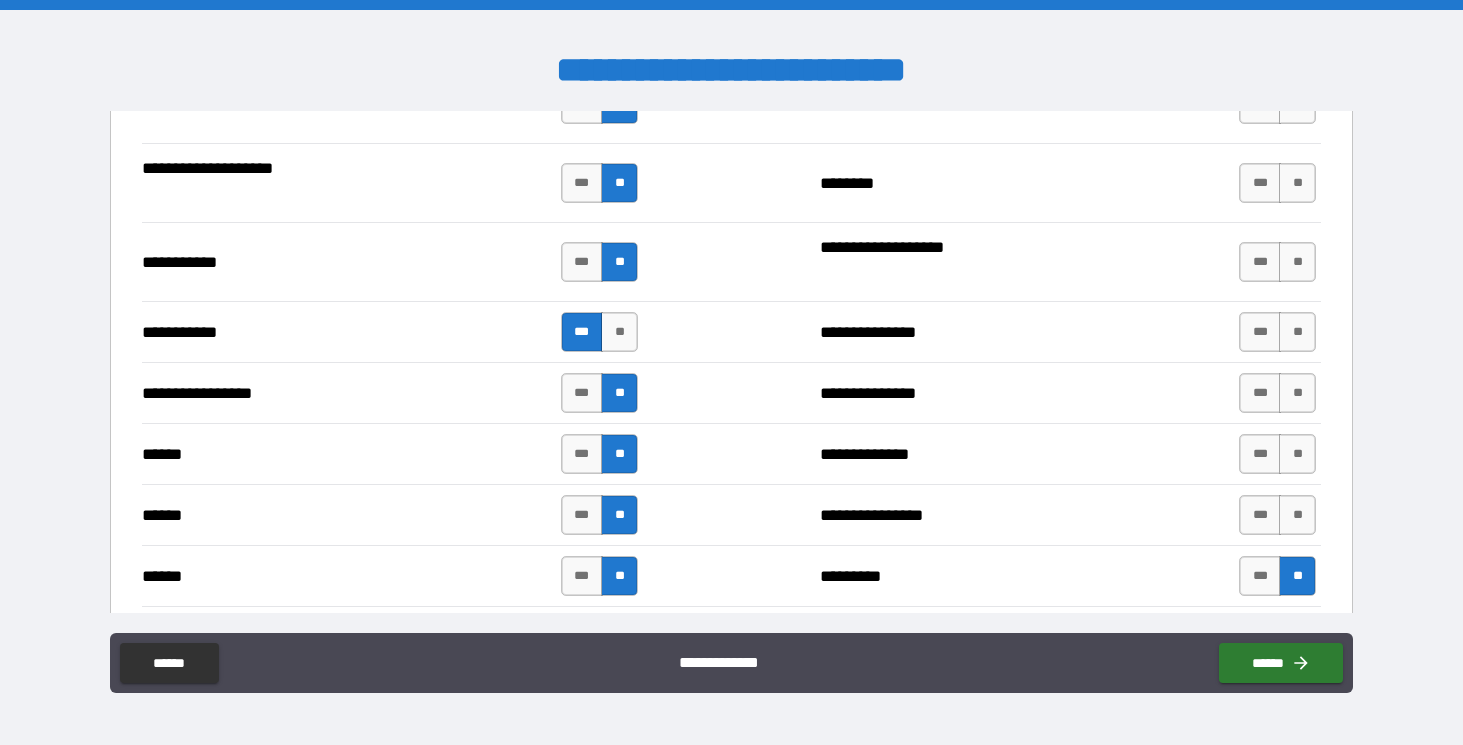 scroll, scrollTop: 2061, scrollLeft: 0, axis: vertical 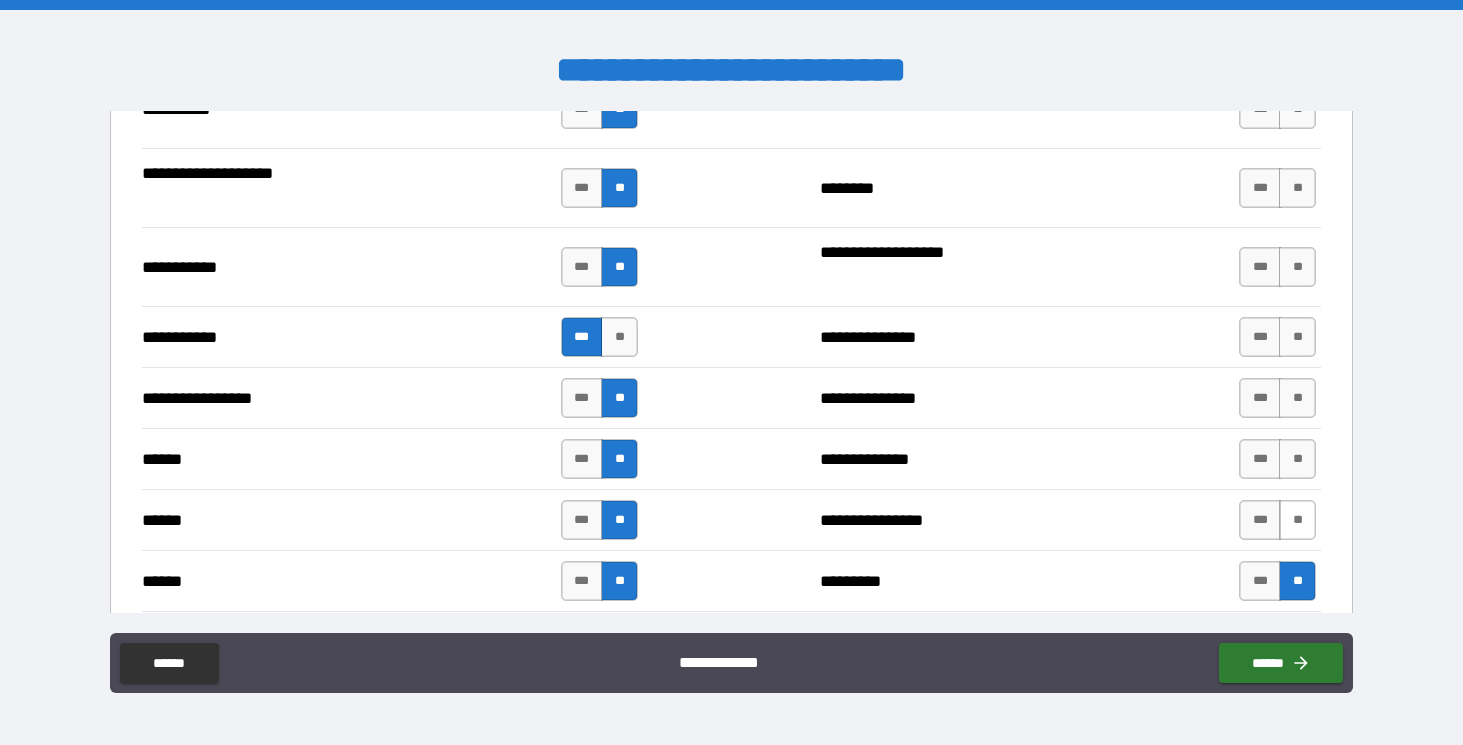 click on "**" at bounding box center (1297, 520) 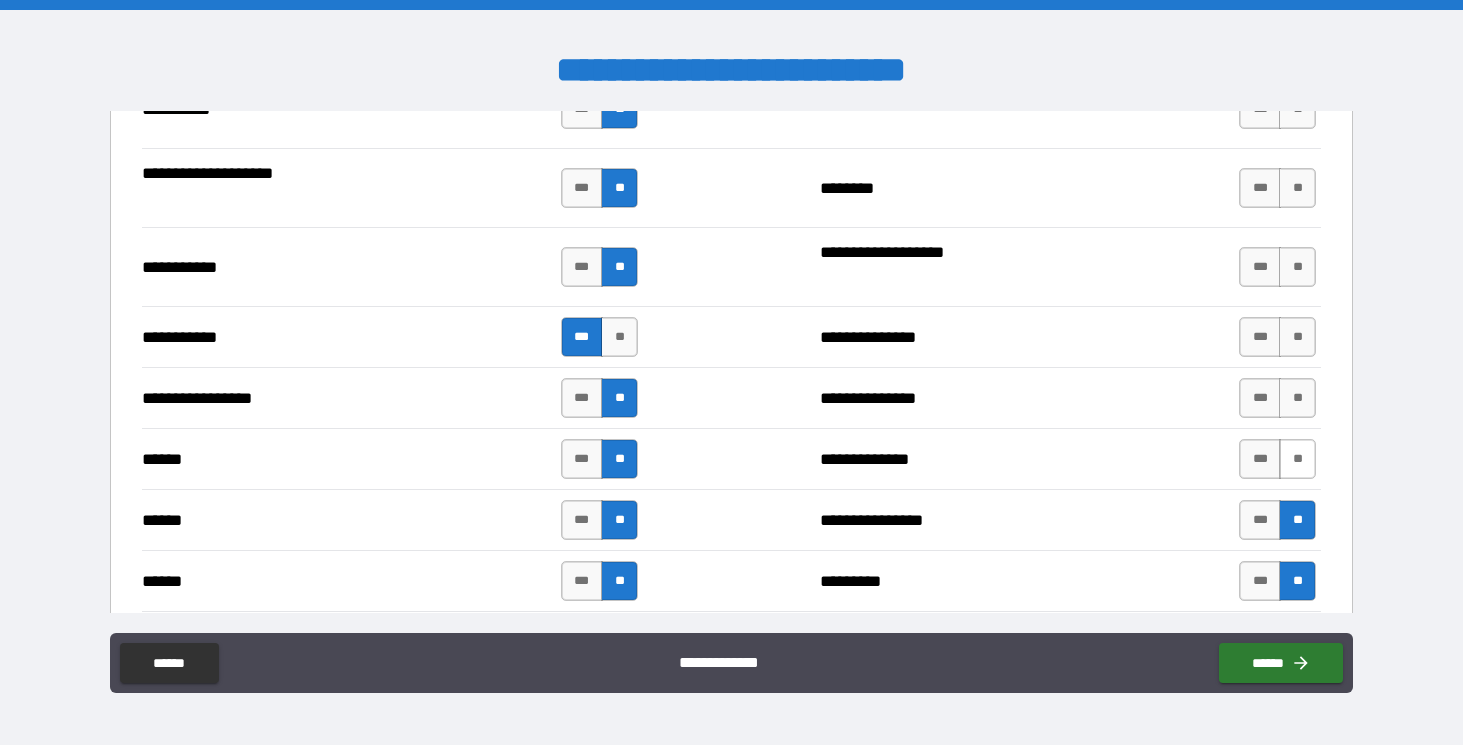 click on "**" at bounding box center [1297, 459] 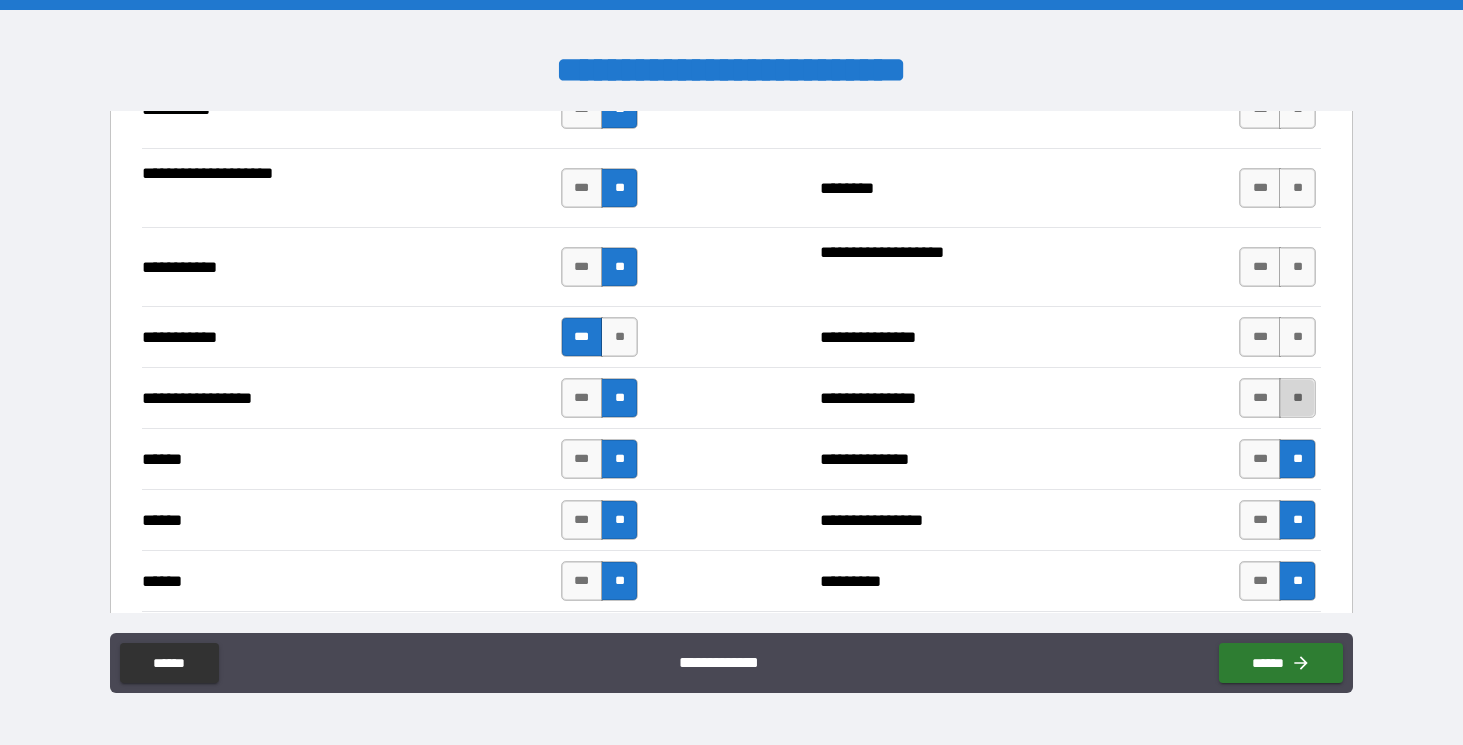 click on "**" at bounding box center (1297, 398) 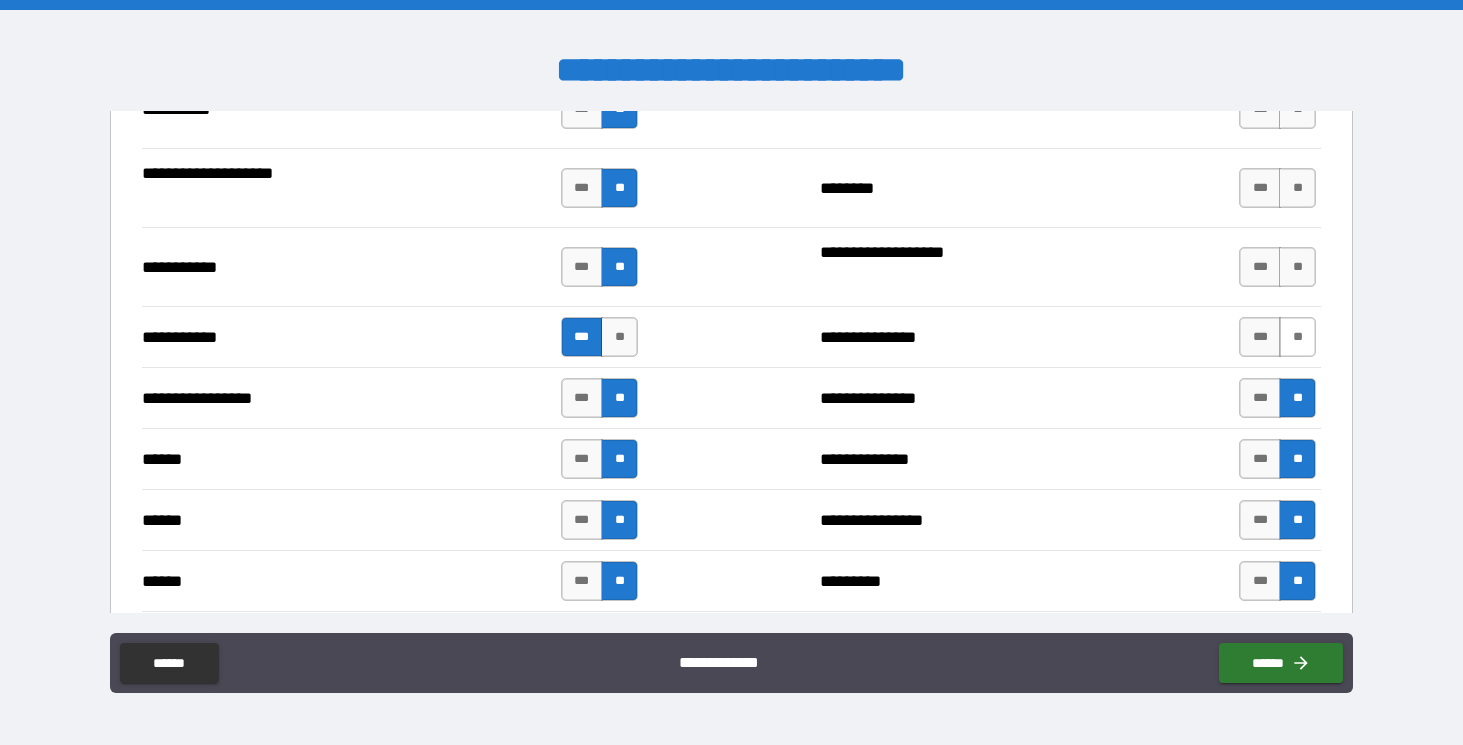 click on "**" at bounding box center [1297, 337] 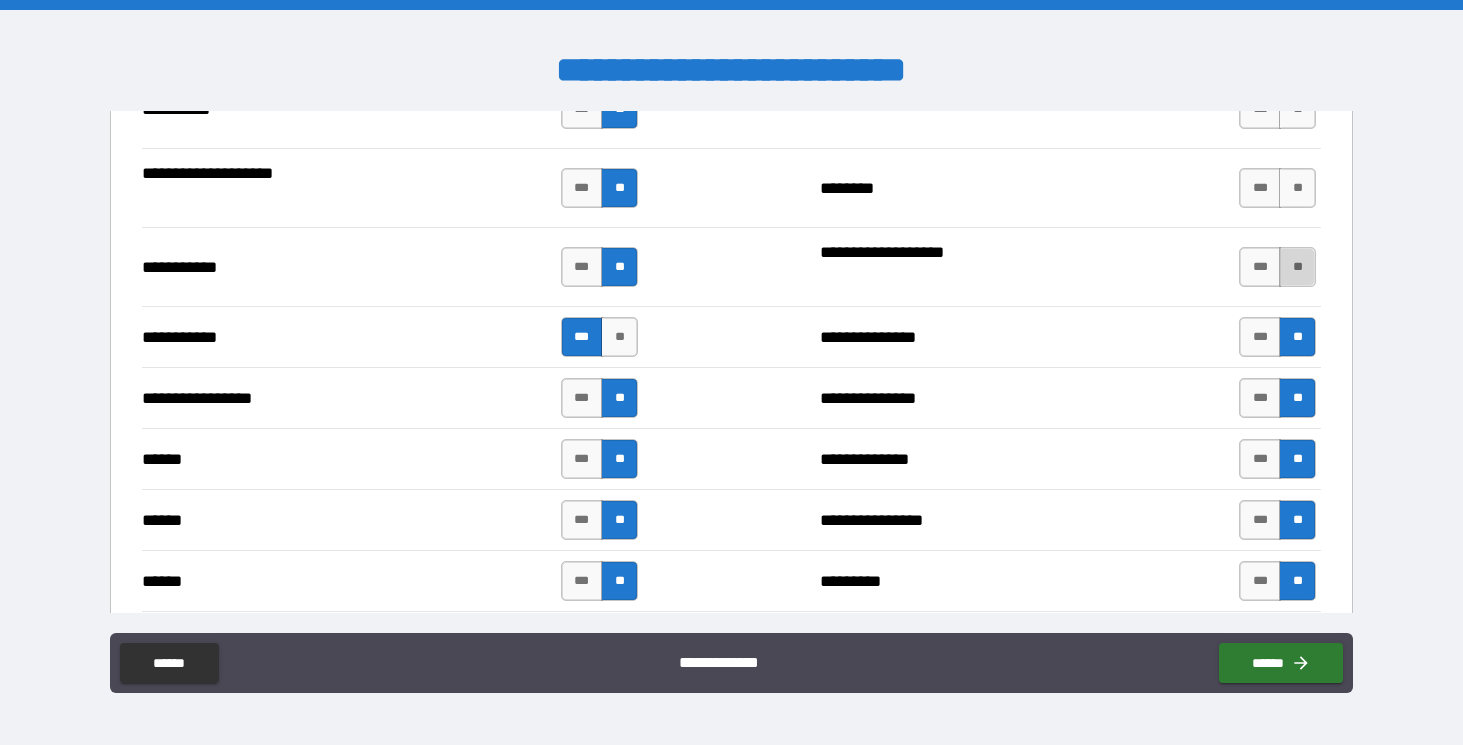 click on "**" at bounding box center [1297, 267] 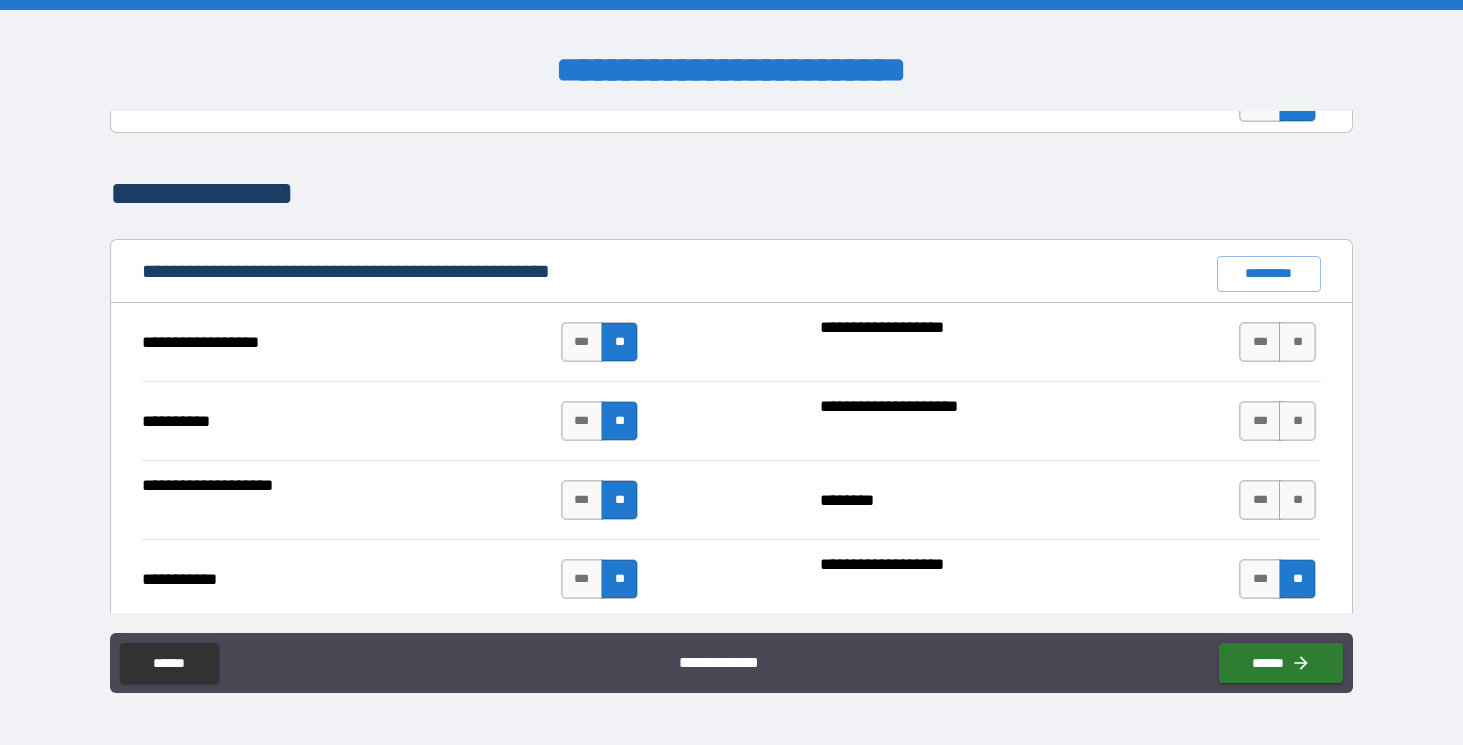 scroll, scrollTop: 1769, scrollLeft: 0, axis: vertical 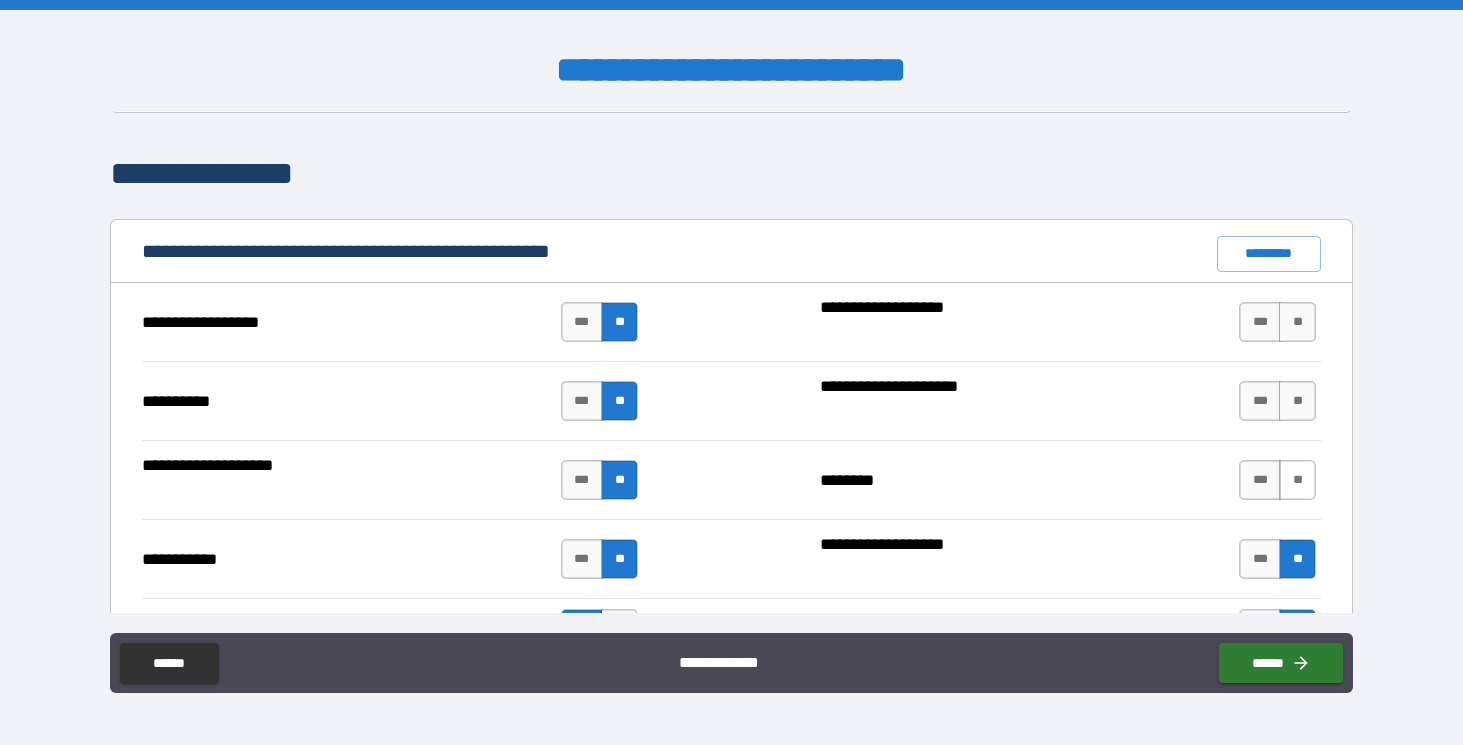 click on "**" at bounding box center [1297, 480] 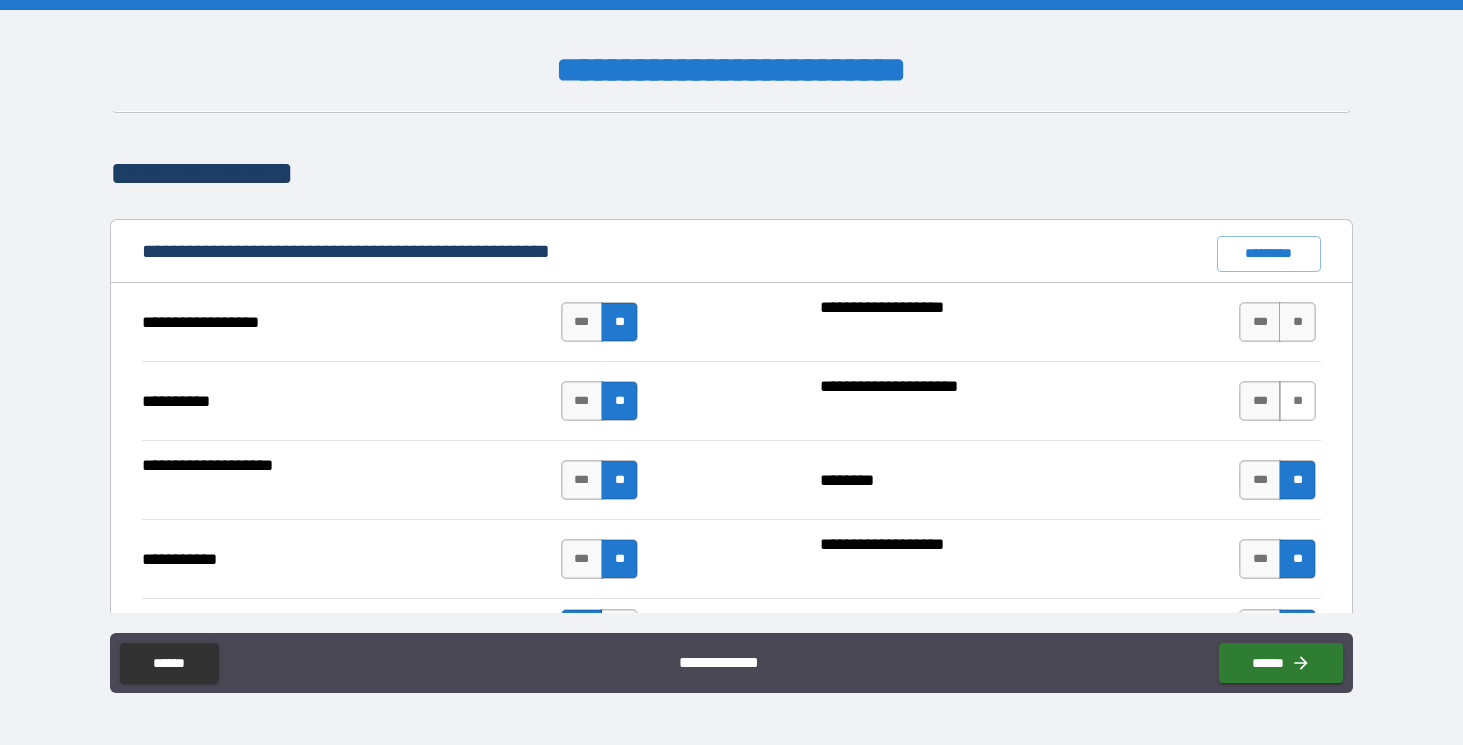 click on "**" at bounding box center [1297, 401] 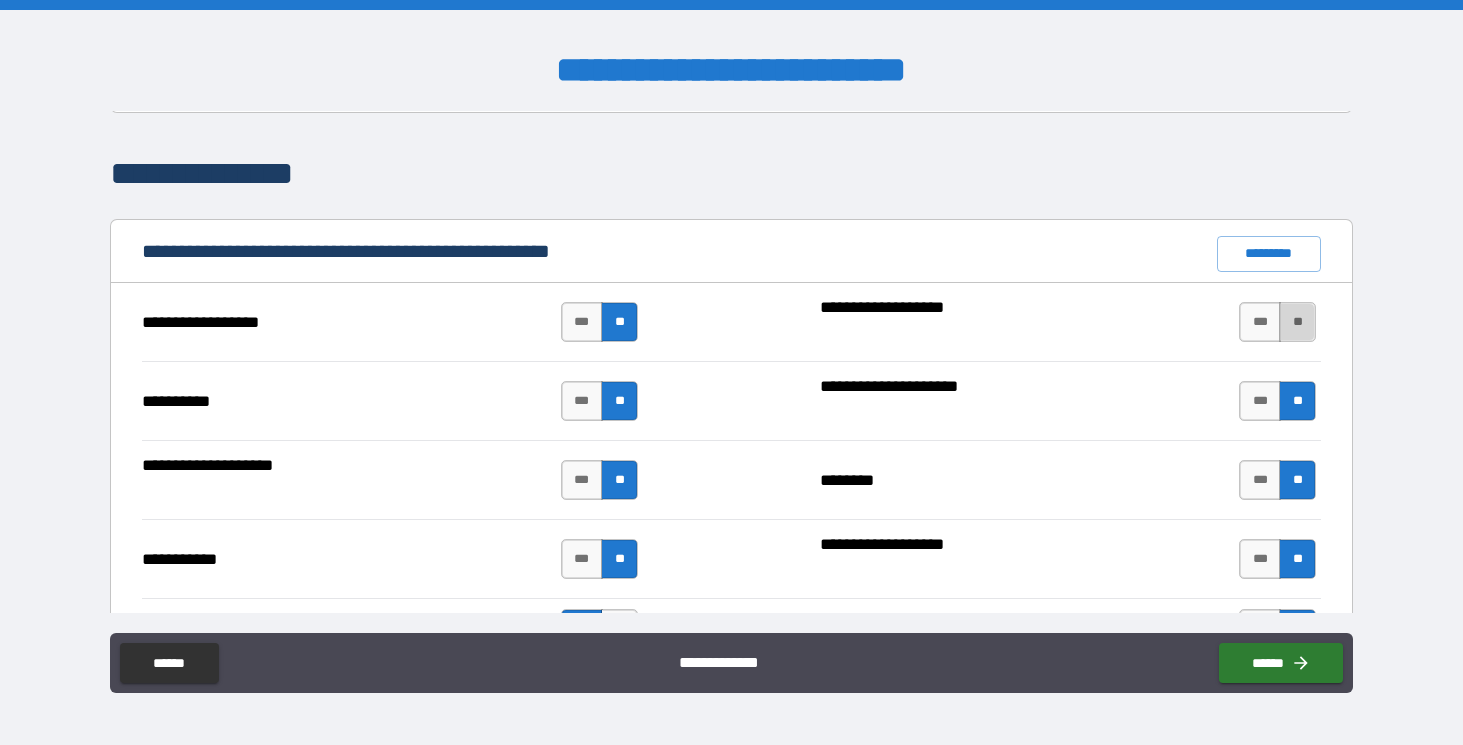 click on "**" at bounding box center (1297, 322) 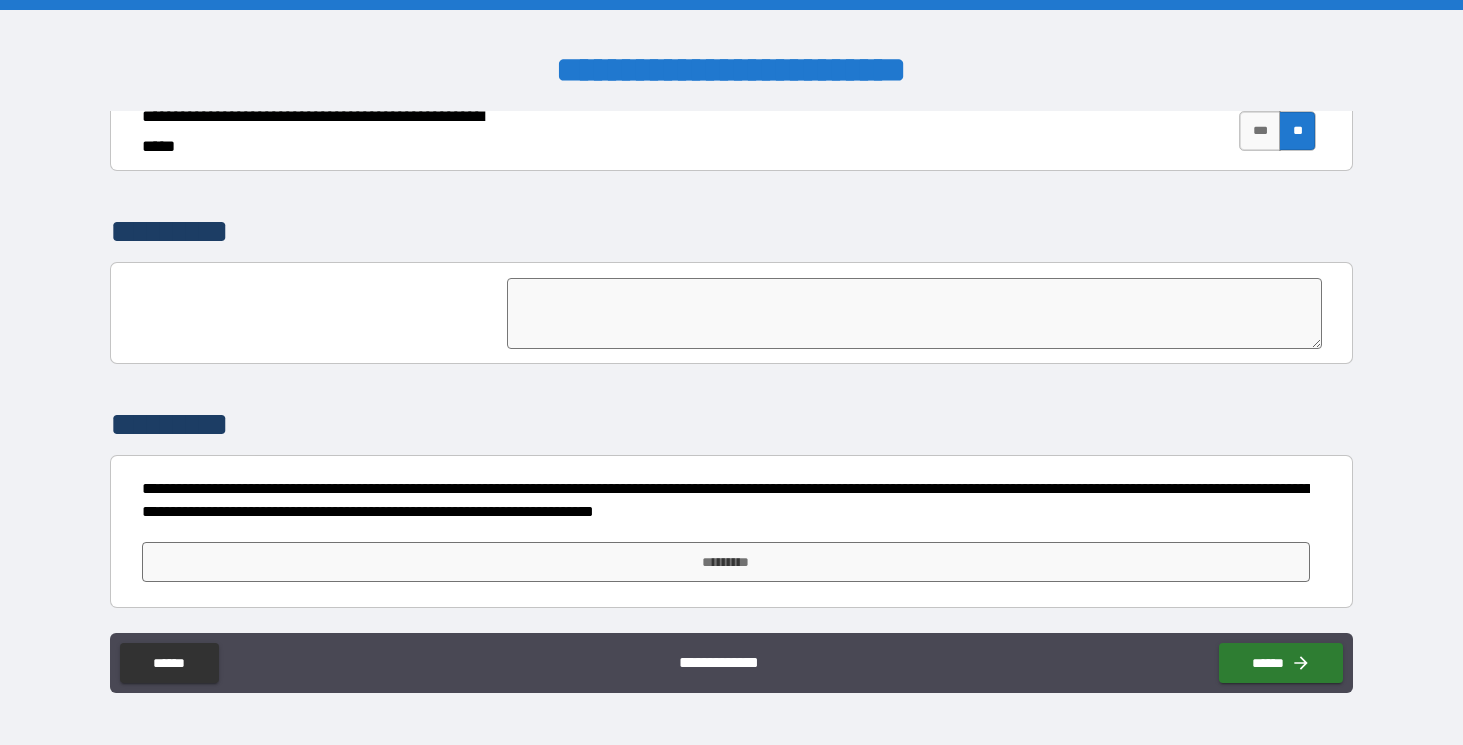 scroll, scrollTop: 4645, scrollLeft: 0, axis: vertical 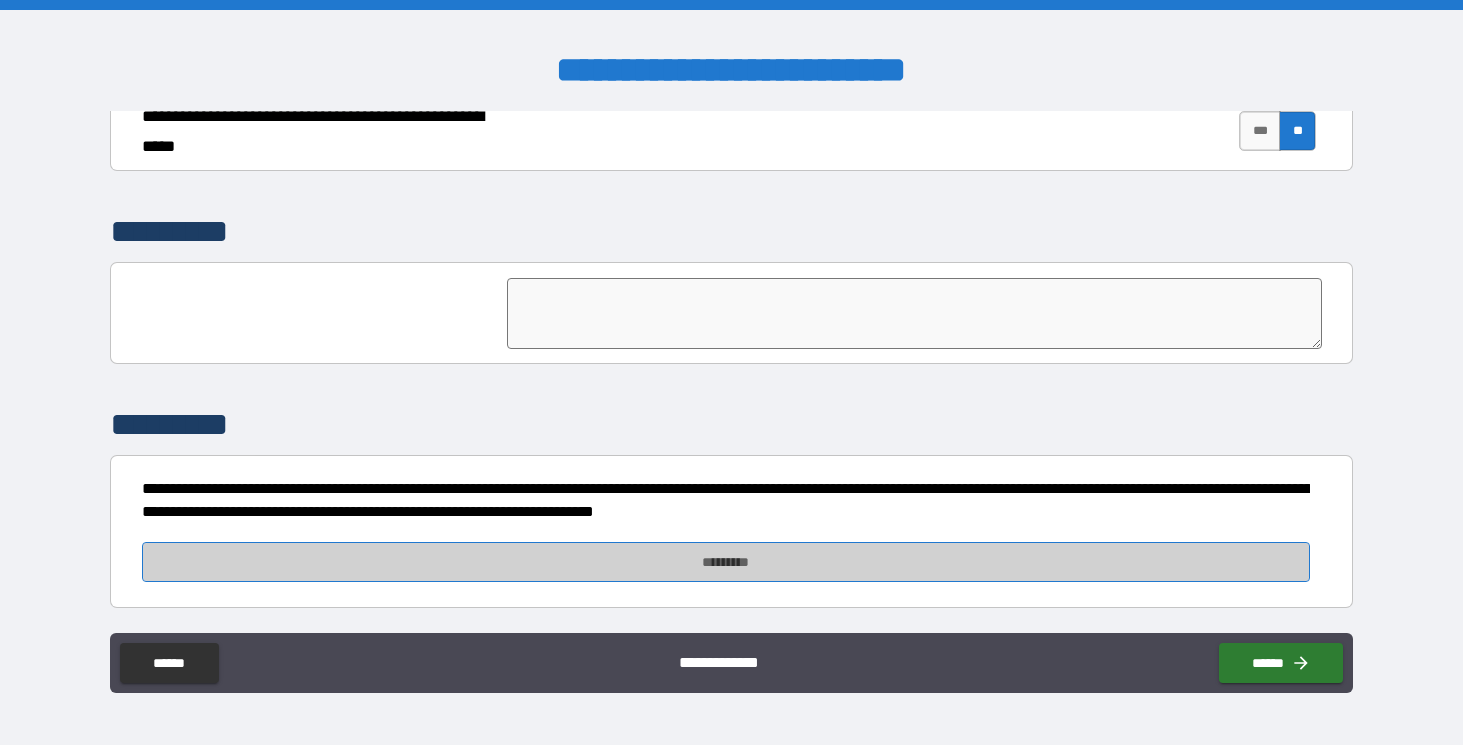 click on "*********" at bounding box center (726, 562) 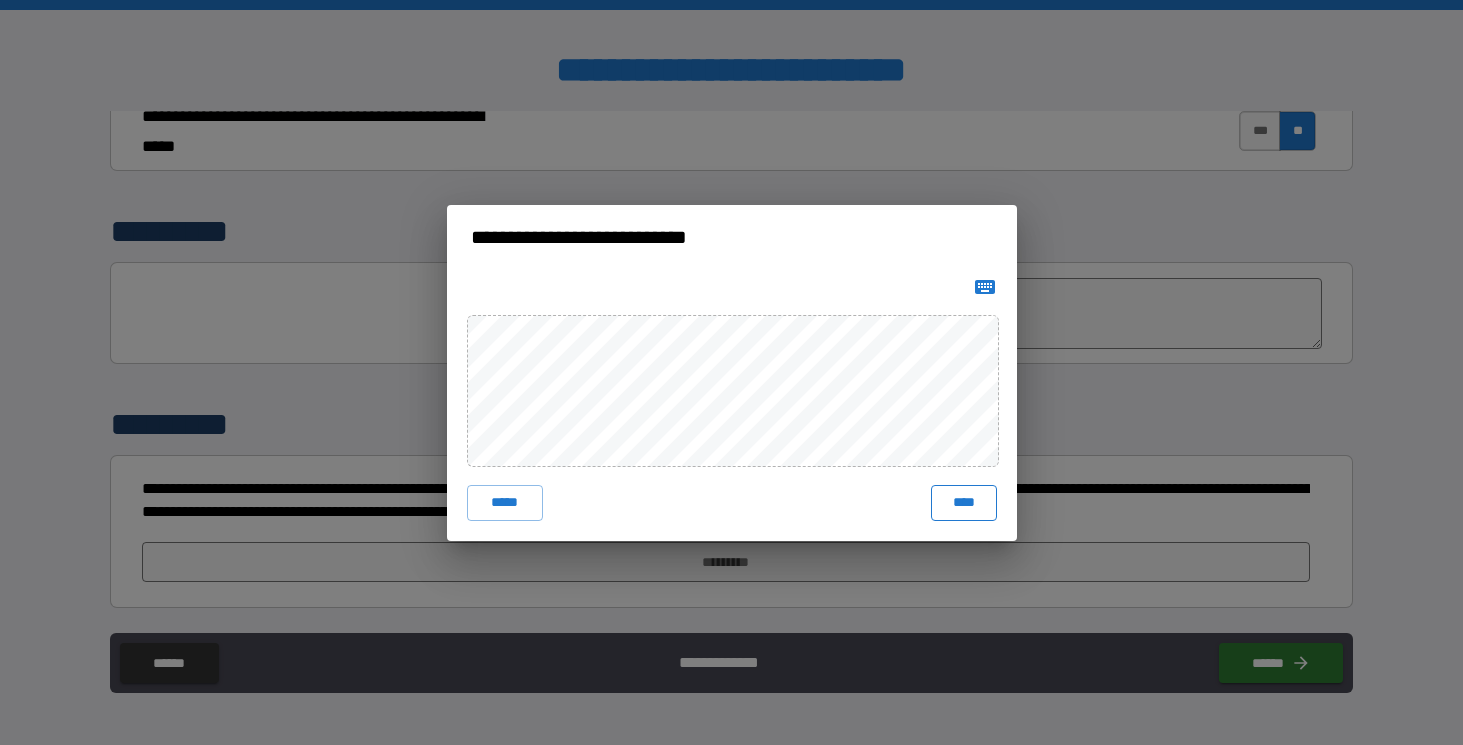 click on "****" at bounding box center [964, 503] 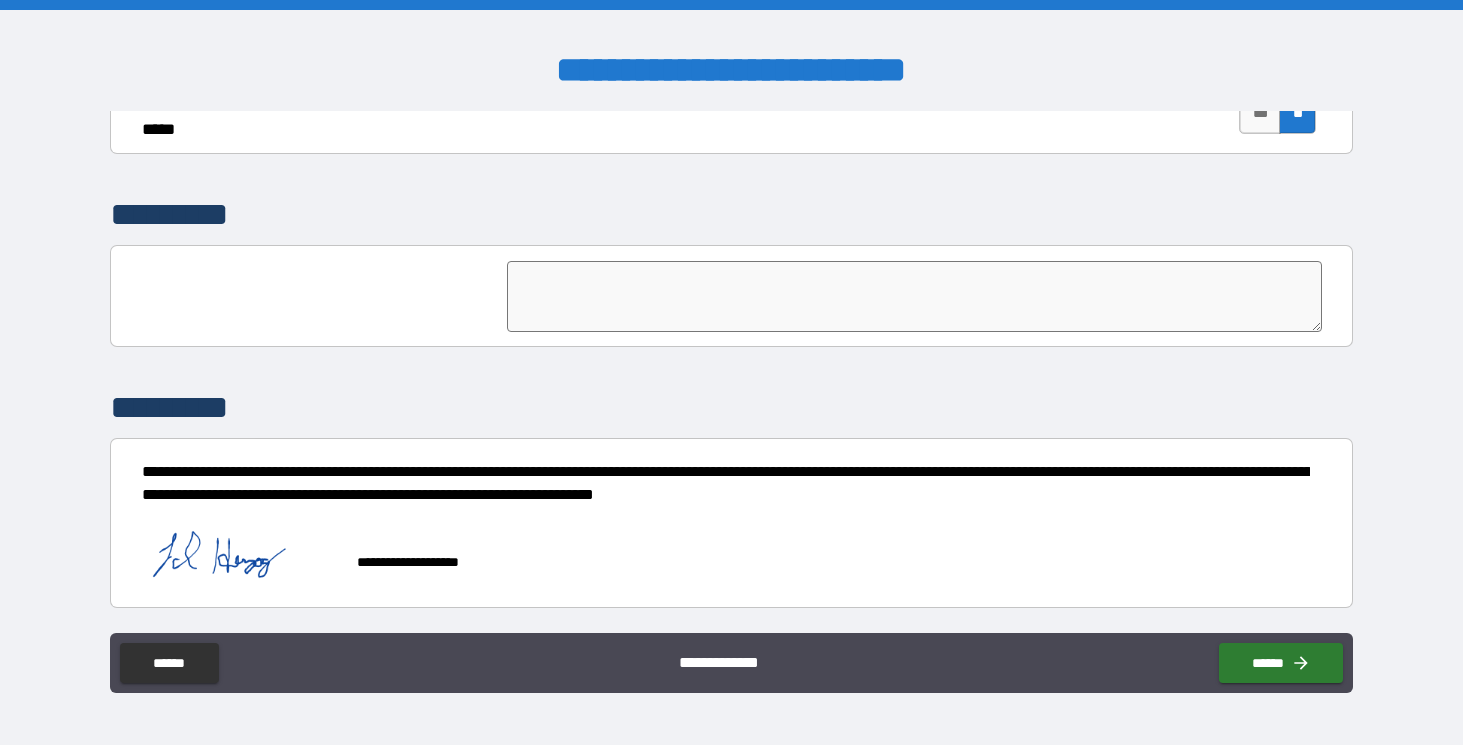 scroll, scrollTop: 4662, scrollLeft: 0, axis: vertical 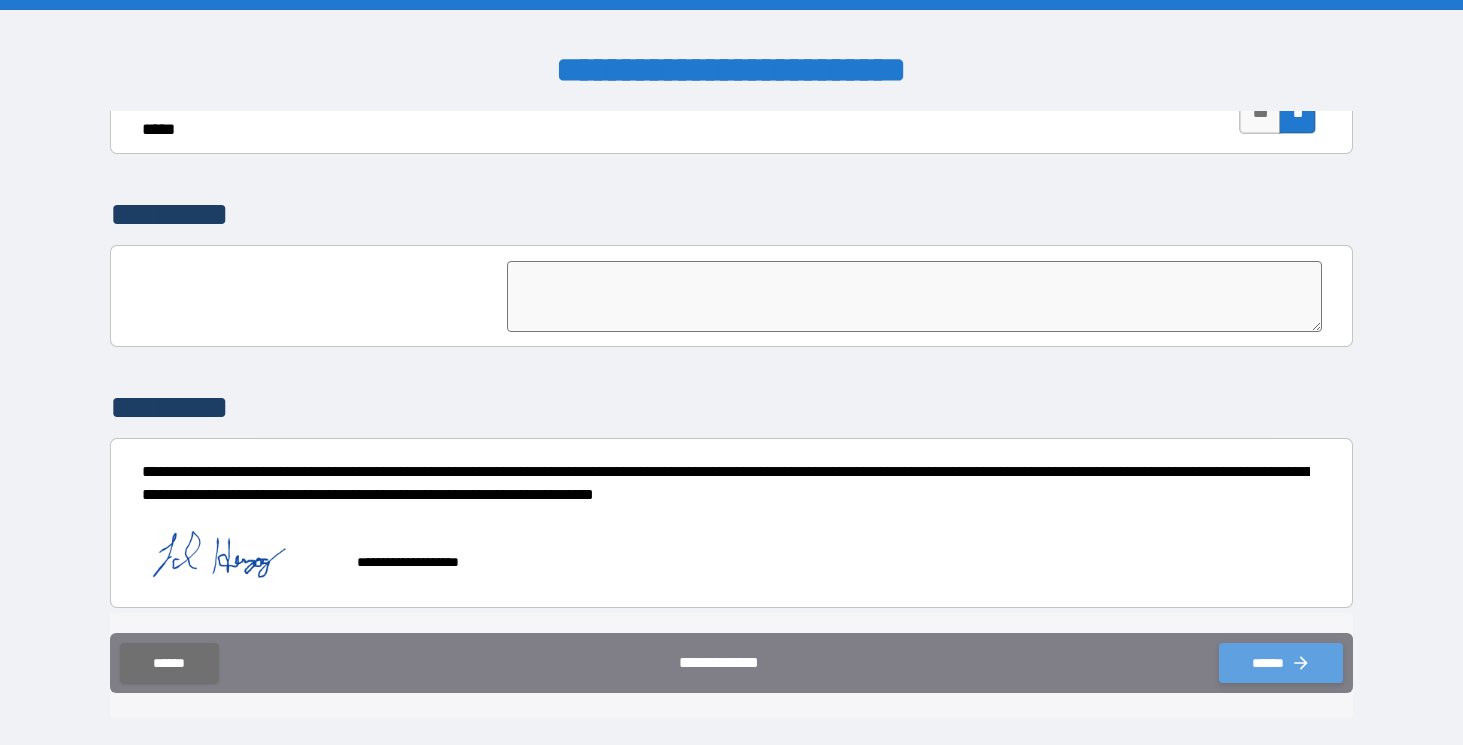 click on "******" at bounding box center [1281, 663] 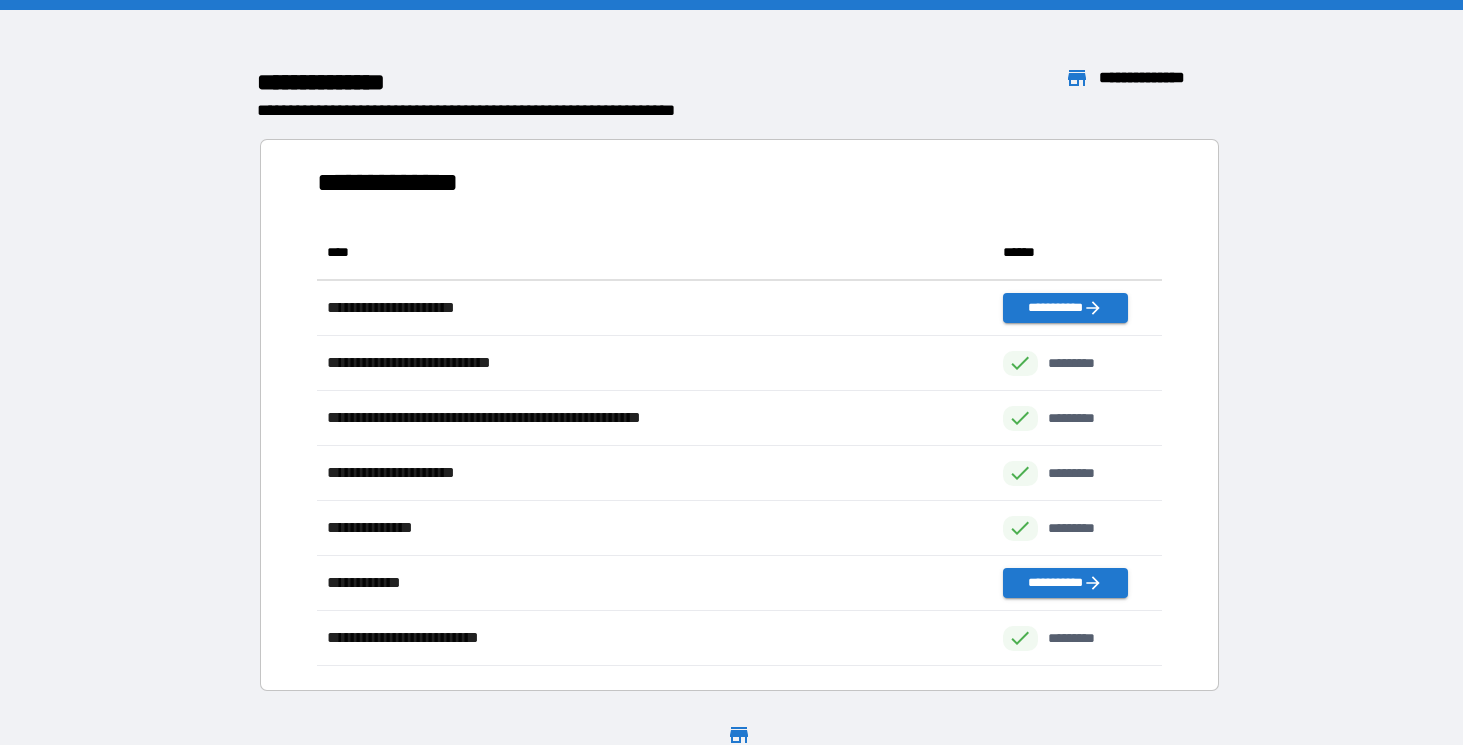 scroll, scrollTop: 1, scrollLeft: 1, axis: both 